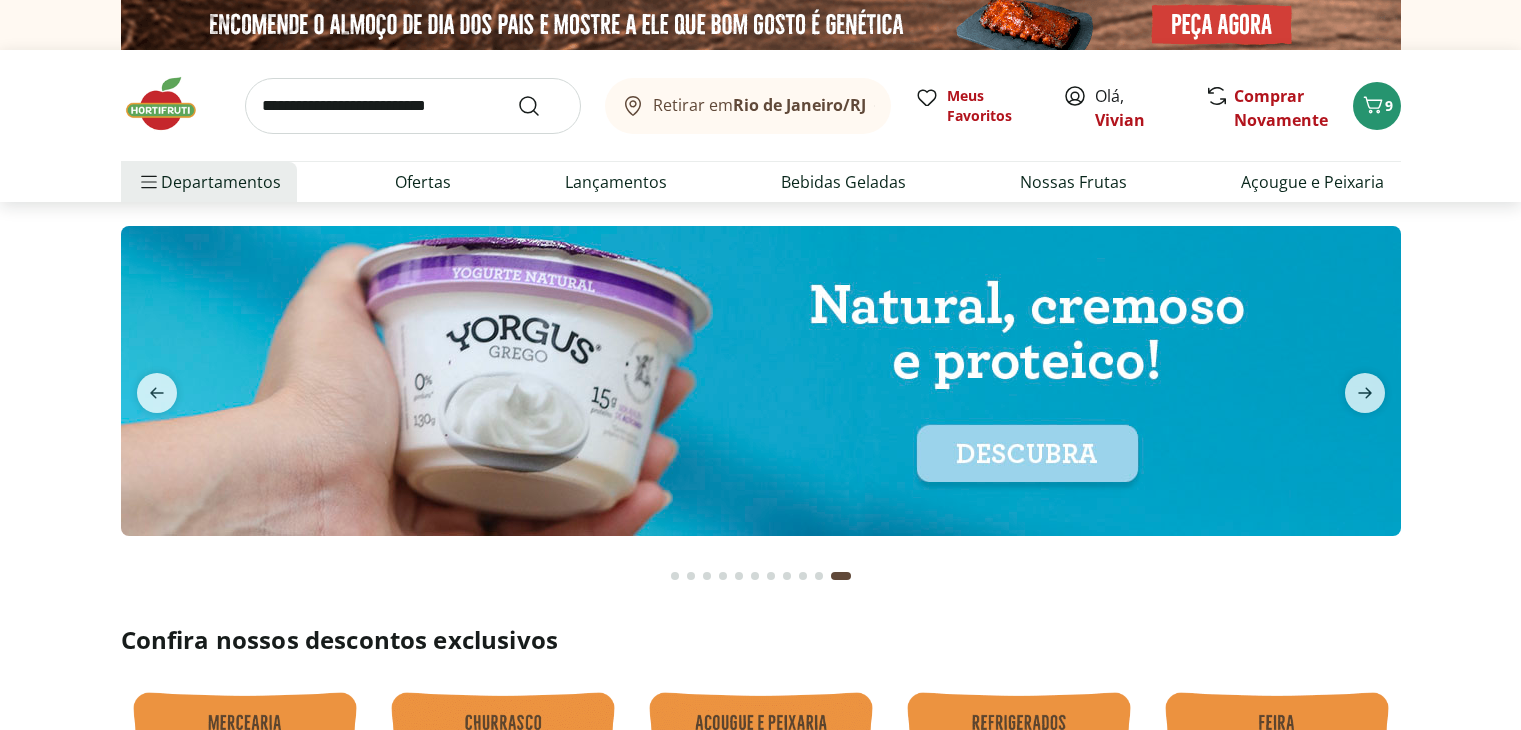 scroll, scrollTop: 1000, scrollLeft: 0, axis: vertical 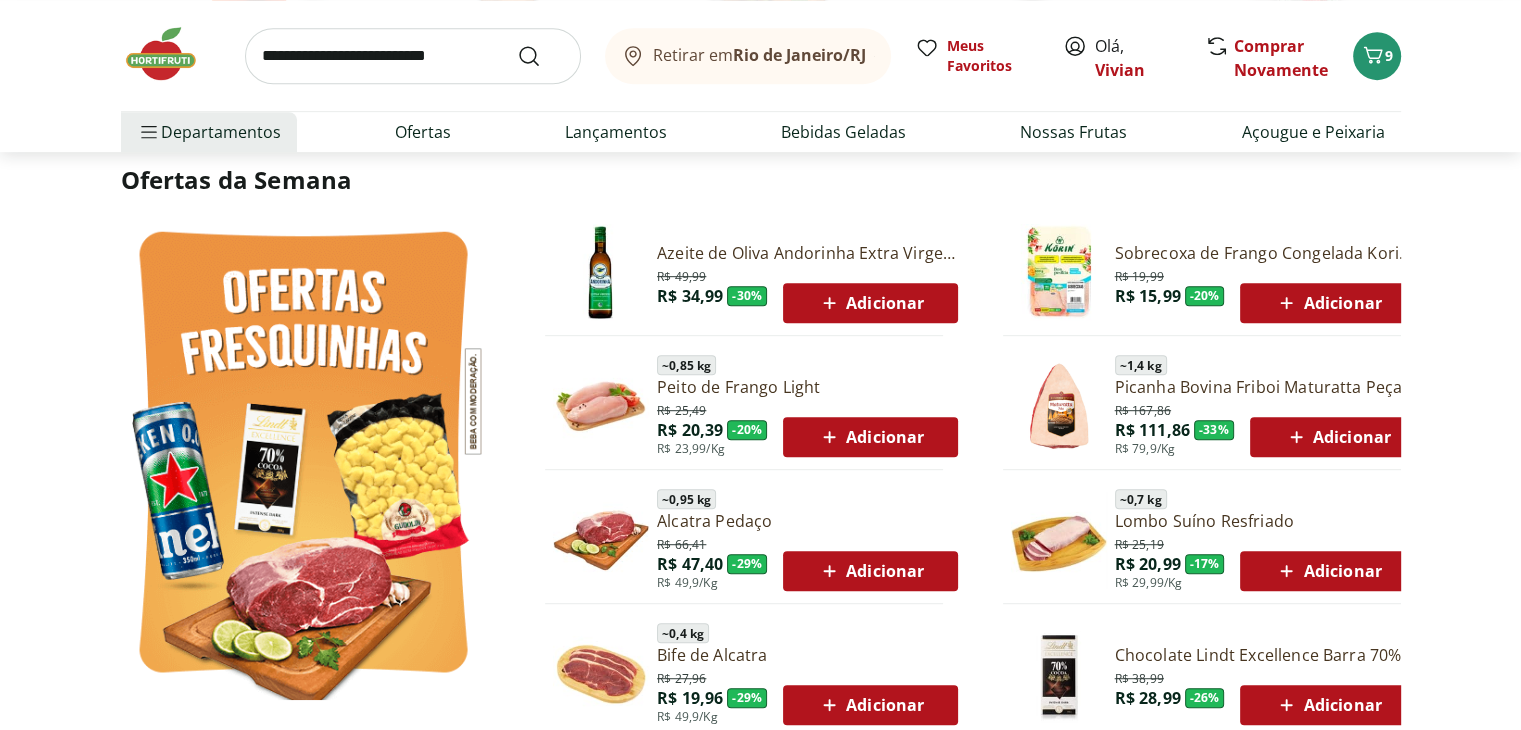 click on "Ofertas da Semana Azeite de Oliva Andorinha Extra Virgem 500ml R$ 49,99 R$ 34,99 - 30 %  Adicionar ~ 0,85 kg Peito de Frango Light R$ 25,49 R$ 20,39 - 20 % R$ 23,99/Kg  Adicionar ~ 0,95 kg Alcatra Pedaço R$ 66,41 R$ 47,40 - 29 % R$ 49,9/Kg  Adicionar ~ 0,4 kg Bife de Alcatra R$ 27,96 R$ 19,96 - 29 % R$ 49,9/Kg  Adicionar Sobrecoxa de Frango Congelada Korin 600g R$ 19,99 R$ 15,99 - 20 %  Adicionar ~ 1,4 kg Picanha Bovina Friboi Maturatta Peça R$ 167,86 R$ 111,86 - 33 % R$ 79,9/Kg  Adicionar ~ 0,7 kg Lombo Suíno Resfriado R$ 25,19 R$ 20,99 - 17 % R$ 29,99/Kg  Adicionar Chocolate Lindt Excellence Barra 70% Dark 100g R$ 38,99 R$ 28,99 - 26 %  Adicionar" at bounding box center [760, 440] 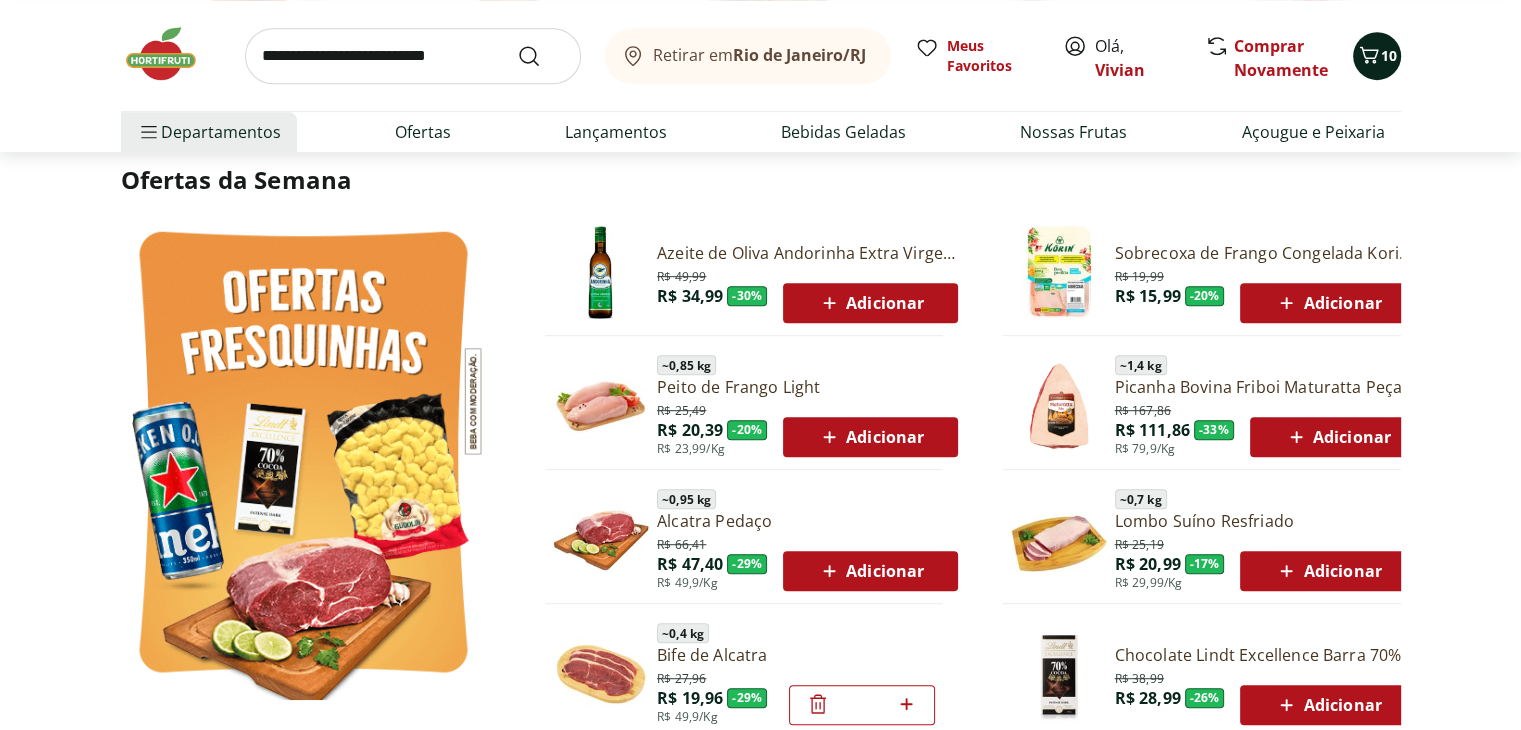 click on "10" at bounding box center [1377, 56] 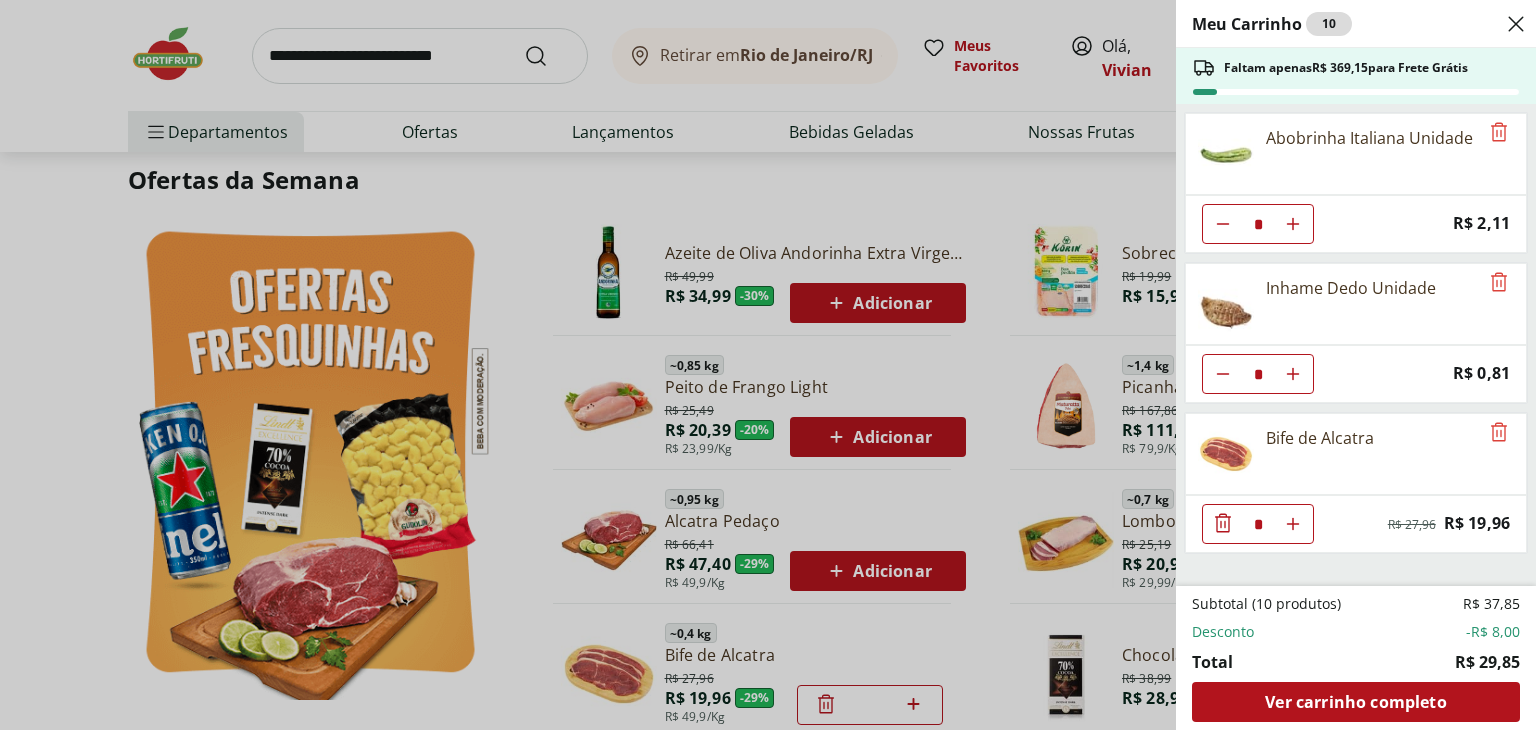 click on "Bife de Alcatra" at bounding box center [1332, 454] 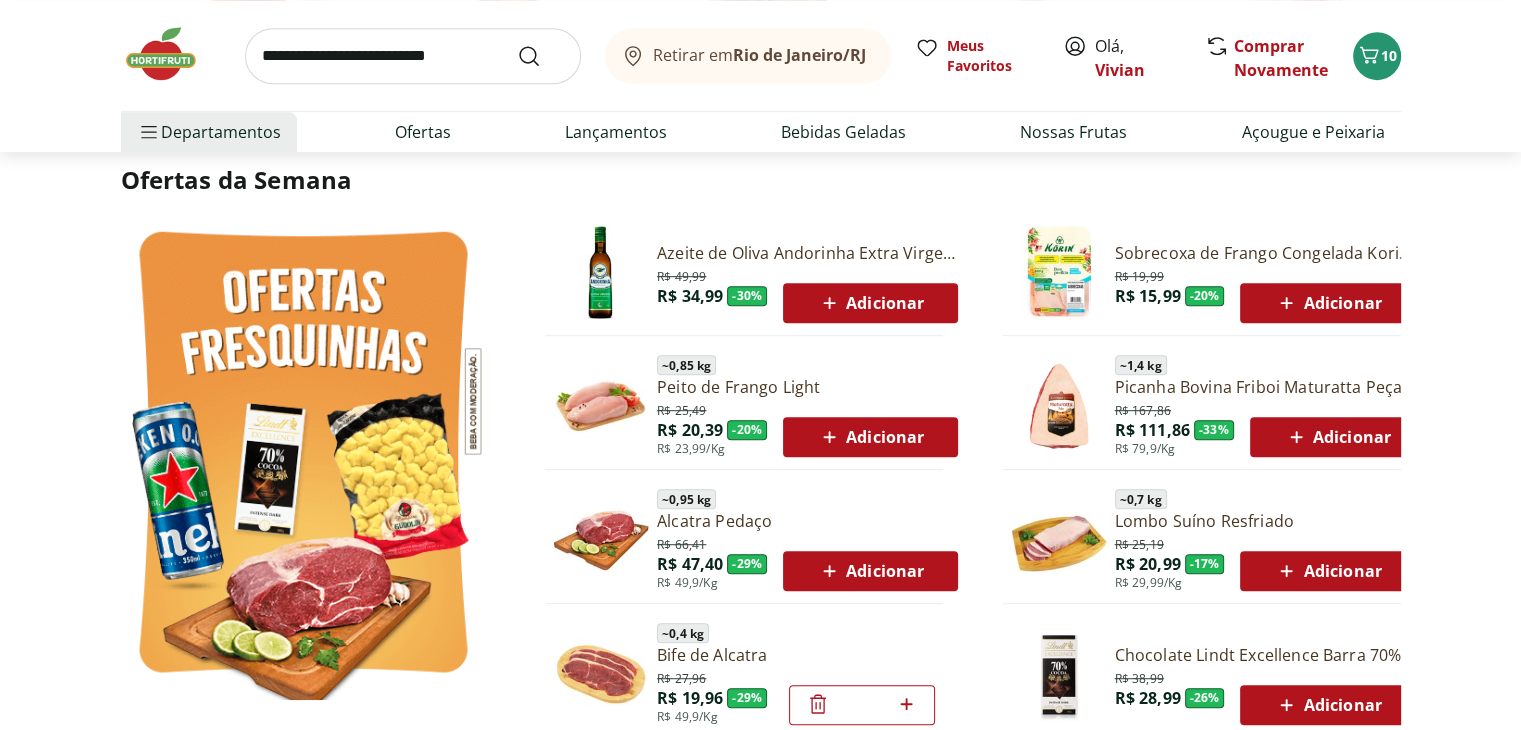 click at bounding box center [413, 56] 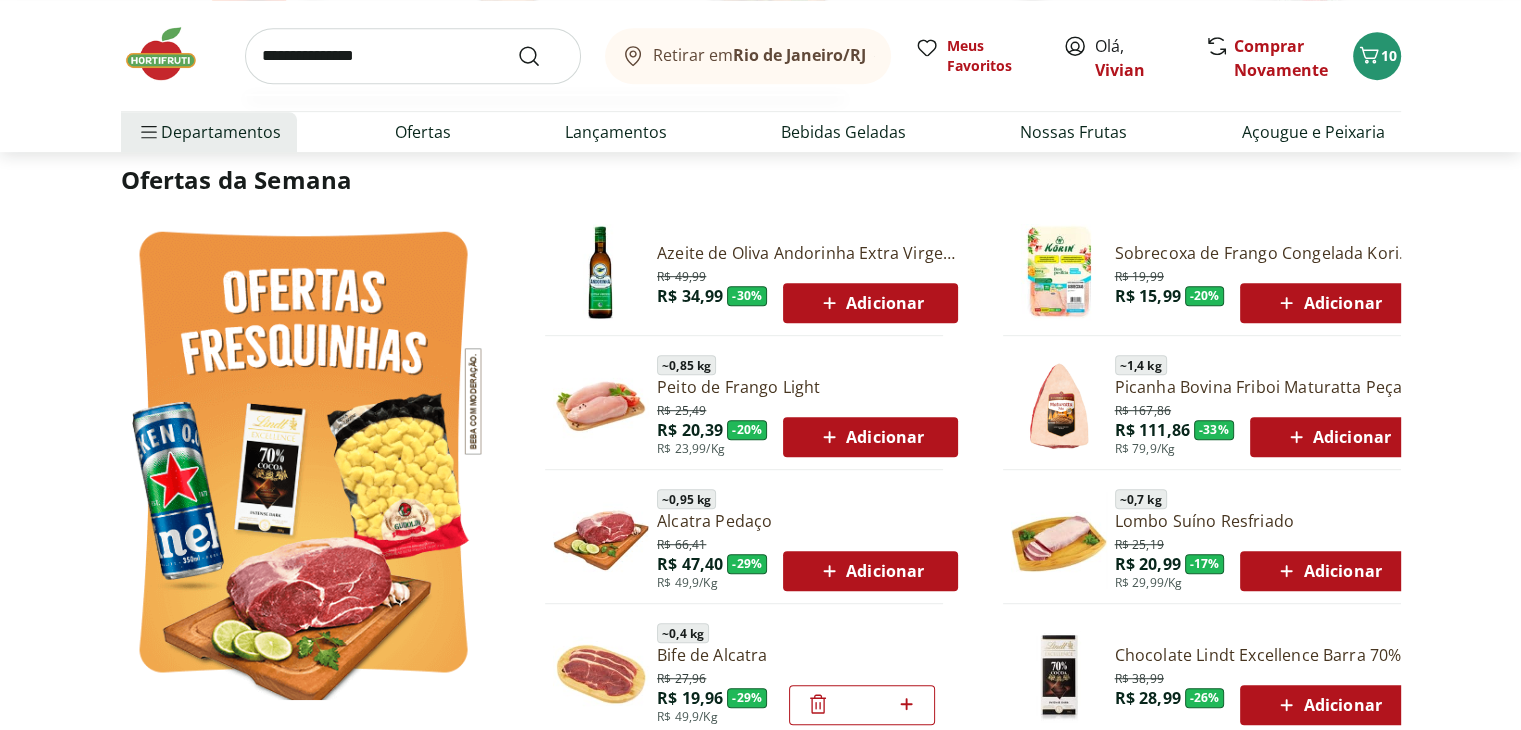 type on "**********" 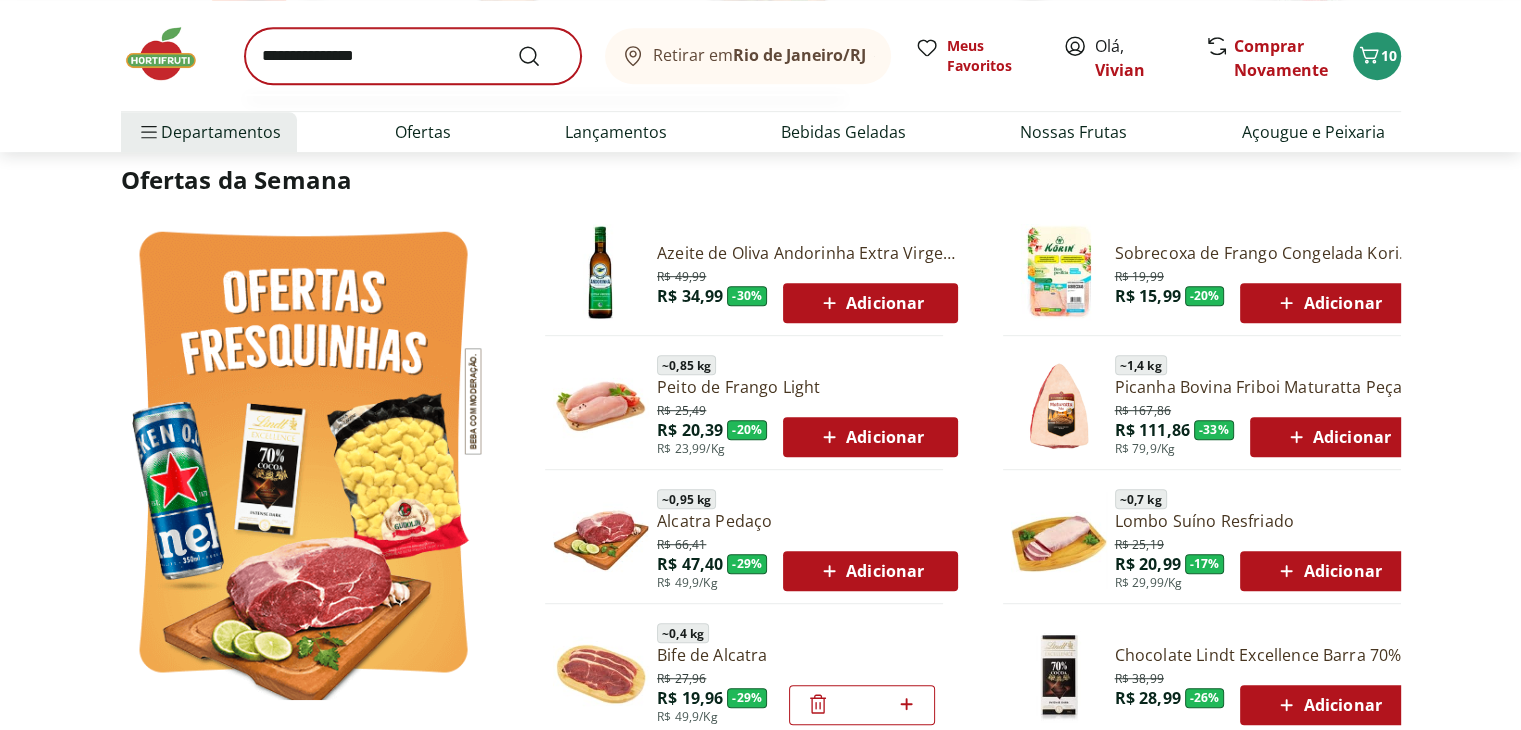 scroll, scrollTop: 0, scrollLeft: 0, axis: both 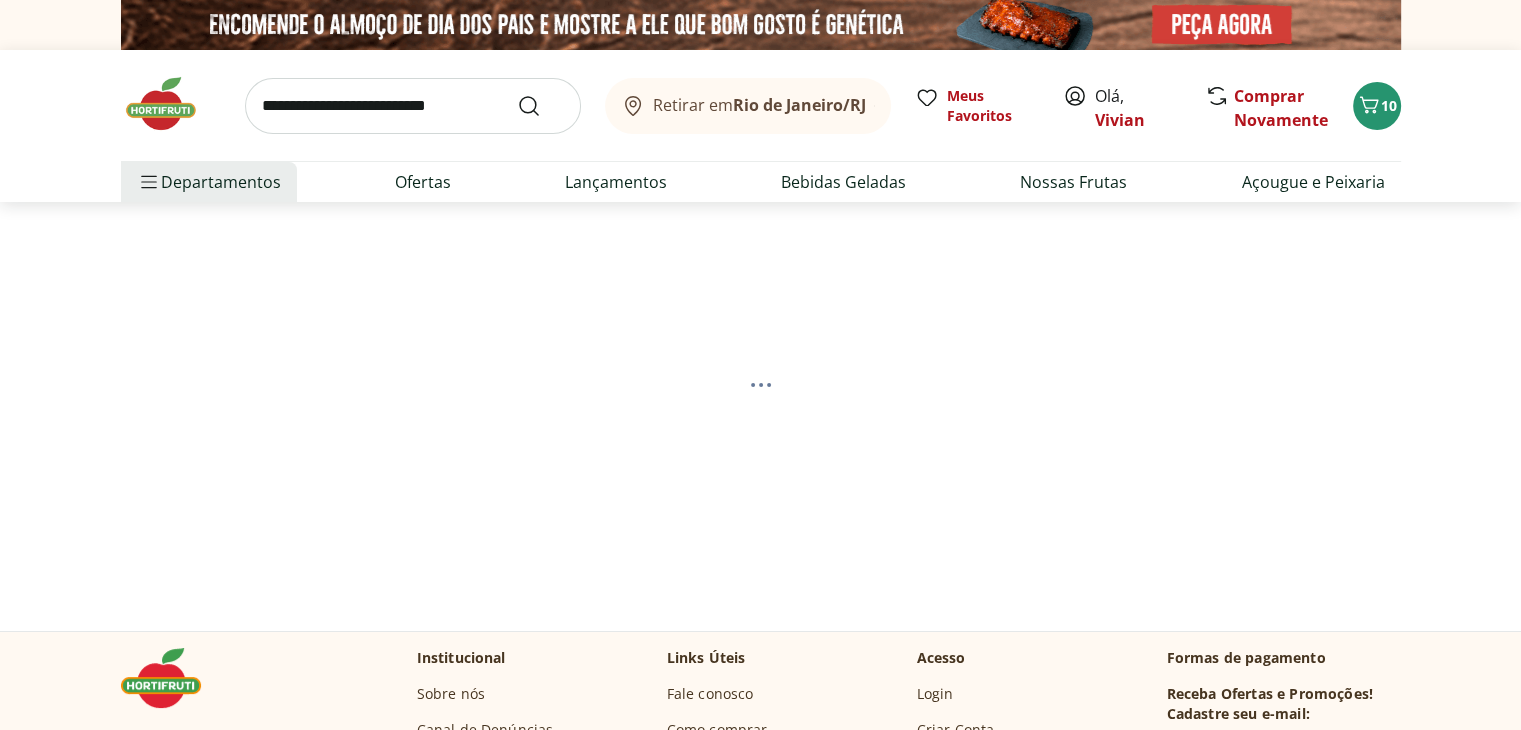 select on "**********" 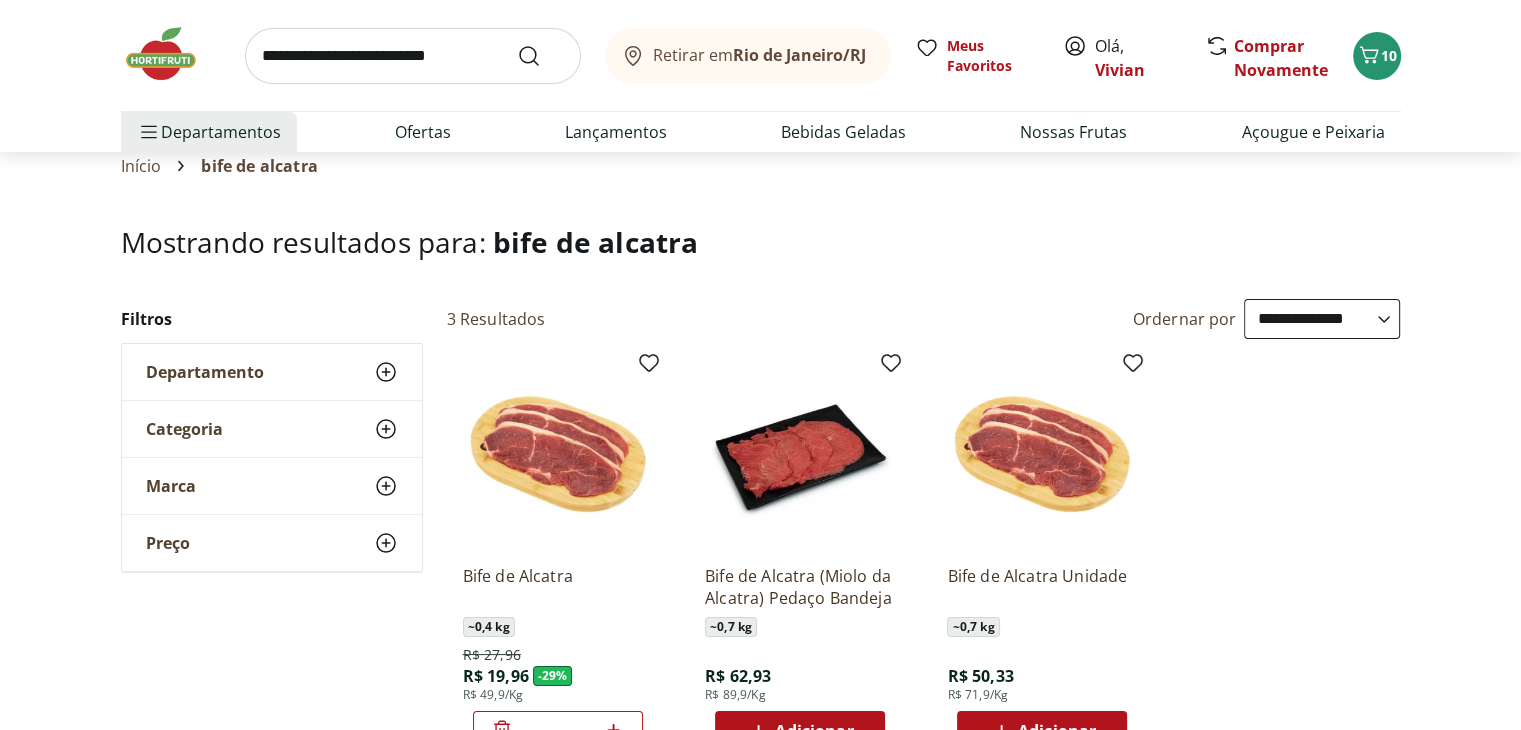 scroll, scrollTop: 100, scrollLeft: 0, axis: vertical 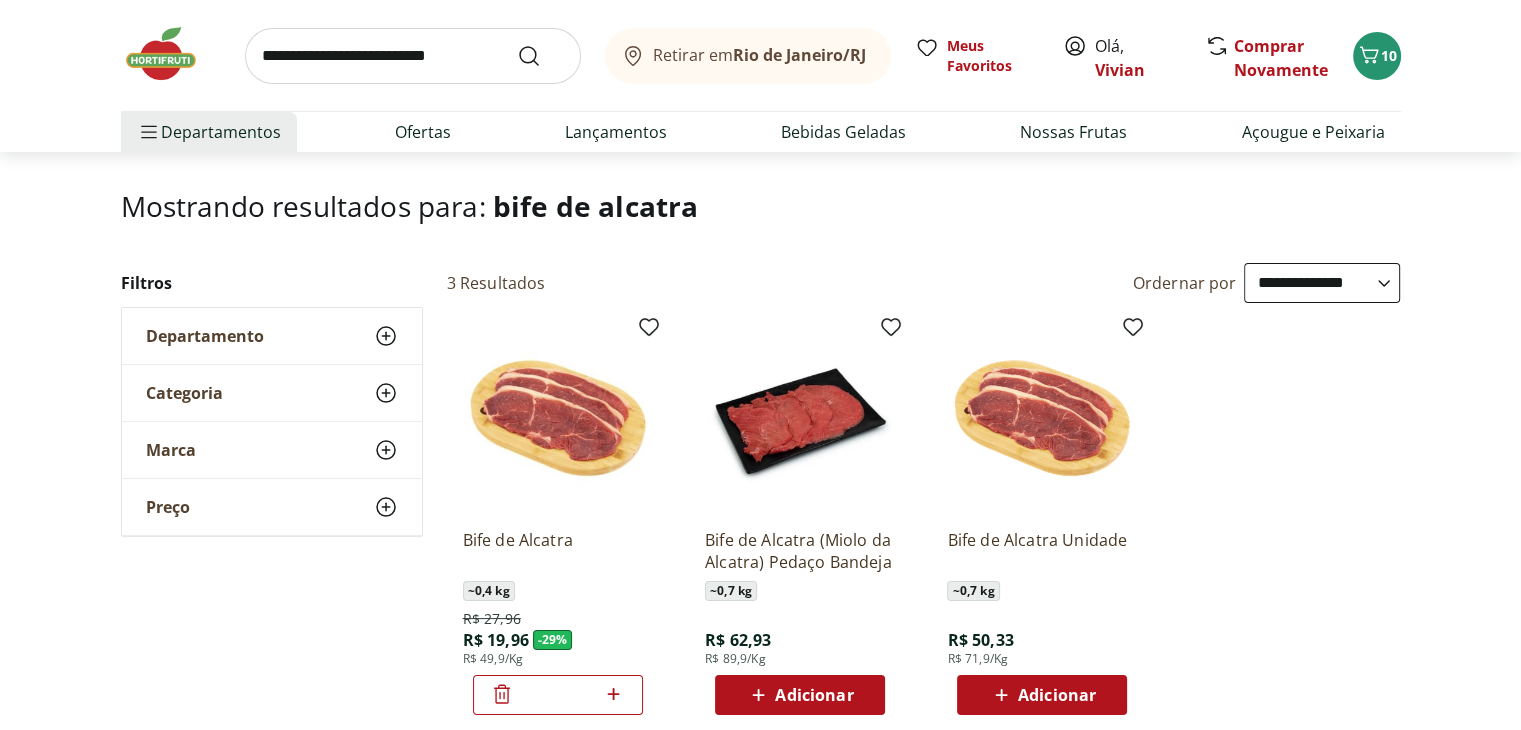 click at bounding box center [558, 418] 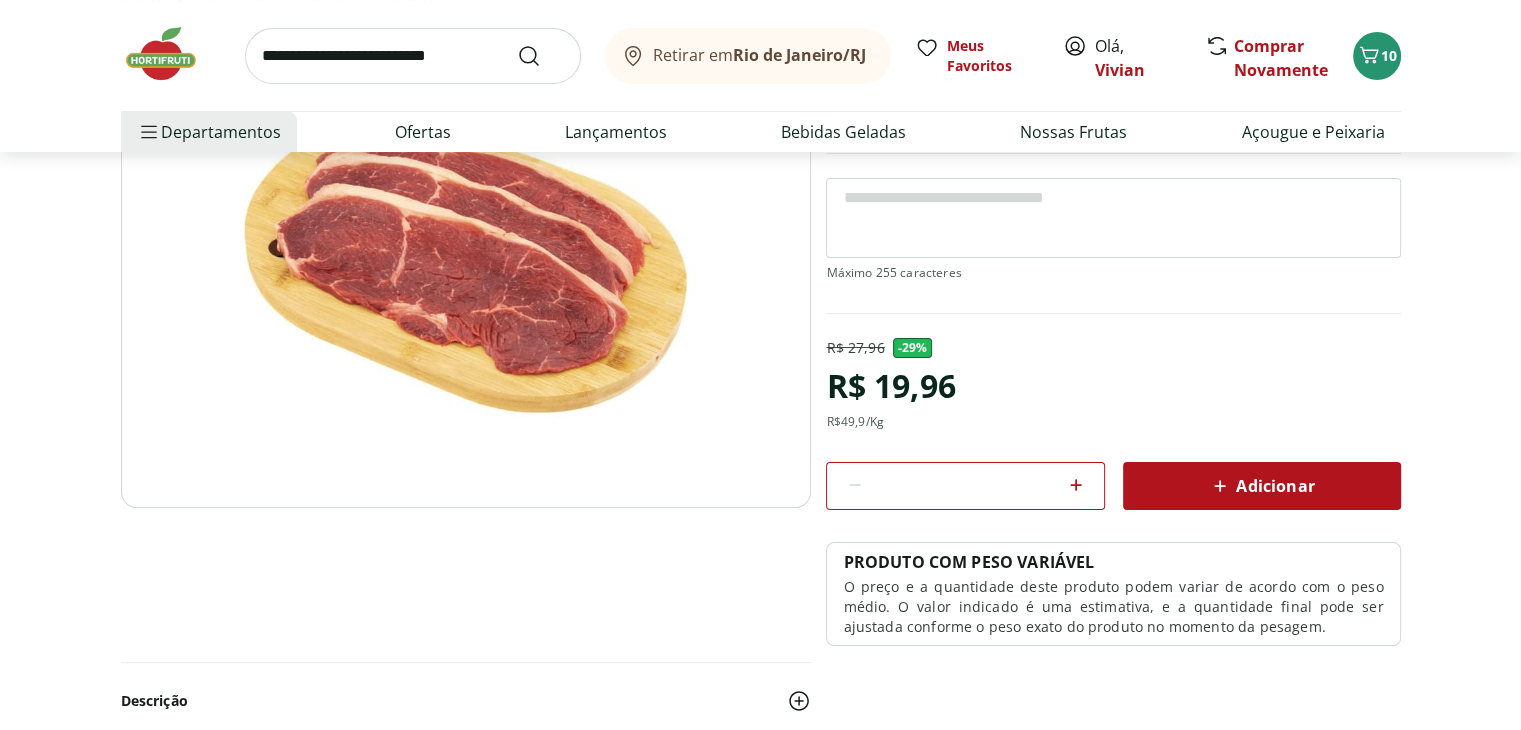 scroll, scrollTop: 200, scrollLeft: 0, axis: vertical 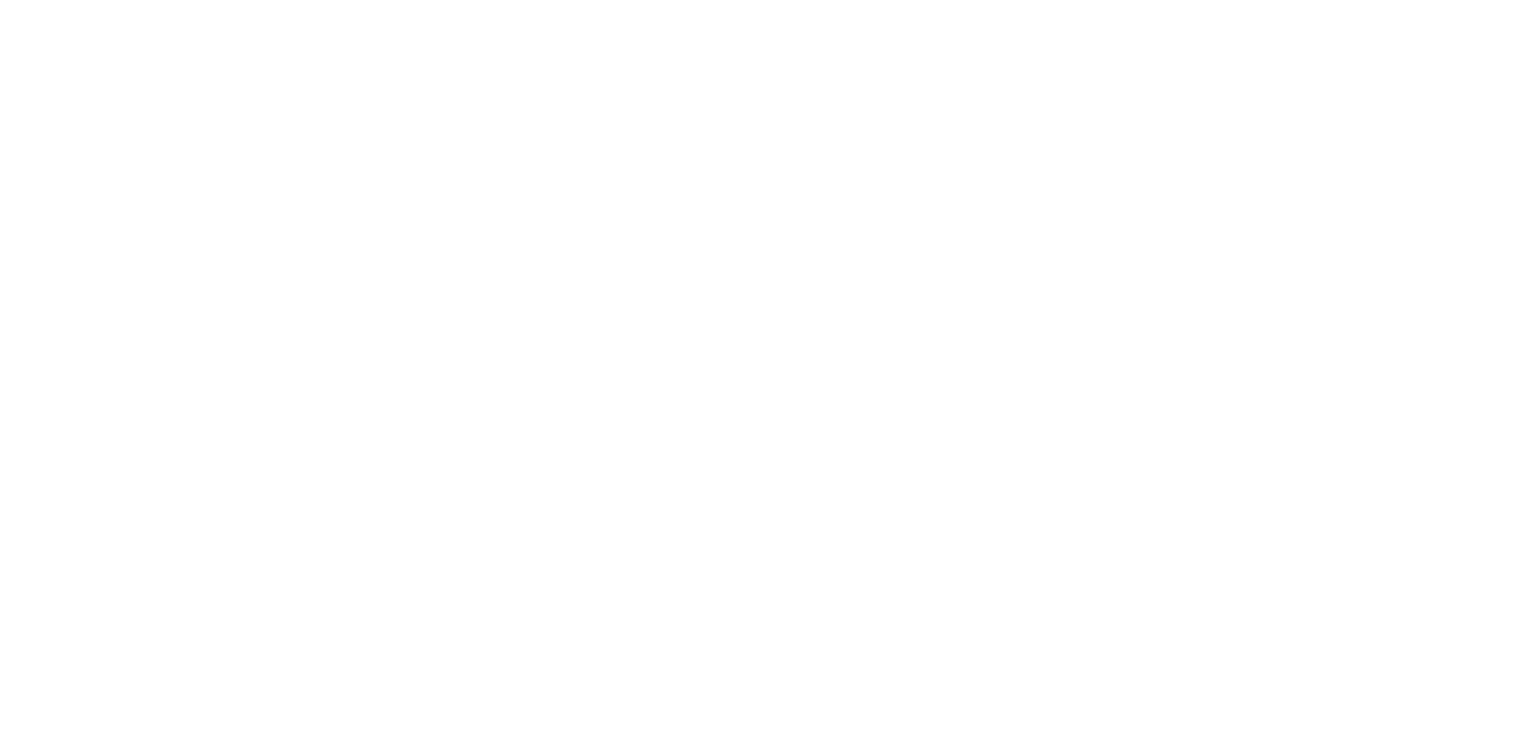 select on "**********" 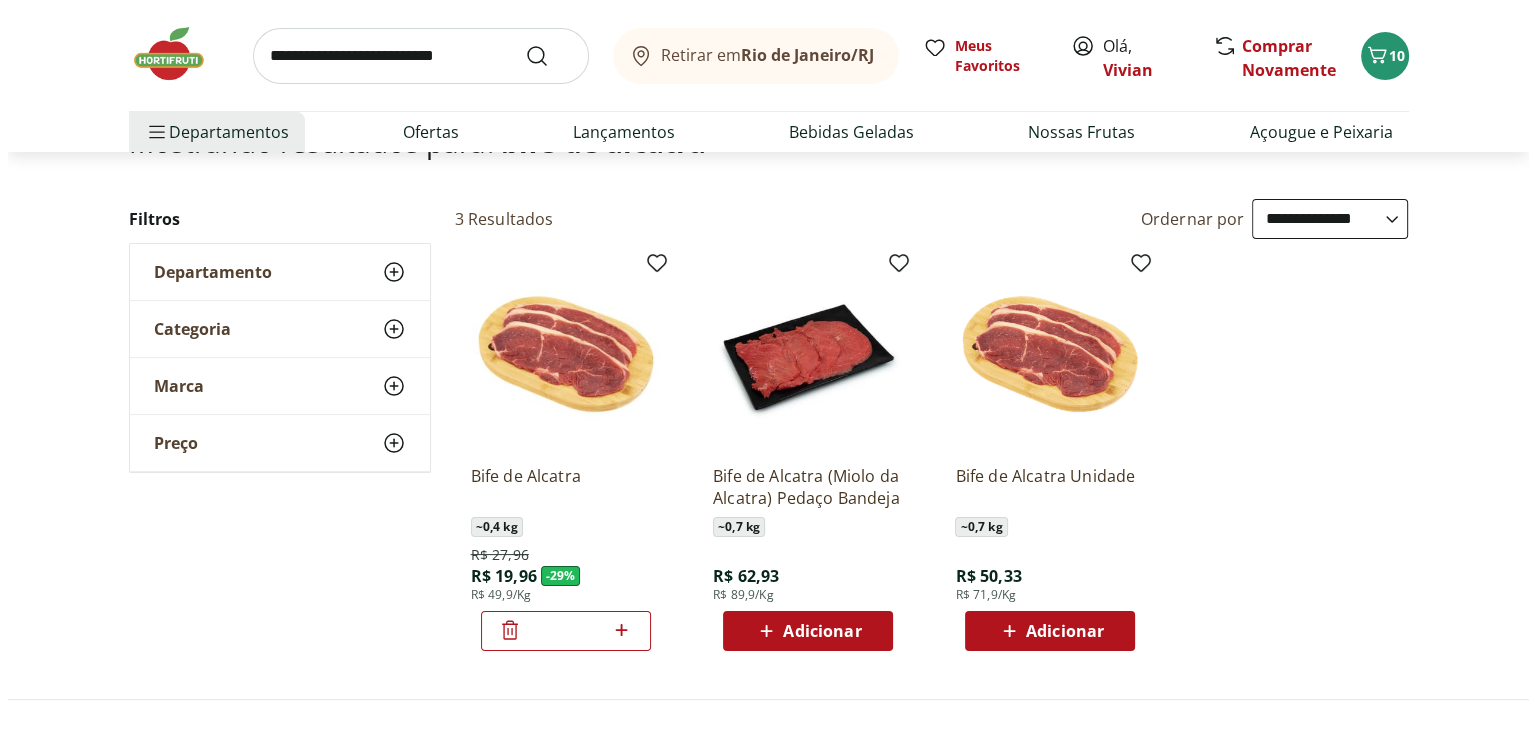 scroll, scrollTop: 200, scrollLeft: 0, axis: vertical 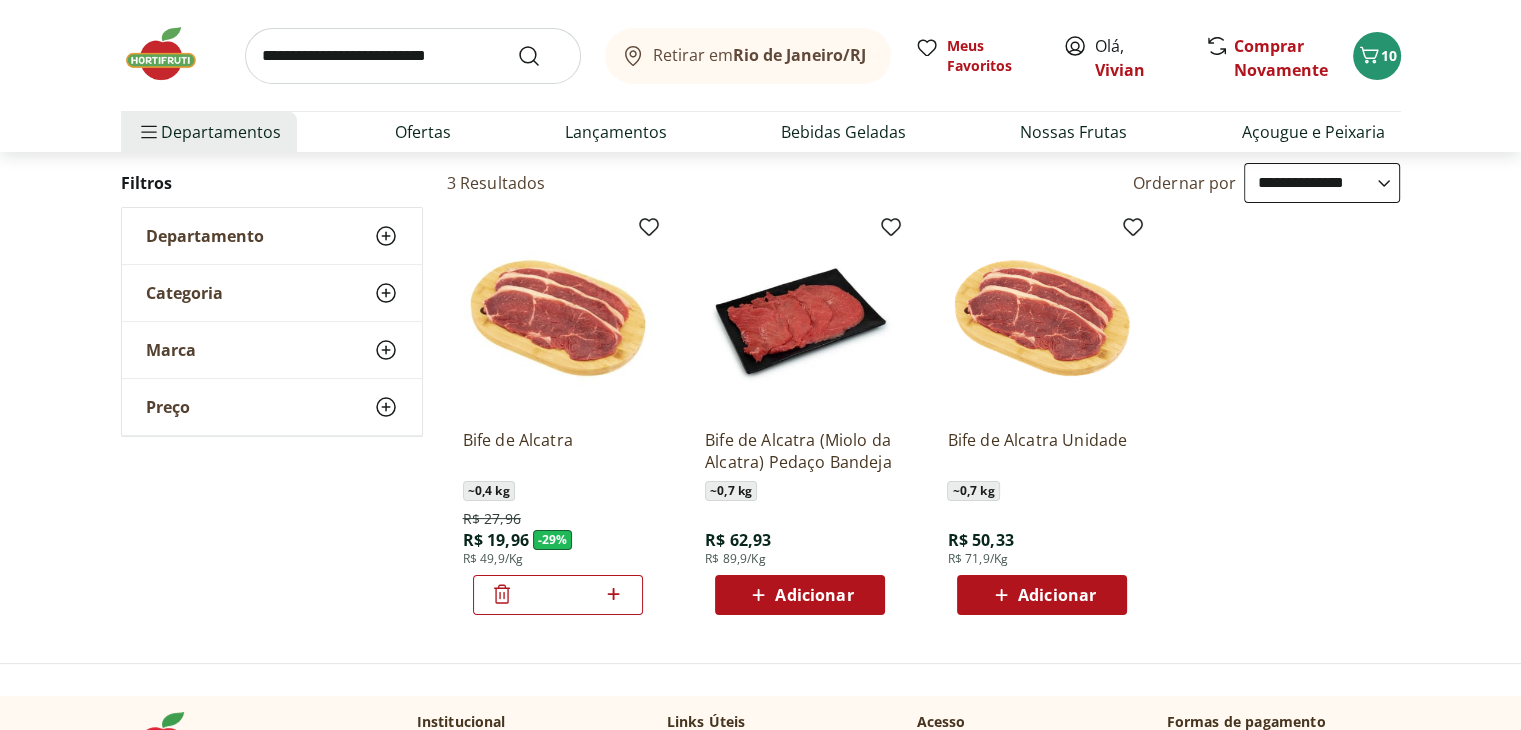 click on "*" at bounding box center [558, 595] 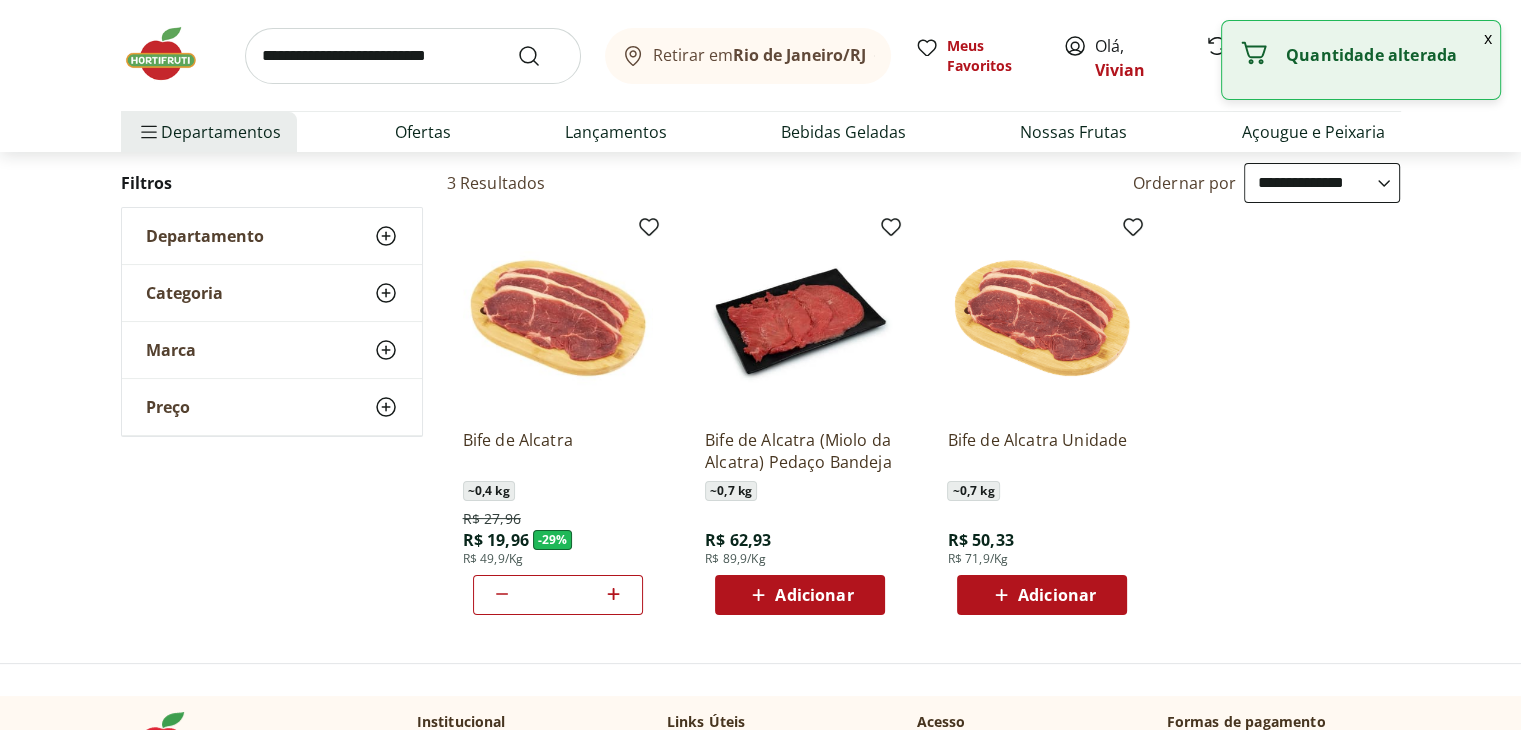 click 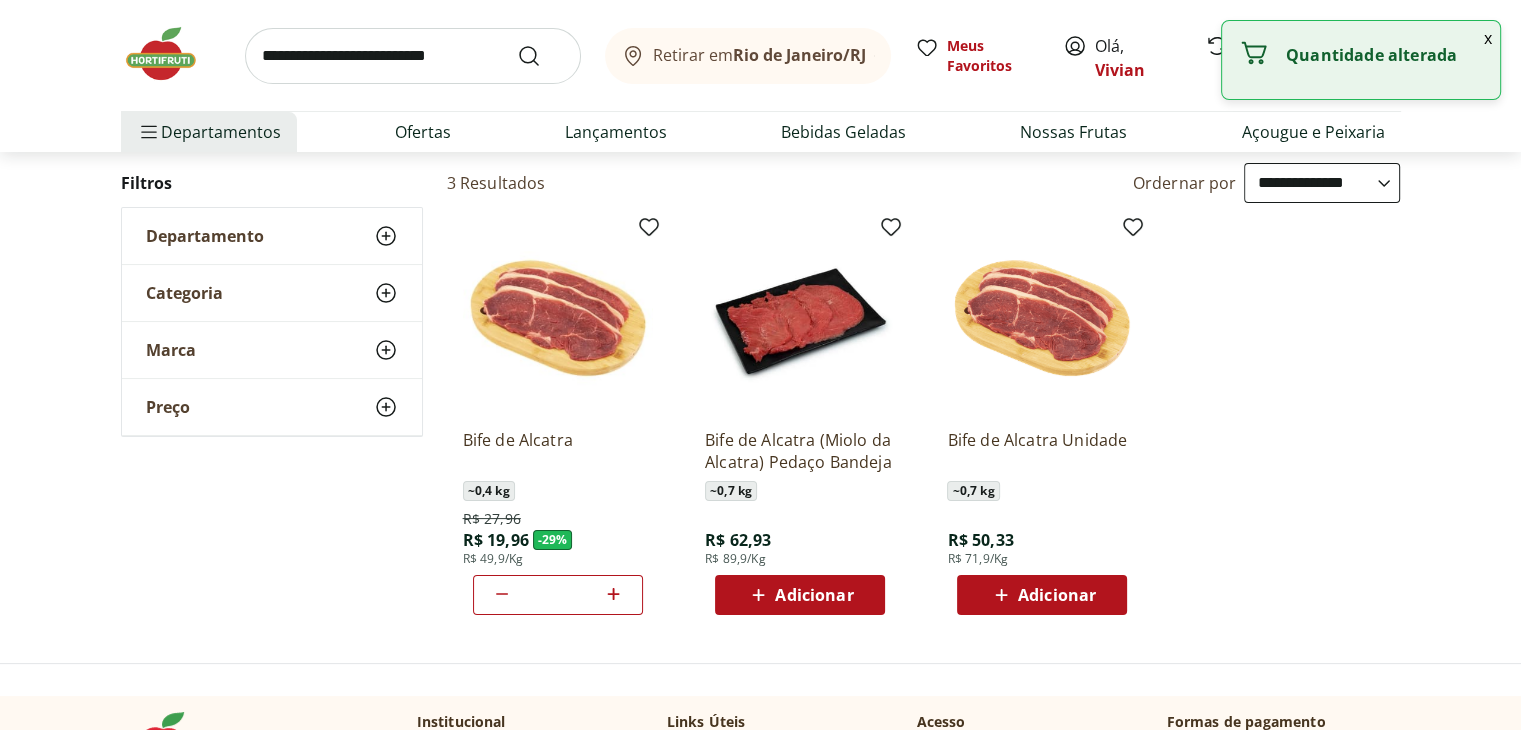 click 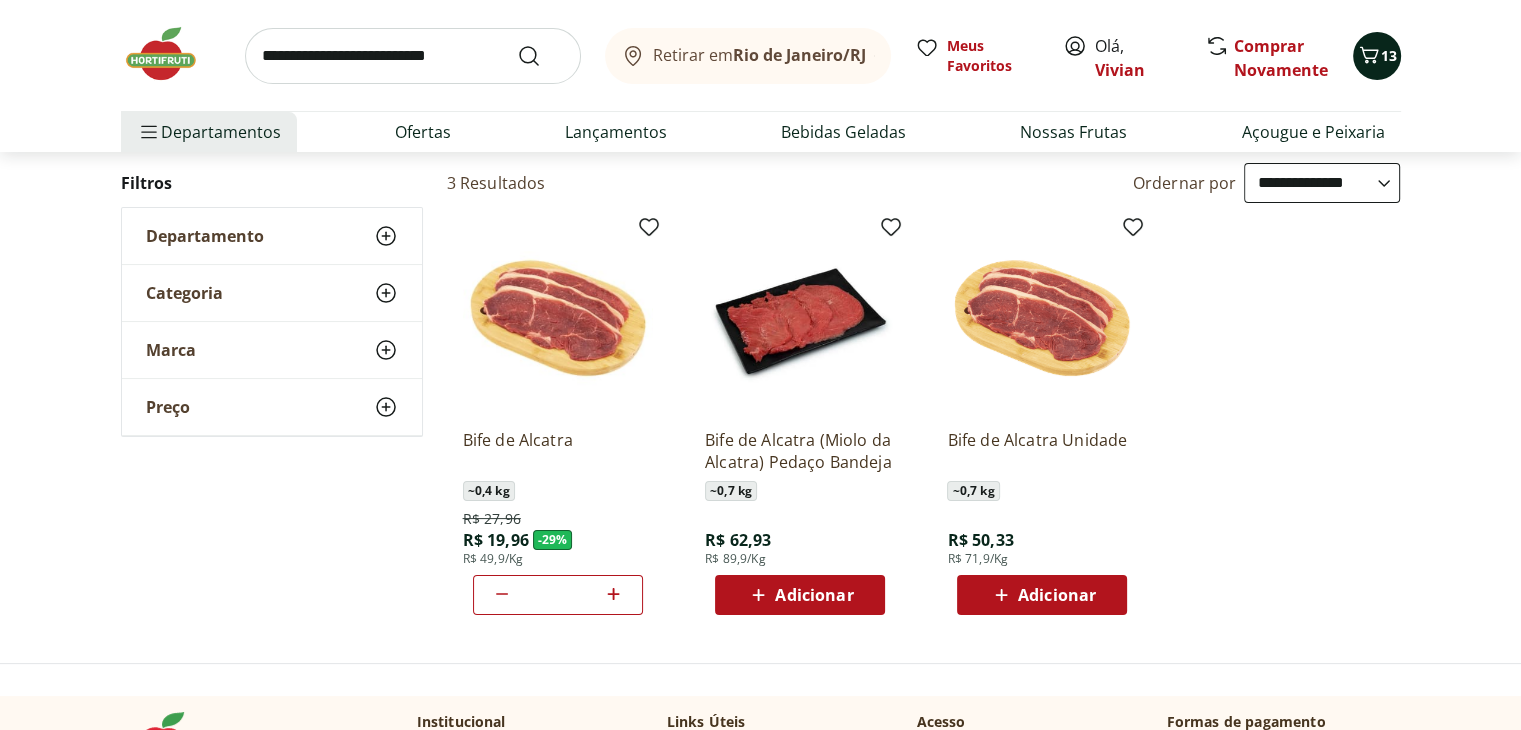 click on "13" at bounding box center (1389, 55) 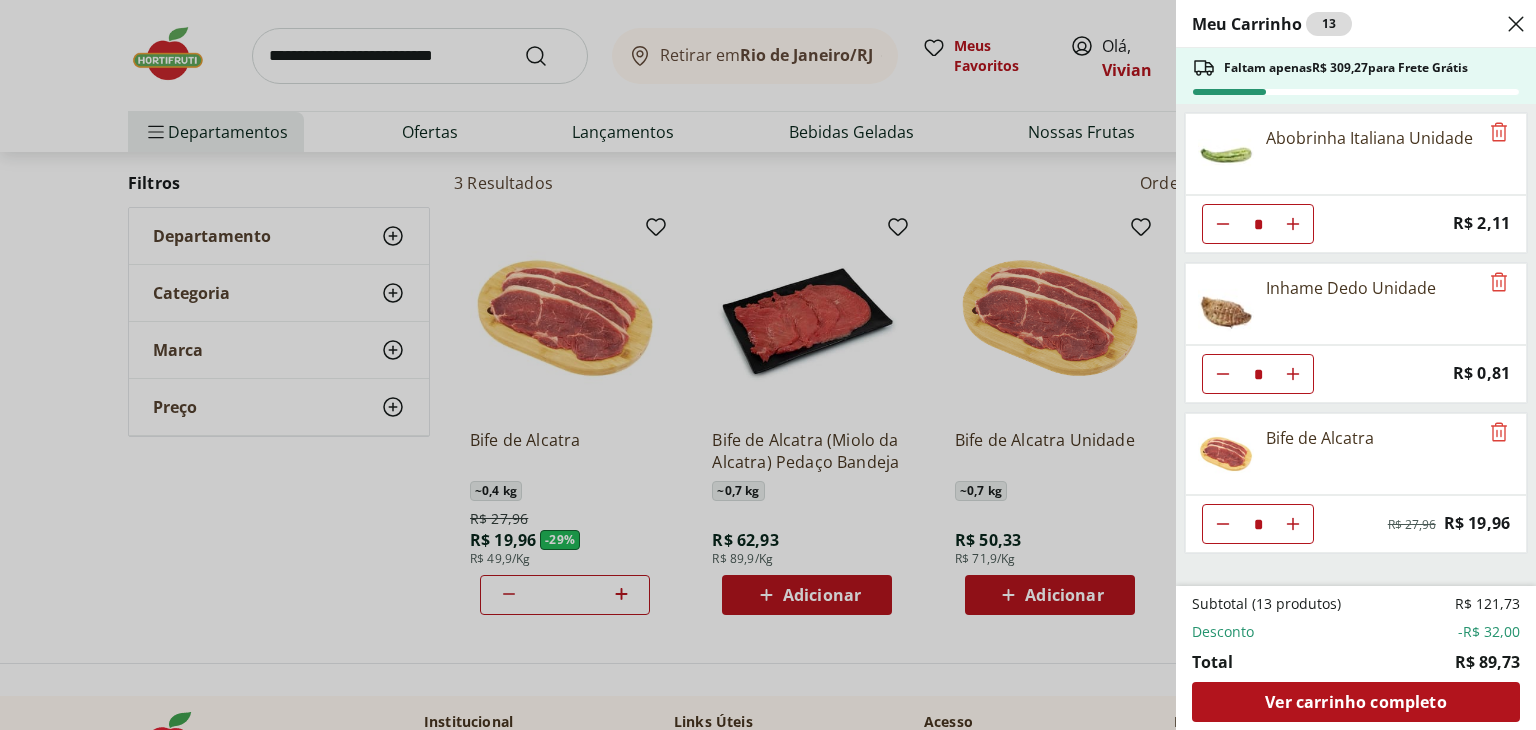 click on "Bife de Alcatra" at bounding box center (1332, 454) 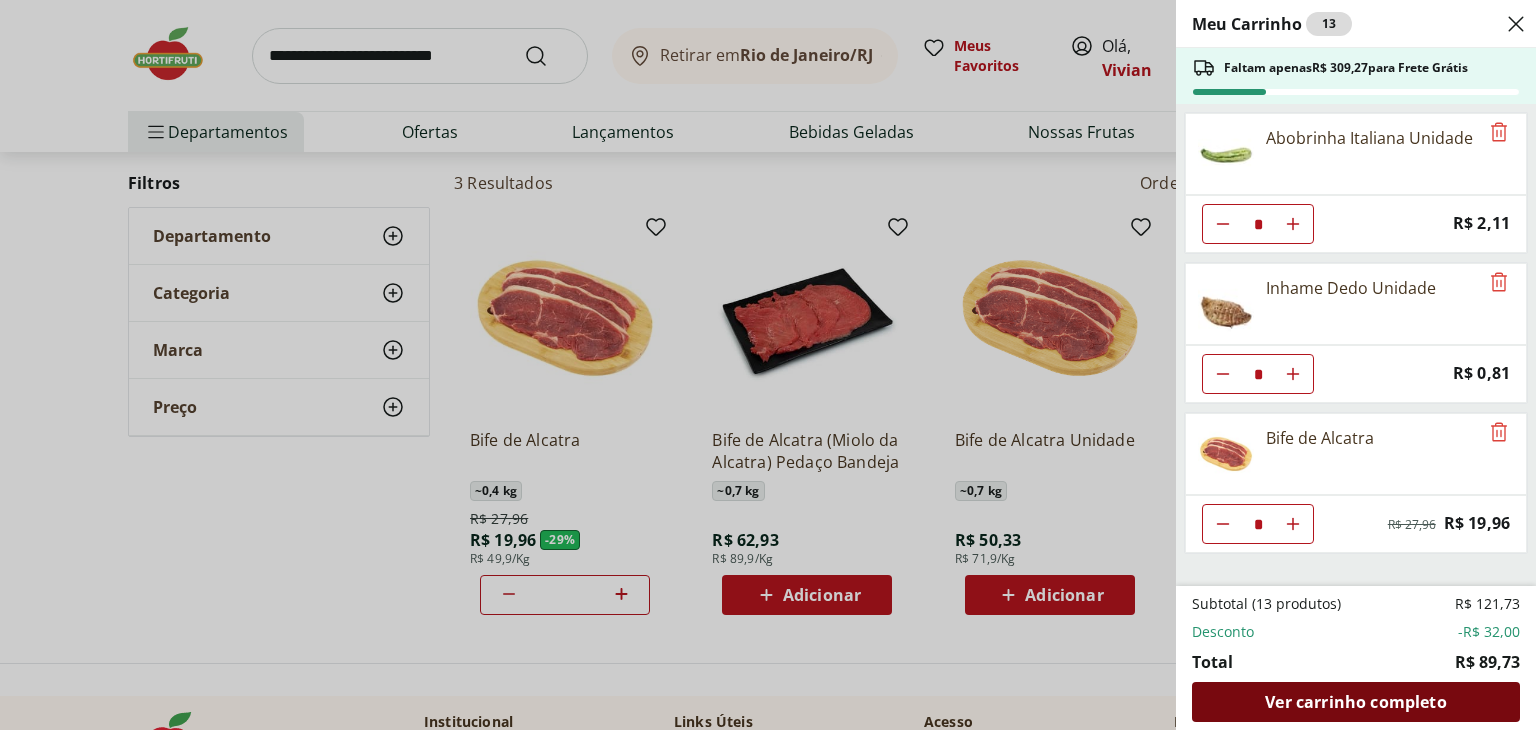 click on "Ver carrinho completo" at bounding box center [1355, 702] 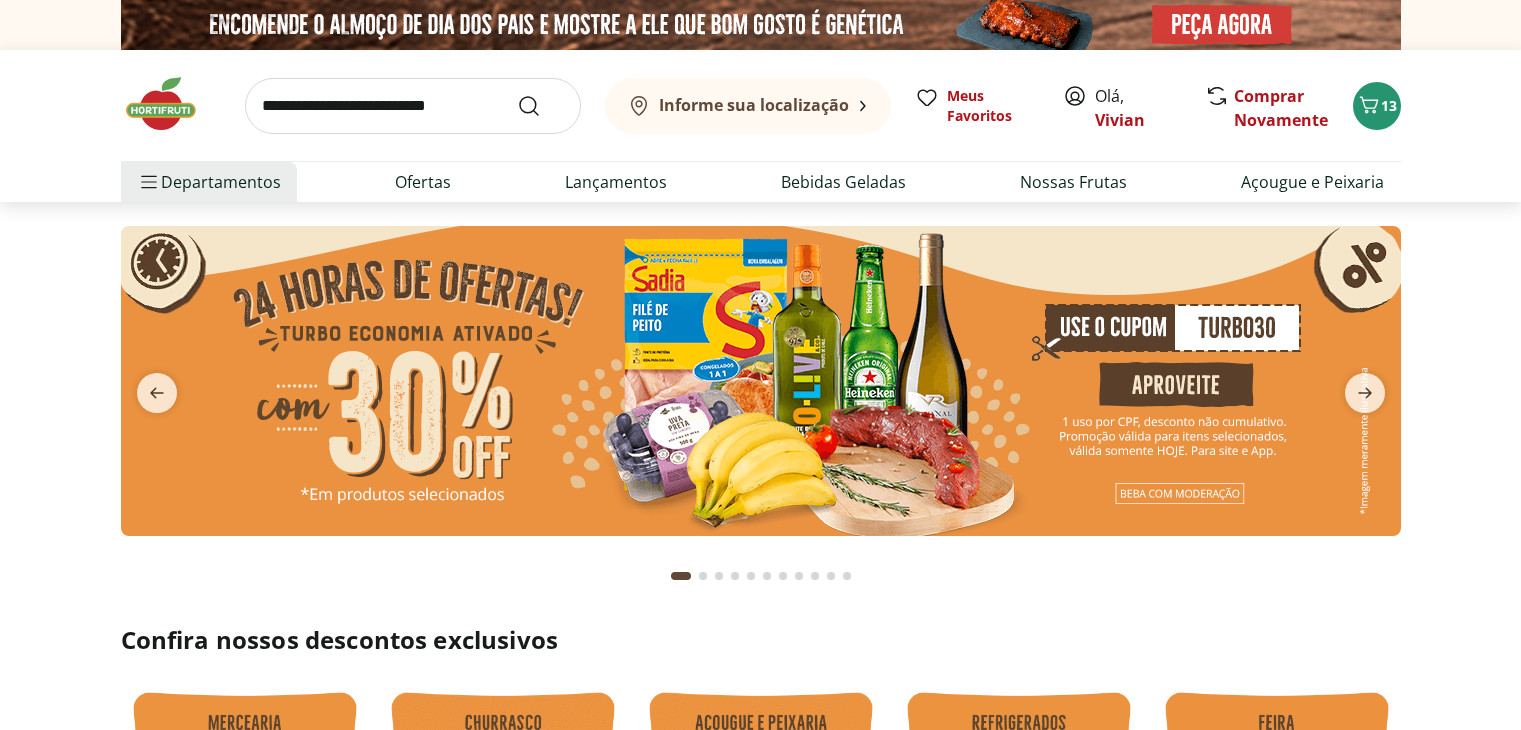 scroll, scrollTop: 0, scrollLeft: 0, axis: both 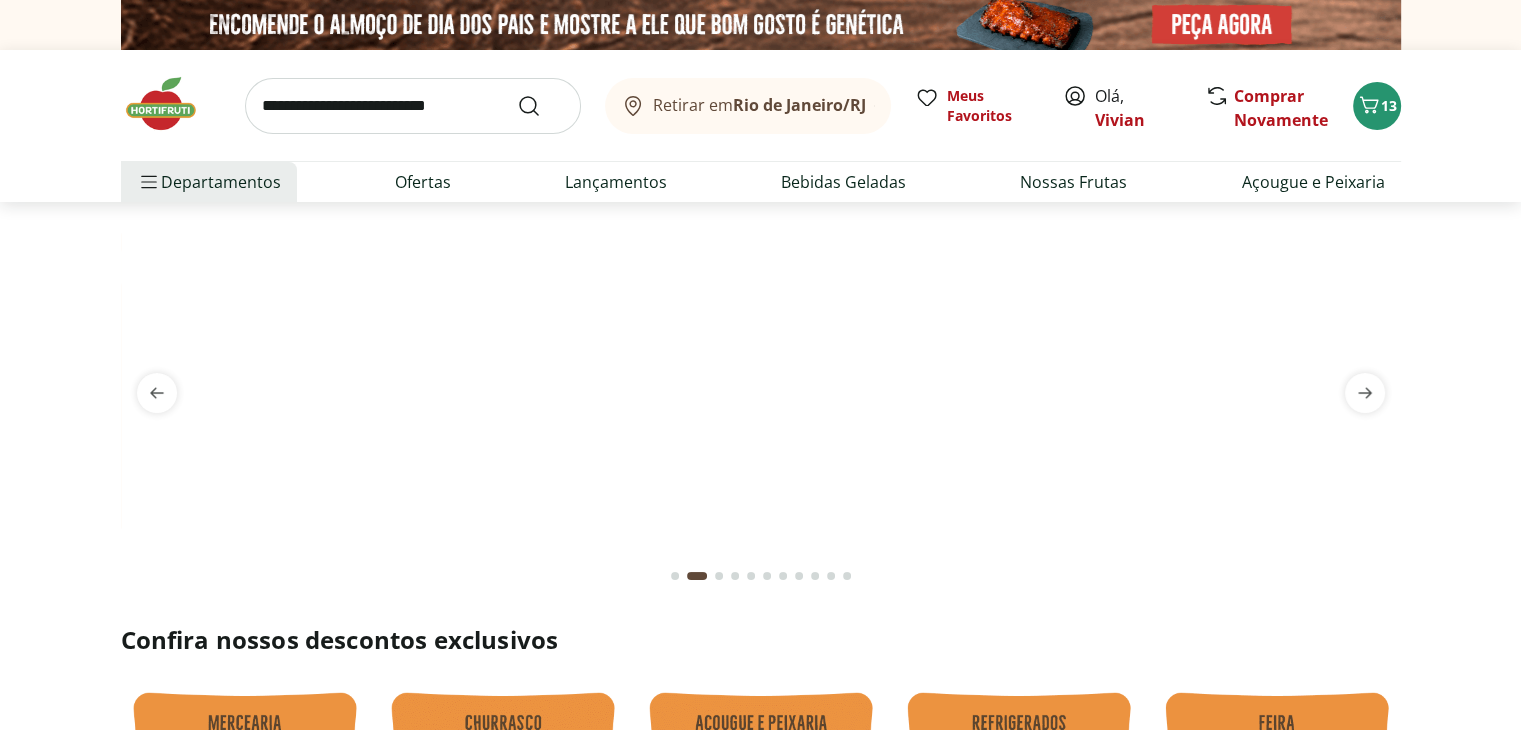 click at bounding box center [413, 106] 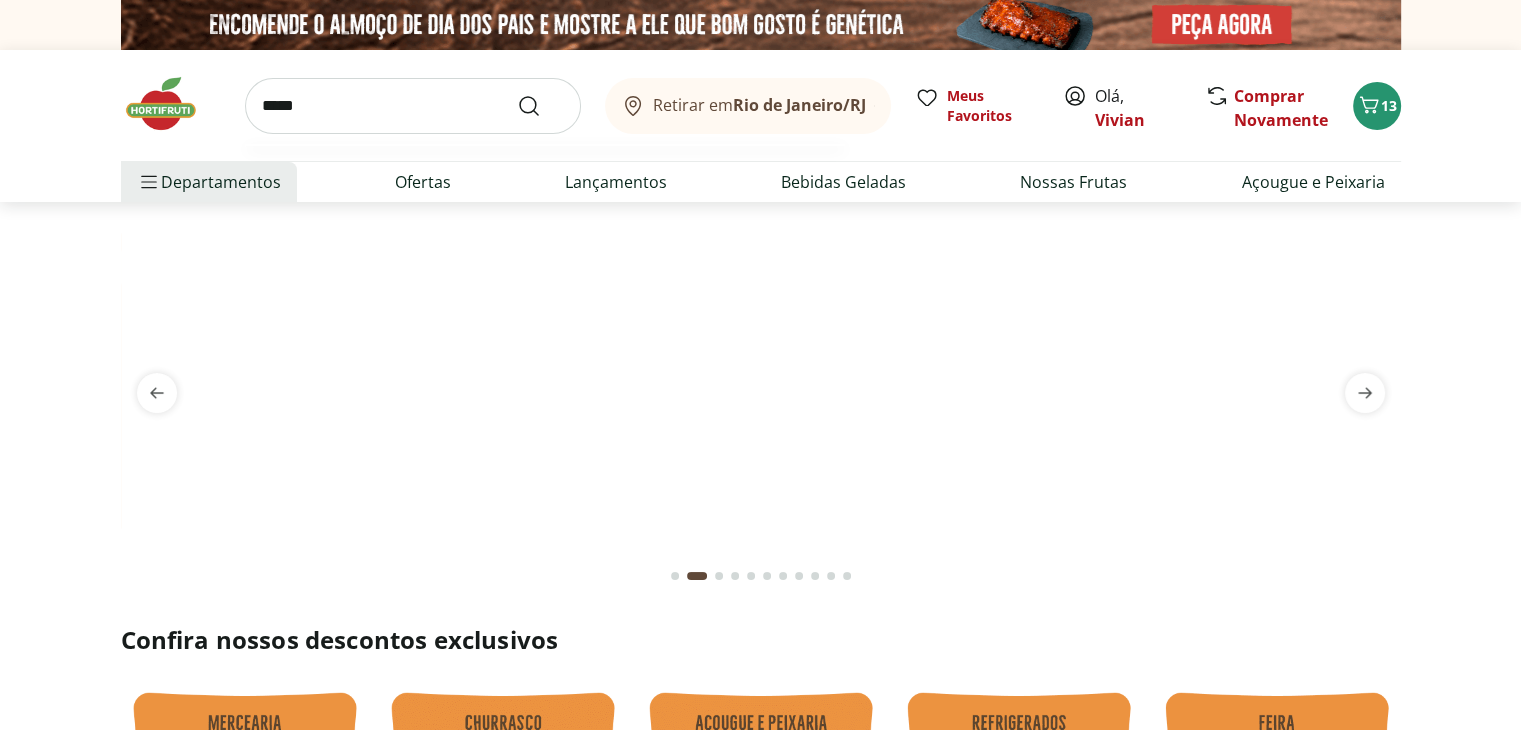 type on "*****" 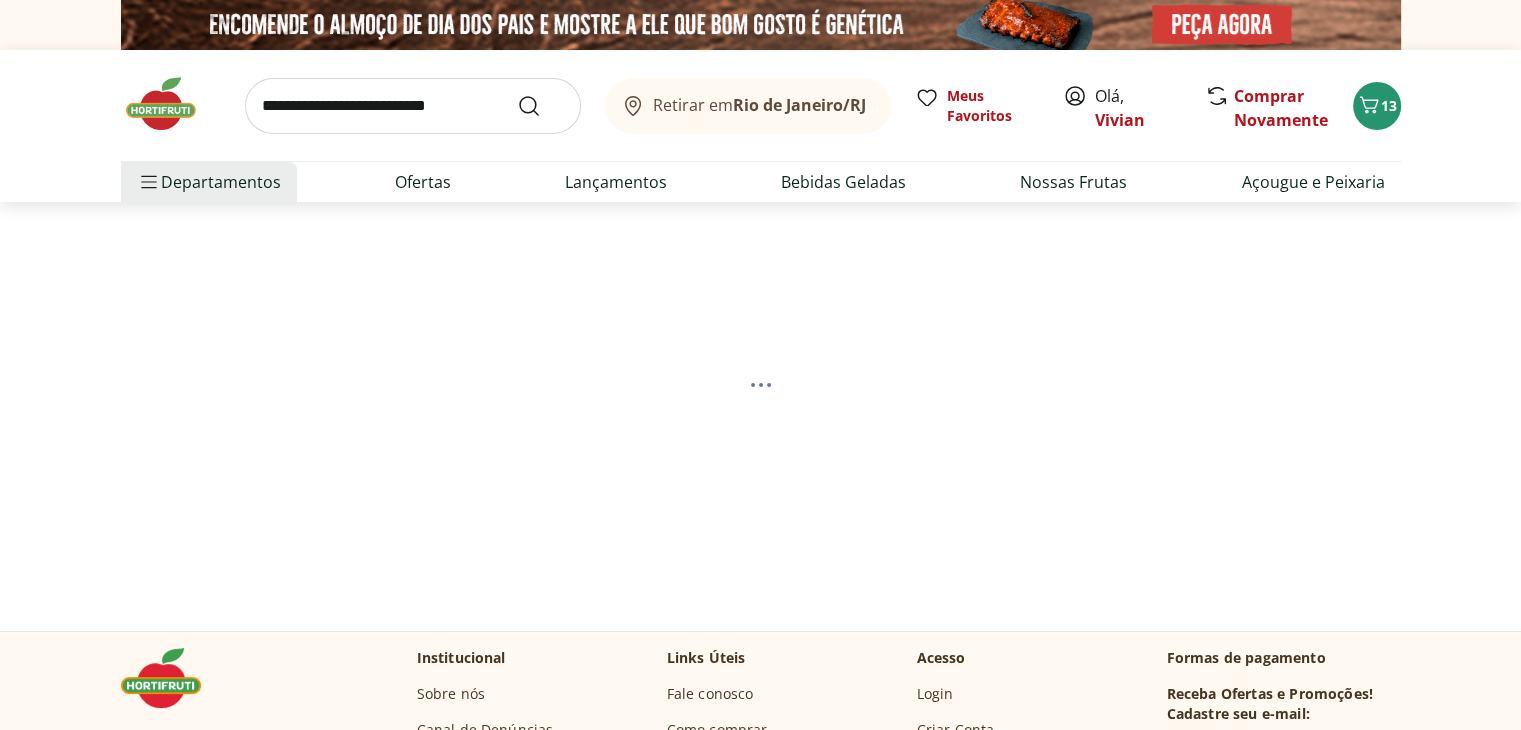 select on "**********" 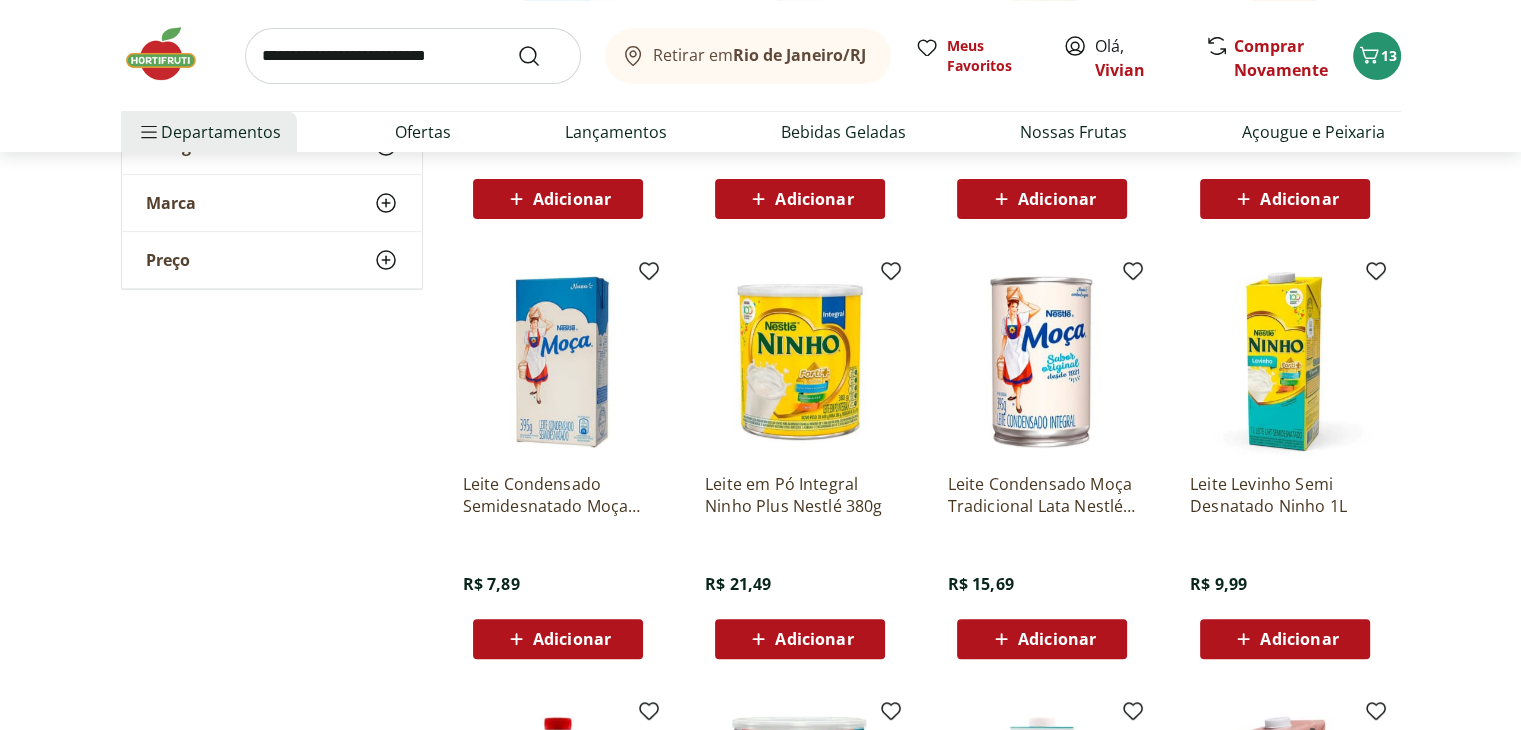 scroll, scrollTop: 600, scrollLeft: 0, axis: vertical 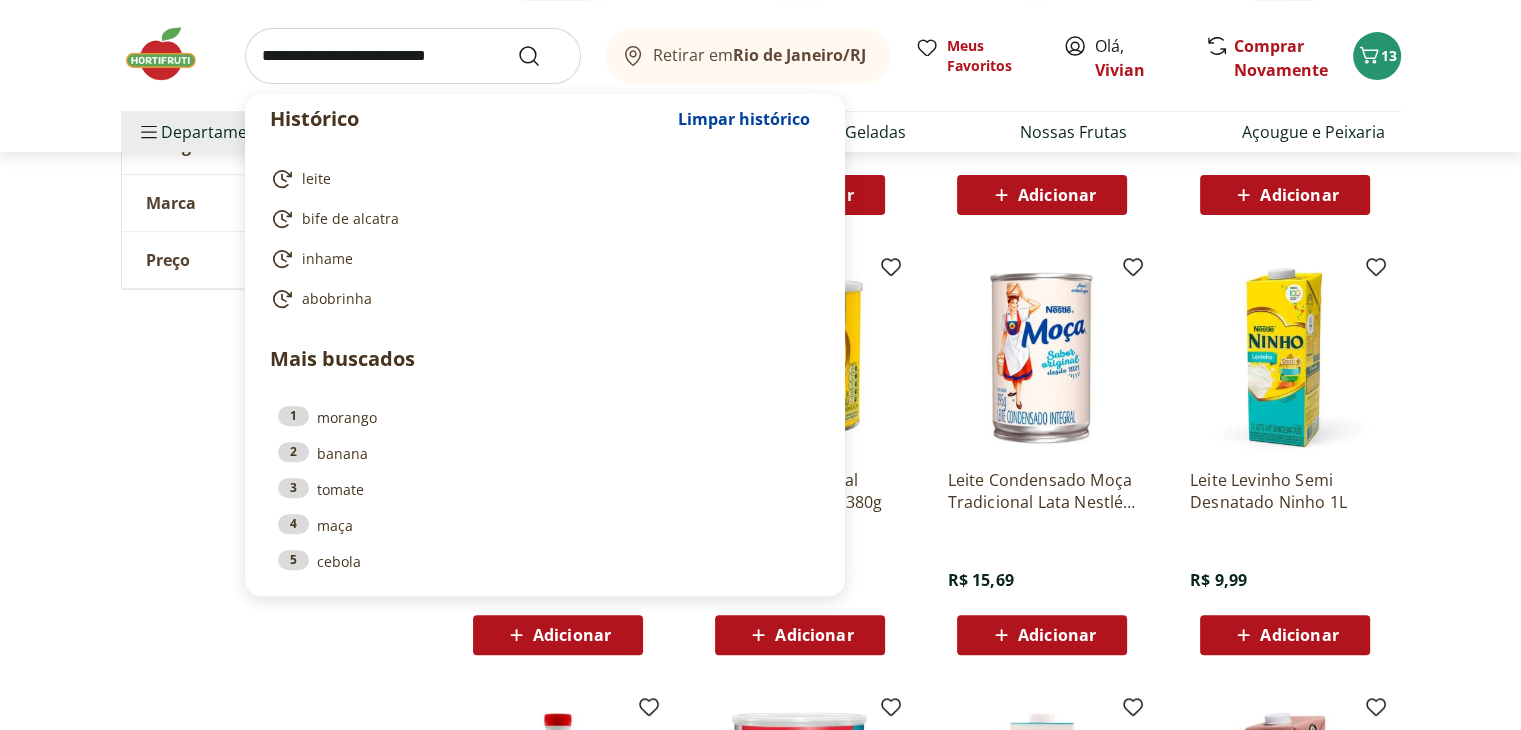 click at bounding box center (413, 56) 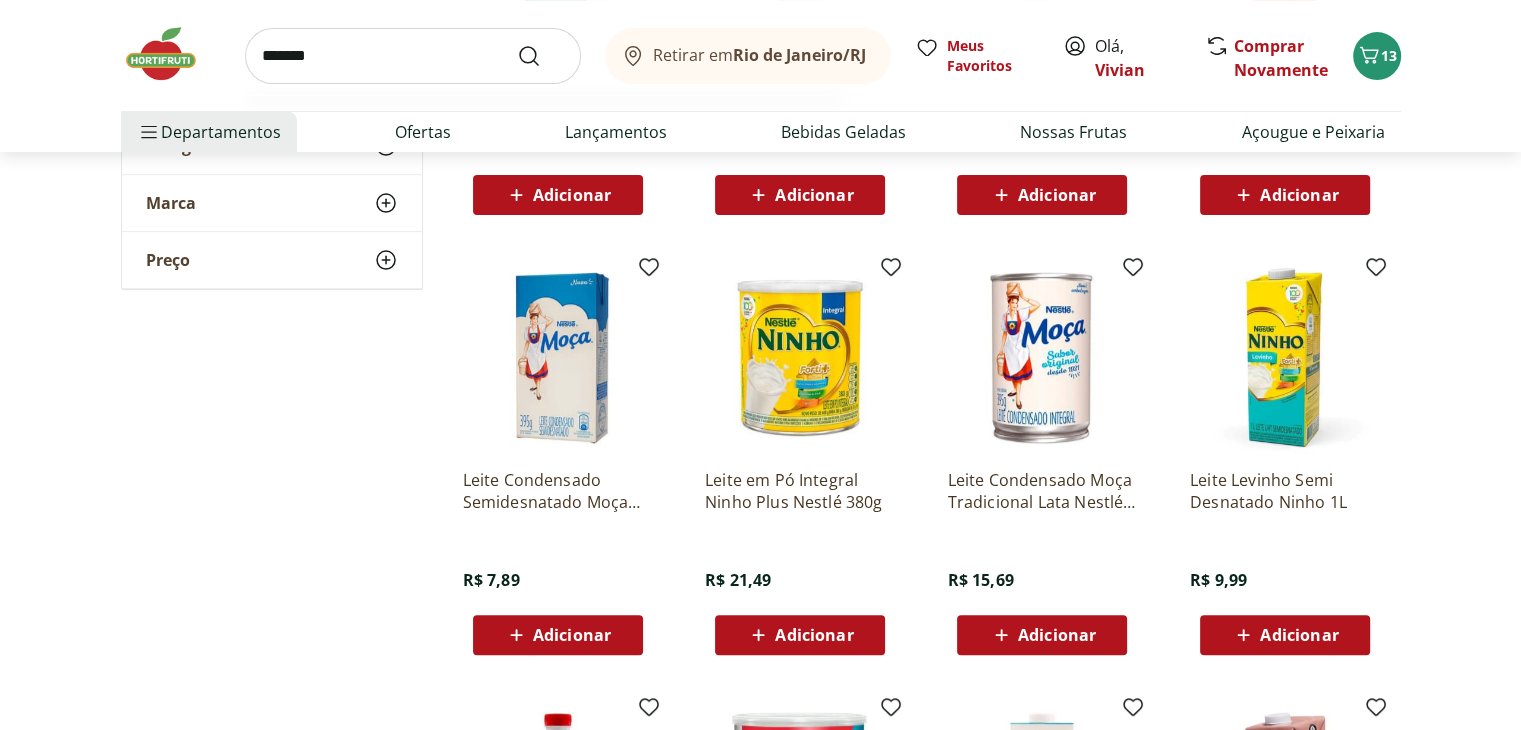 type on "*******" 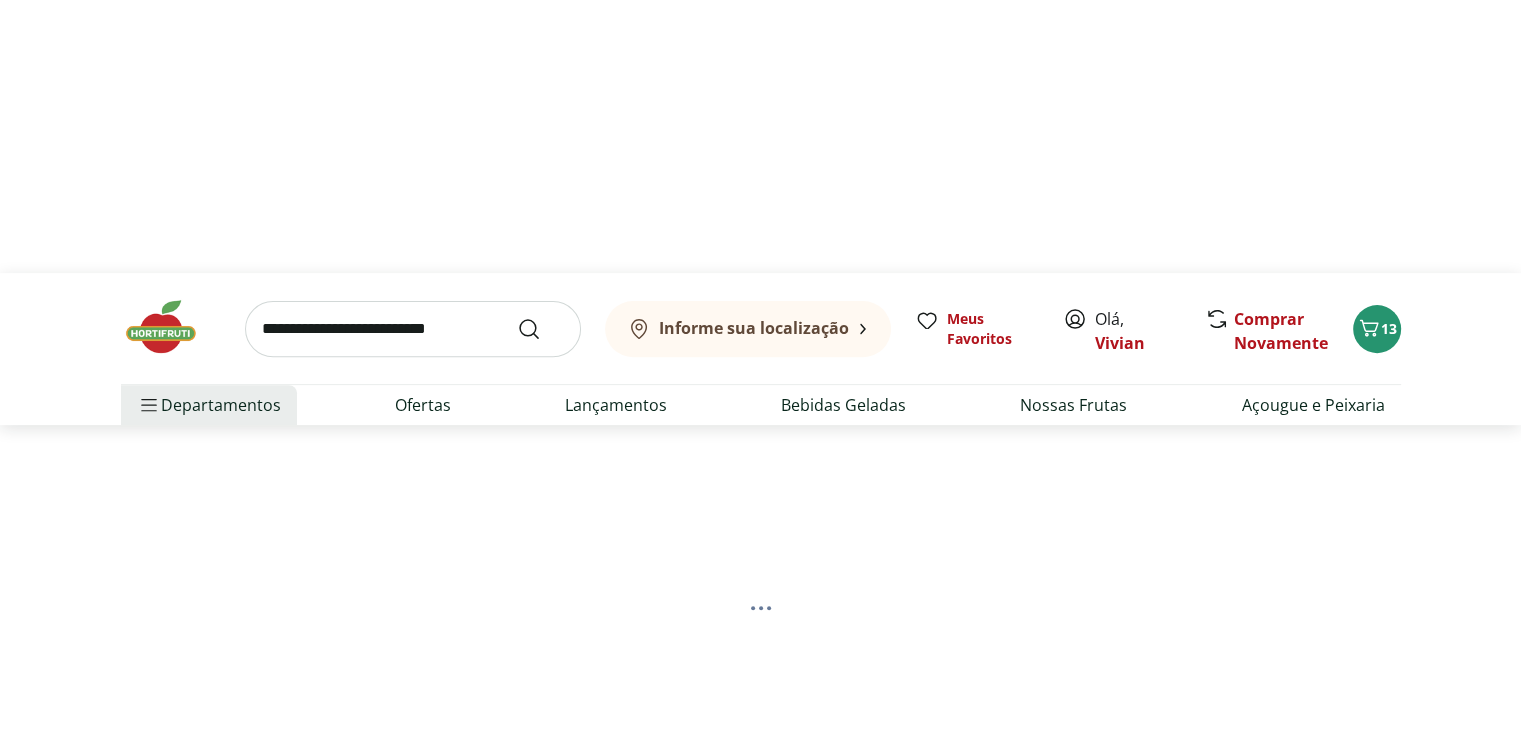 scroll, scrollTop: 0, scrollLeft: 0, axis: both 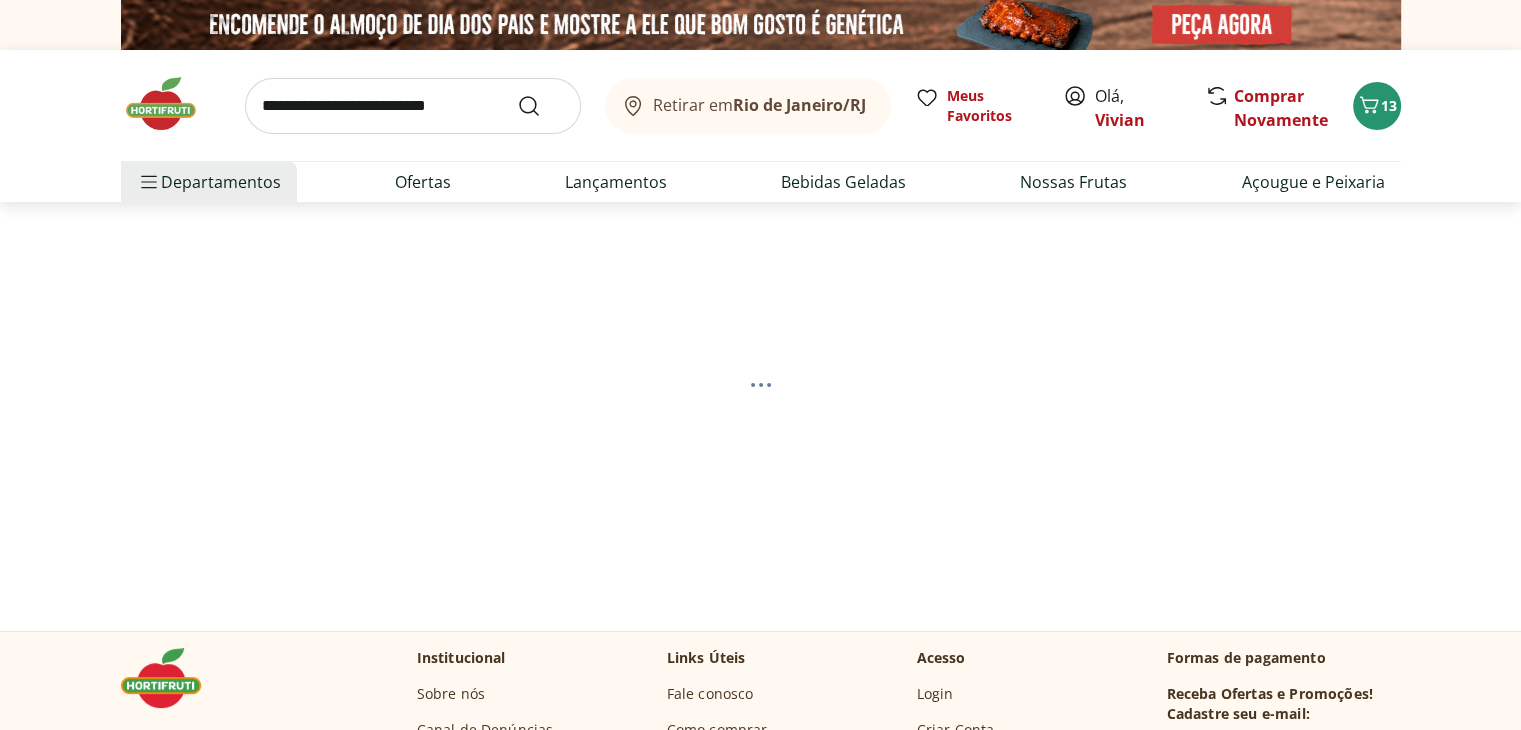 select on "**********" 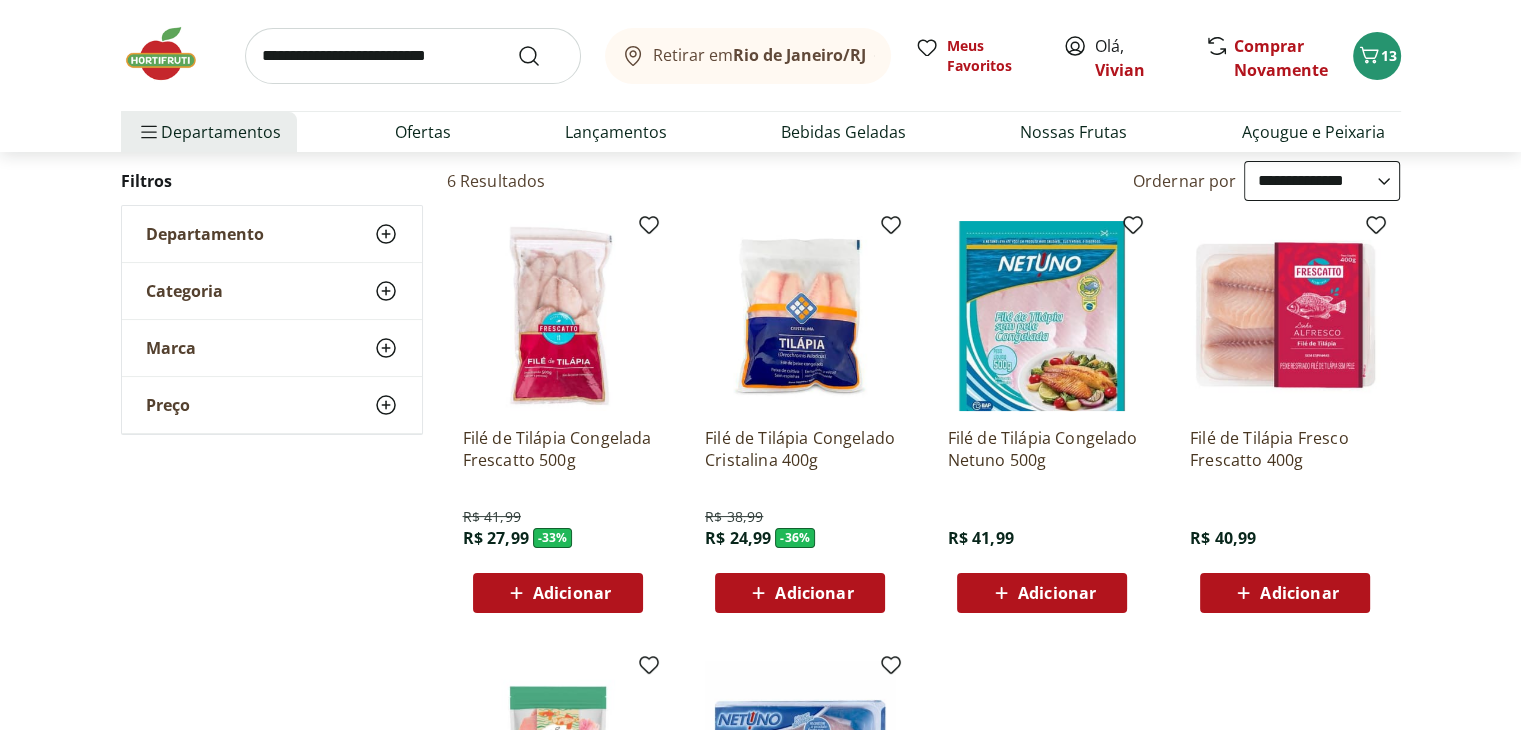scroll, scrollTop: 200, scrollLeft: 0, axis: vertical 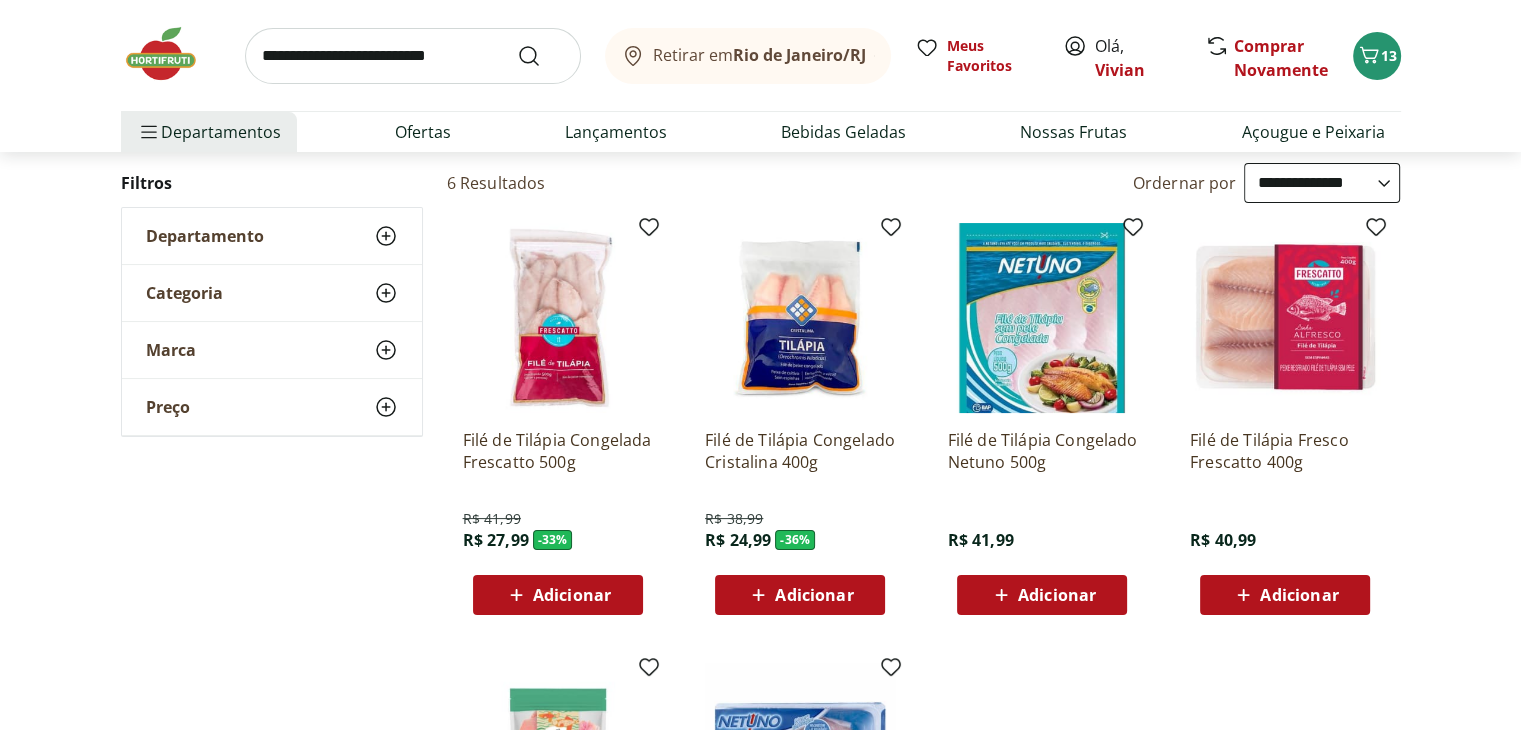 click on "Adicionar" at bounding box center [572, 595] 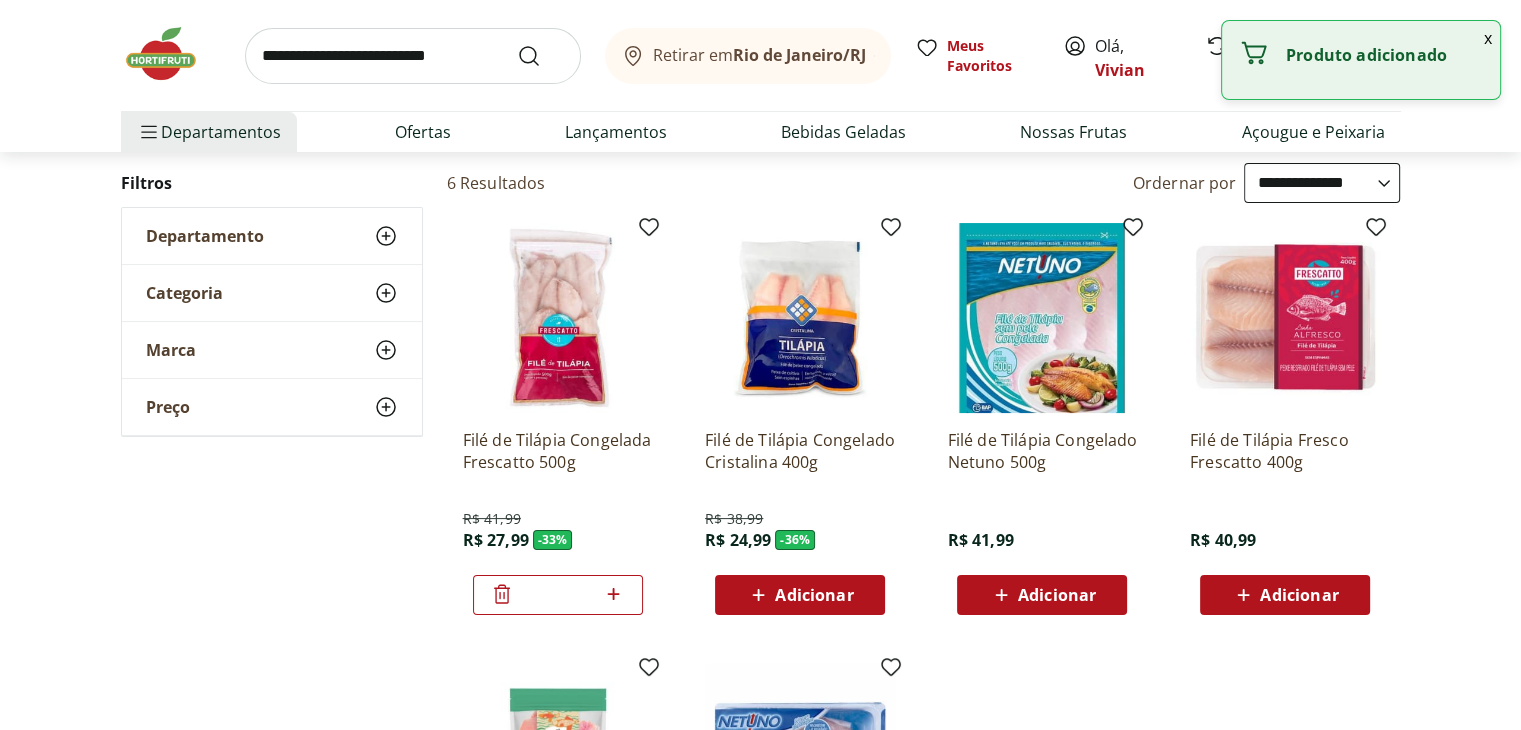 click 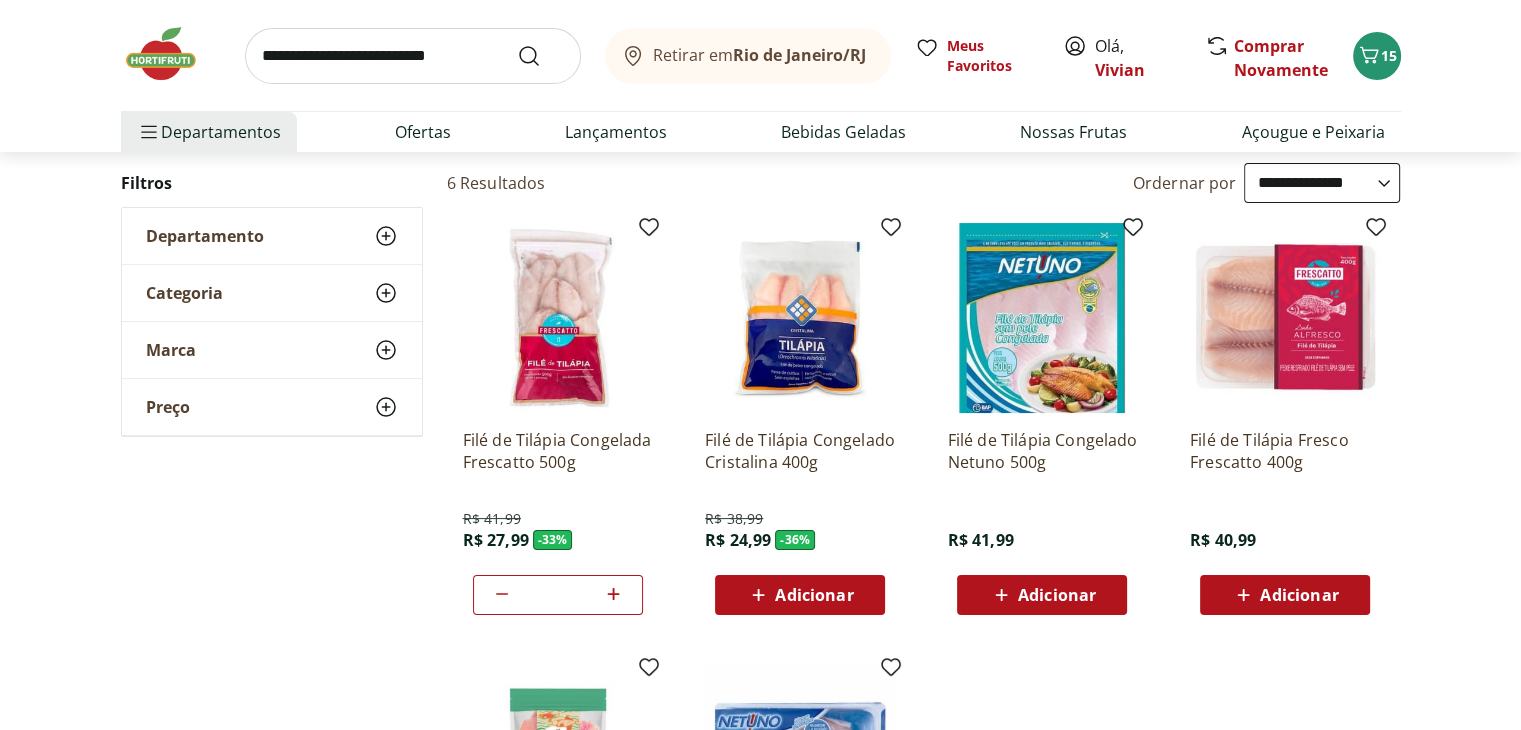 click on "**********" at bounding box center [761, 617] 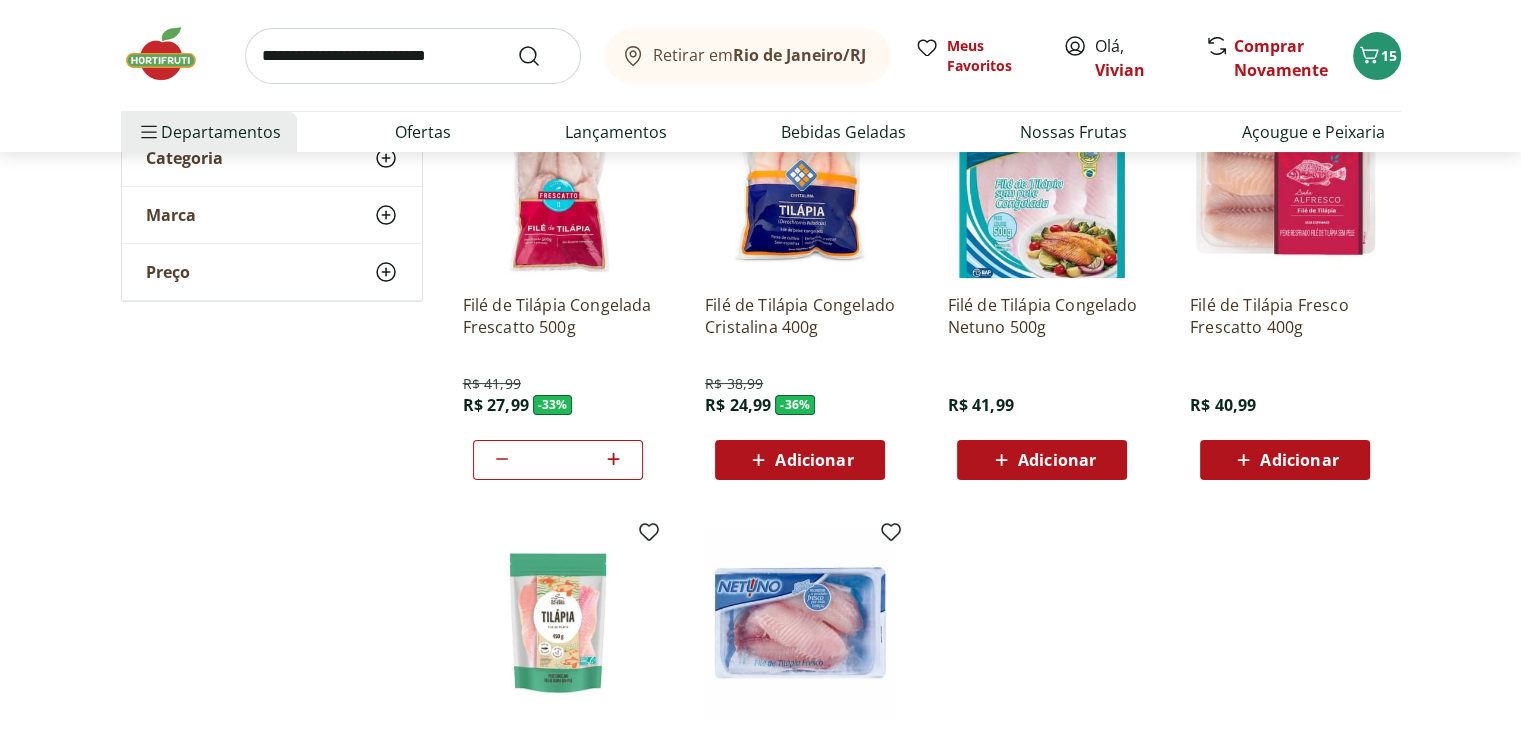 scroll, scrollTop: 300, scrollLeft: 0, axis: vertical 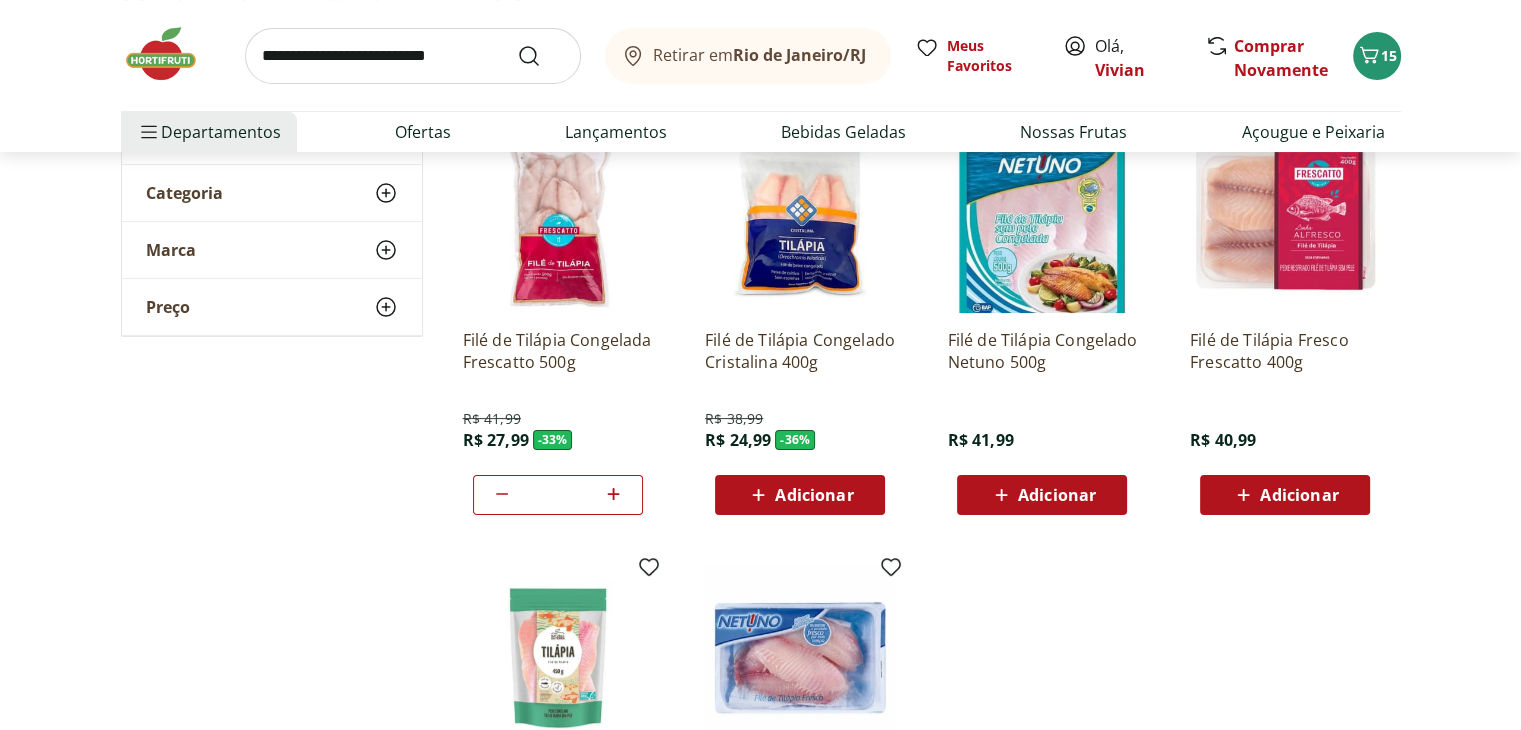 click 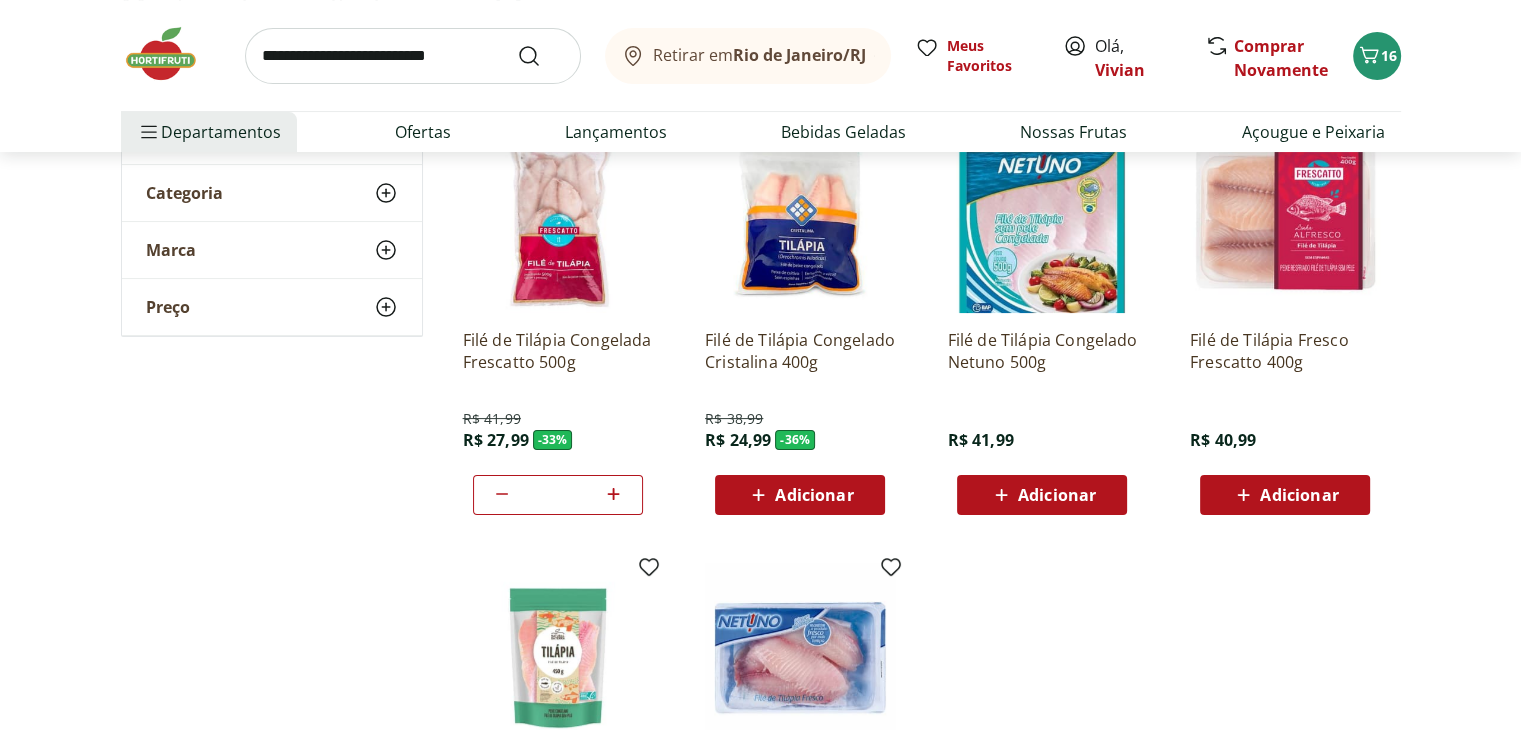 click at bounding box center [413, 56] 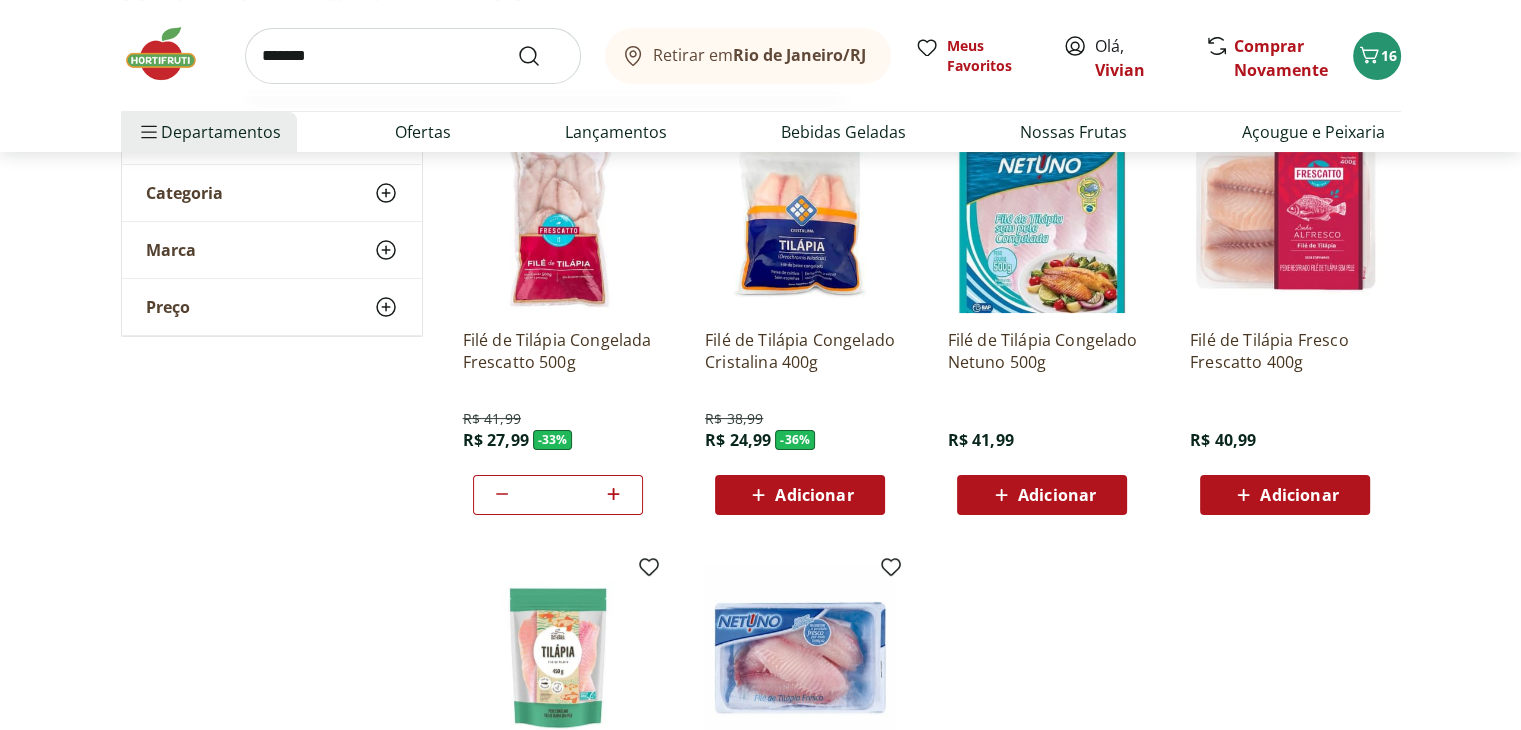 type on "********" 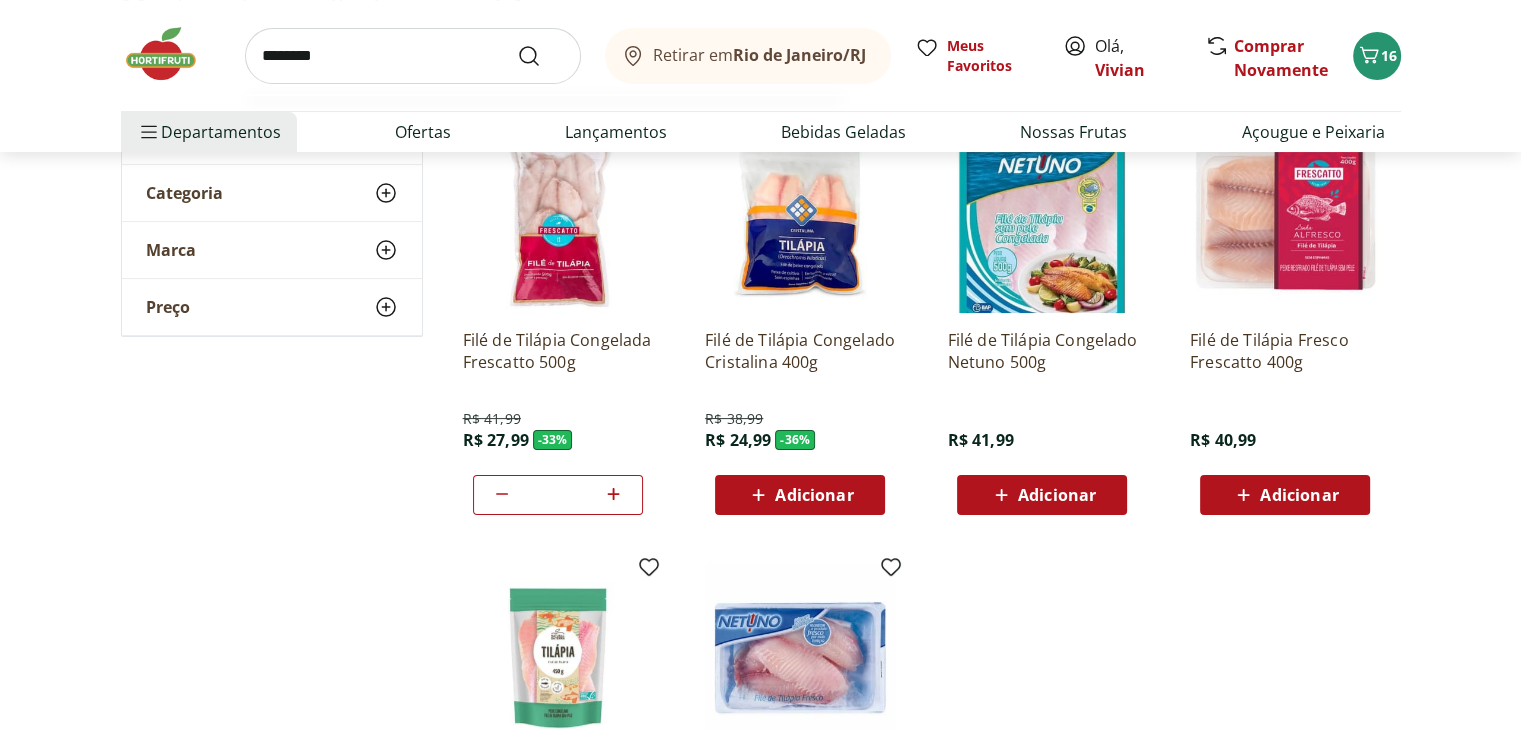 click at bounding box center [541, 56] 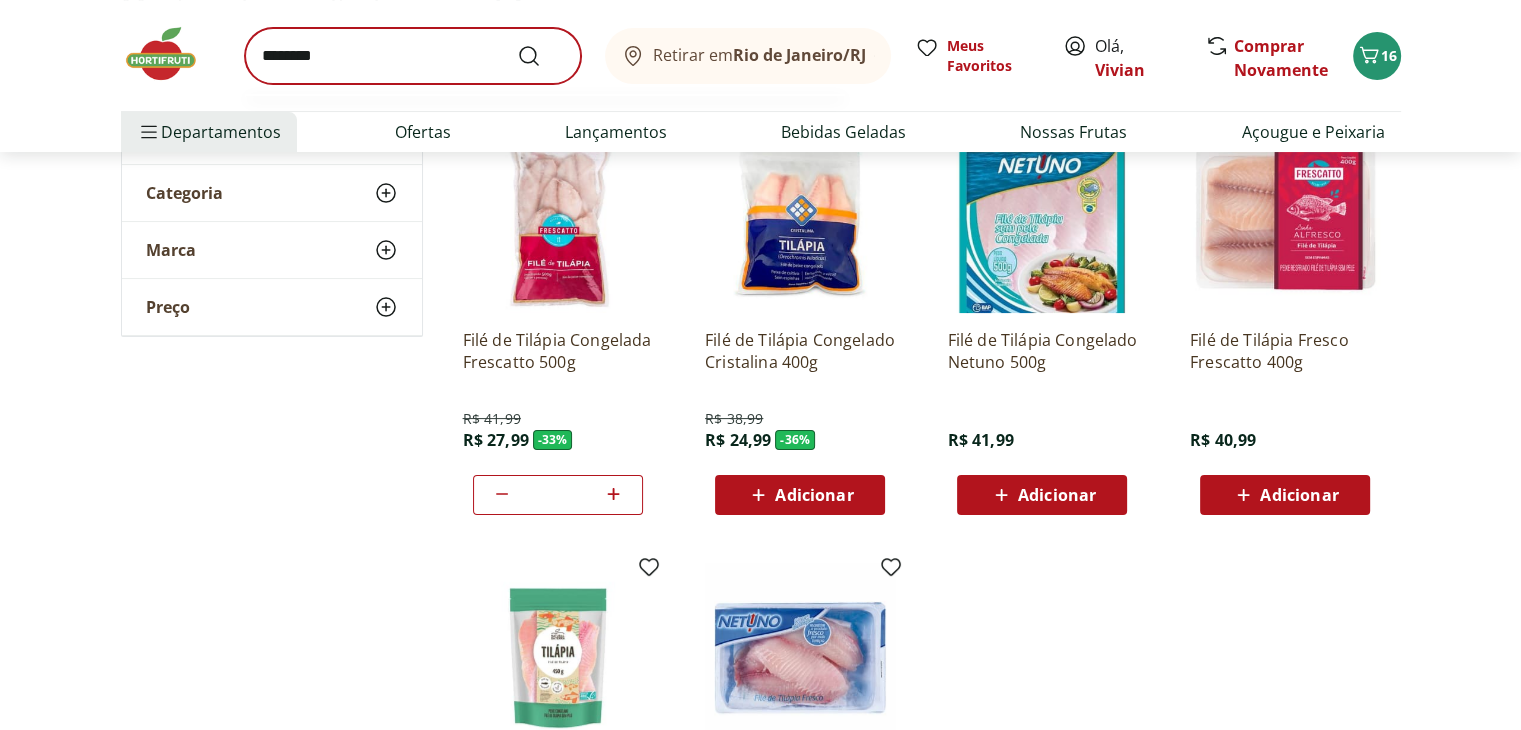 scroll, scrollTop: 0, scrollLeft: 0, axis: both 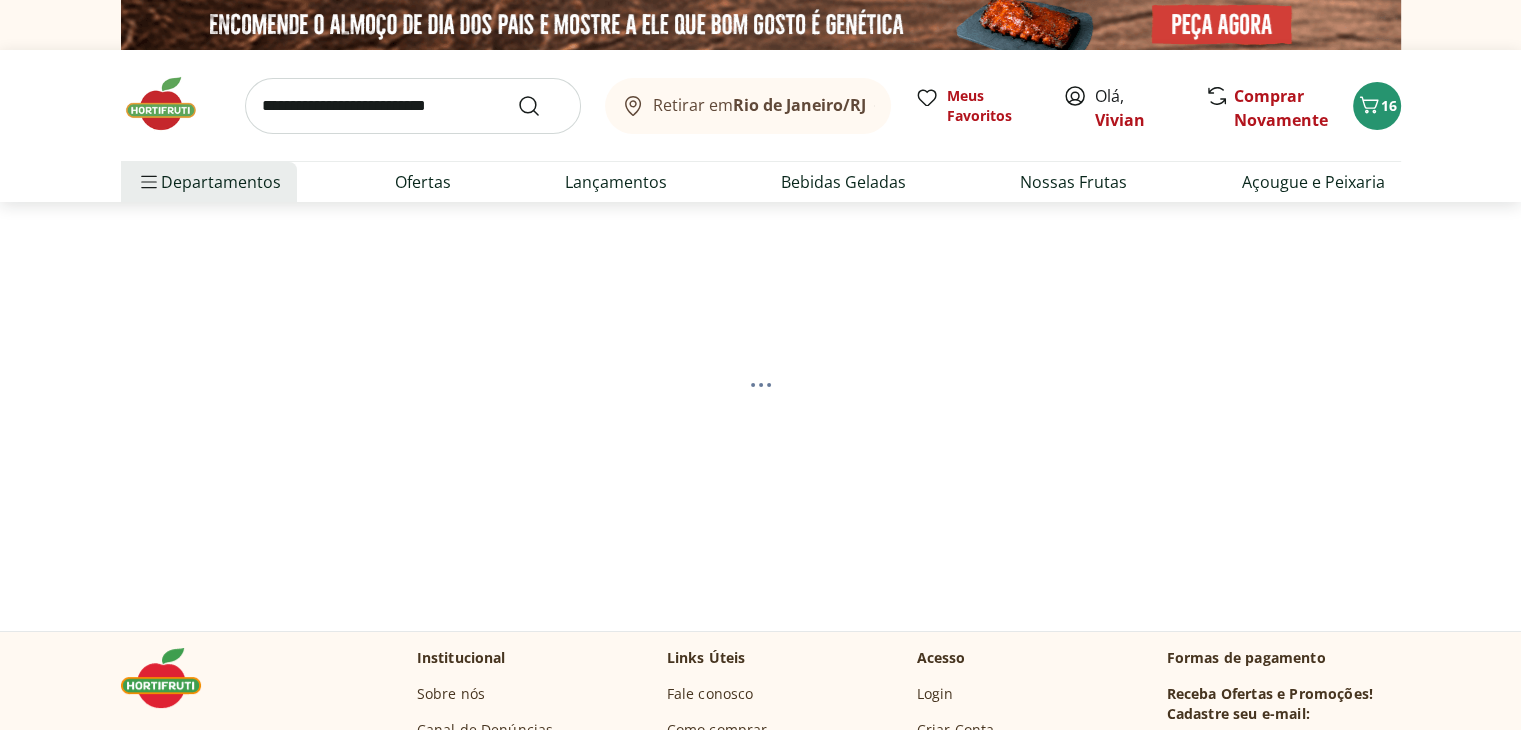 select on "**********" 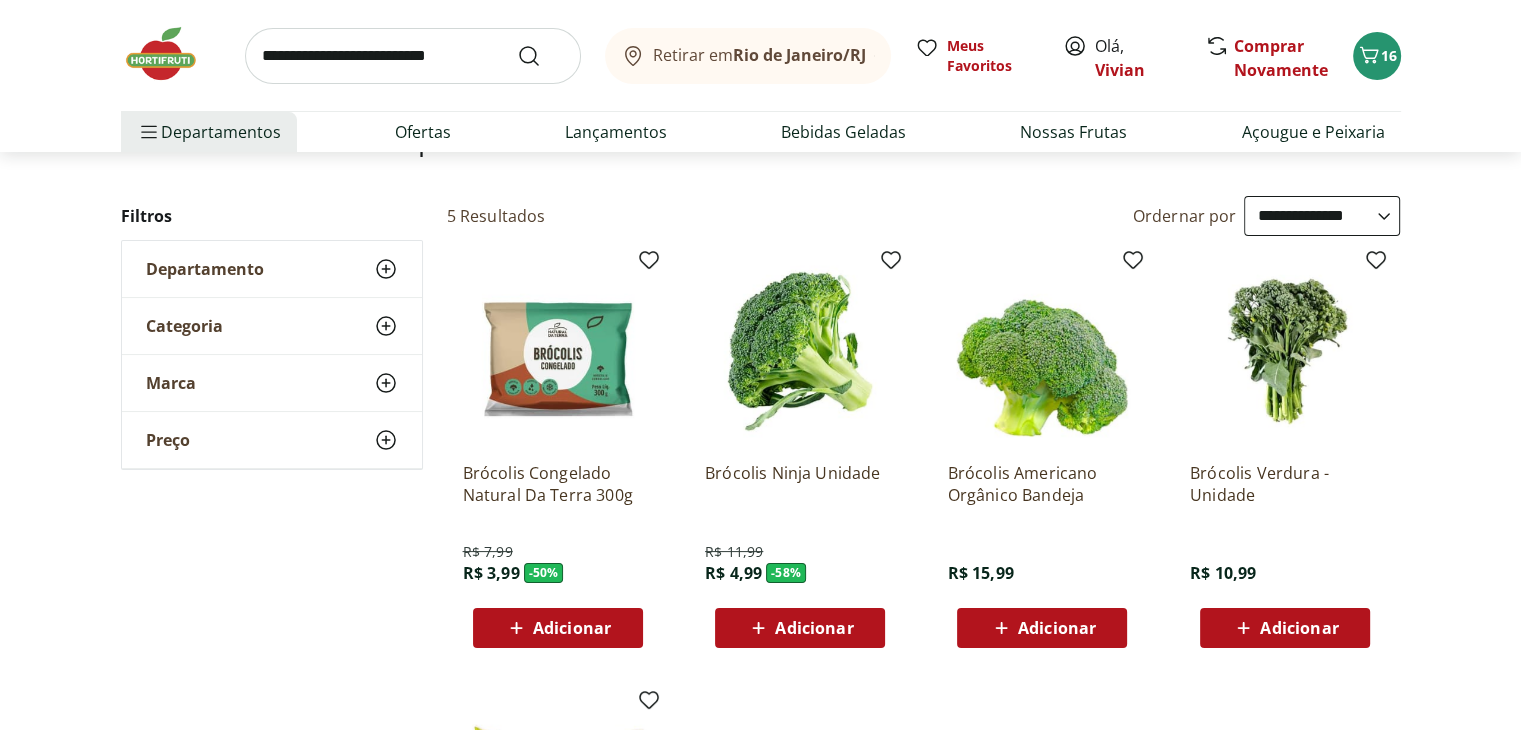 scroll, scrollTop: 200, scrollLeft: 0, axis: vertical 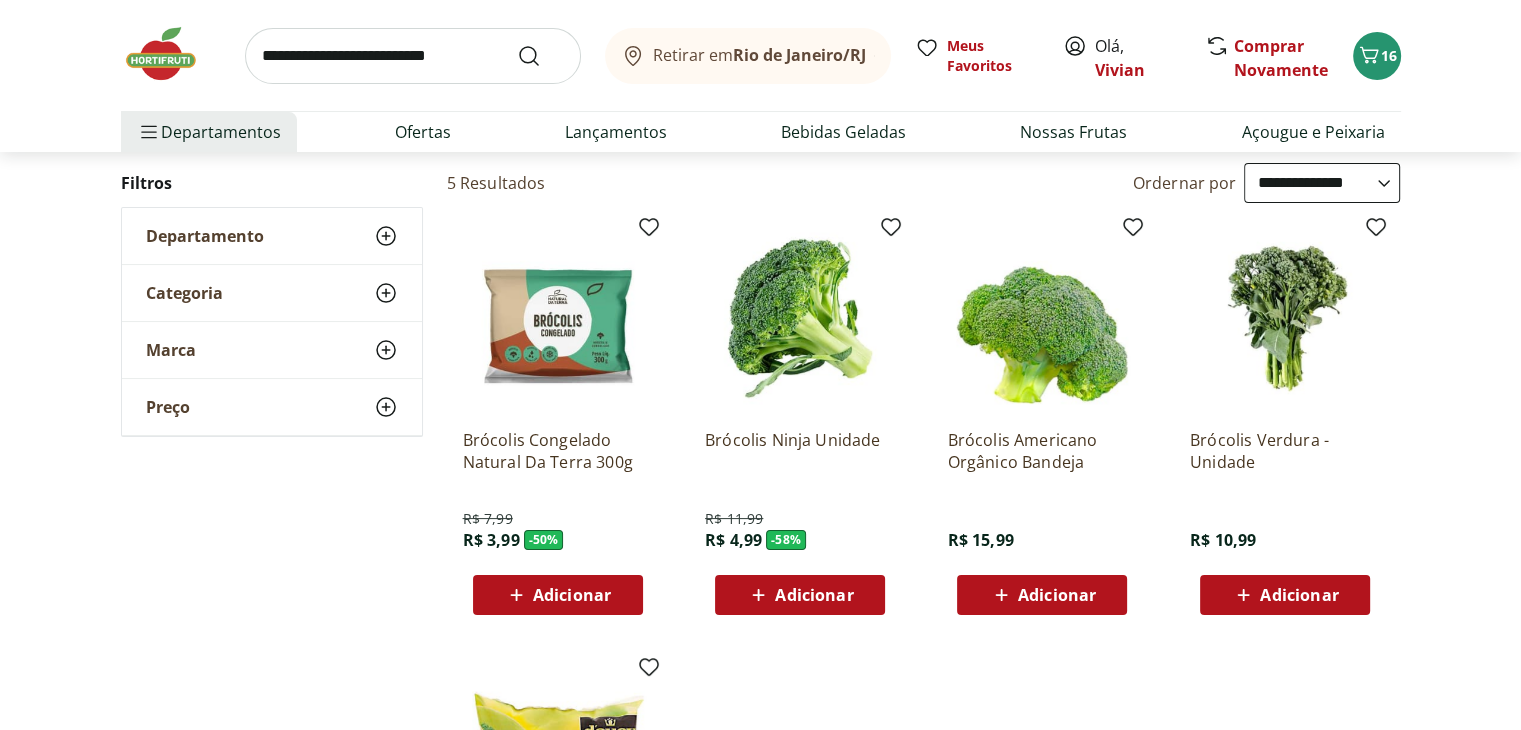 click on "Adicionar" at bounding box center (814, 595) 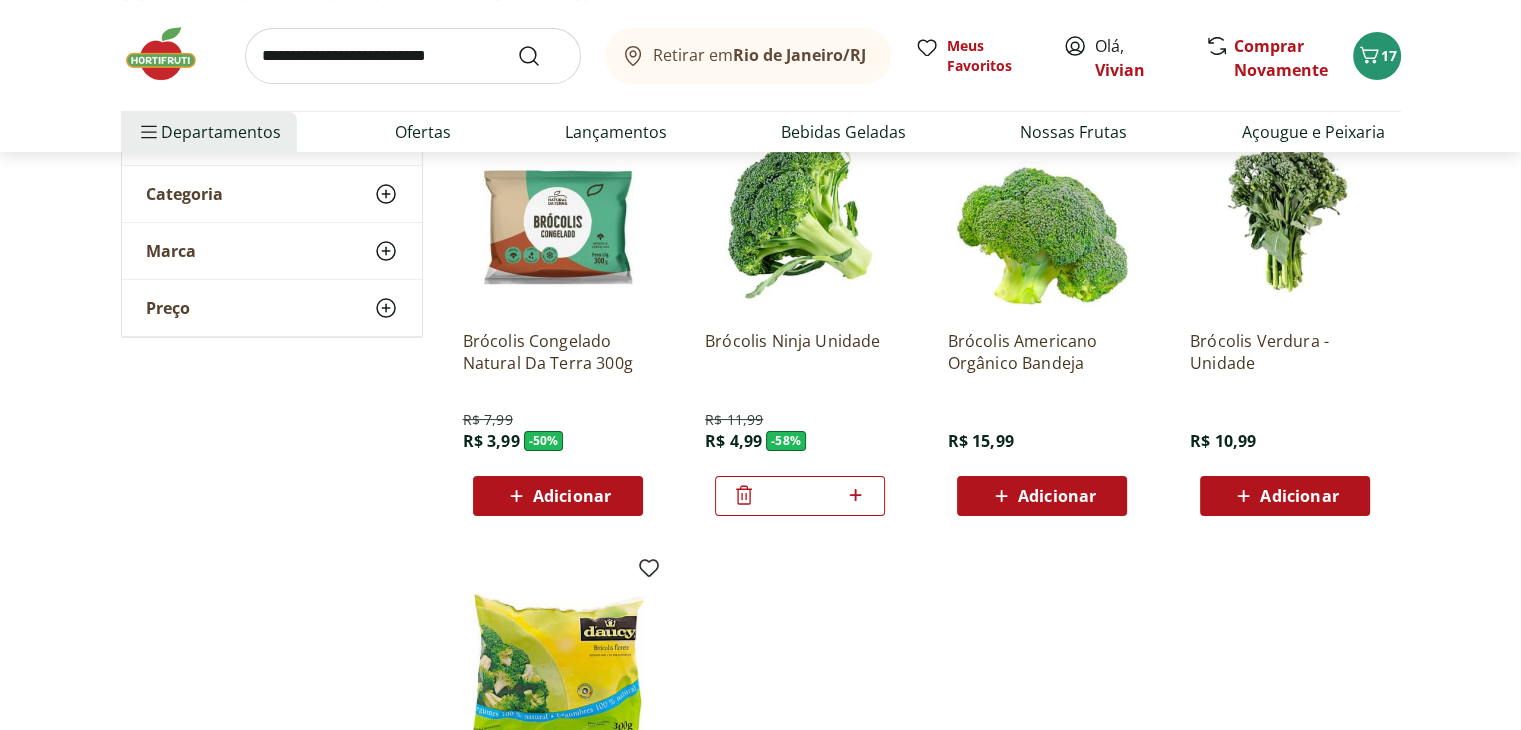scroll, scrollTop: 300, scrollLeft: 0, axis: vertical 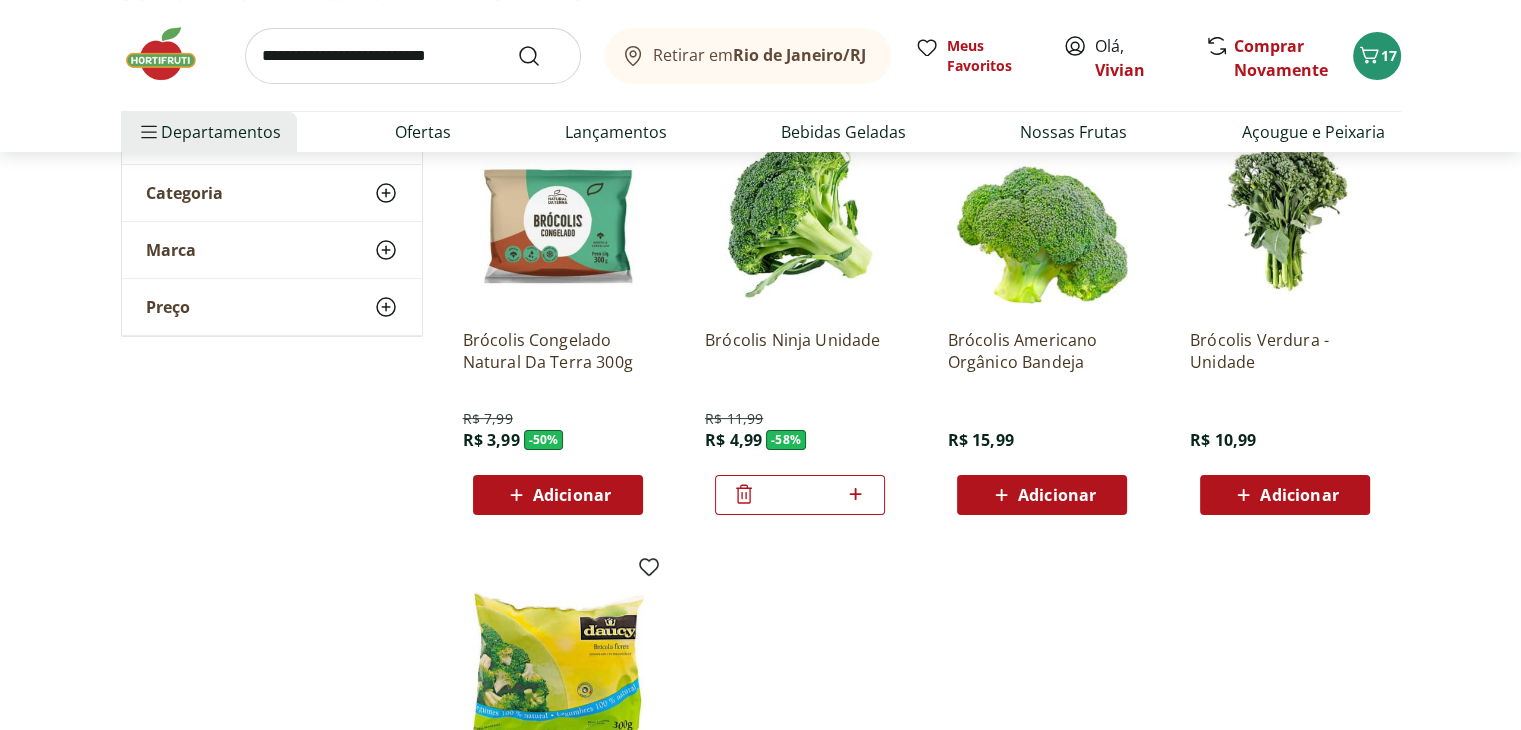 click 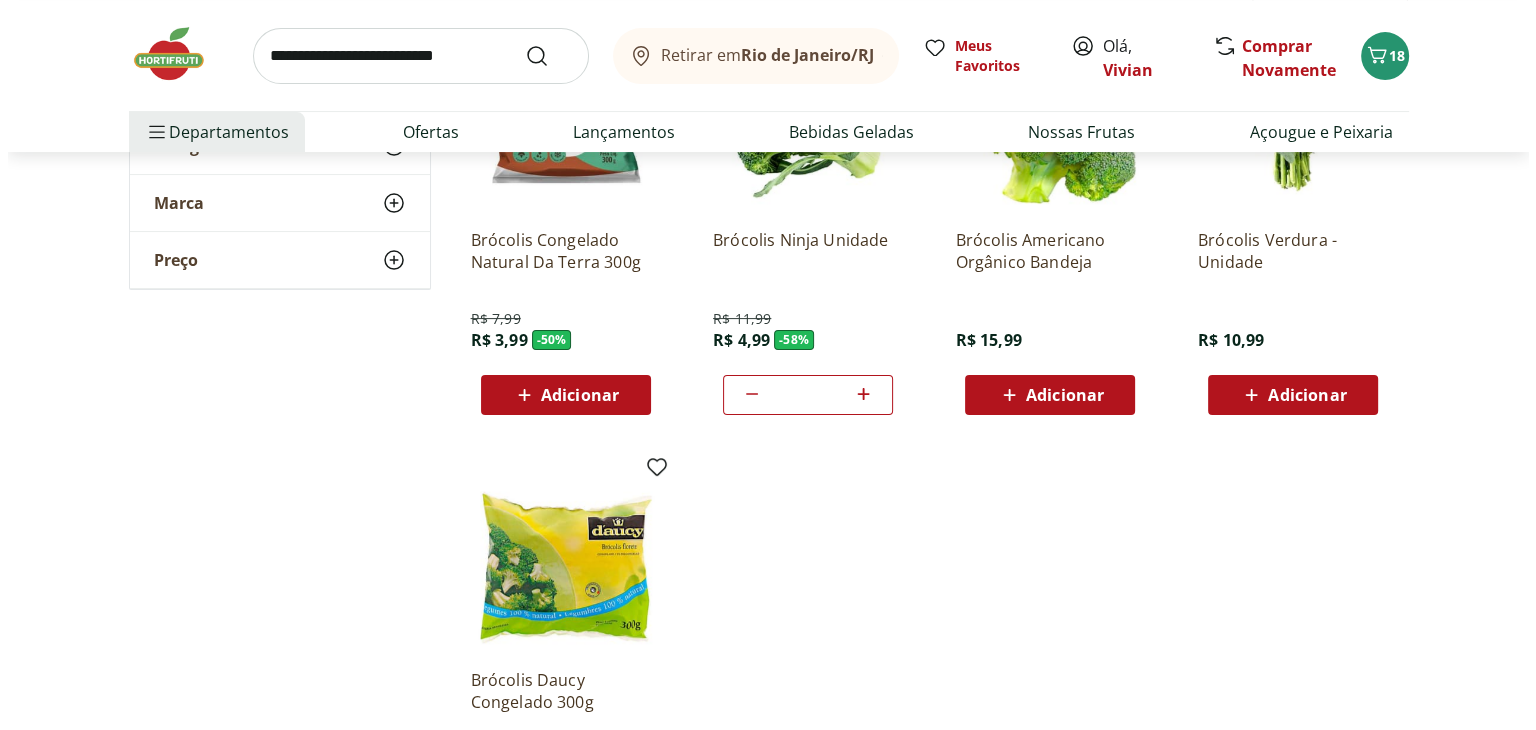 scroll, scrollTop: 200, scrollLeft: 0, axis: vertical 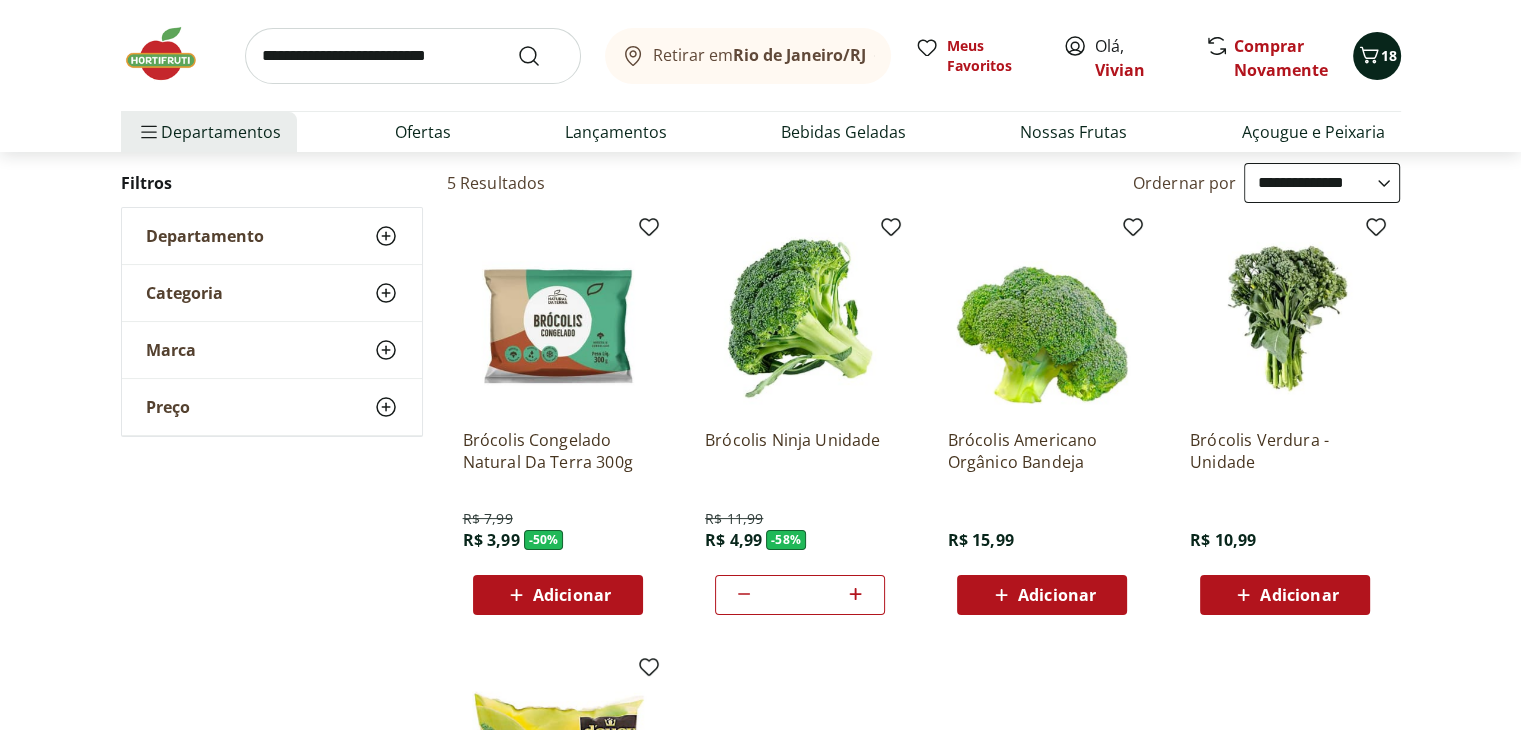 click on "18" at bounding box center (1389, 55) 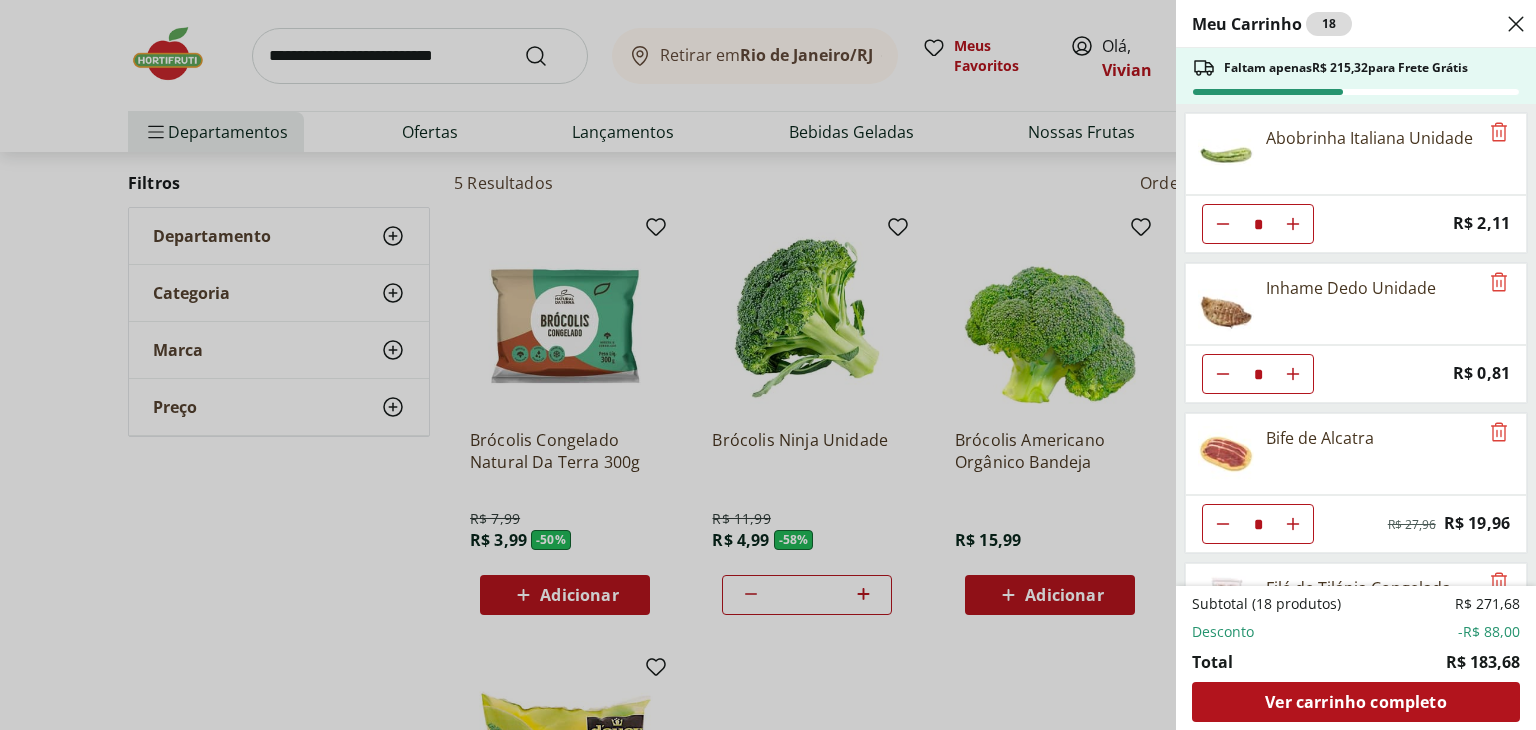 click on "Meu Carrinho 18 Faltam apenas  R$ 215,32  para Frete Grátis Abobrinha Italiana Unidade * Price: R$ 2,11 Inhame Dedo Unidade * Price: R$ 0,81 Bife de Alcatra * Original price: R$ 27,96 Price: R$ 19,96 Filé de Tilápia Congelada Frescatto 500g * Original price: R$ 41,99 Price: R$ 27,99 Brócolis Ninja Unidade * Original price: R$ 11,99 Price: R$ 4,99 Subtotal (18 produtos) R$ 271,68 Desconto -R$ 88,00 Total R$ 183,68 Ver carrinho completo" at bounding box center [768, 365] 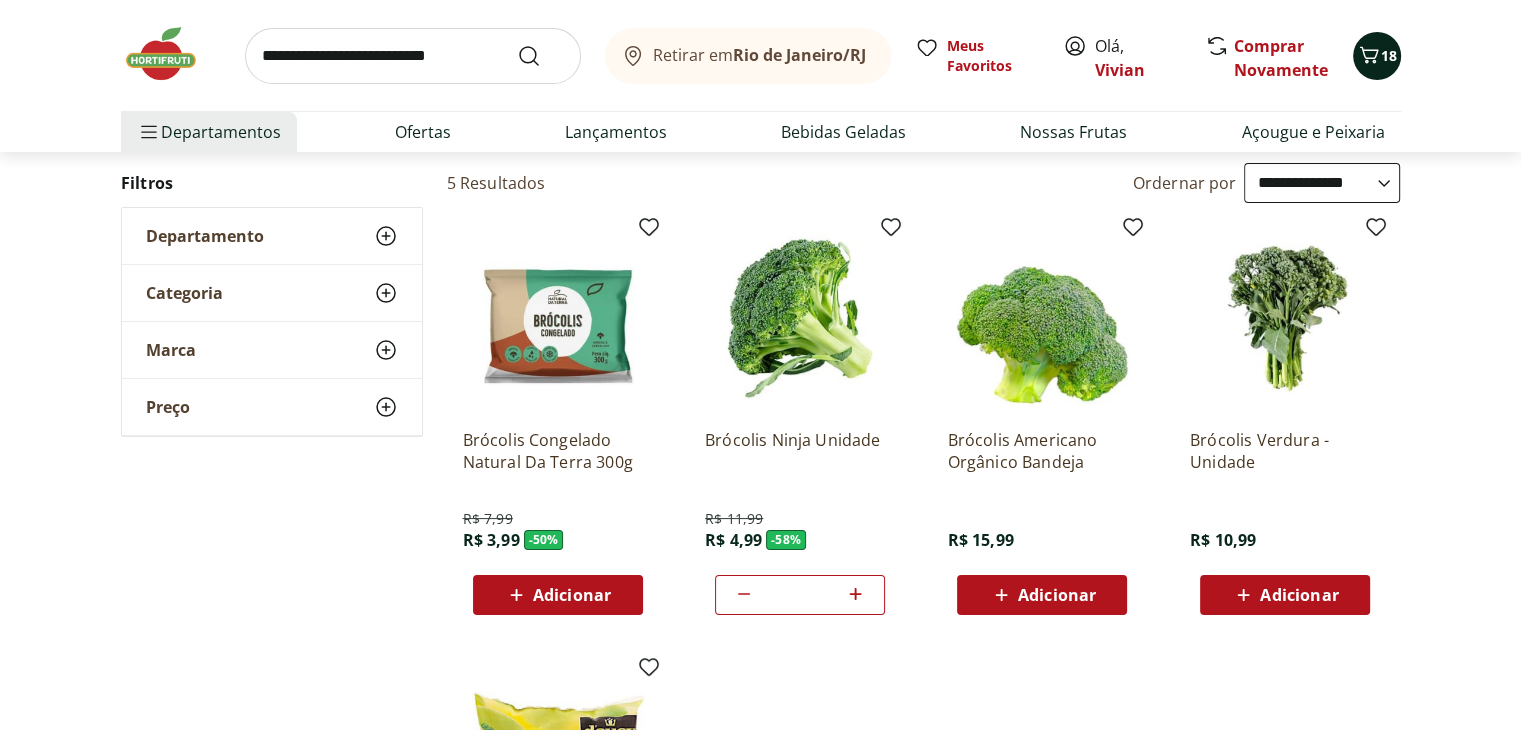 click 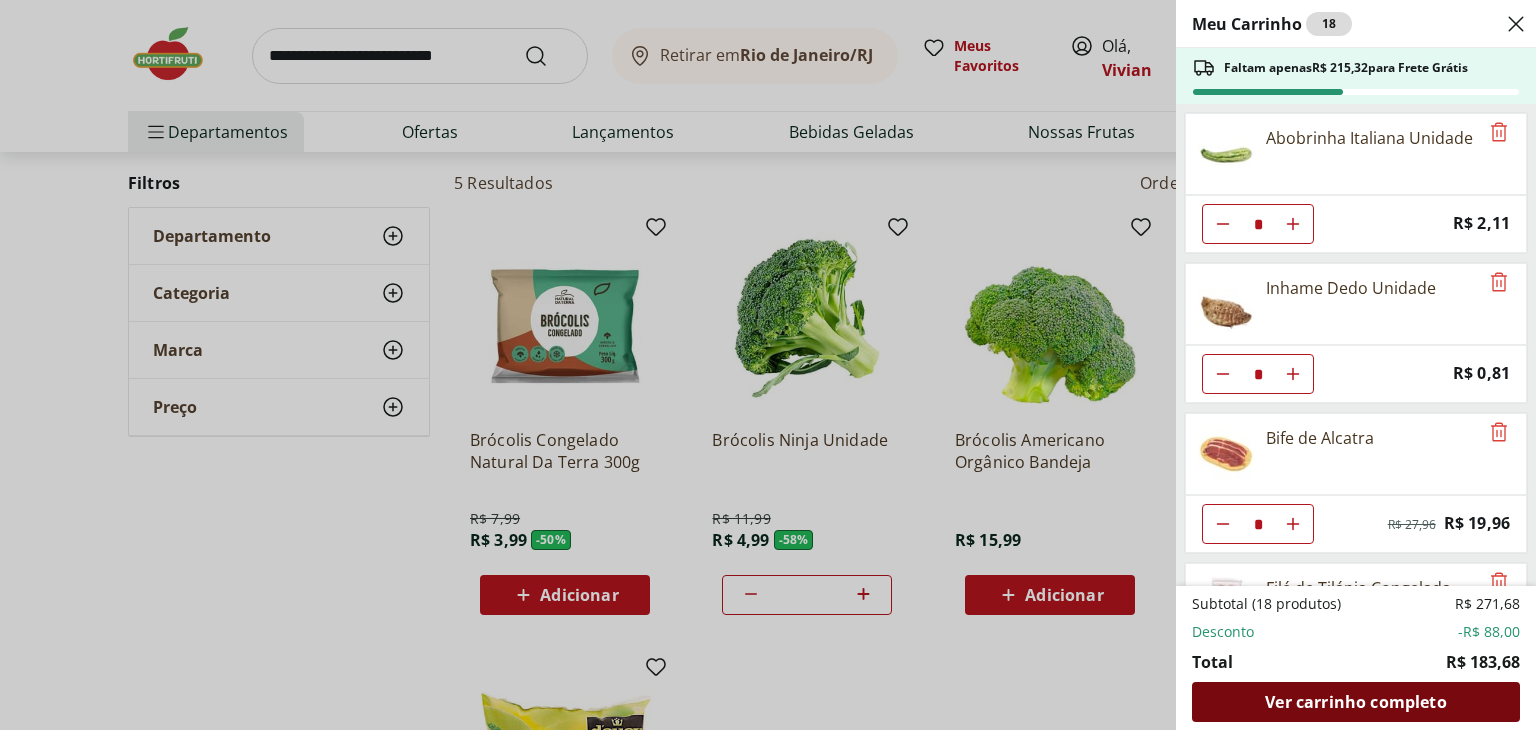 click on "Ver carrinho completo" at bounding box center (1355, 702) 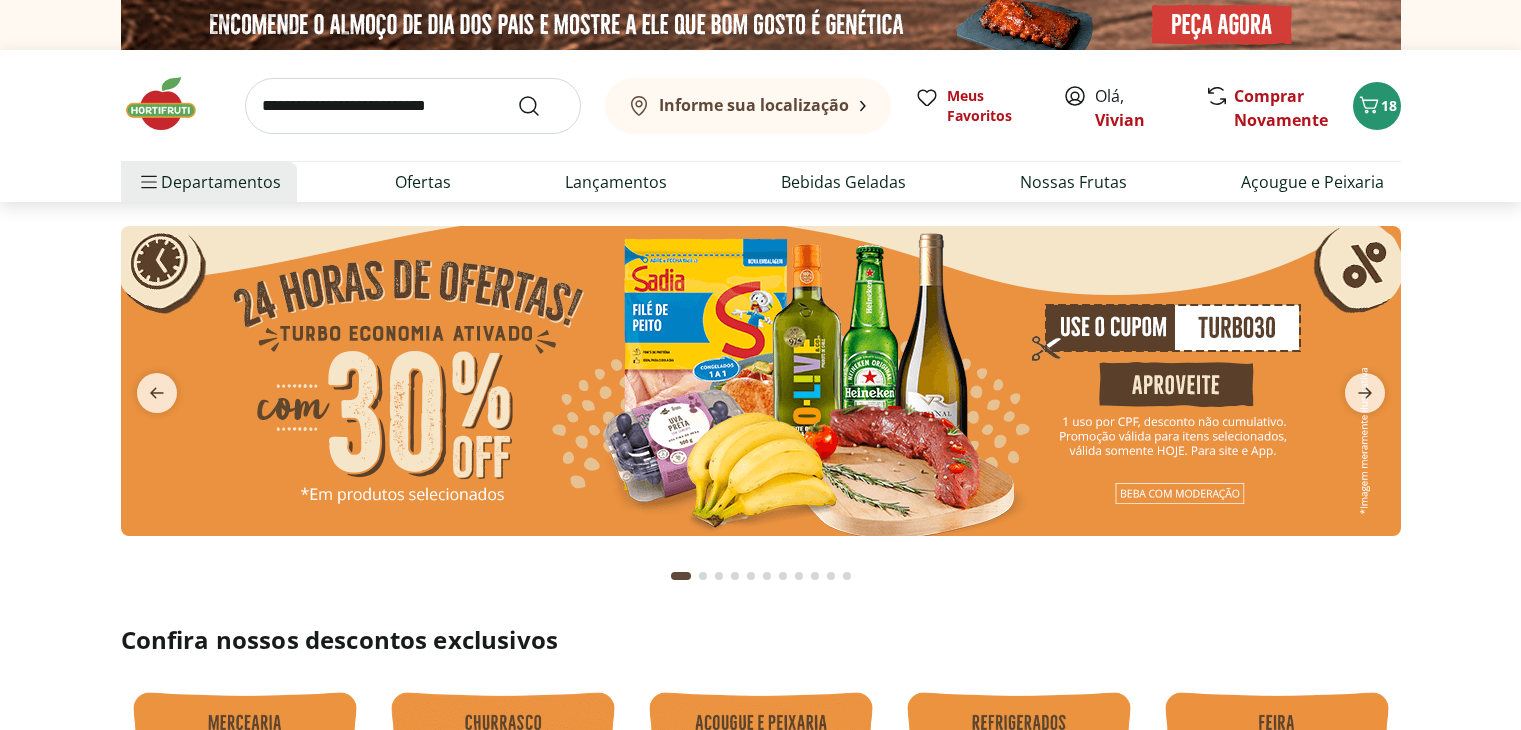 scroll, scrollTop: 0, scrollLeft: 0, axis: both 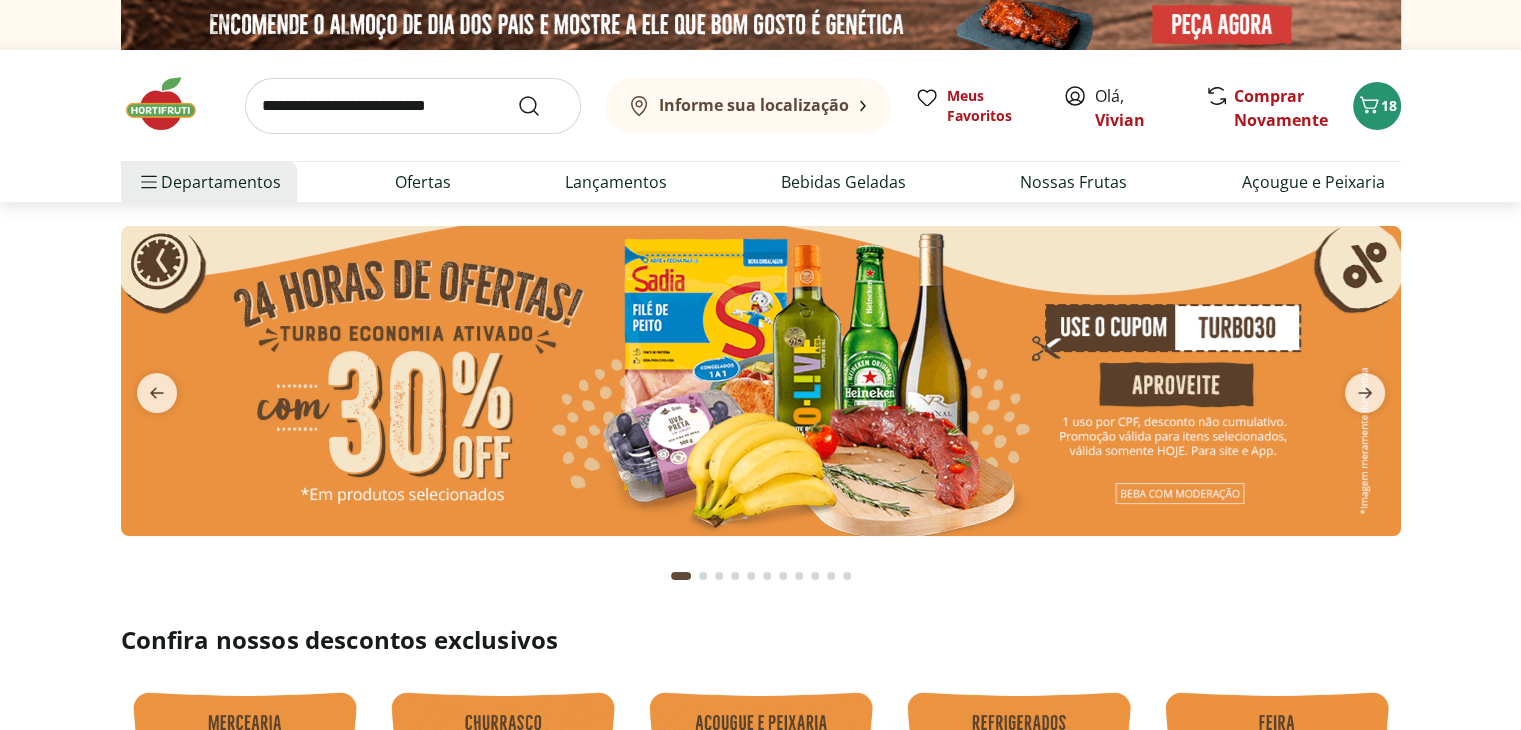 click at bounding box center (413, 106) 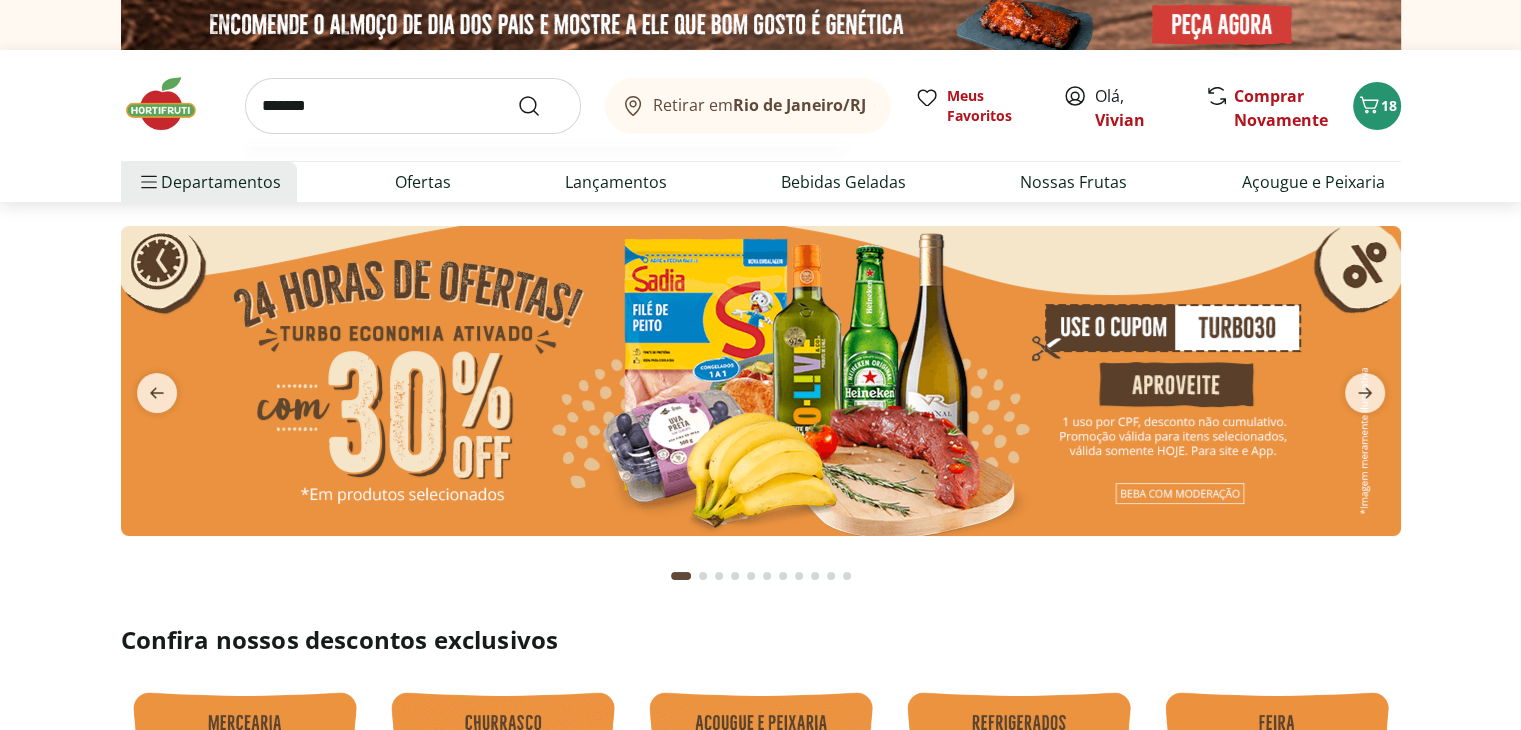 type on "*******" 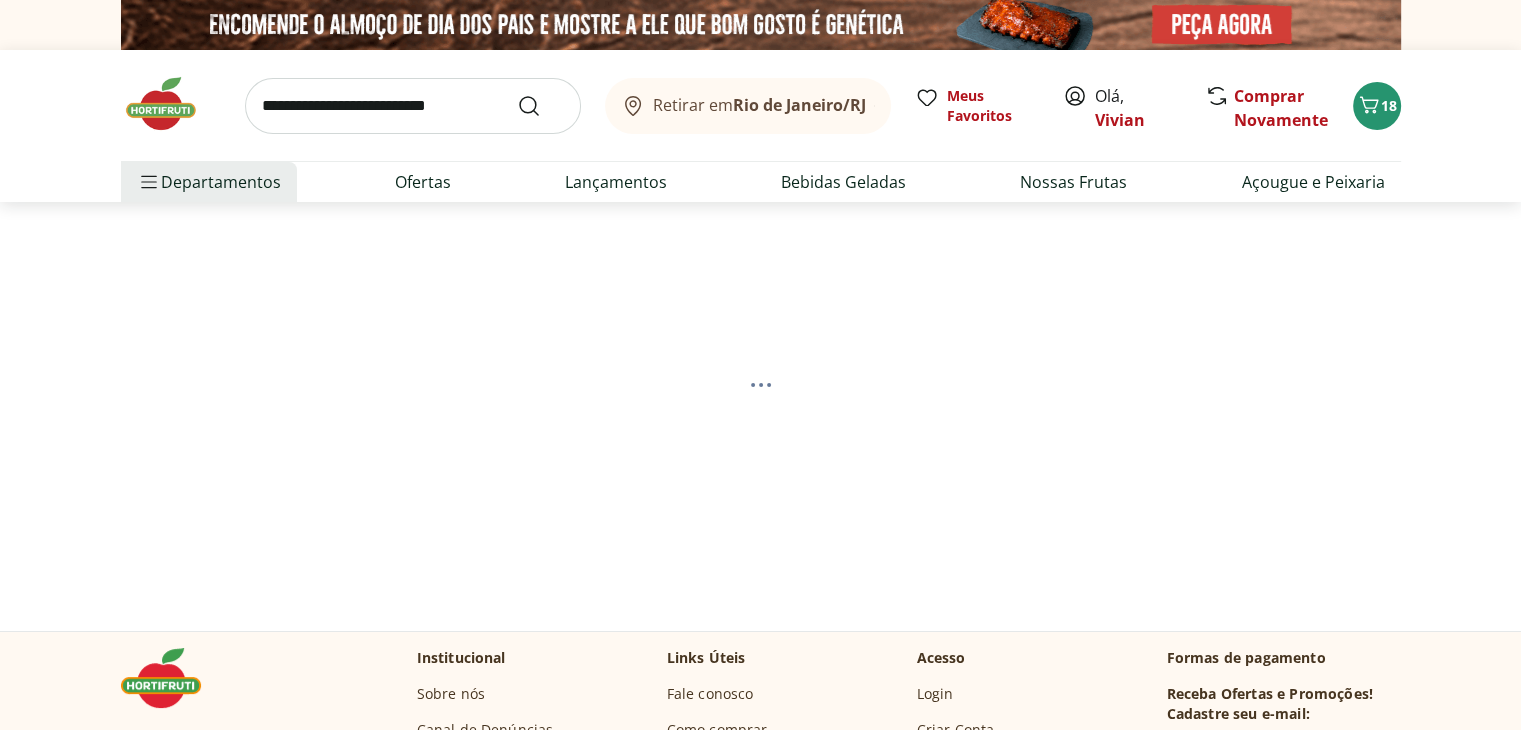 select on "**********" 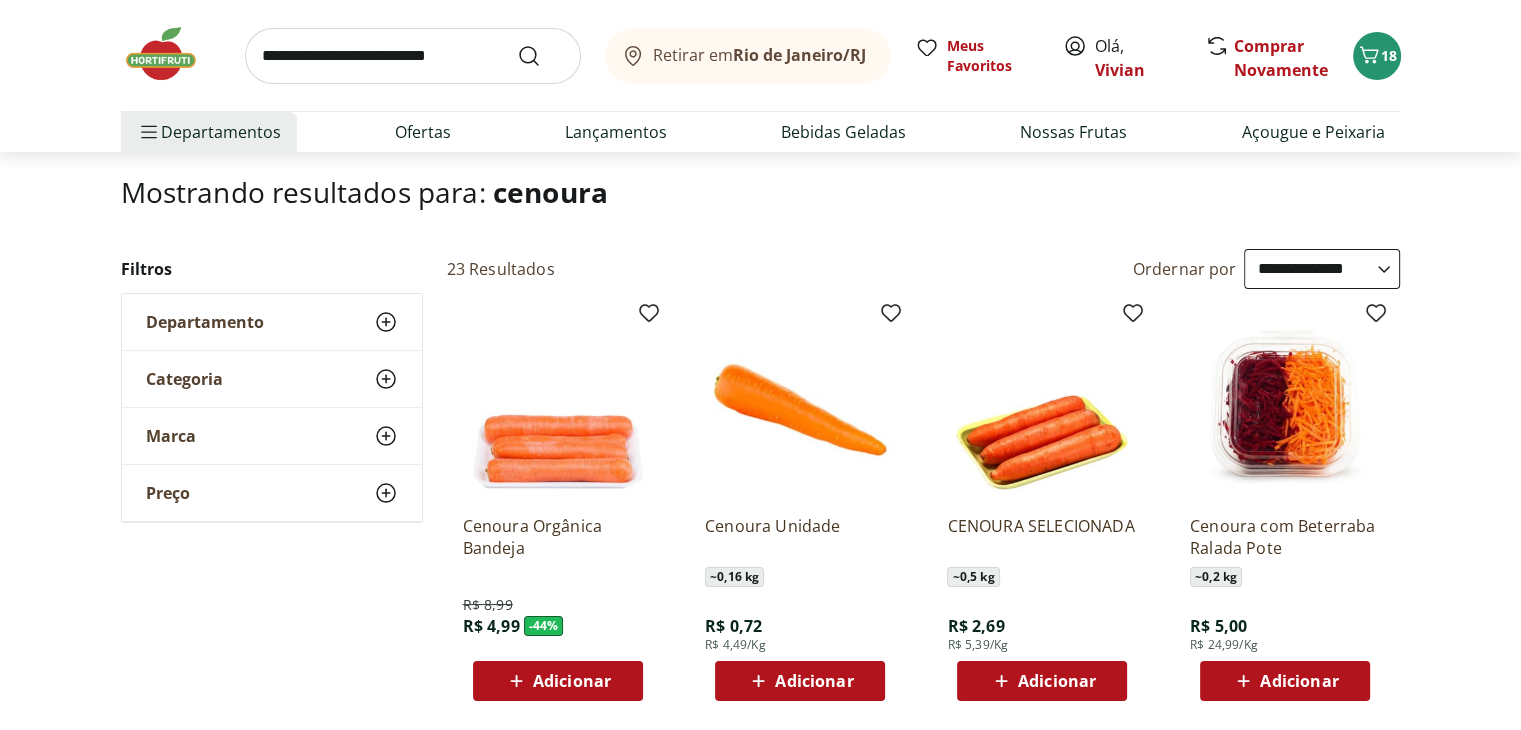 scroll, scrollTop: 200, scrollLeft: 0, axis: vertical 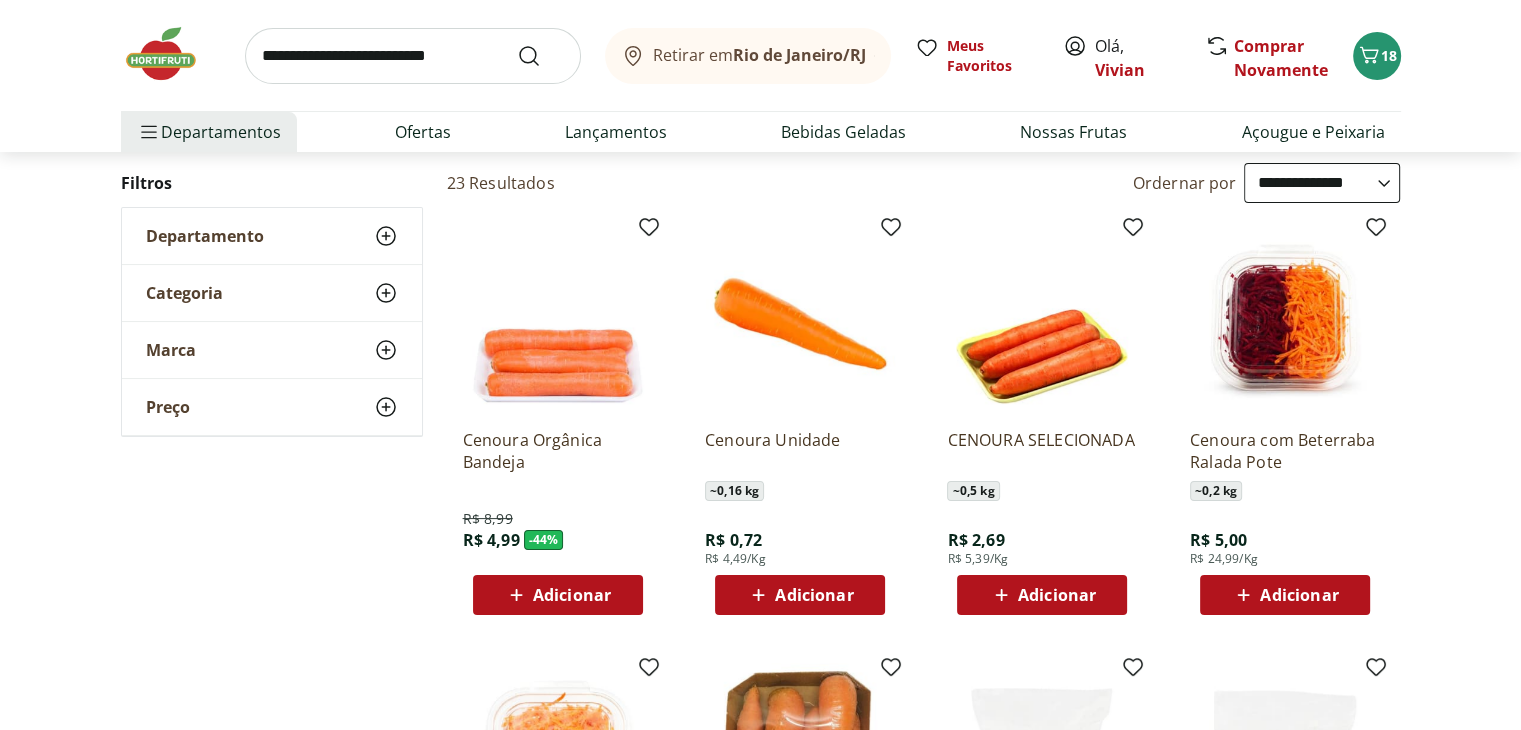 click on "Adicionar" at bounding box center (814, 595) 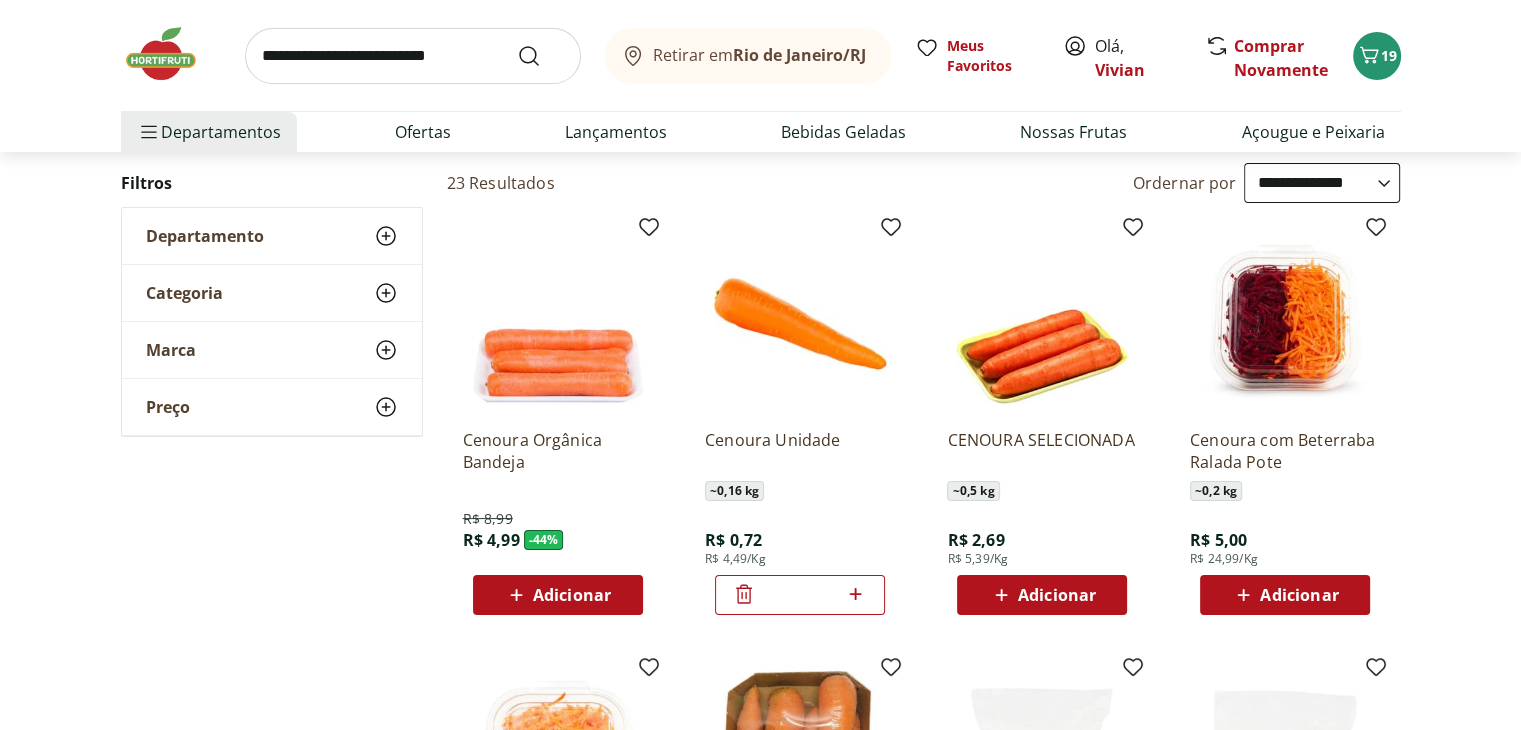 click 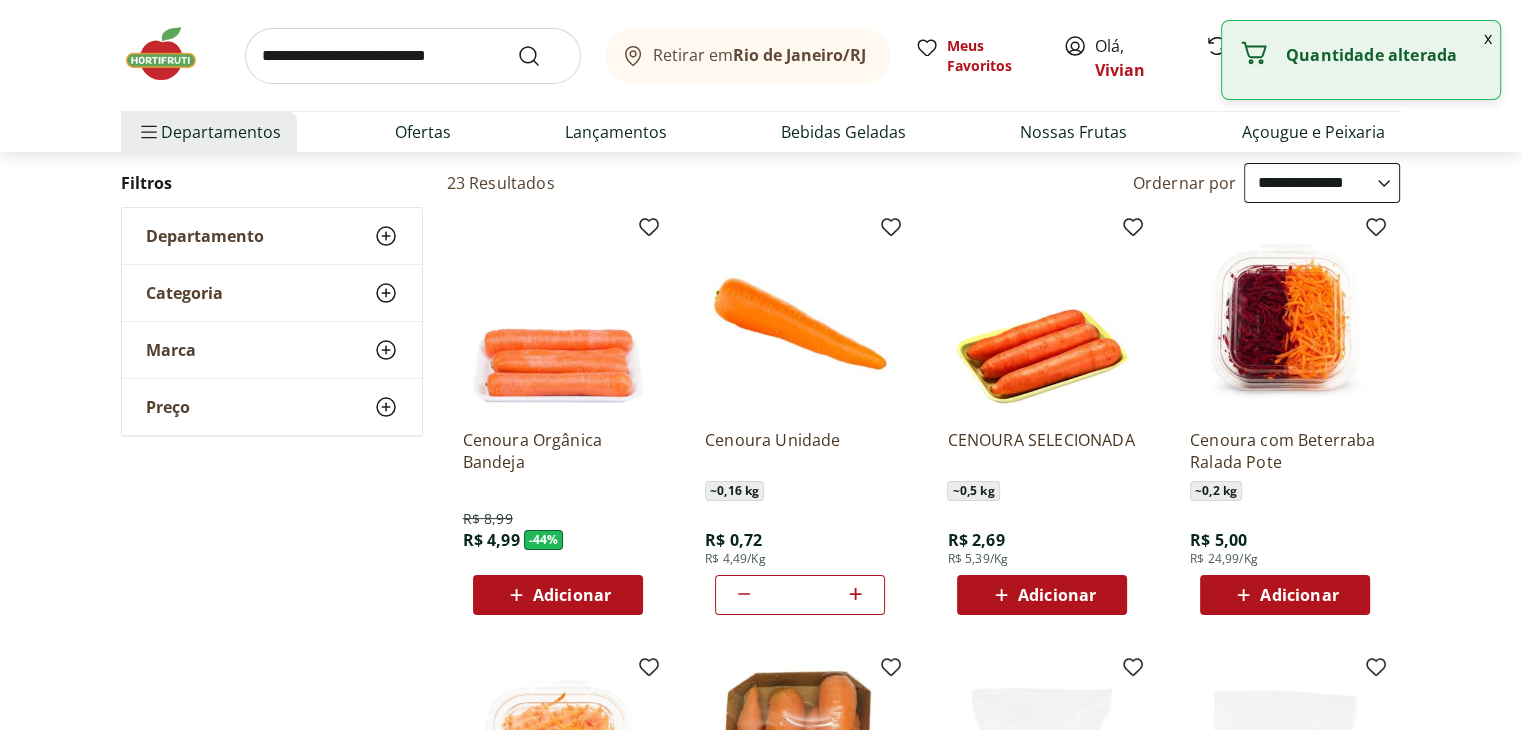 click 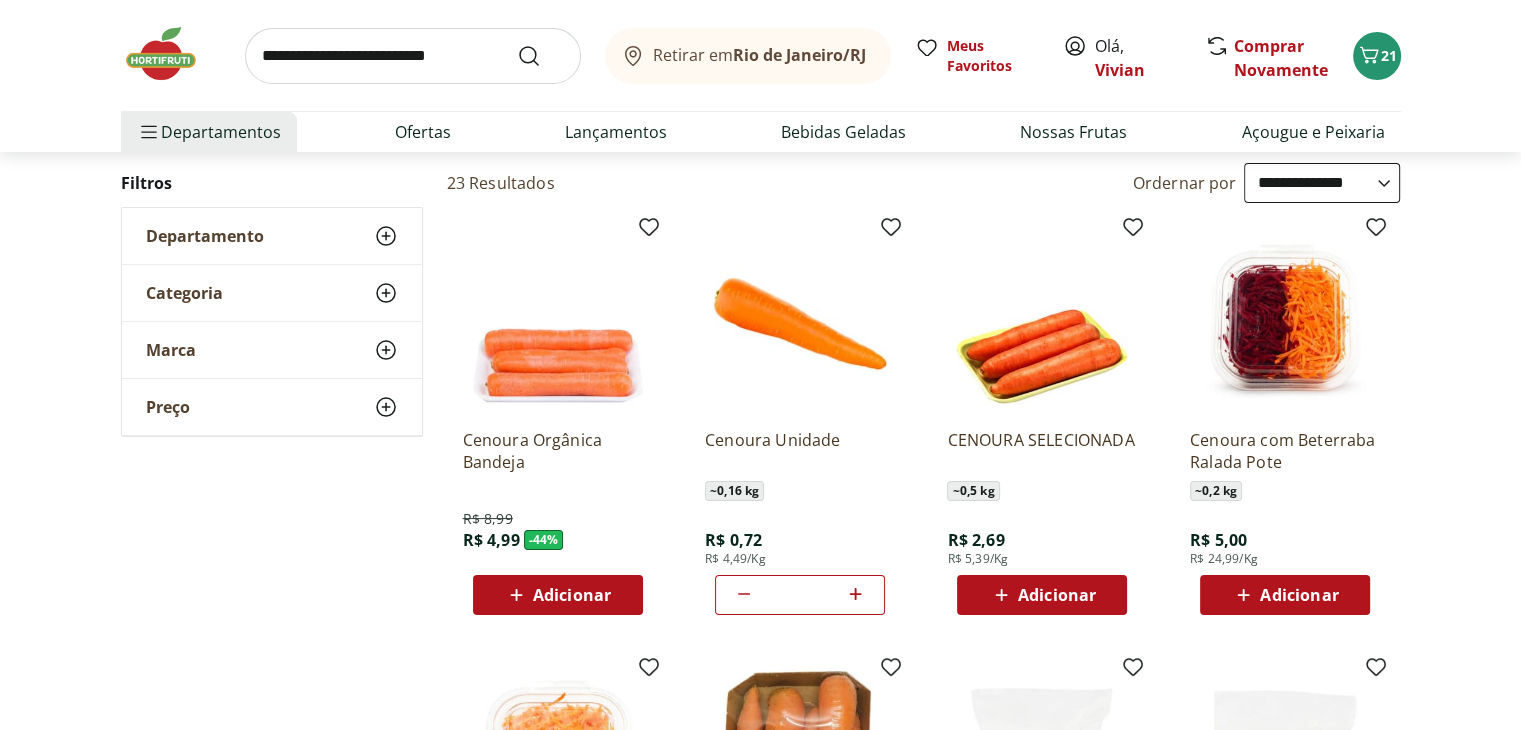 click on "**********" at bounding box center [760, 852] 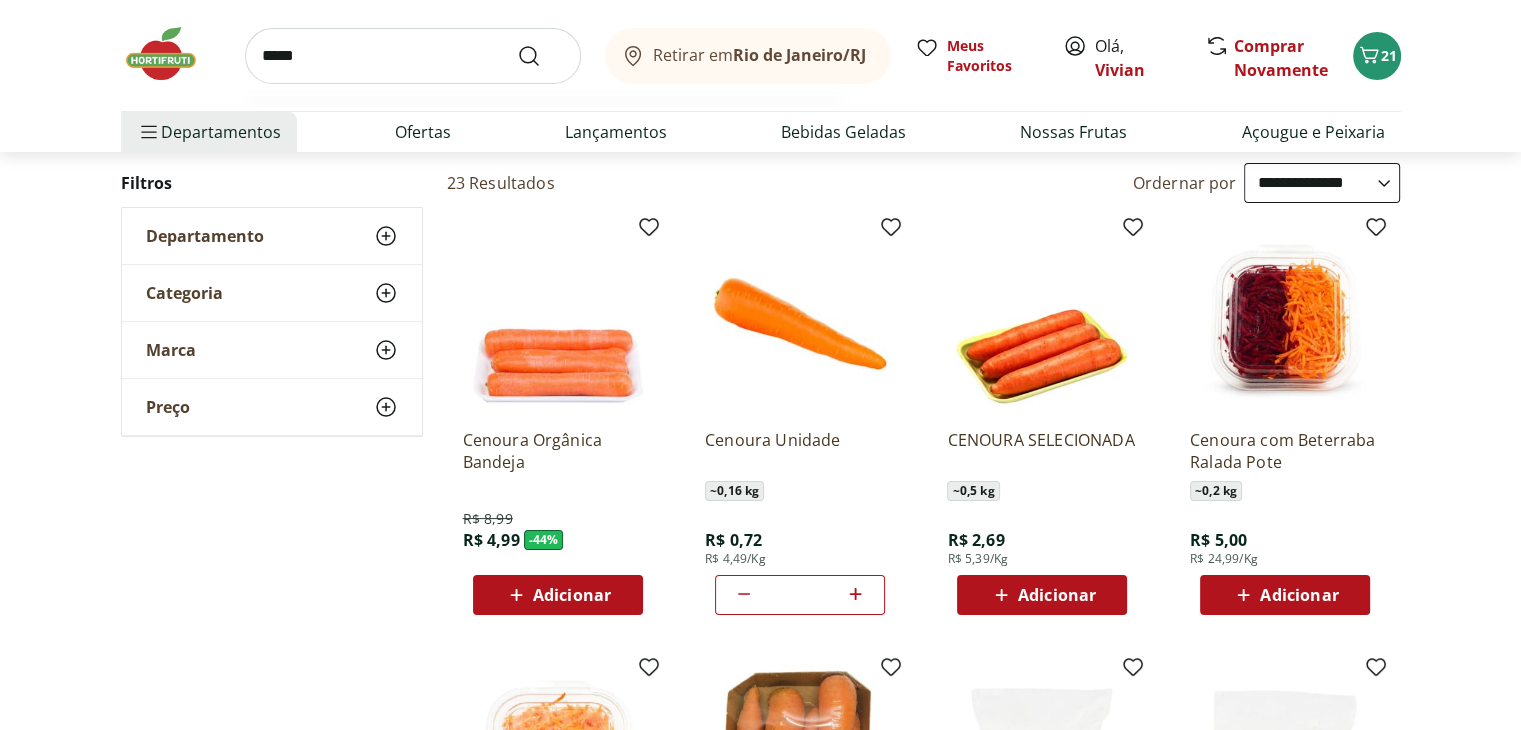 type on "******" 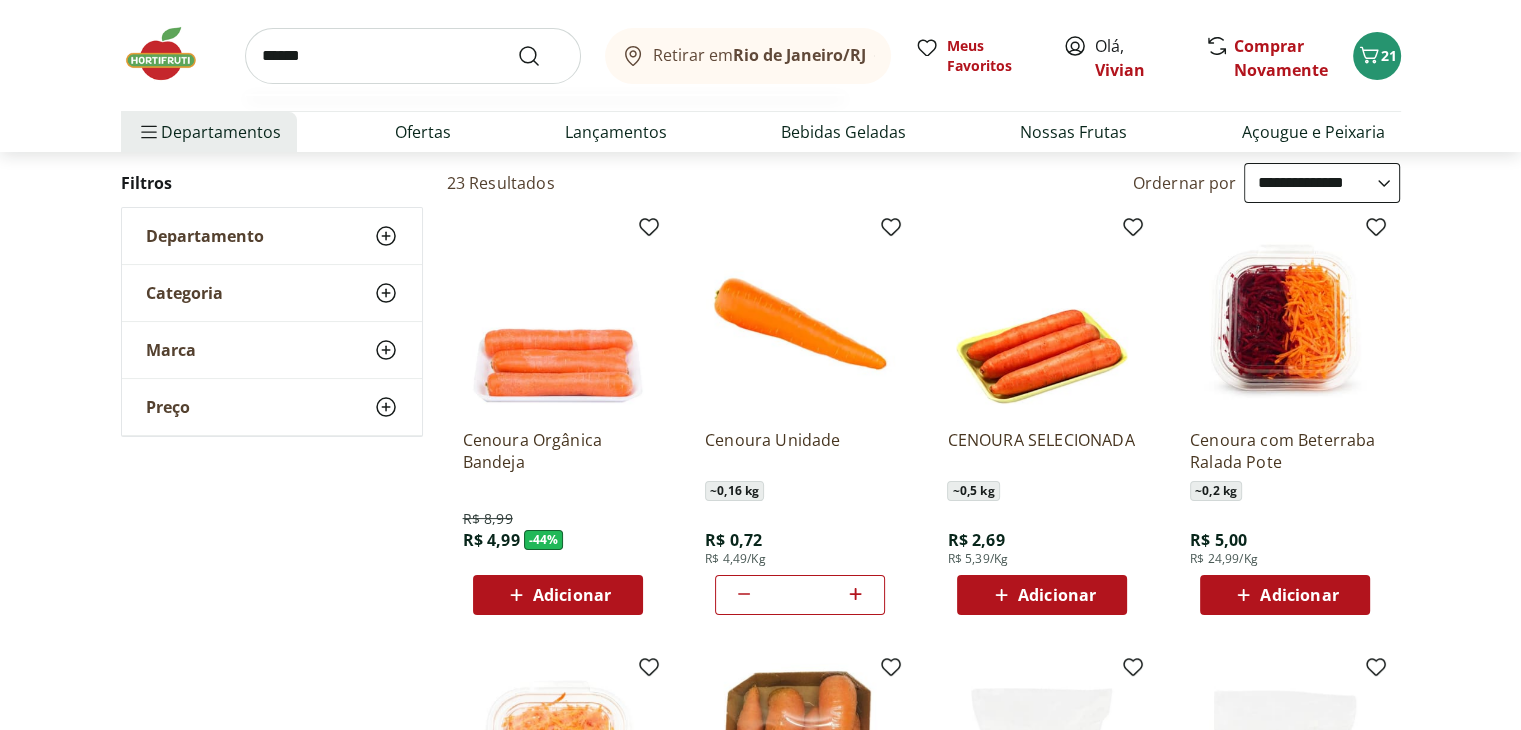 click at bounding box center [541, 56] 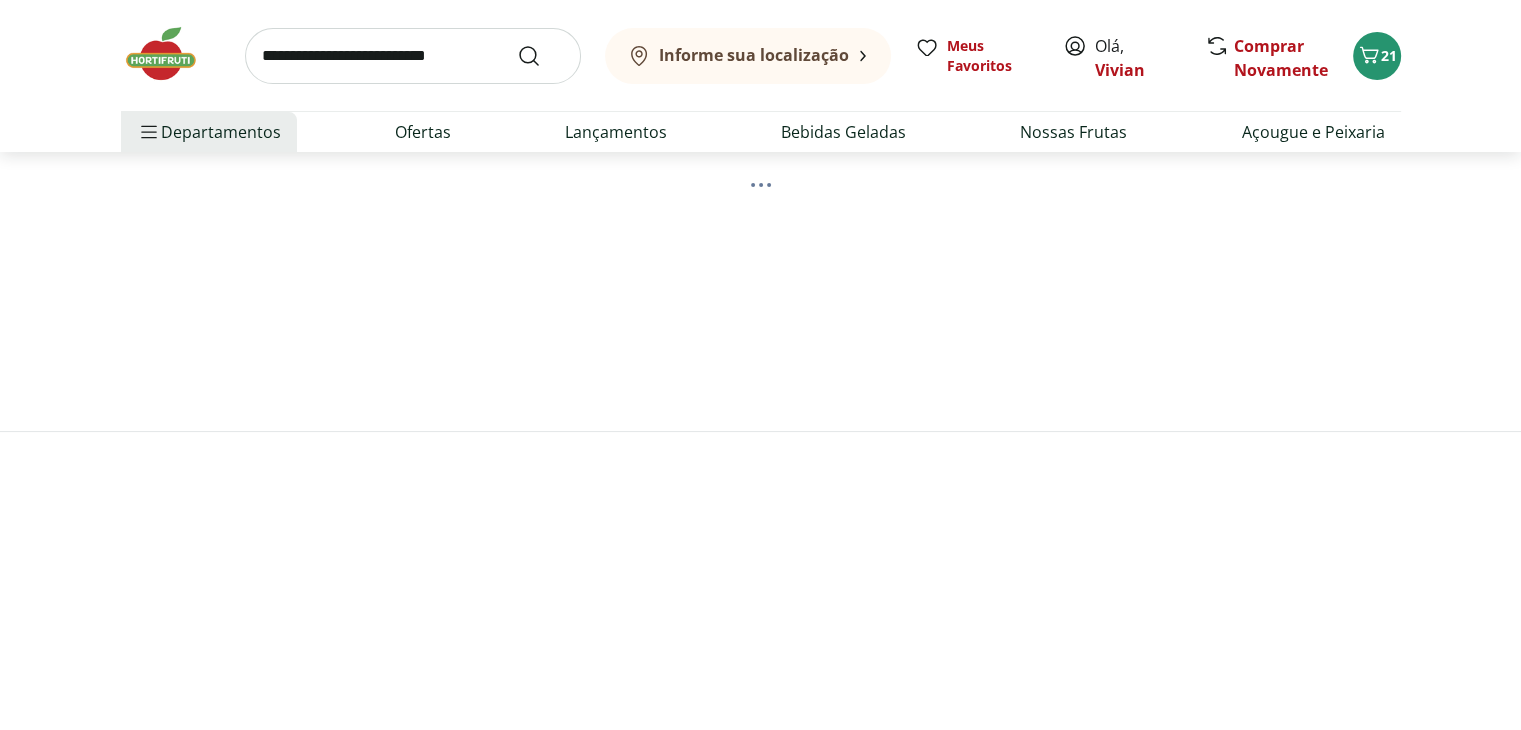 scroll, scrollTop: 0, scrollLeft: 0, axis: both 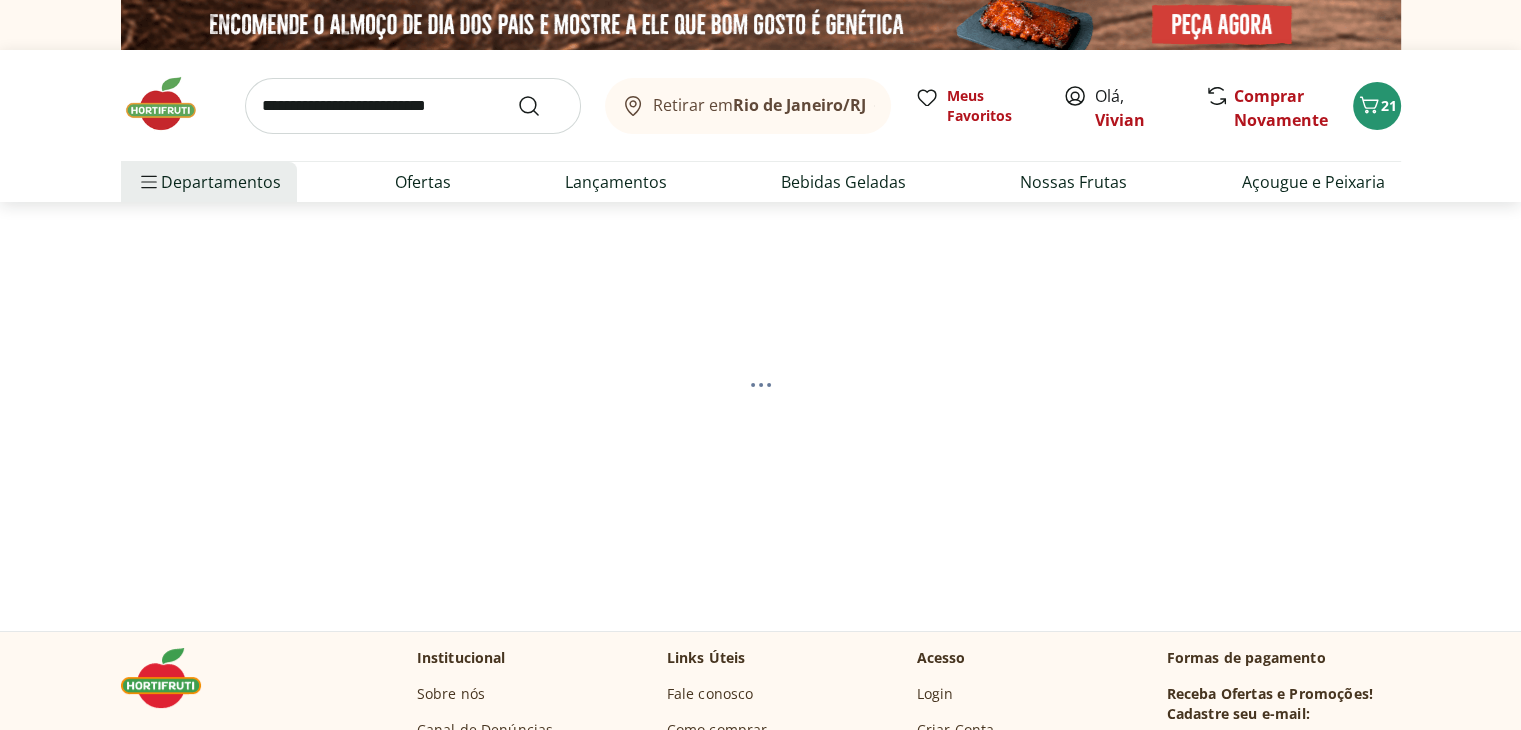 select on "**********" 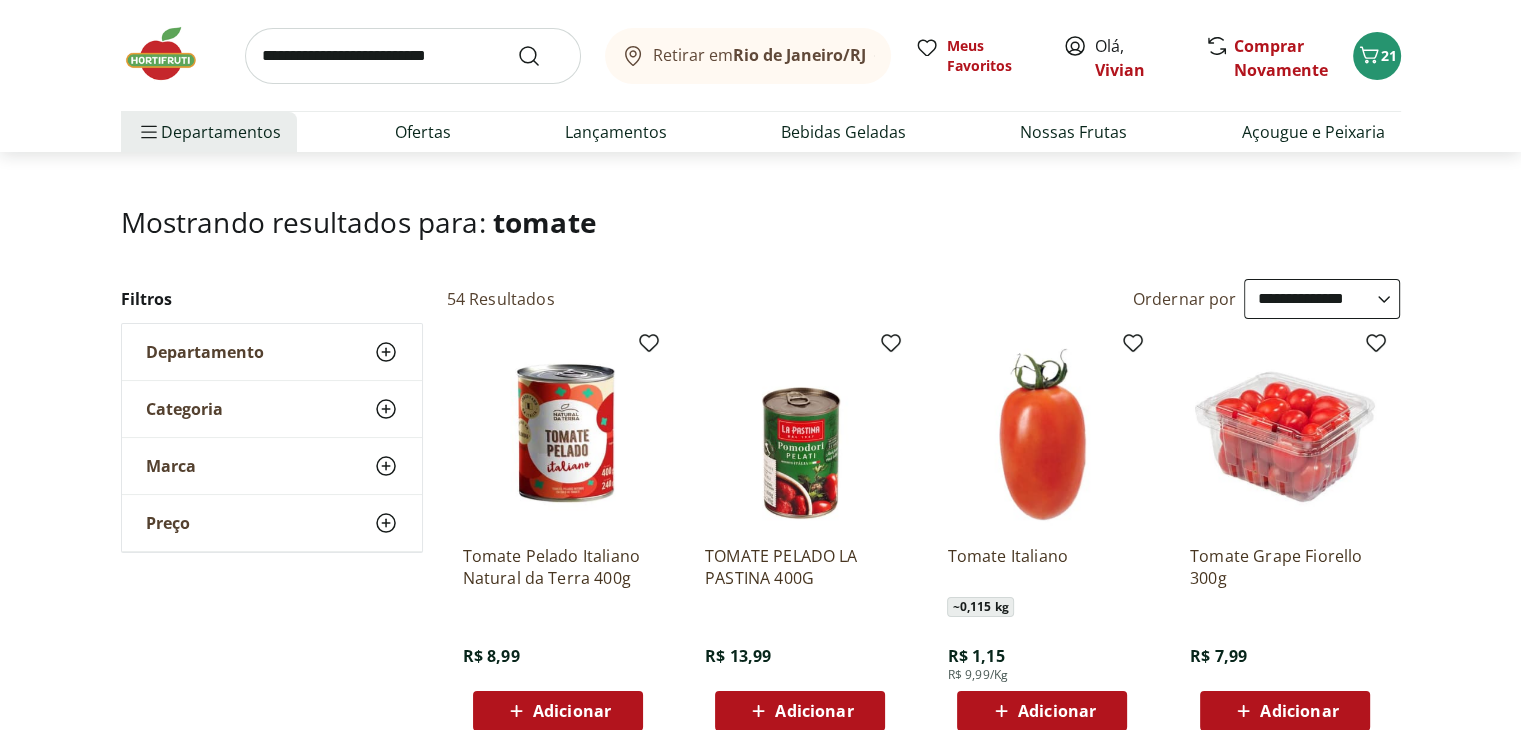 scroll, scrollTop: 200, scrollLeft: 0, axis: vertical 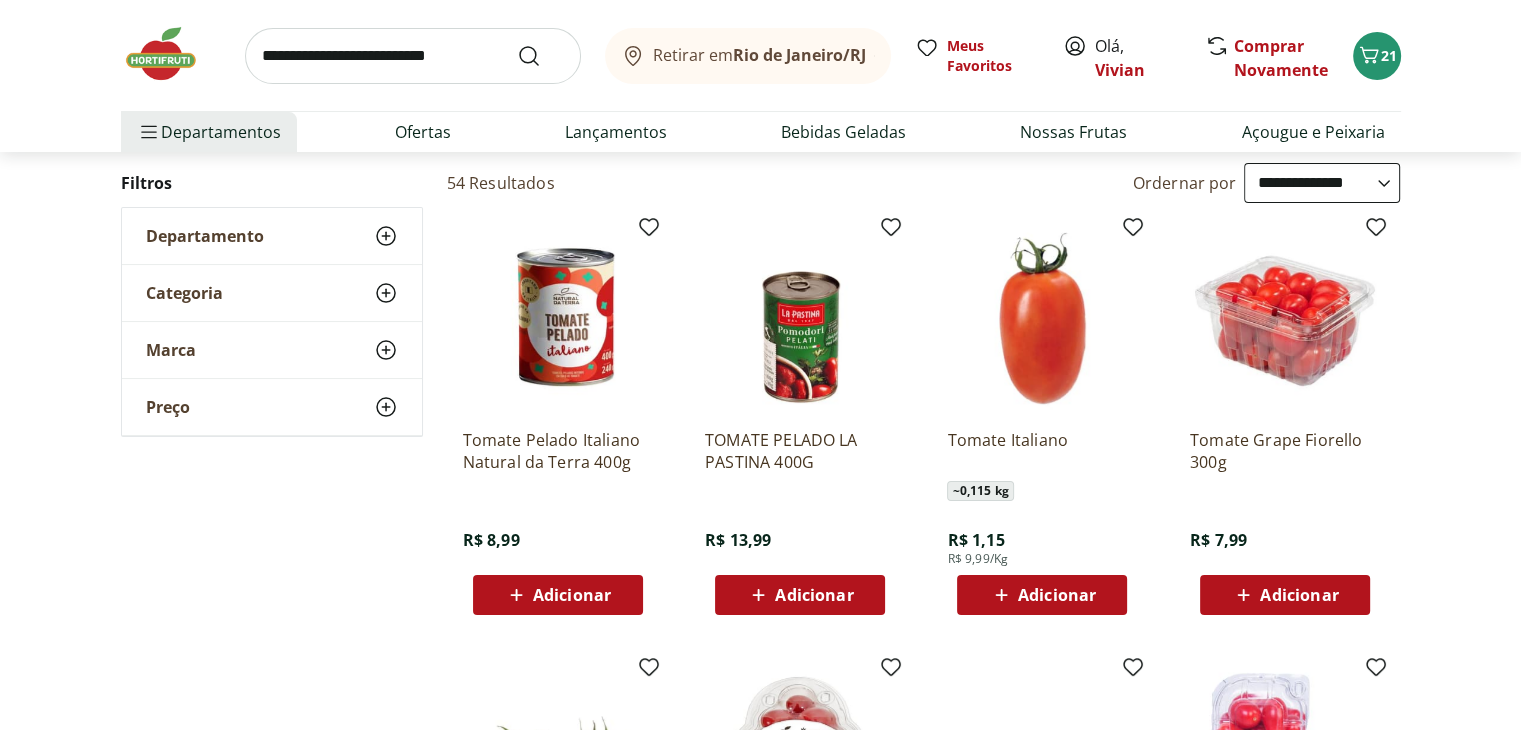 click on "**********" at bounding box center [760, 852] 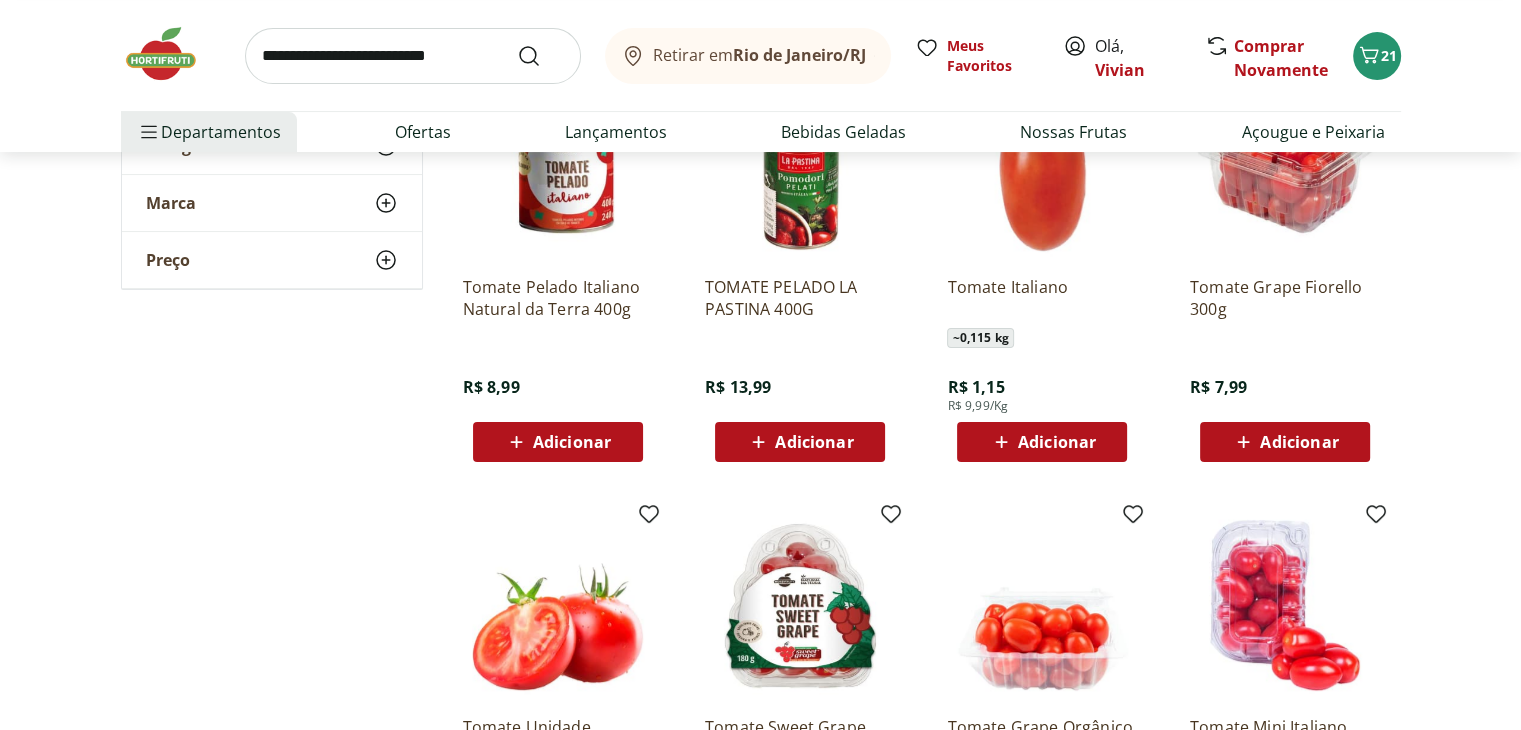scroll, scrollTop: 700, scrollLeft: 0, axis: vertical 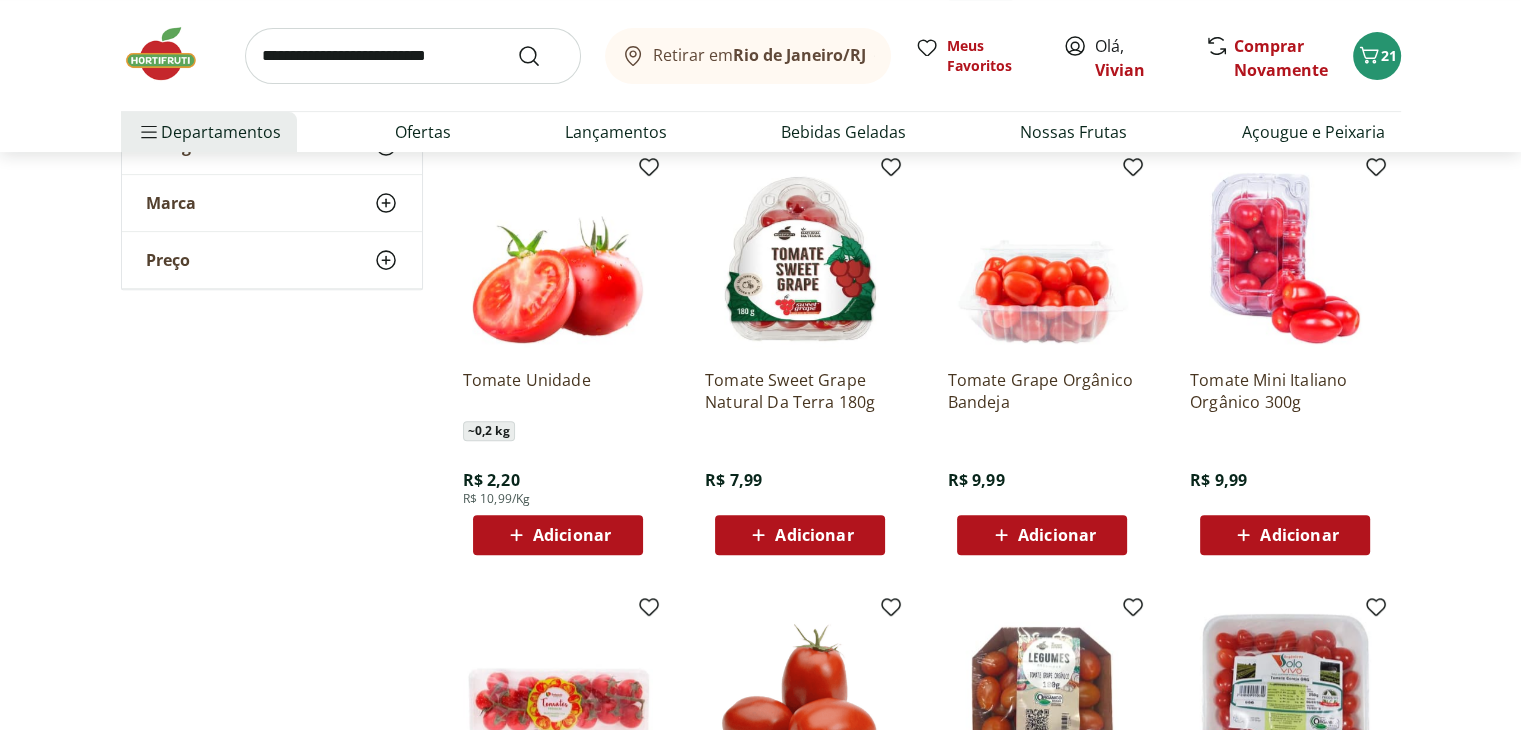 click on "Adicionar" at bounding box center [572, 535] 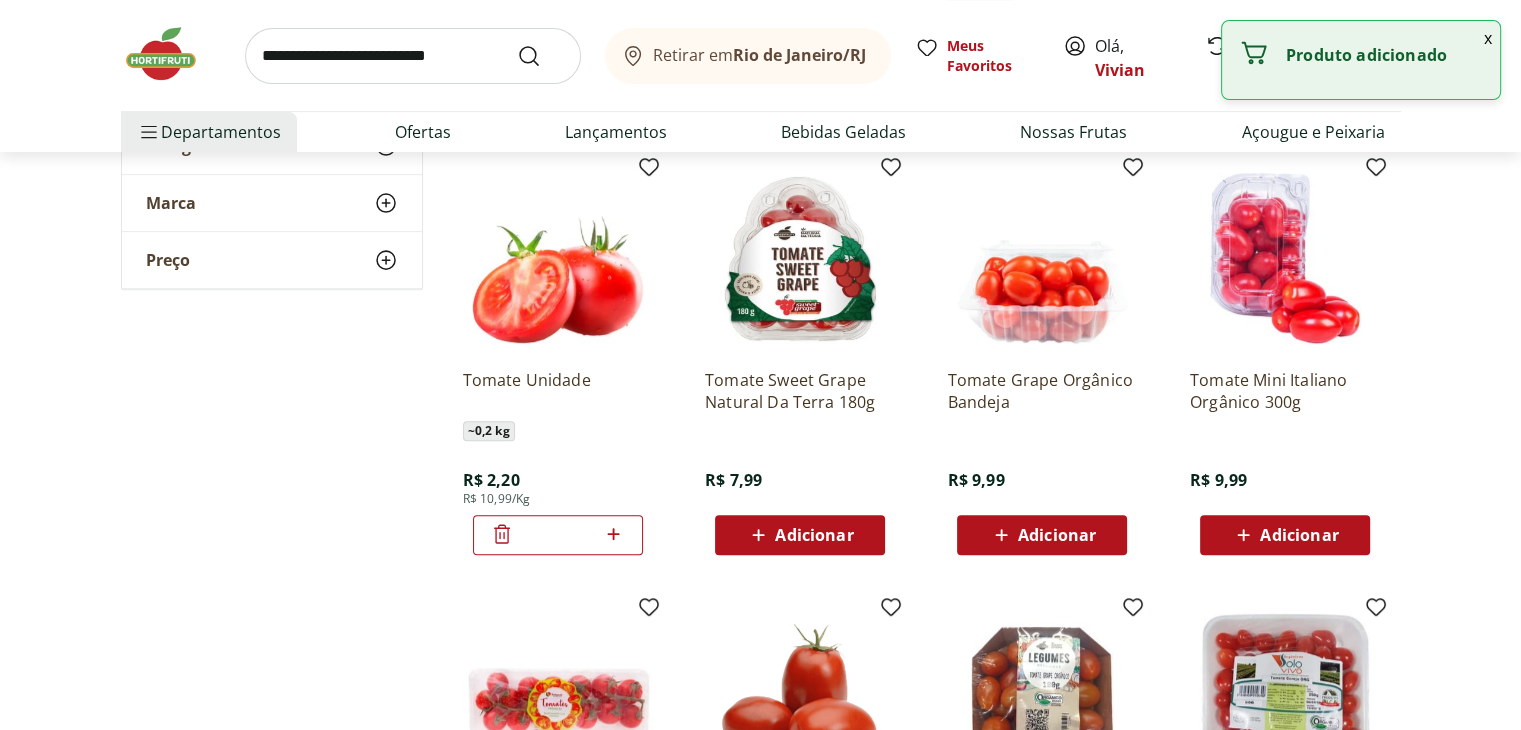 click 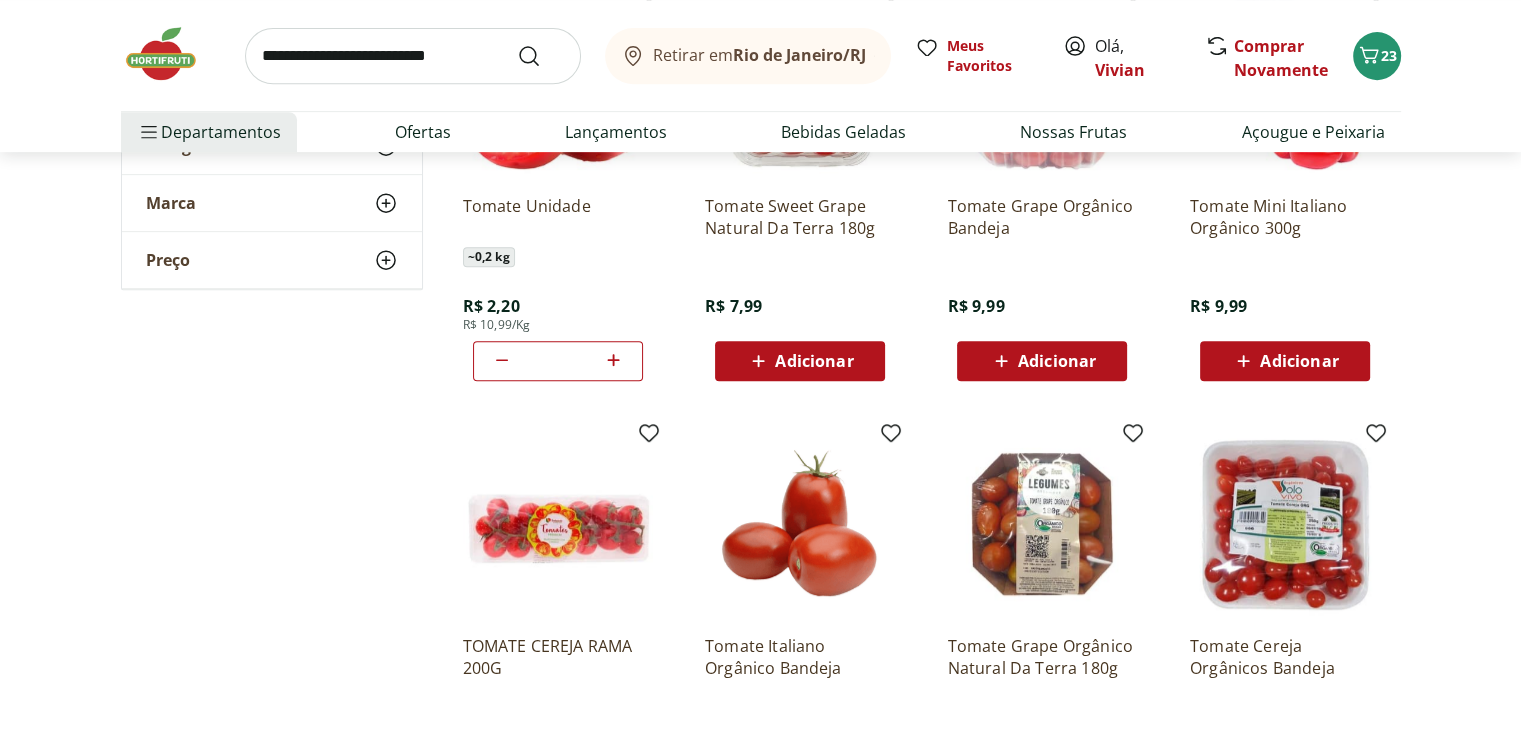 scroll, scrollTop: 700, scrollLeft: 0, axis: vertical 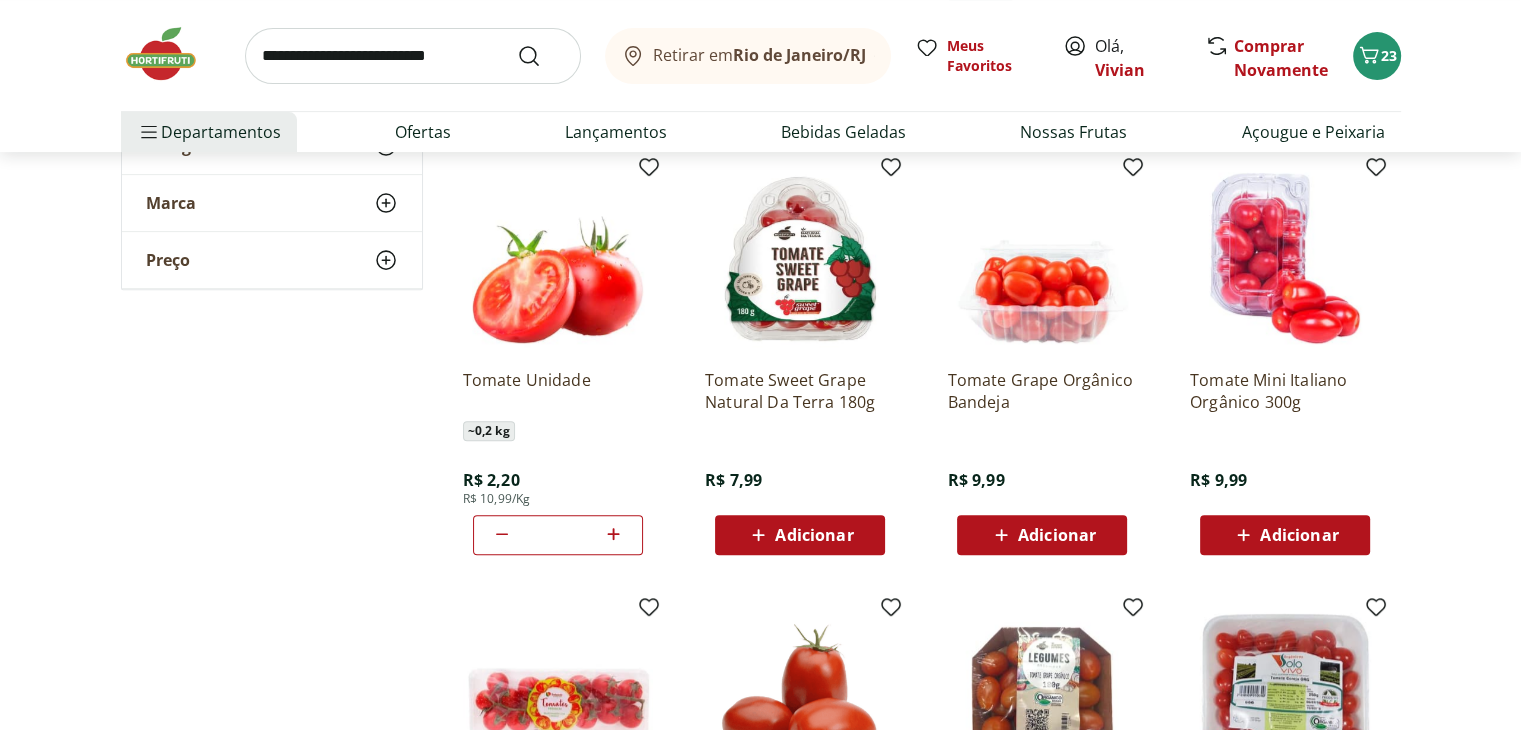click at bounding box center (413, 56) 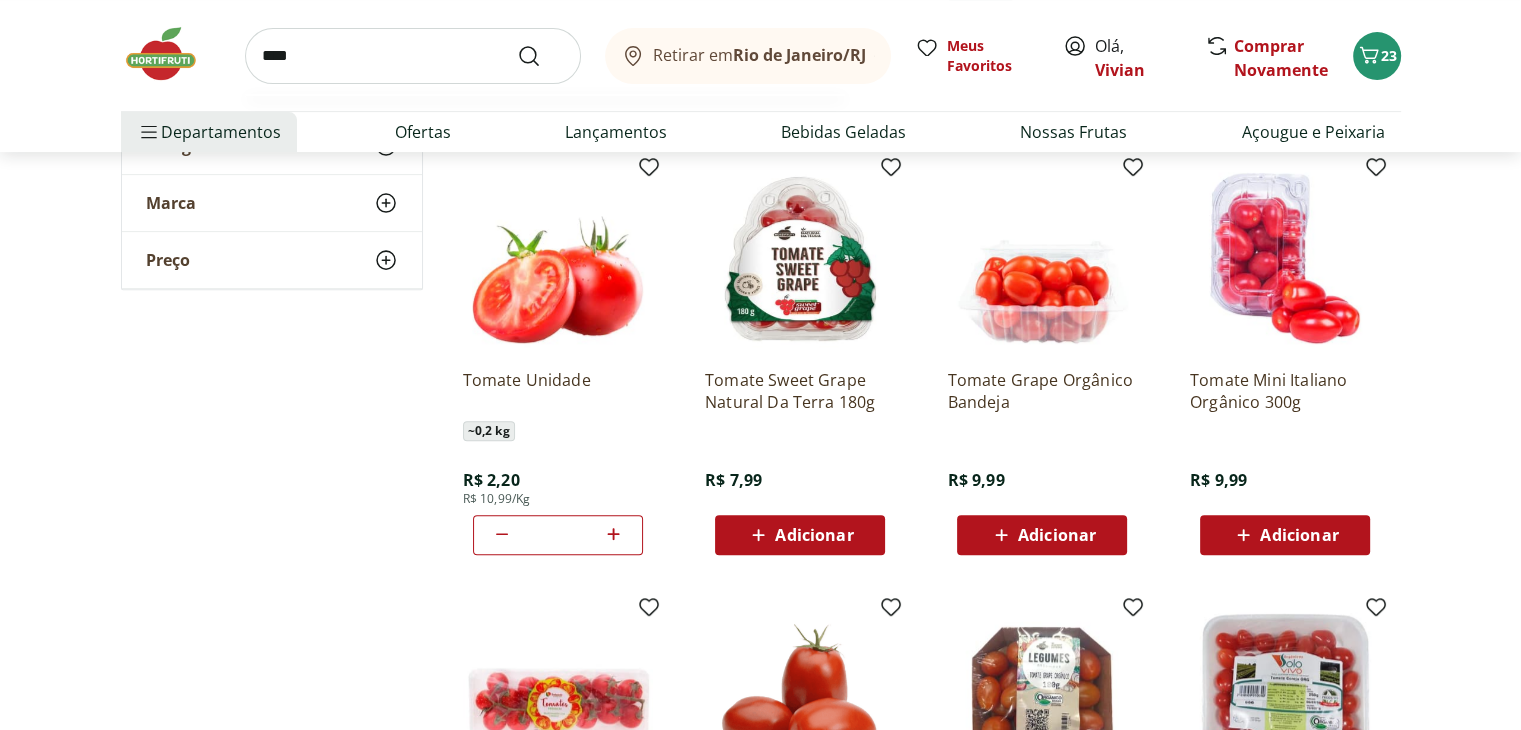 type on "*****" 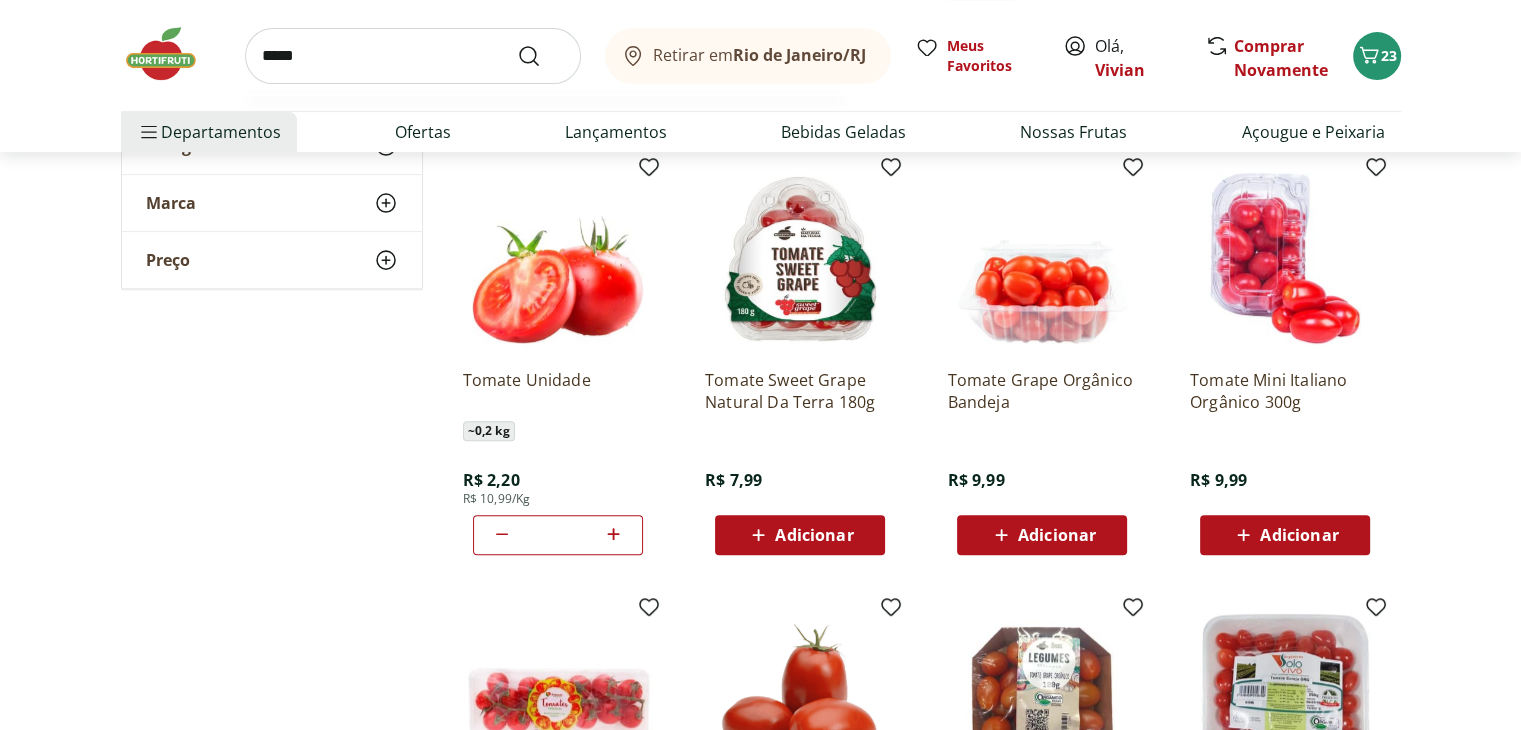 click at bounding box center [541, 56] 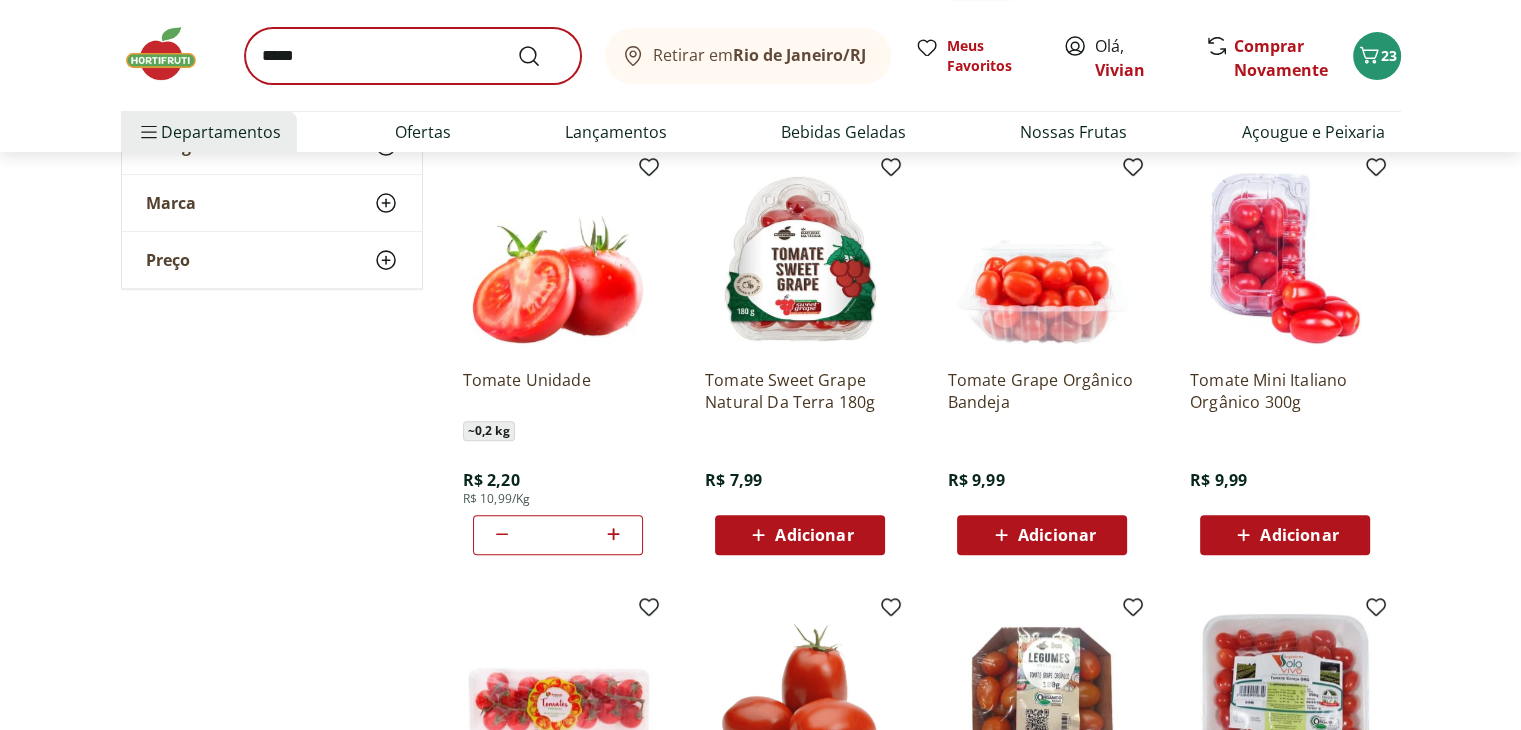 scroll, scrollTop: 0, scrollLeft: 0, axis: both 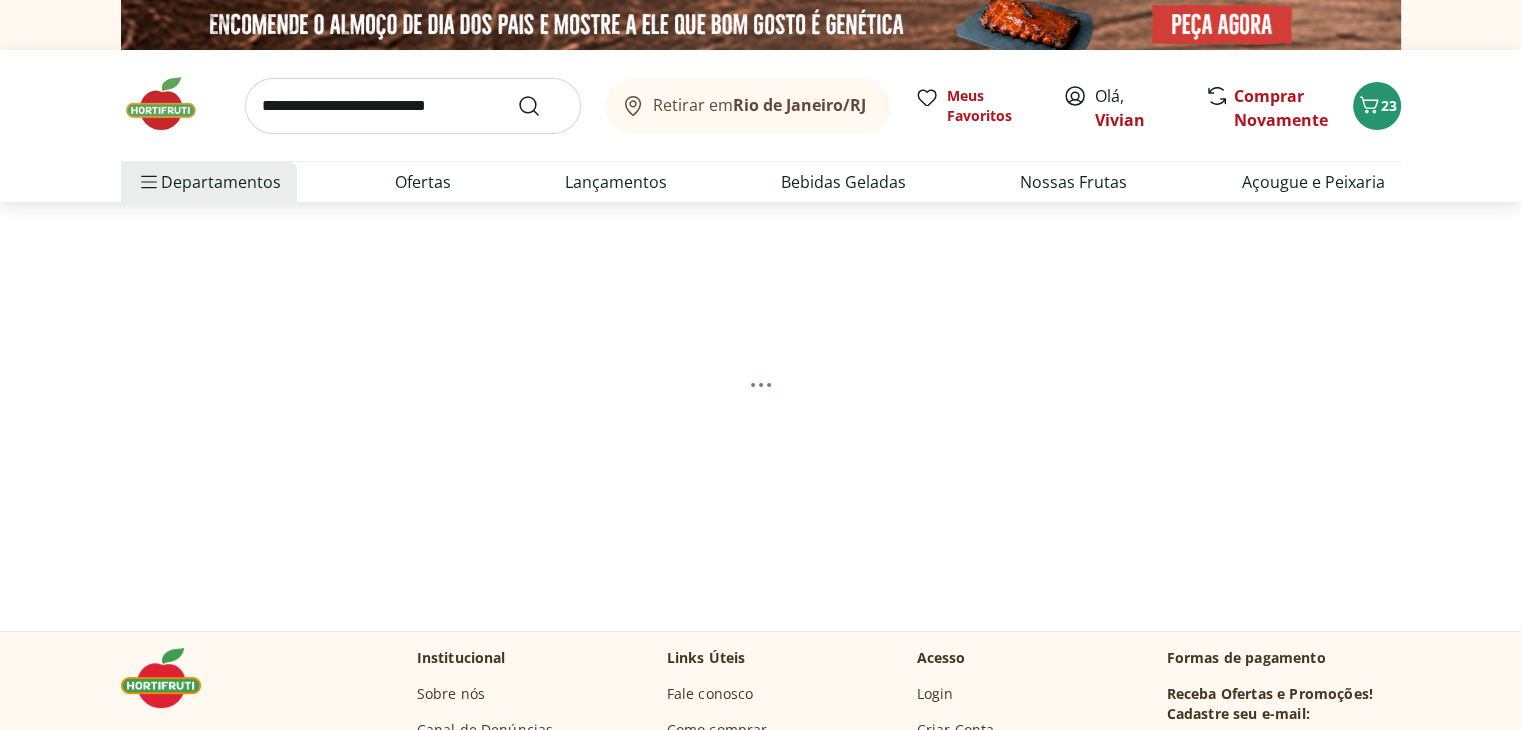 select on "**********" 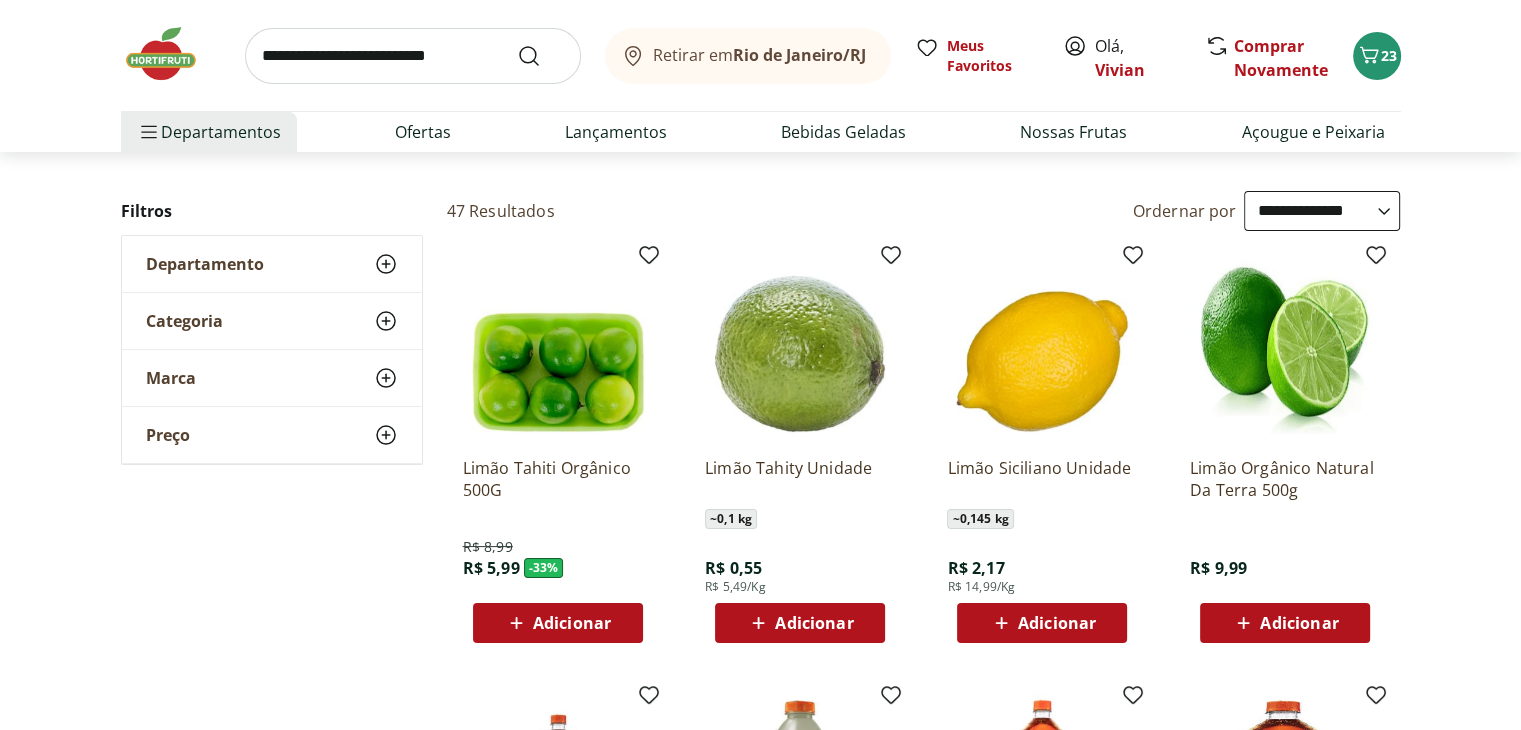 scroll, scrollTop: 200, scrollLeft: 0, axis: vertical 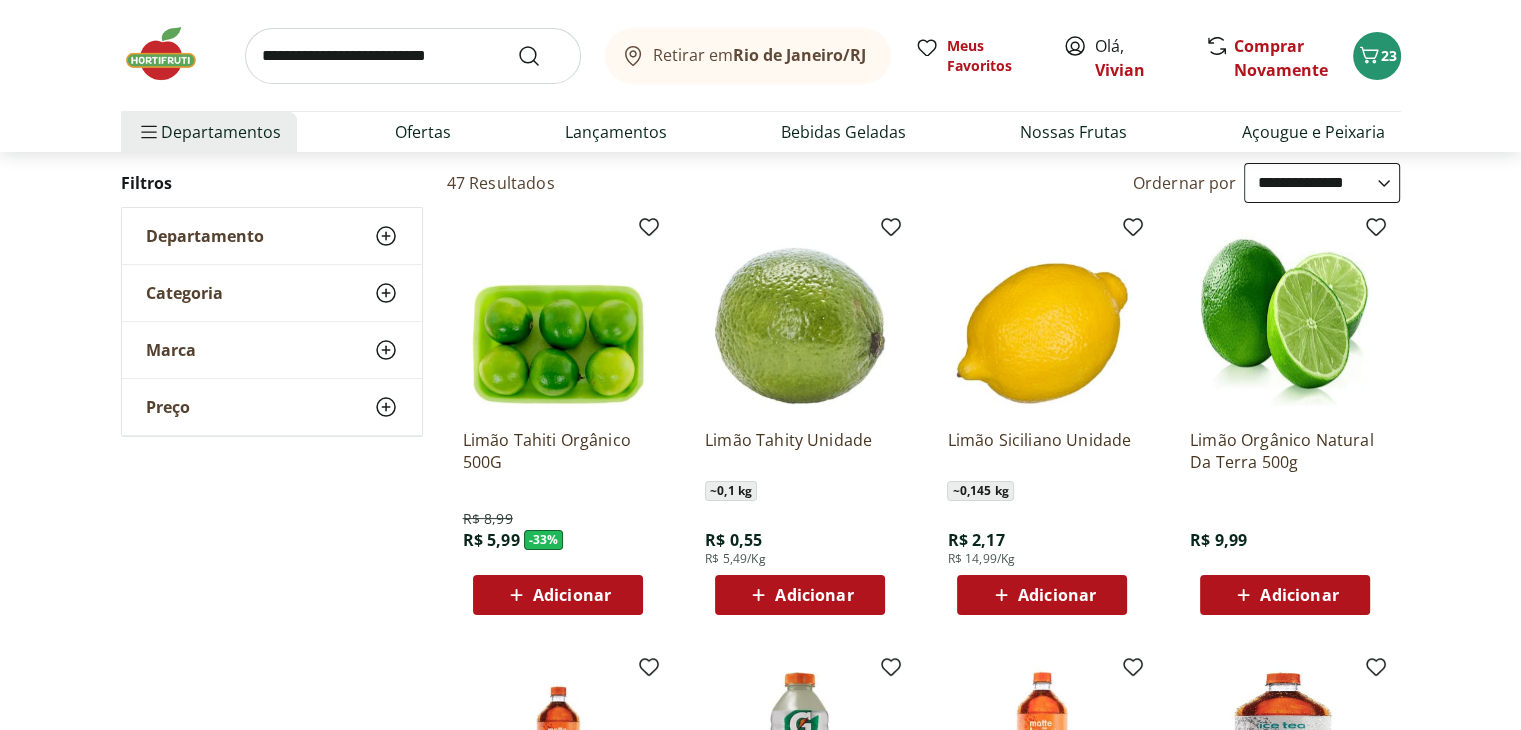 click on "Adicionar" at bounding box center [814, 595] 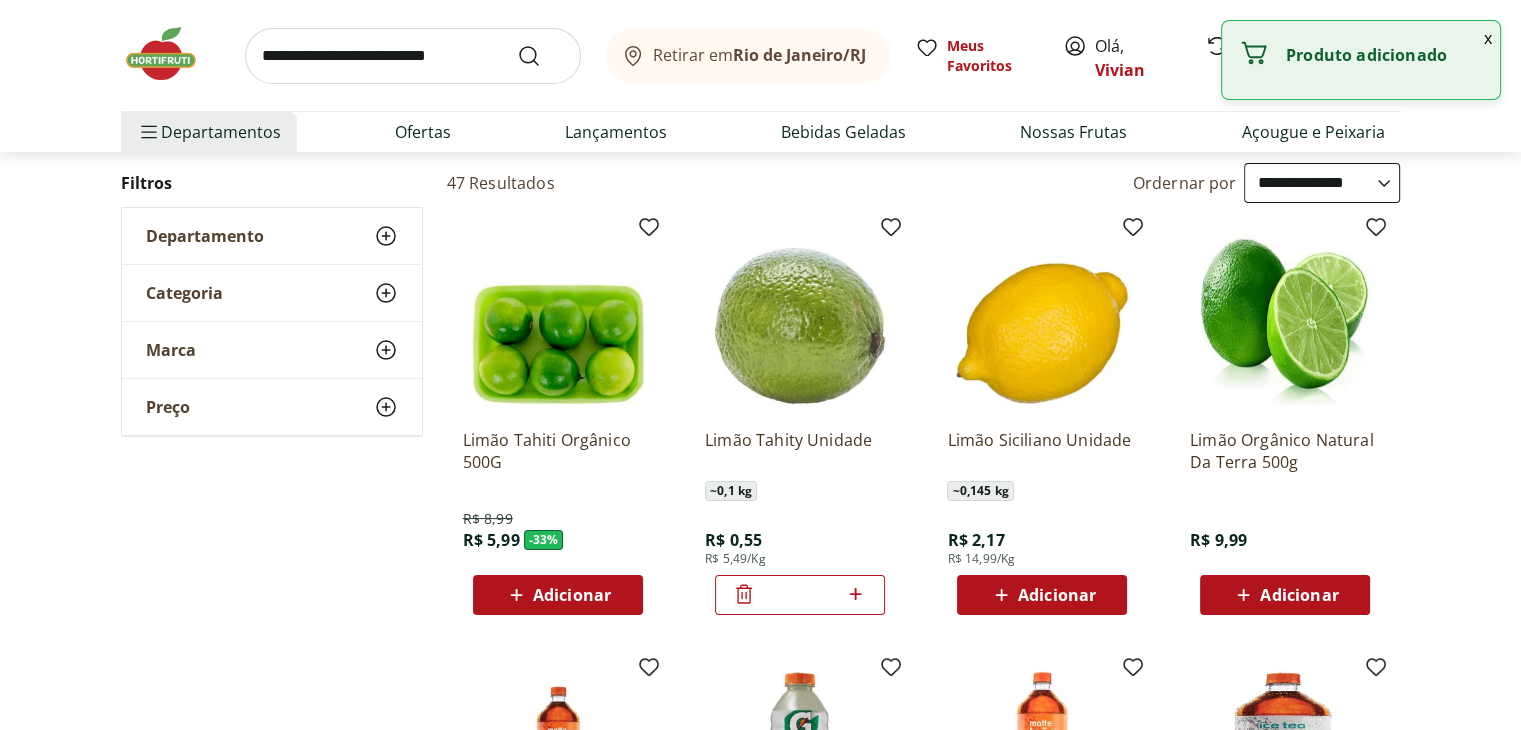 click 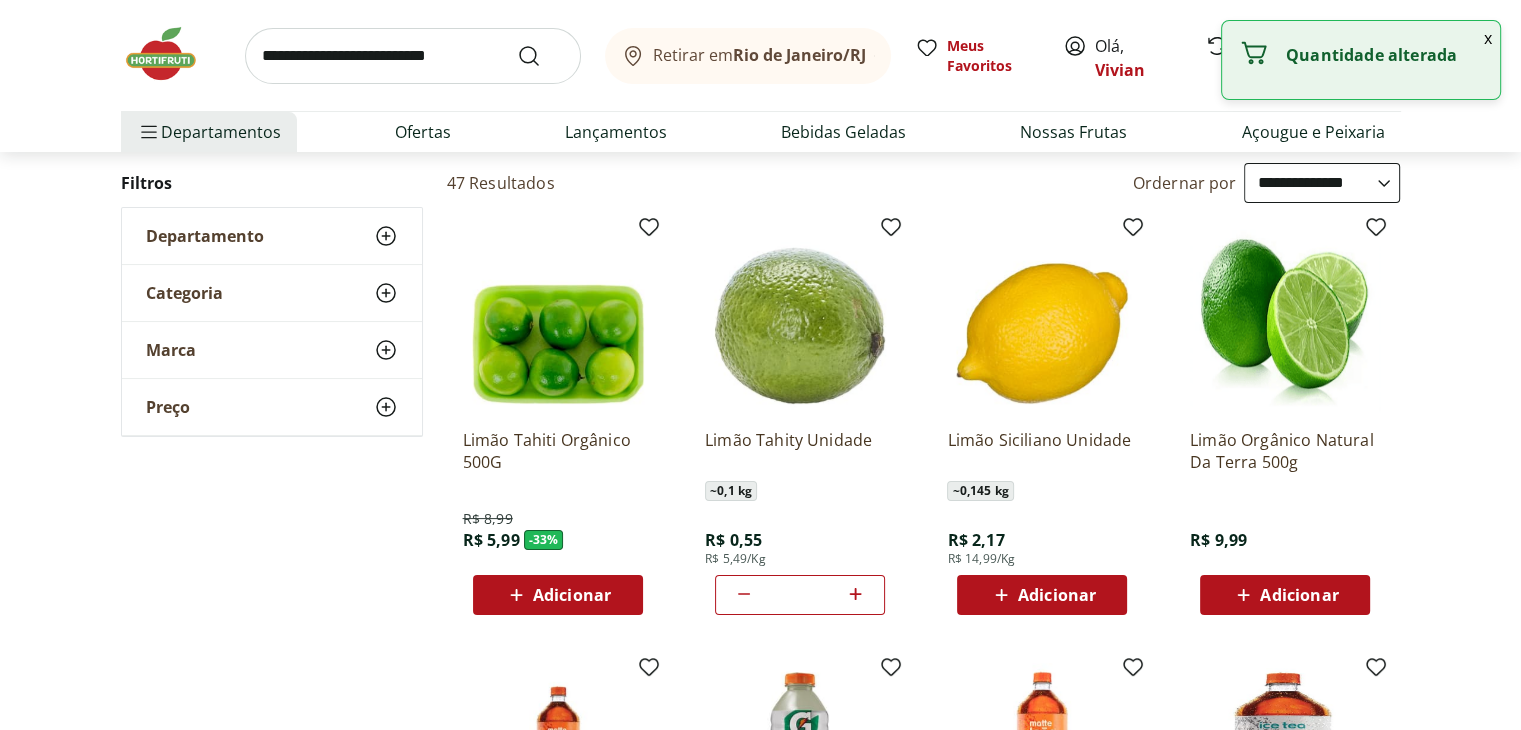 click on "**********" at bounding box center (760, 852) 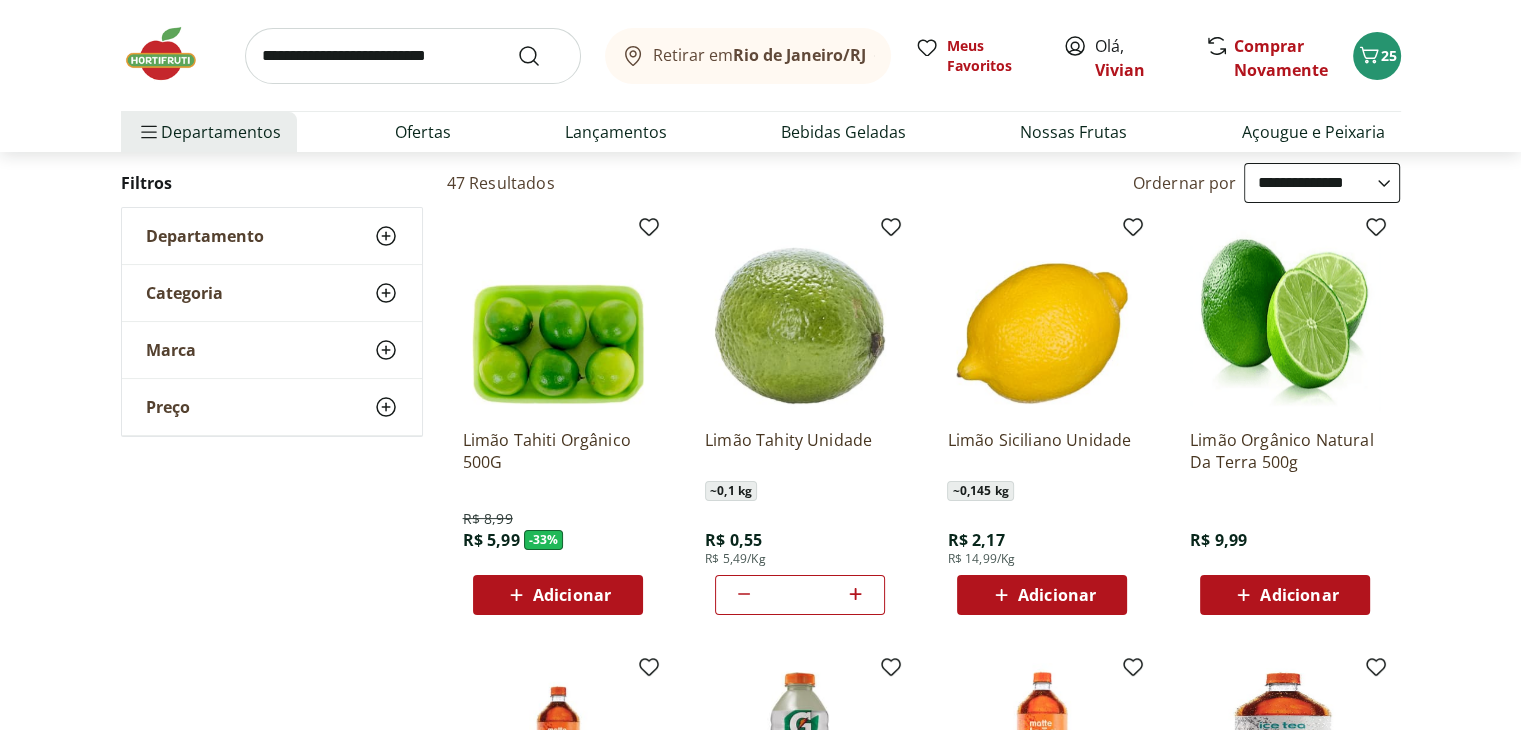 click at bounding box center [413, 56] 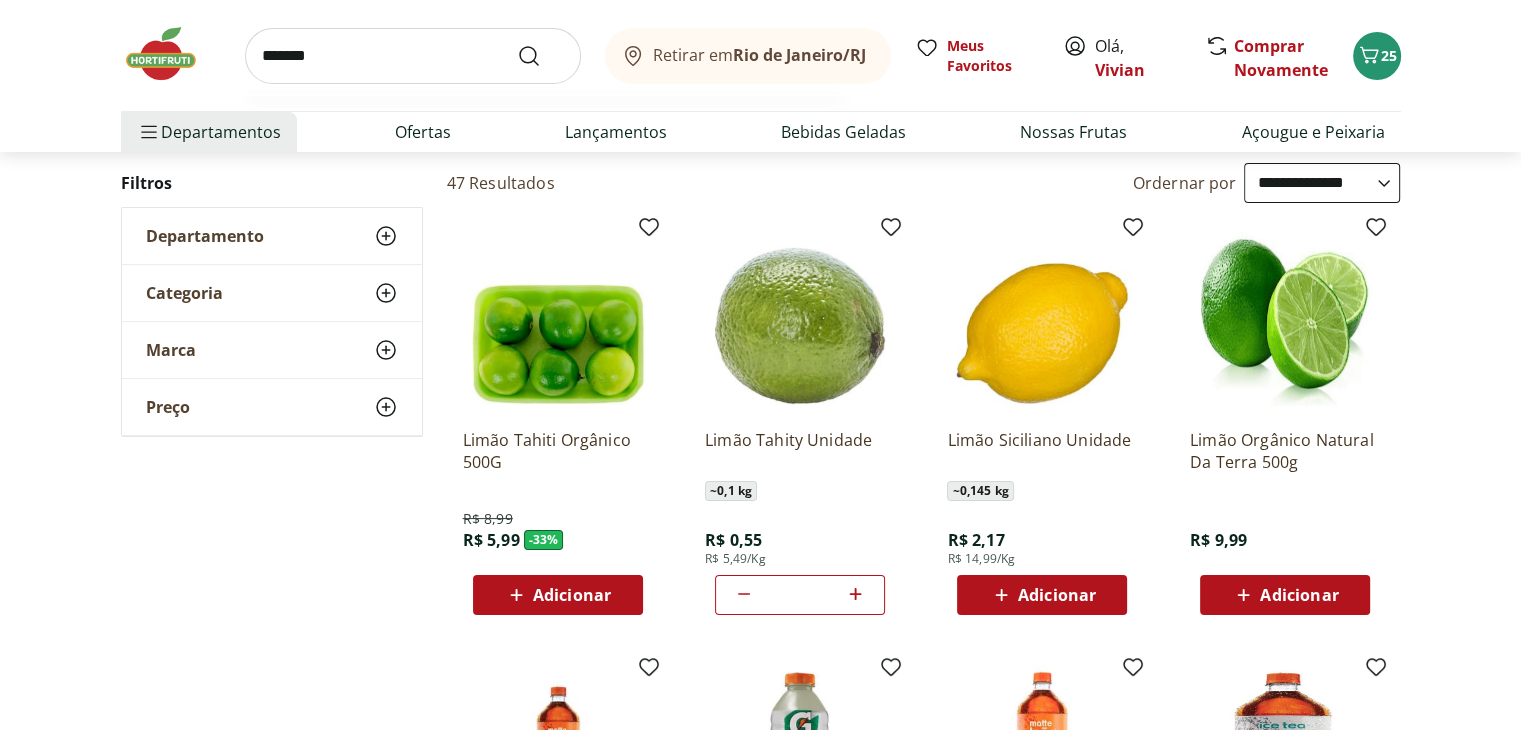 type on "*******" 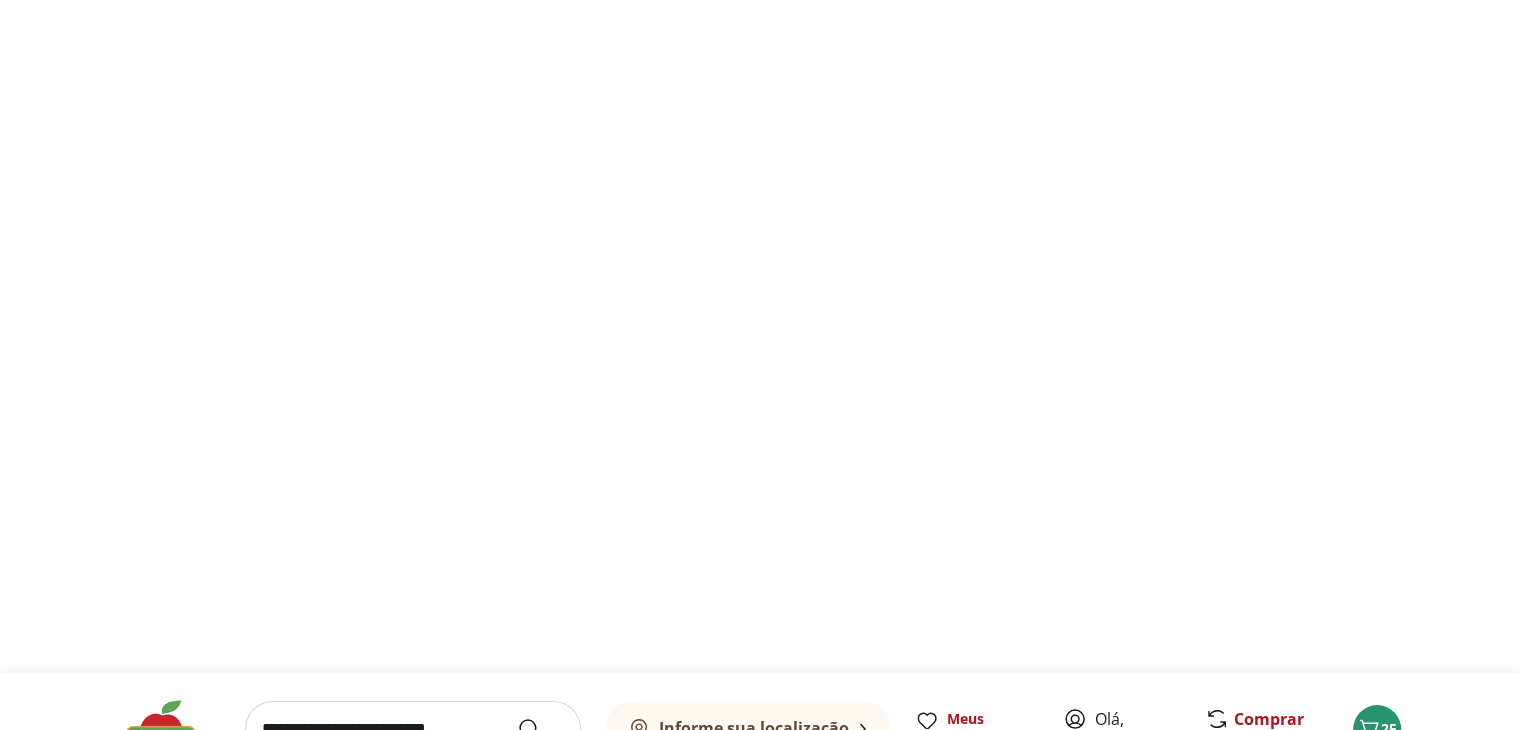 scroll, scrollTop: 0, scrollLeft: 0, axis: both 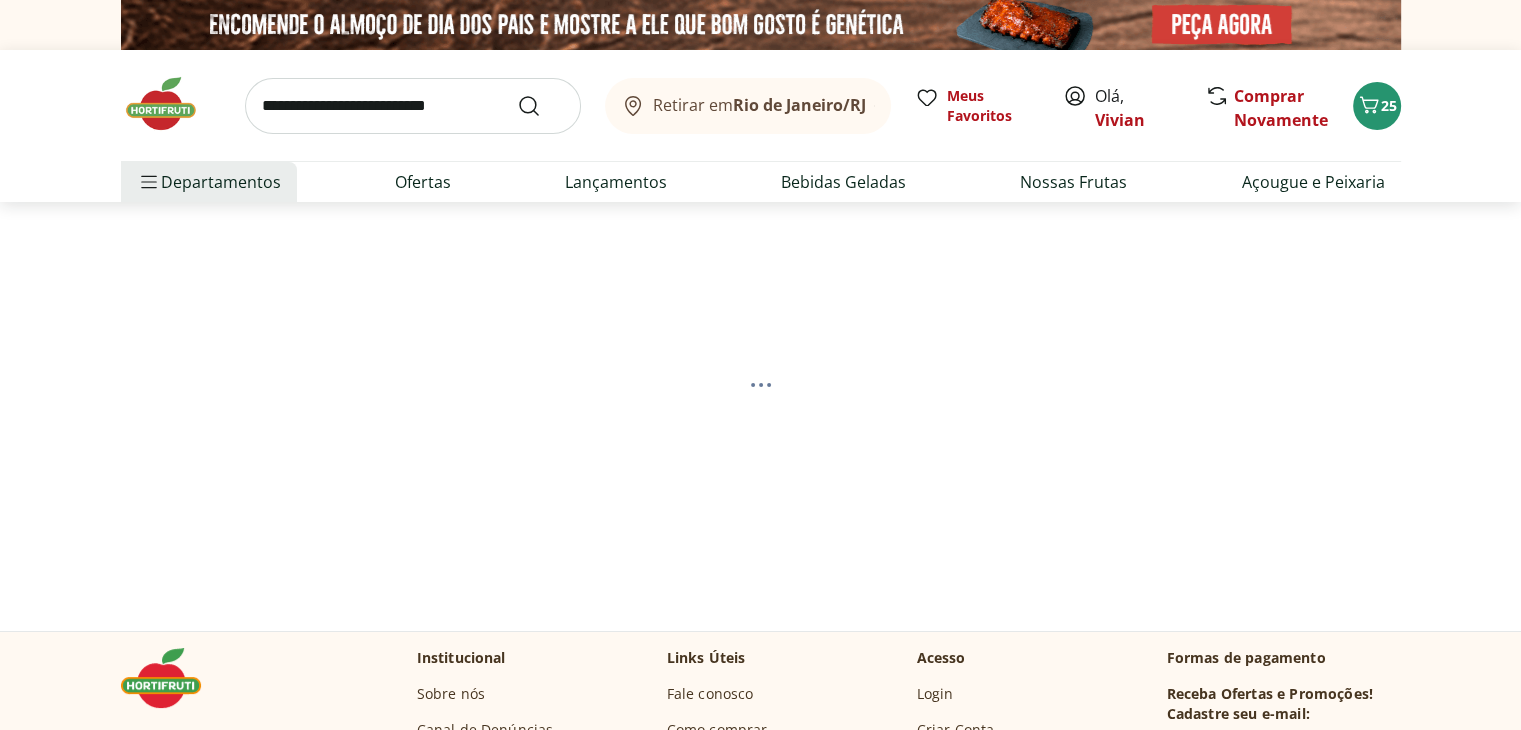 select on "**********" 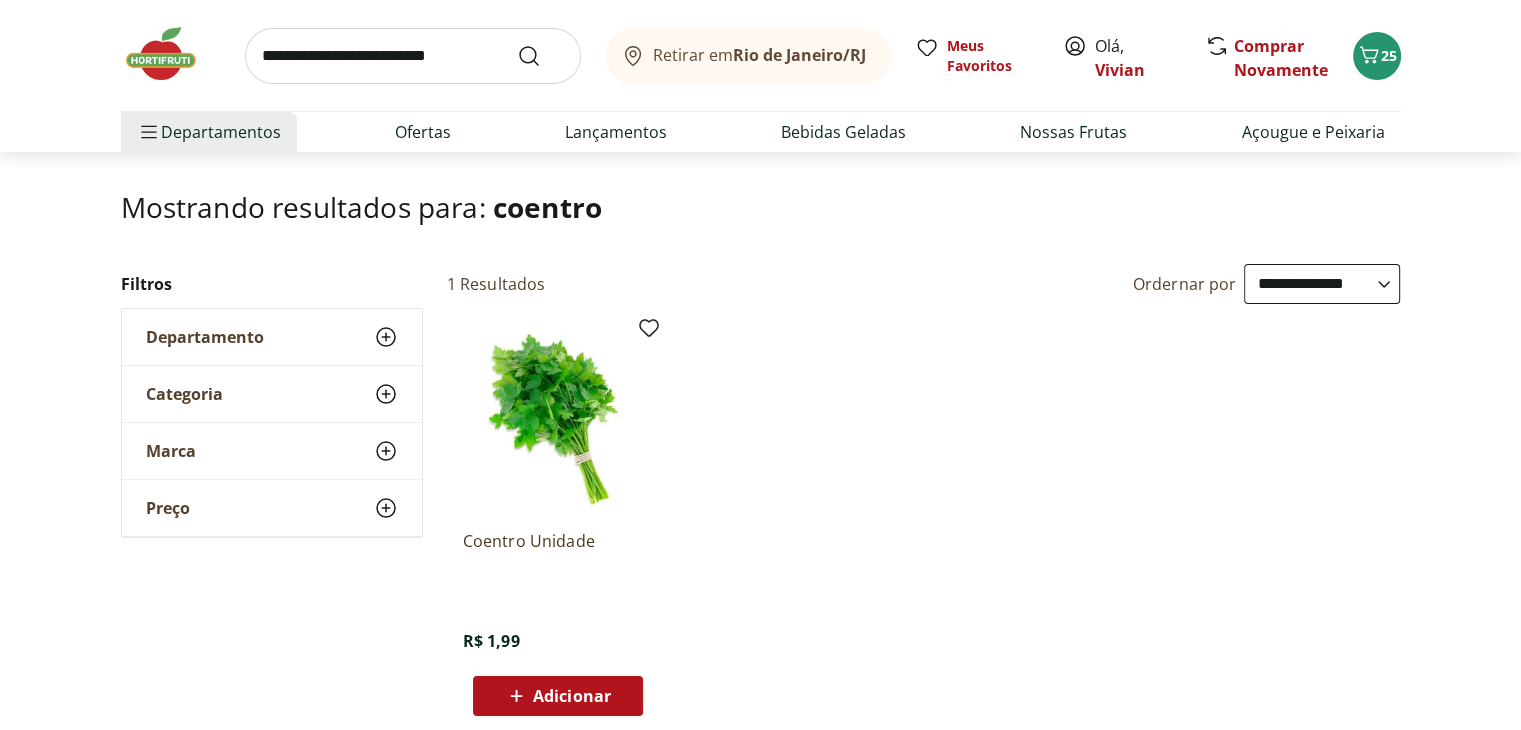 scroll, scrollTop: 100, scrollLeft: 0, axis: vertical 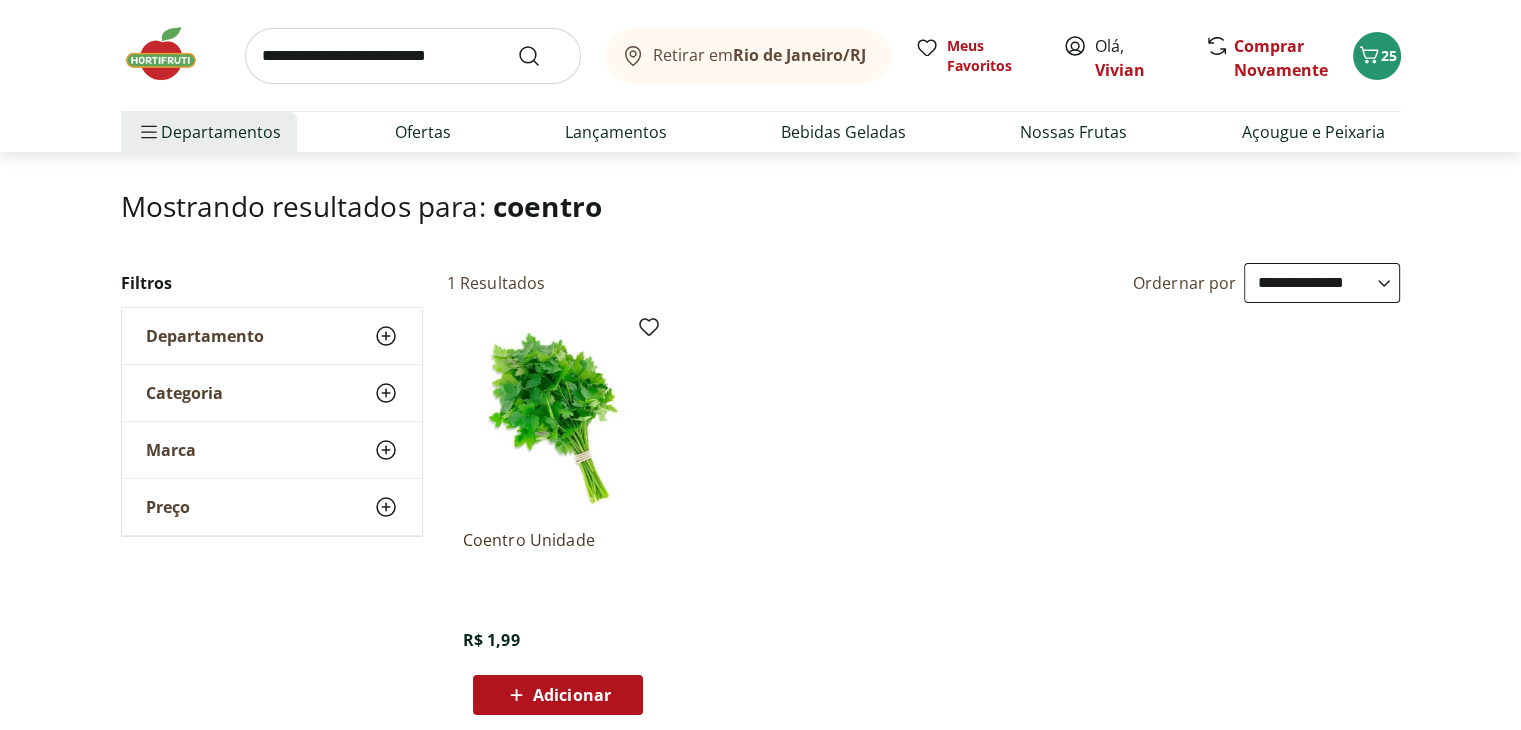 click on "Adicionar" at bounding box center [557, 695] 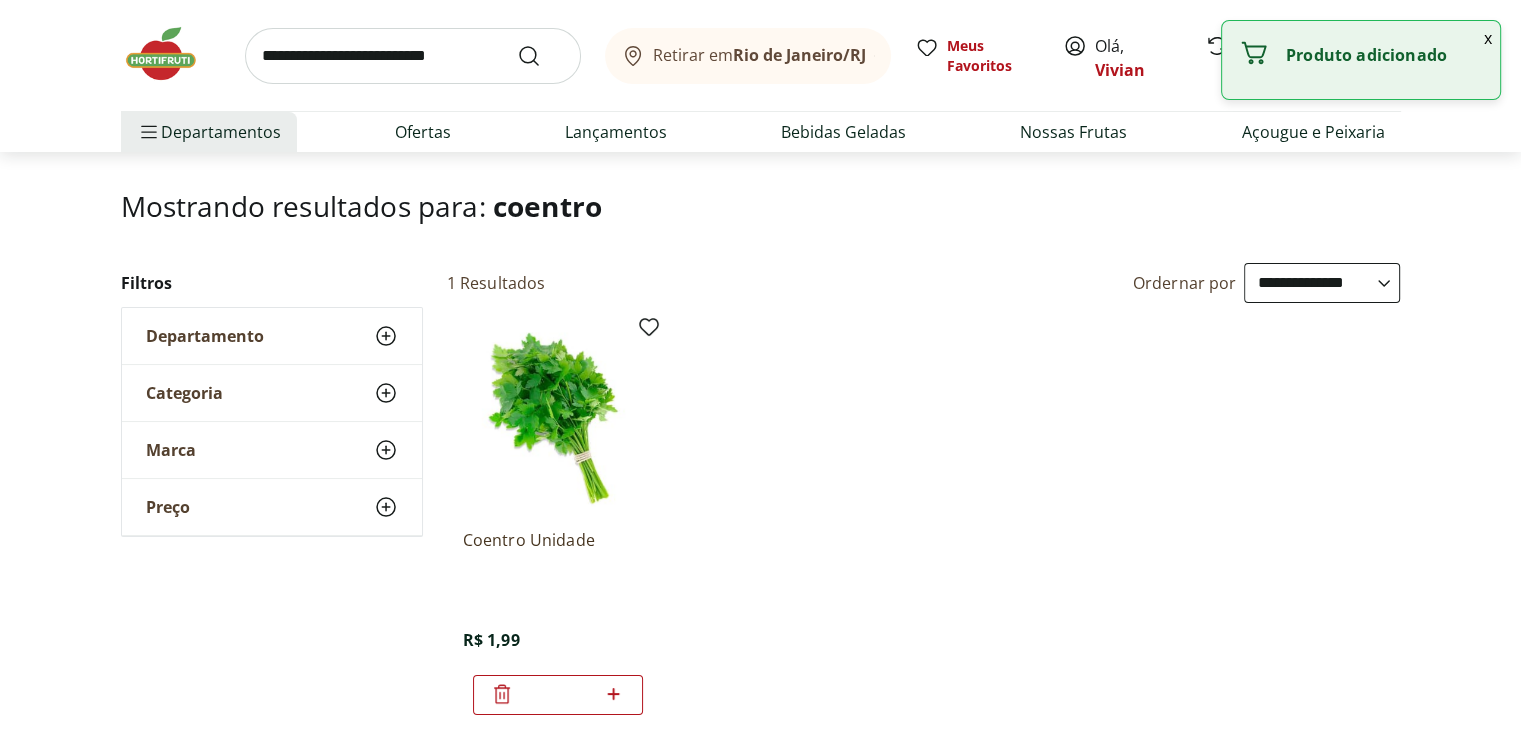 click at bounding box center [171, 54] 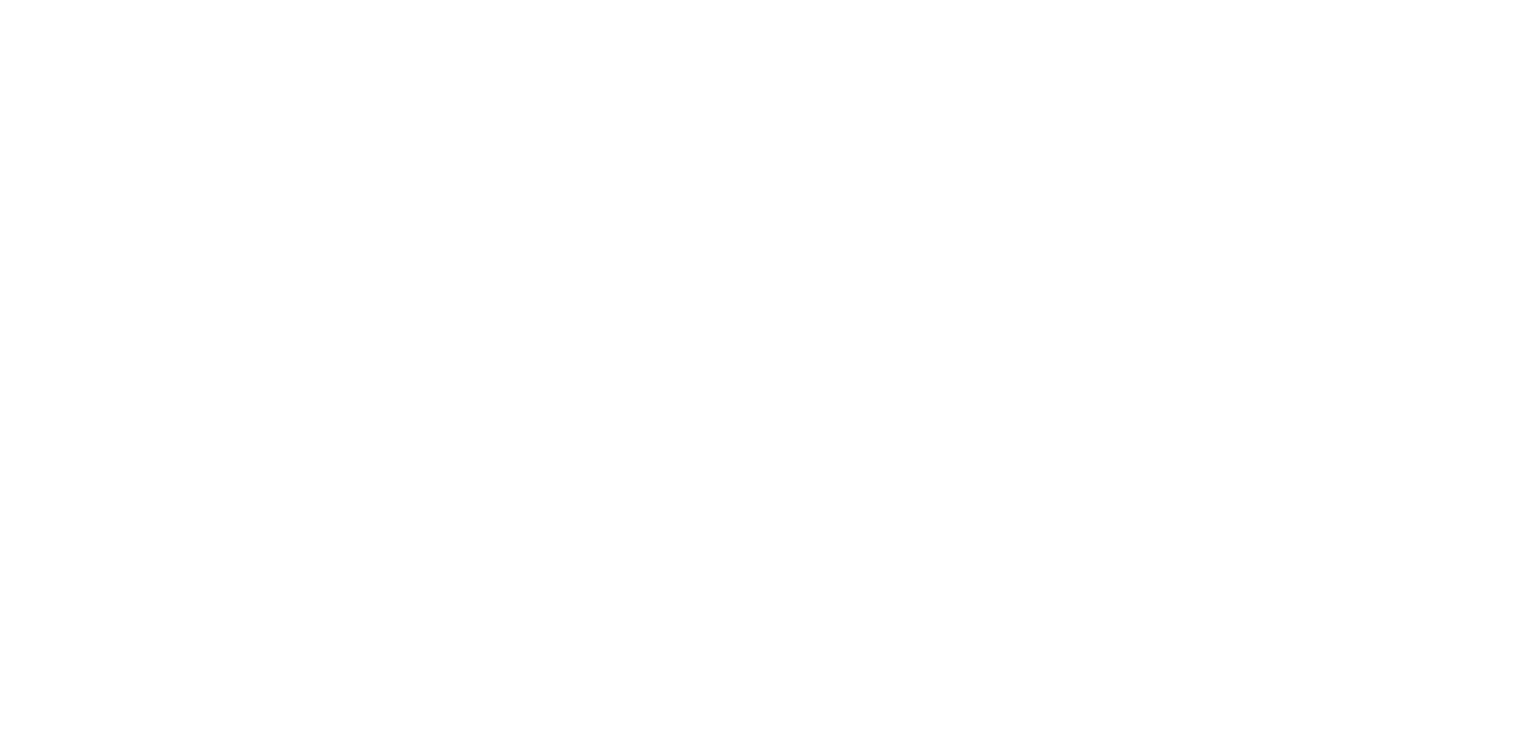 scroll, scrollTop: 0, scrollLeft: 0, axis: both 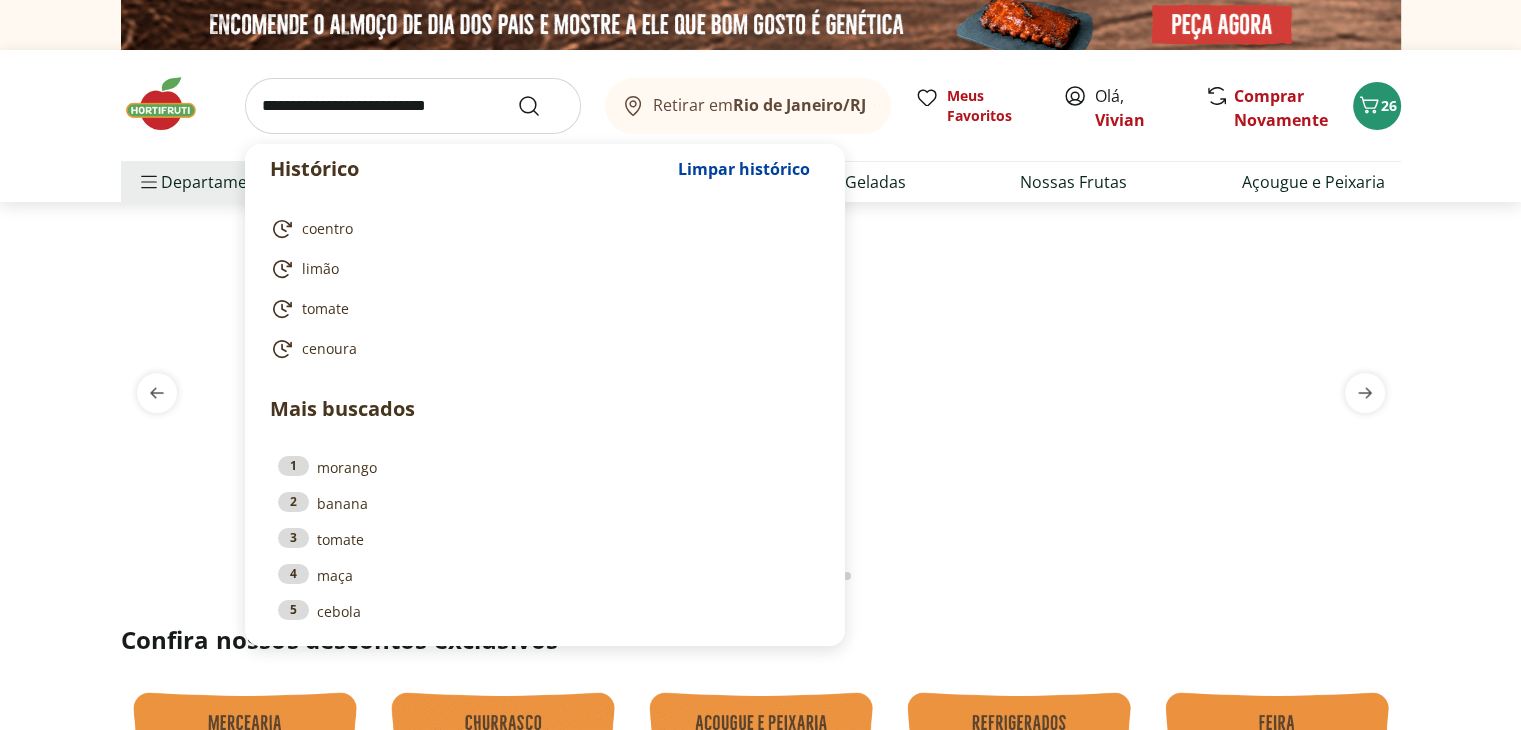 click at bounding box center [413, 106] 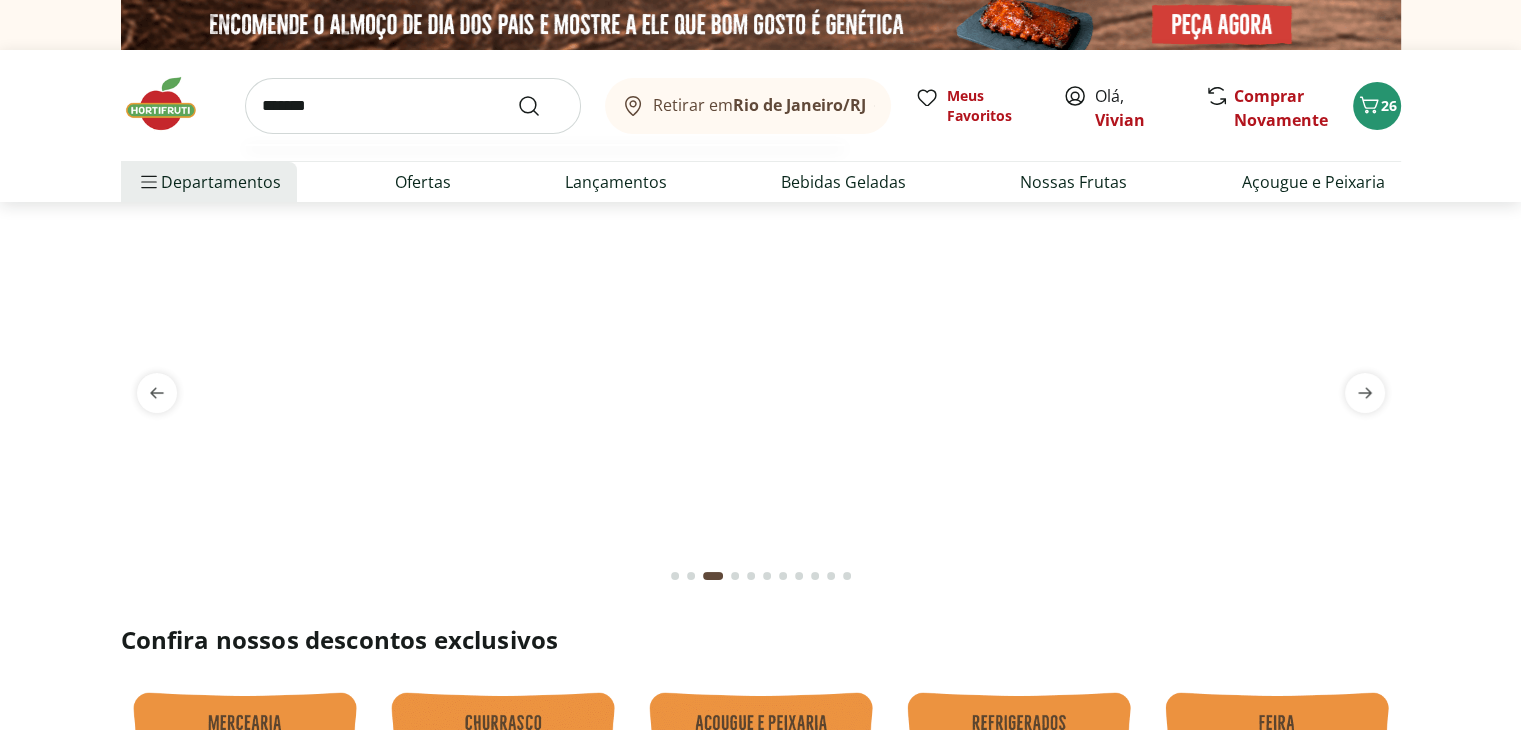 type on "*******" 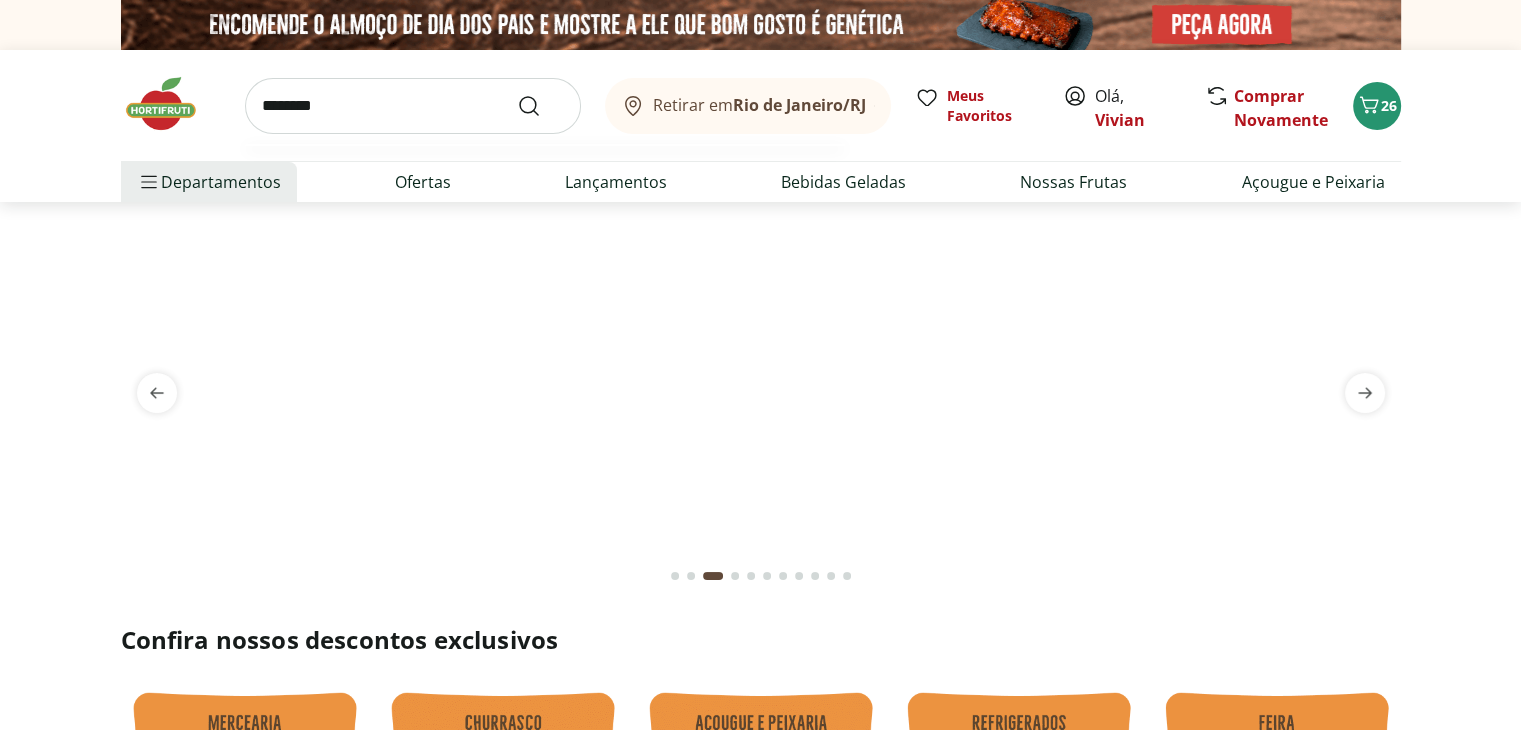 click at bounding box center (541, 106) 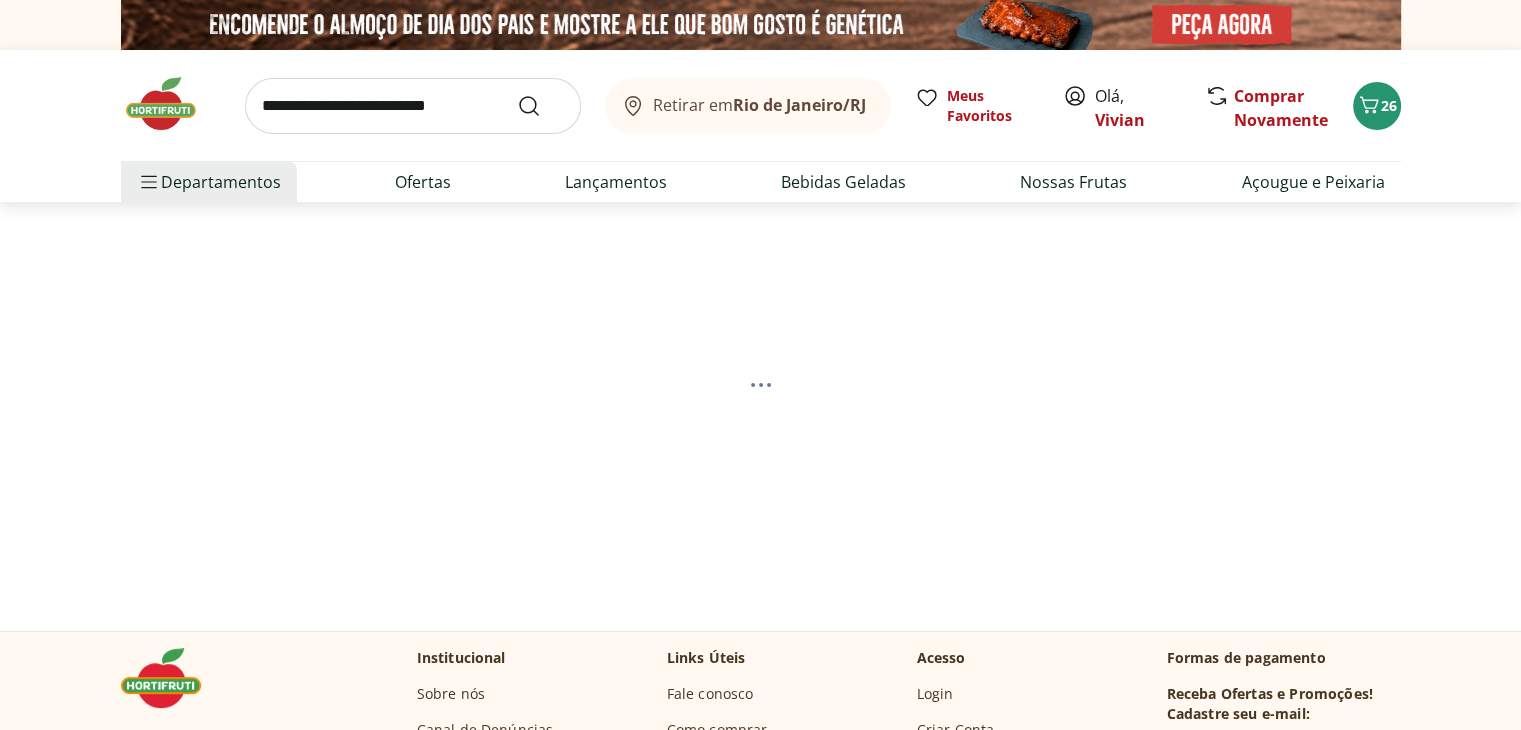 select on "**********" 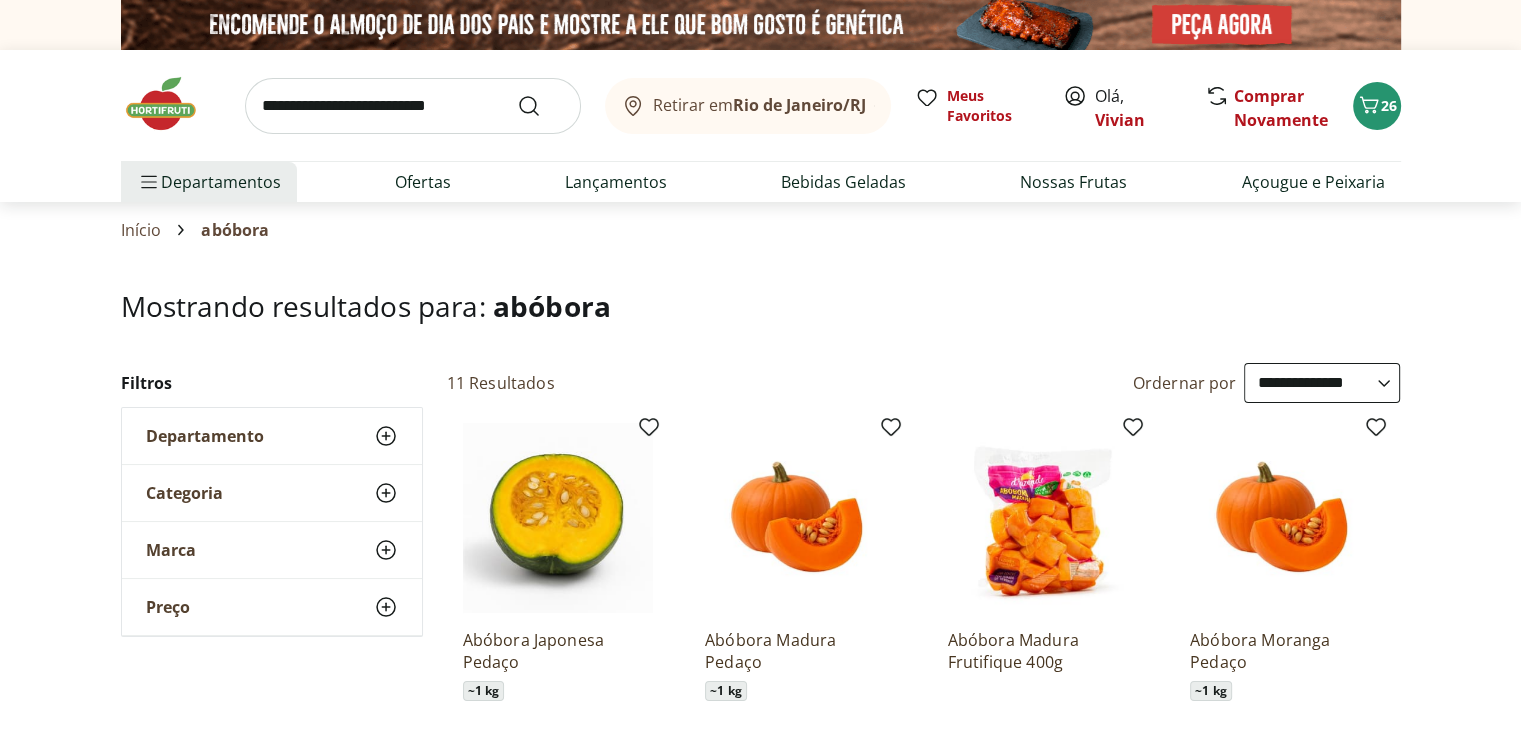 click on "**********" at bounding box center [760, 1000] 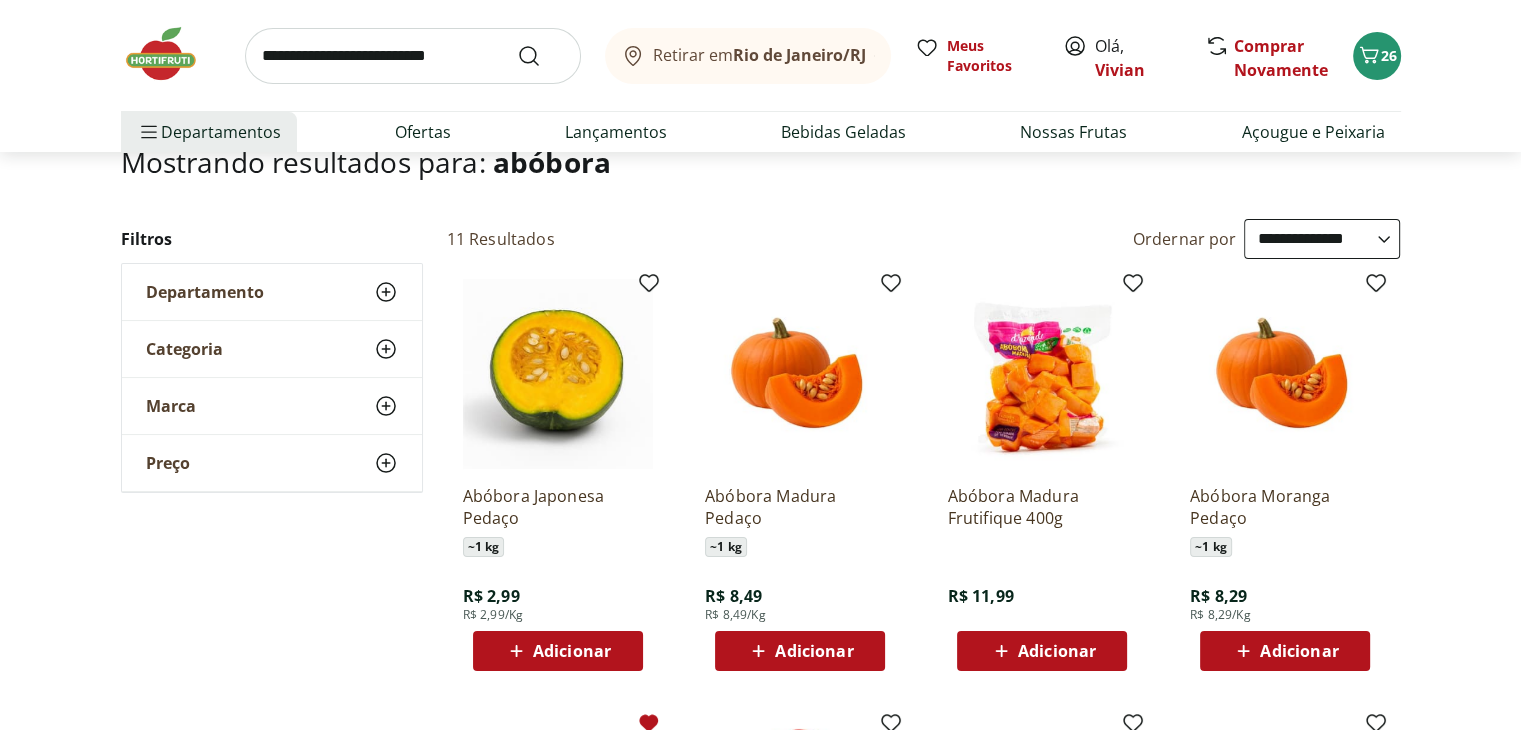 scroll, scrollTop: 200, scrollLeft: 0, axis: vertical 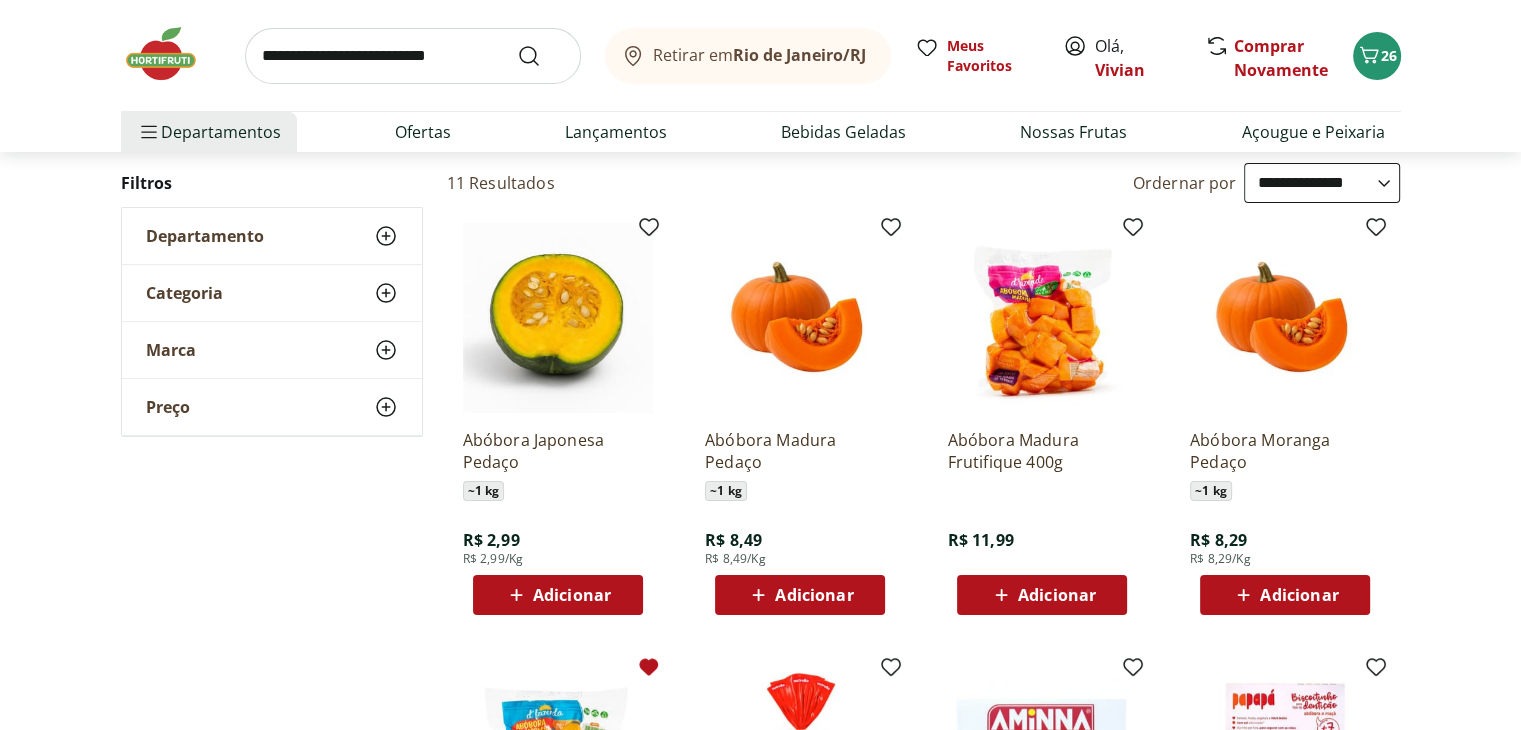 click on "Adicionar" at bounding box center [572, 595] 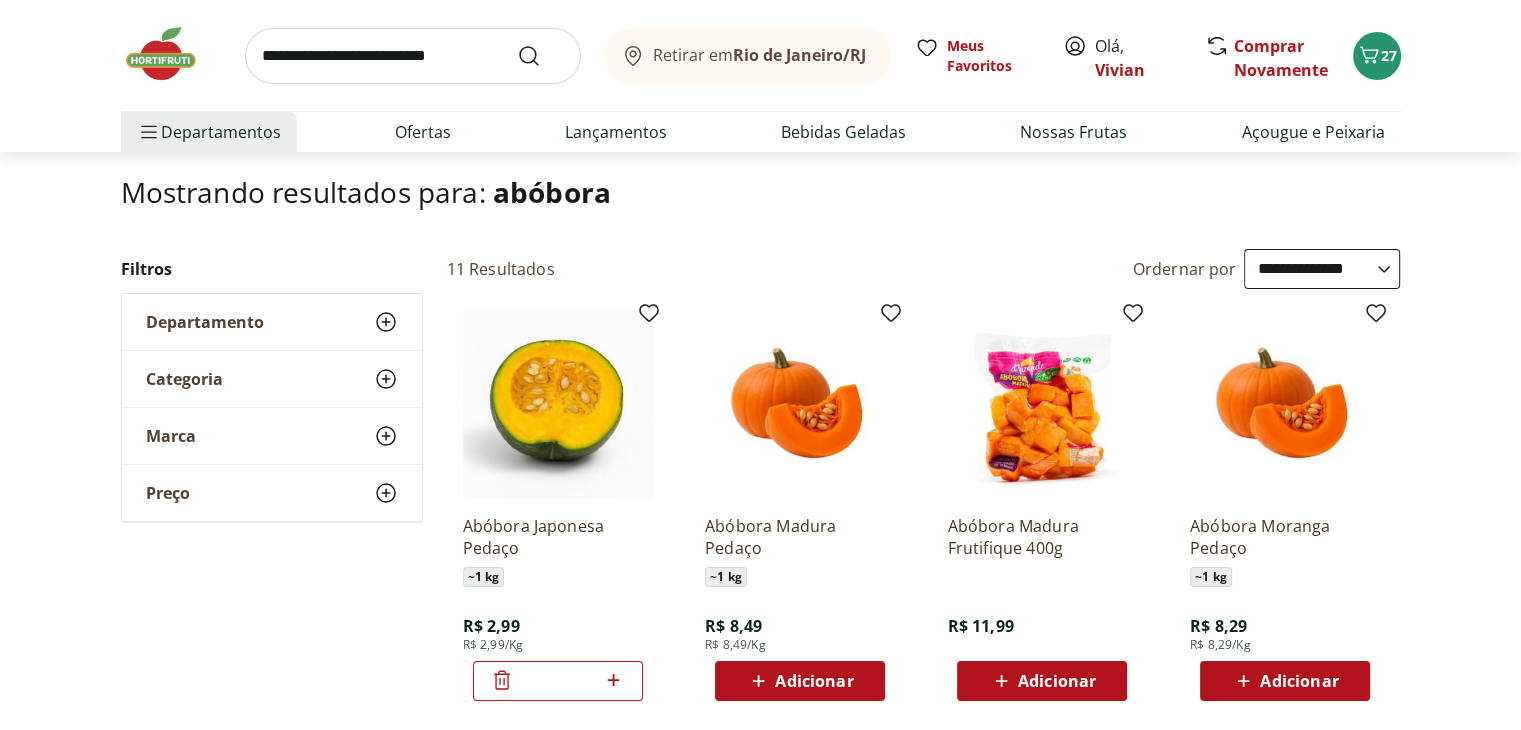 scroll, scrollTop: 100, scrollLeft: 0, axis: vertical 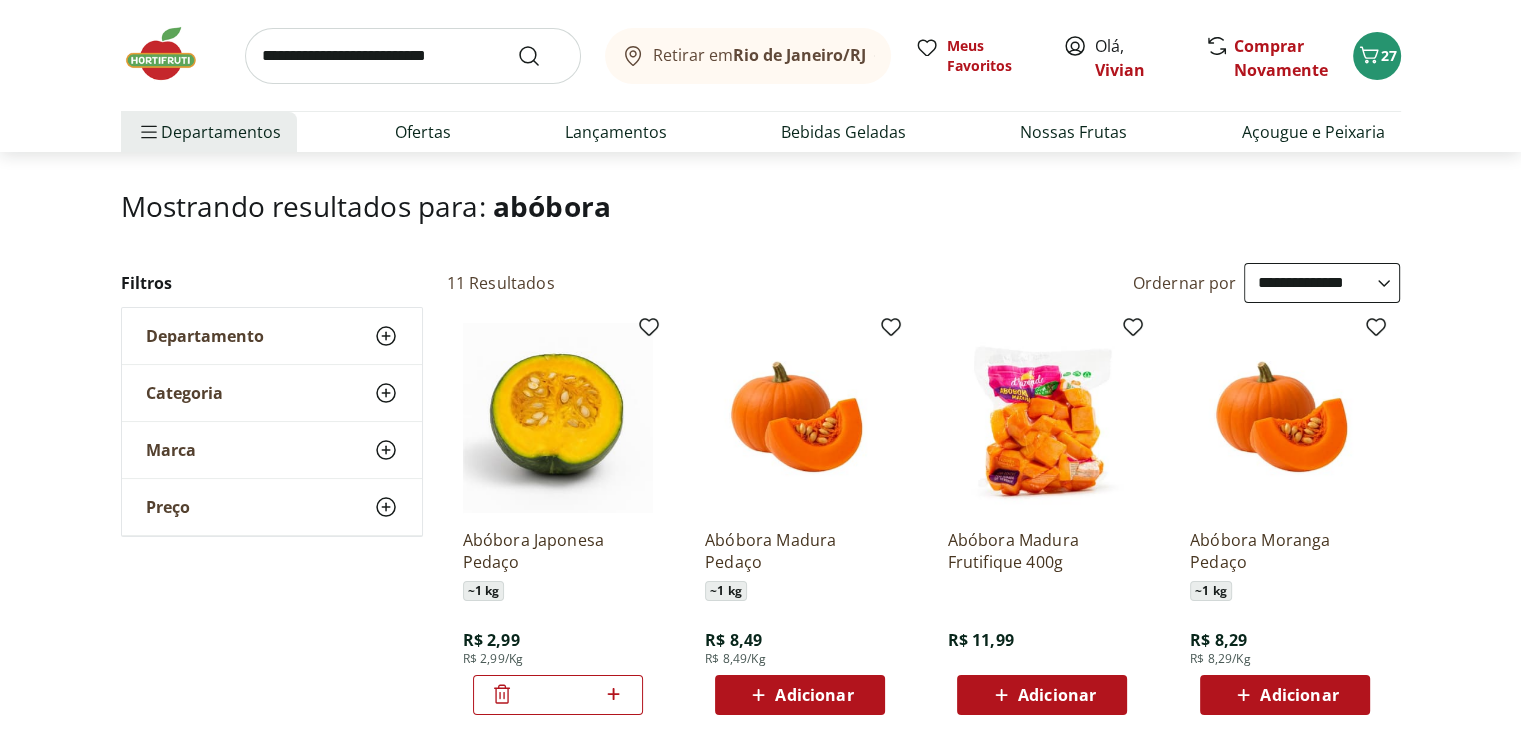 drag, startPoint x: 210, startPoint y: 605, endPoint x: 213, endPoint y: 590, distance: 15.297058 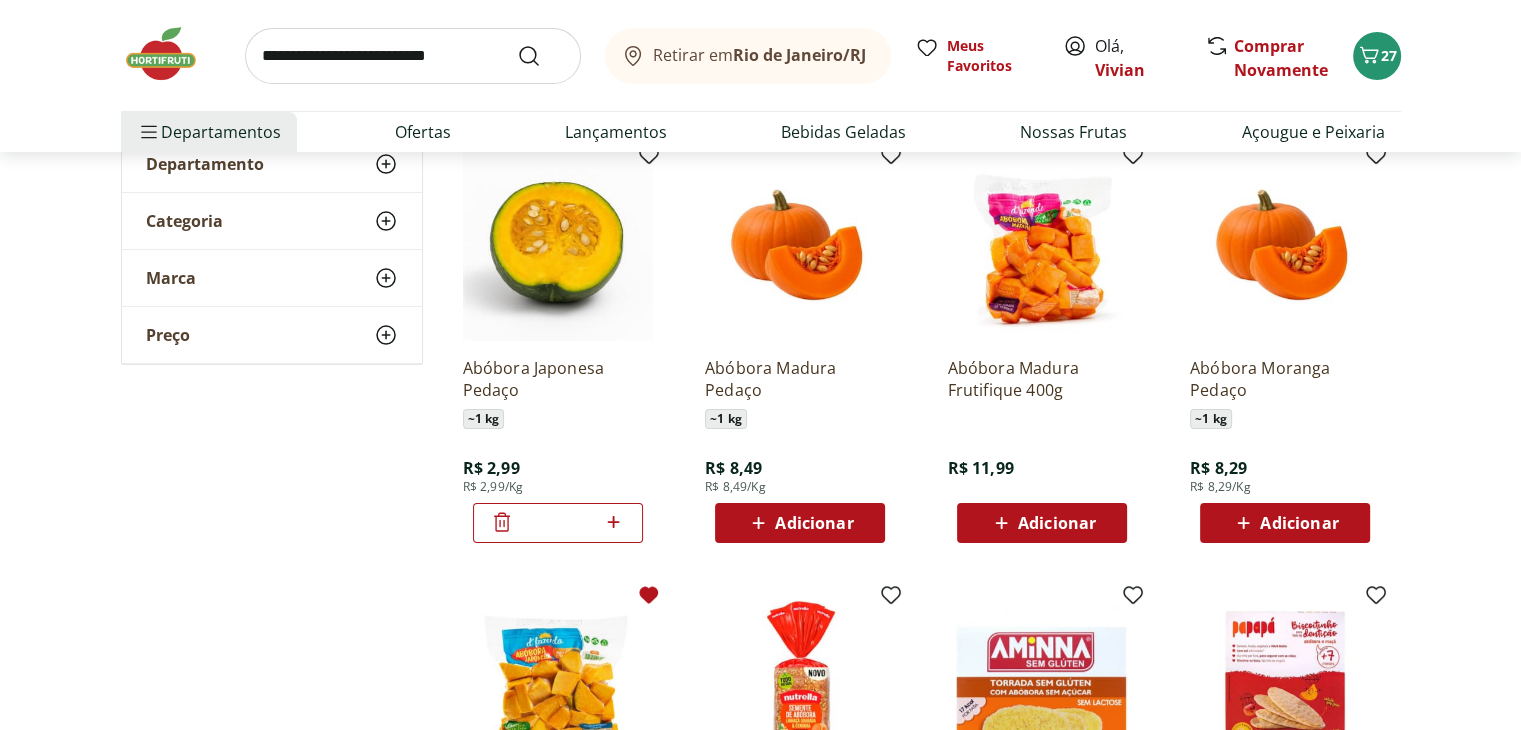 scroll, scrollTop: 300, scrollLeft: 0, axis: vertical 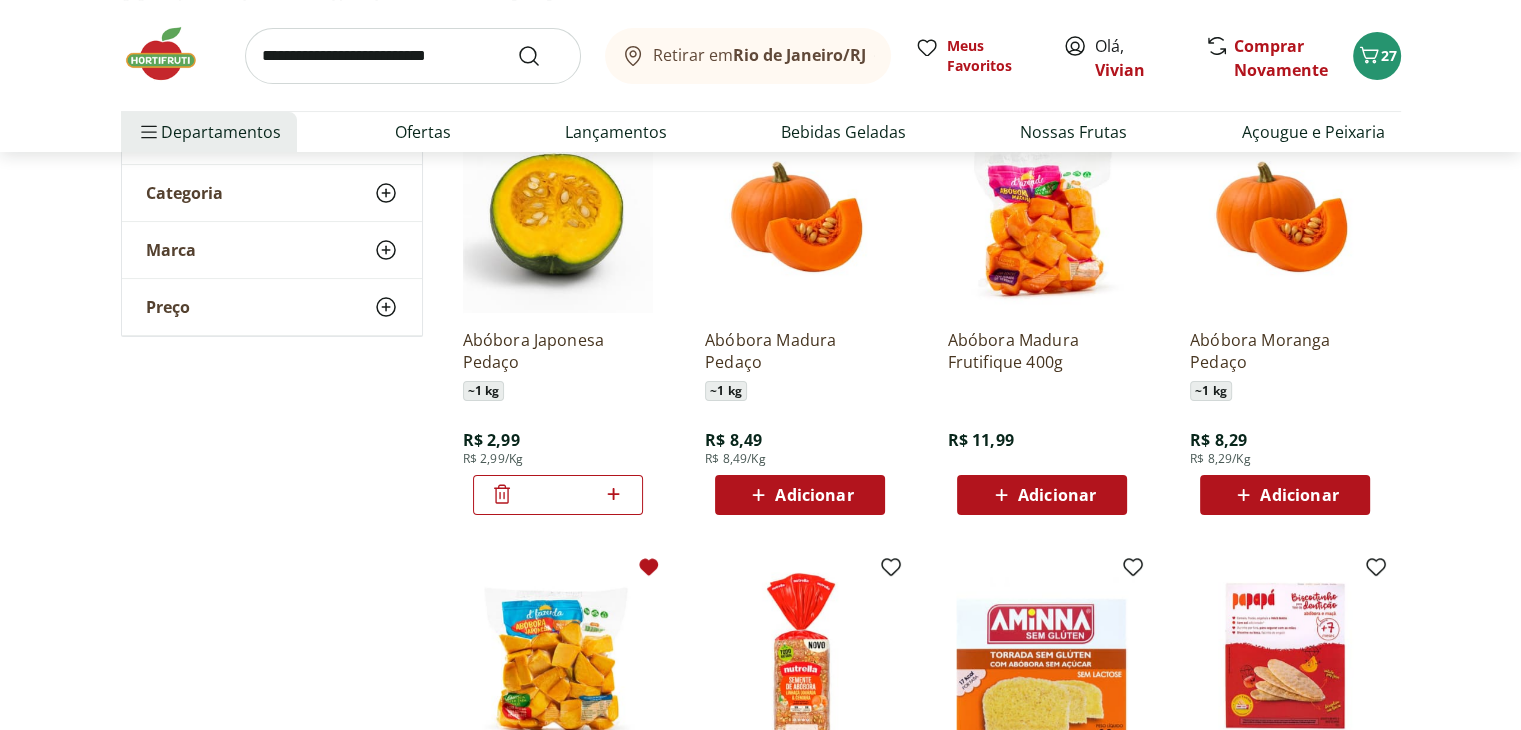 click 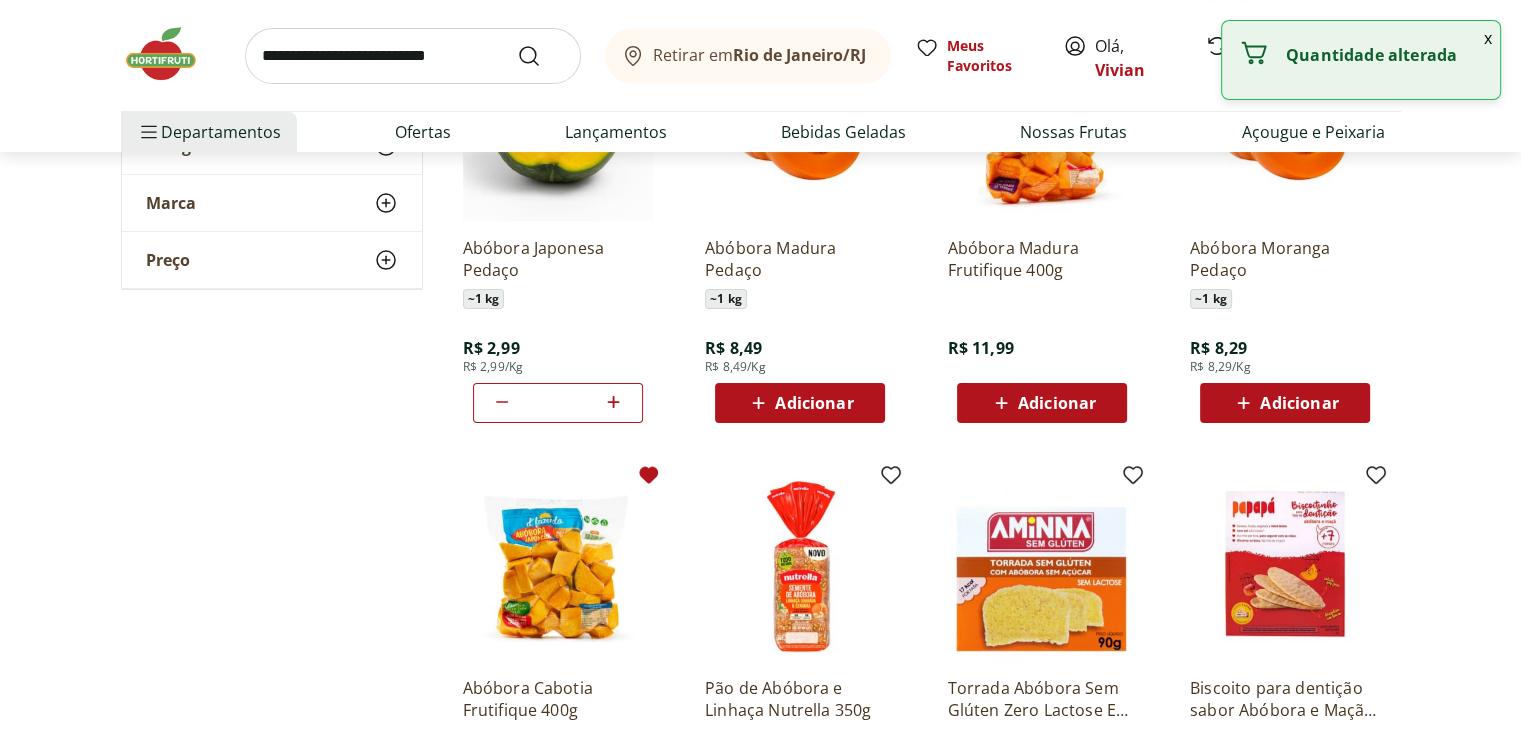 scroll, scrollTop: 200, scrollLeft: 0, axis: vertical 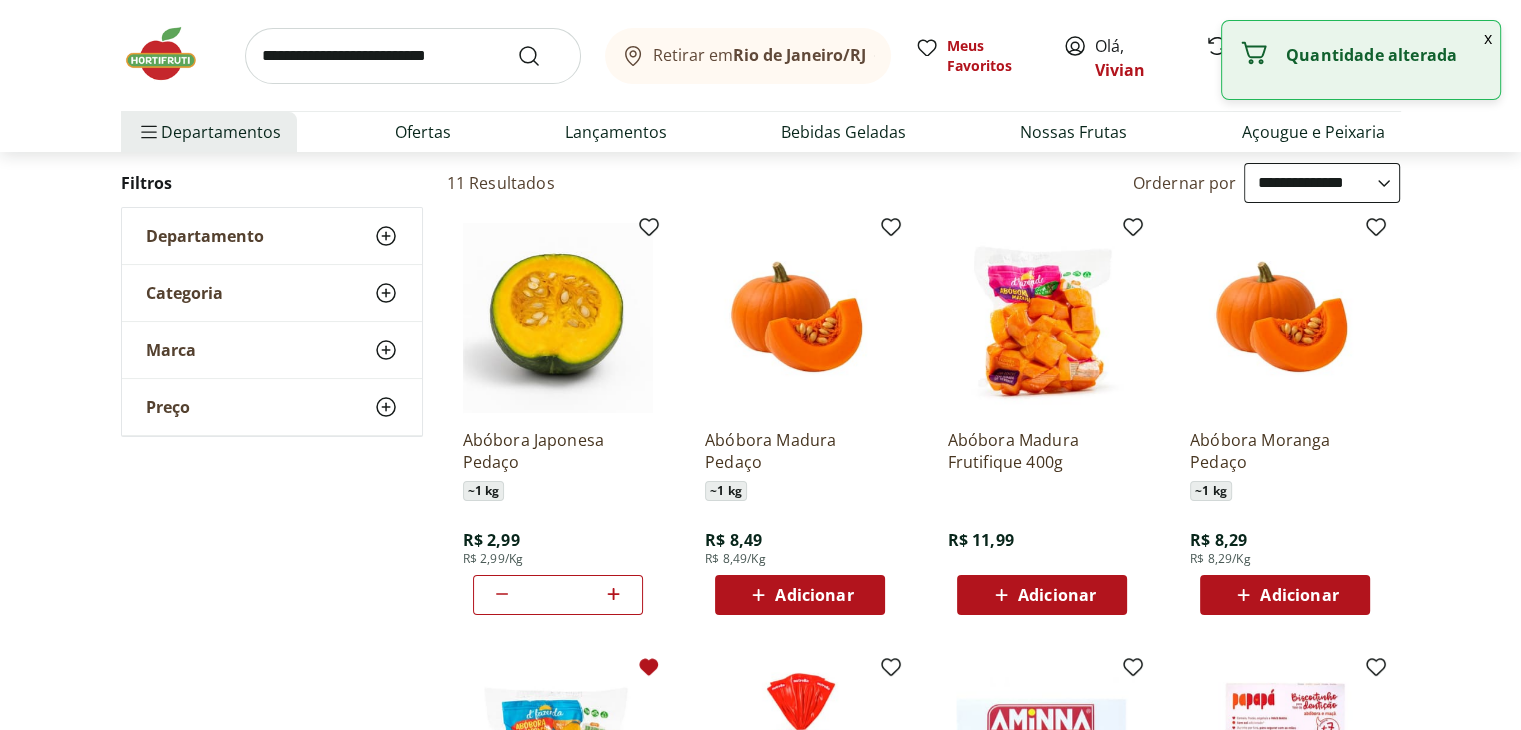 click at bounding box center [558, 318] 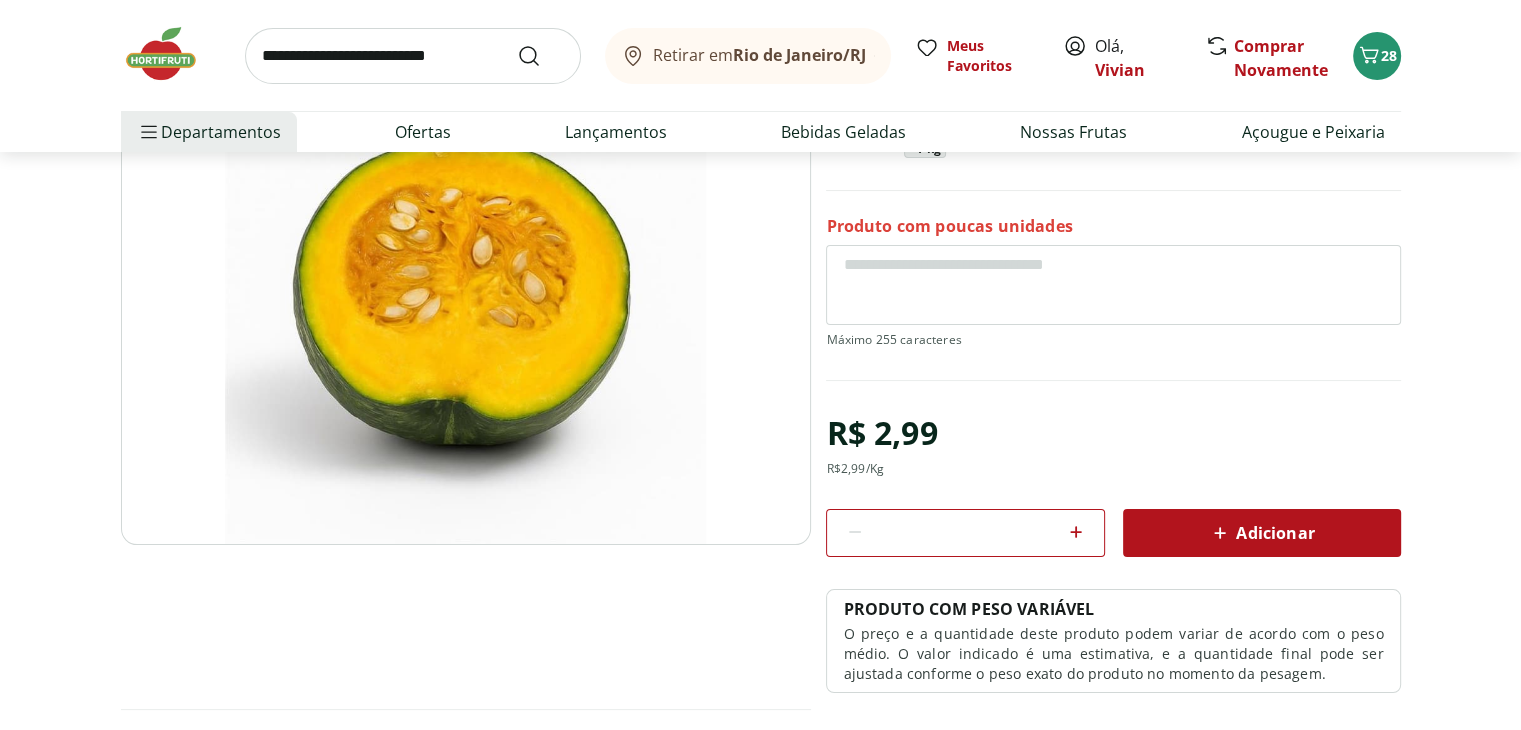 scroll, scrollTop: 200, scrollLeft: 0, axis: vertical 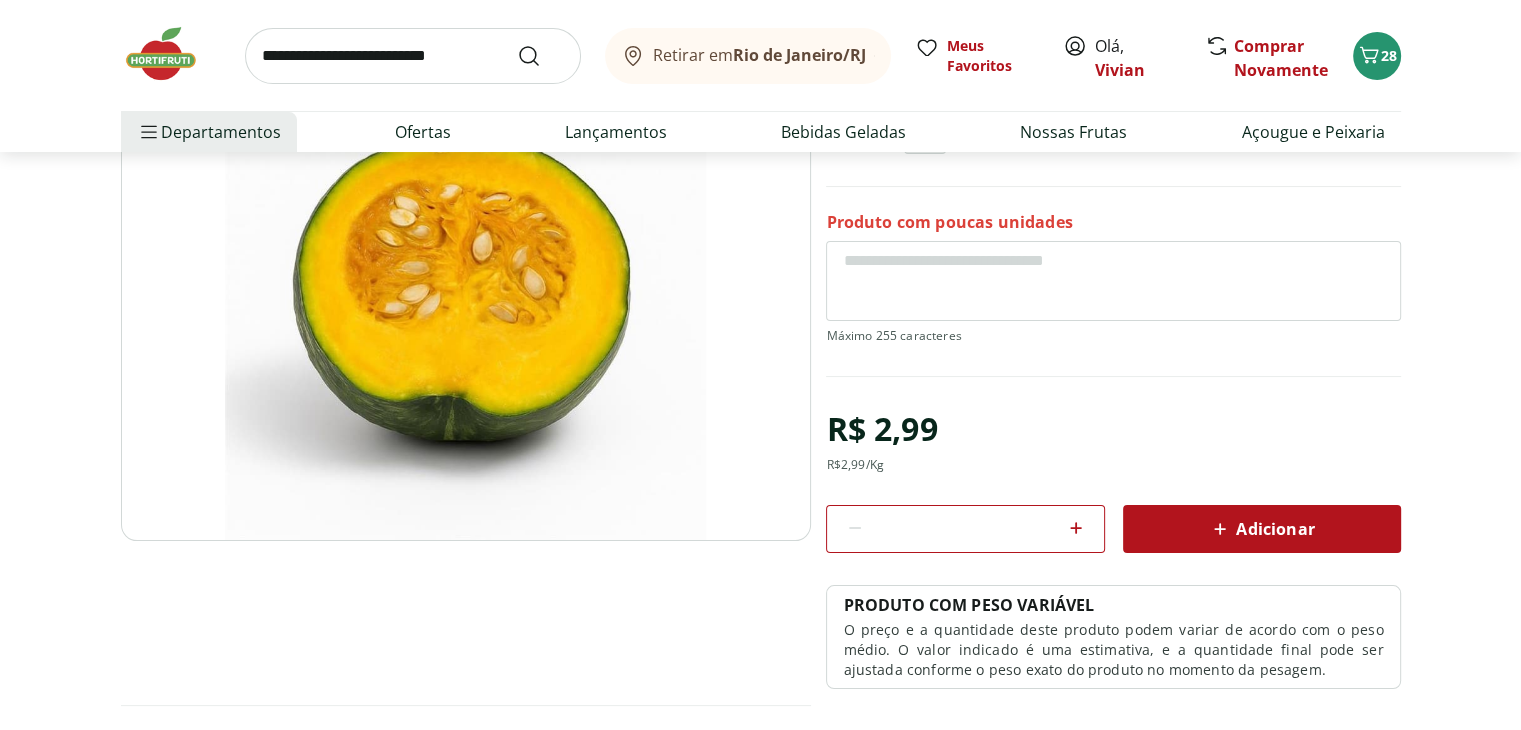 click 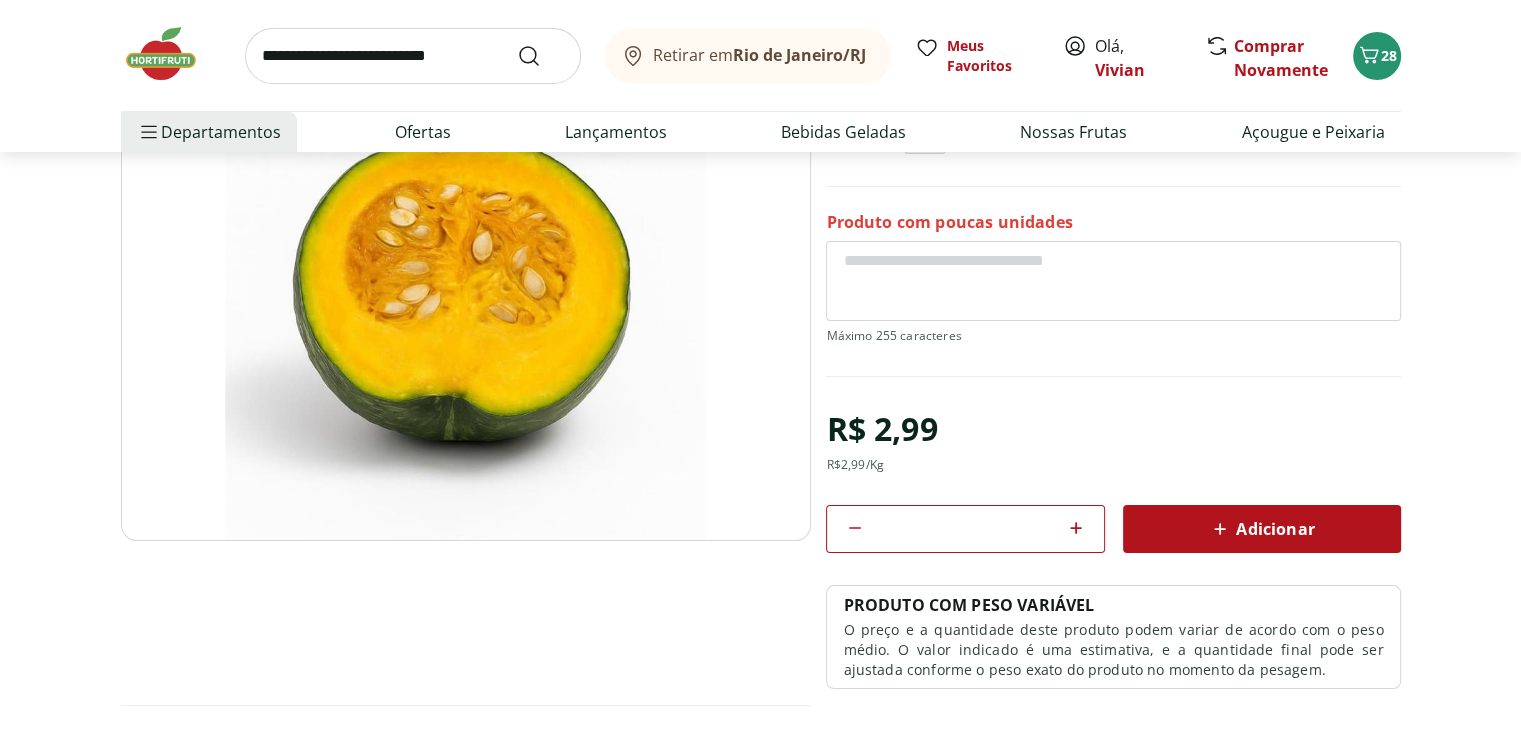 scroll, scrollTop: 0, scrollLeft: 0, axis: both 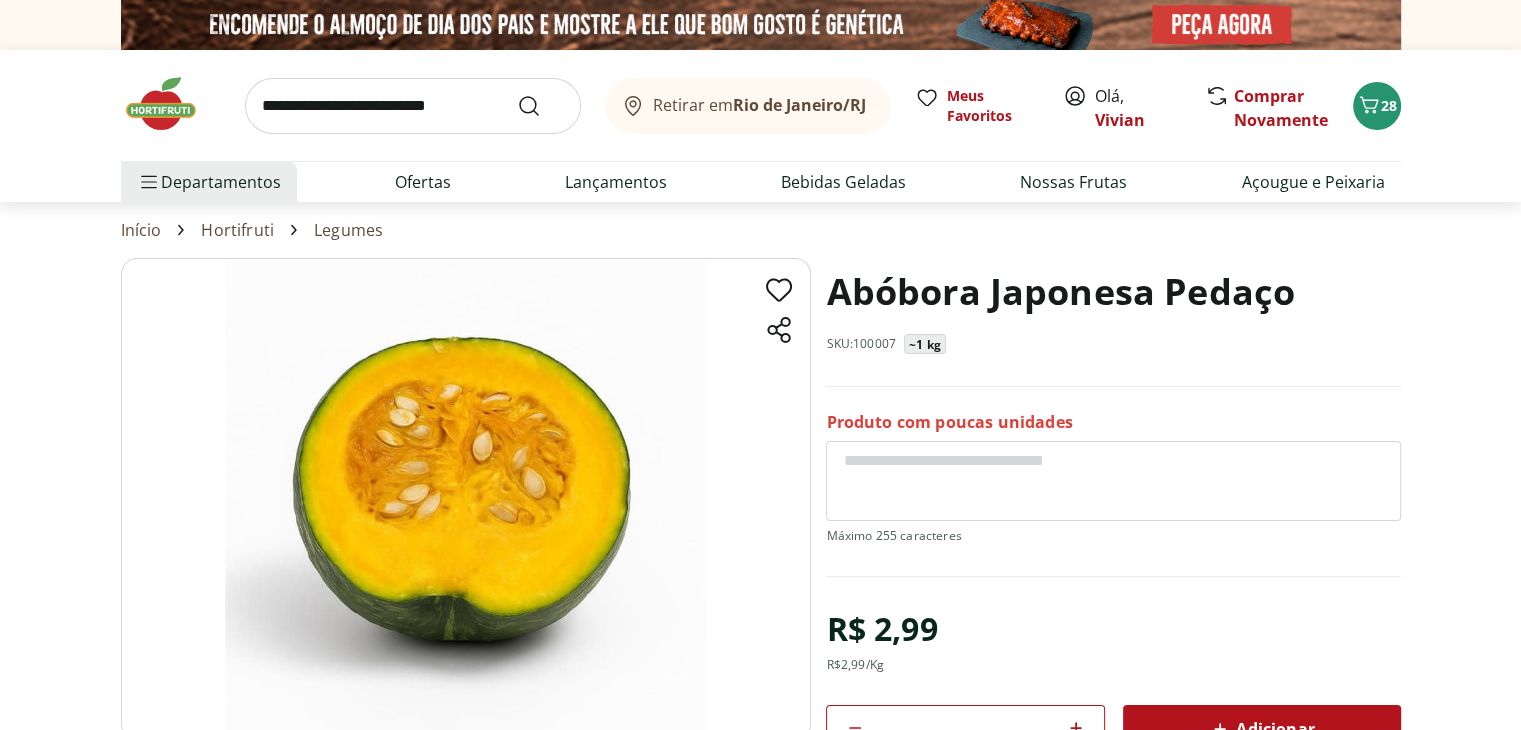 click on "Abóbora Japonesa Pedaço SKU:  100007 ~1 kg Produto com poucas unidades R$ 2,99 R$  2,99 /Kg * Adicionar PRODUTO COM PESO VARIÁVEL O preço e a quantidade deste produto podem variar de acordo com o peso médio. O valor indicado é uma estimativa, e a quantidade final pode ser ajustada conforme o peso exato do produto no momento da pesagem. Abóbora Japonesa Pedaço R$ 2,99 *" at bounding box center [1113, 573] 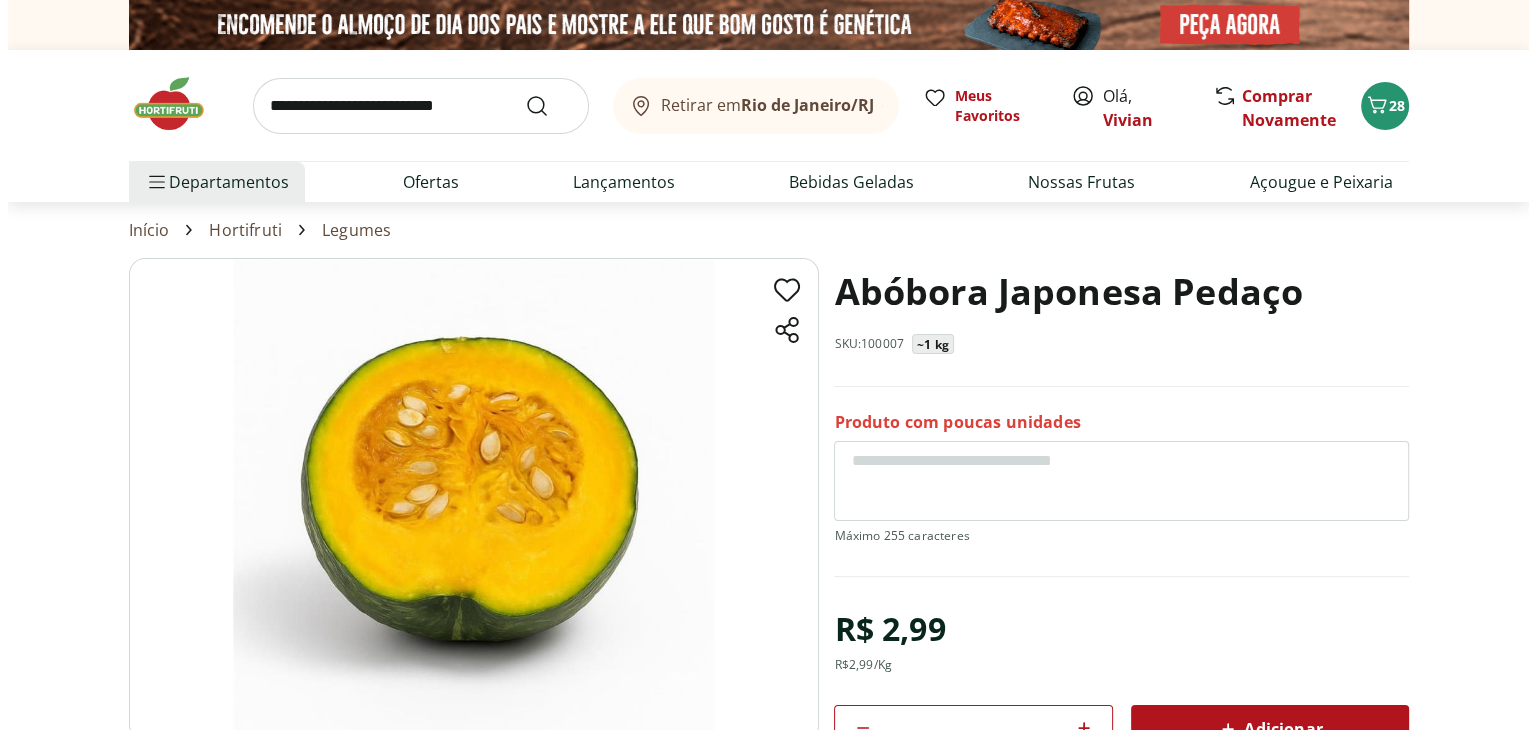 scroll, scrollTop: 200, scrollLeft: 0, axis: vertical 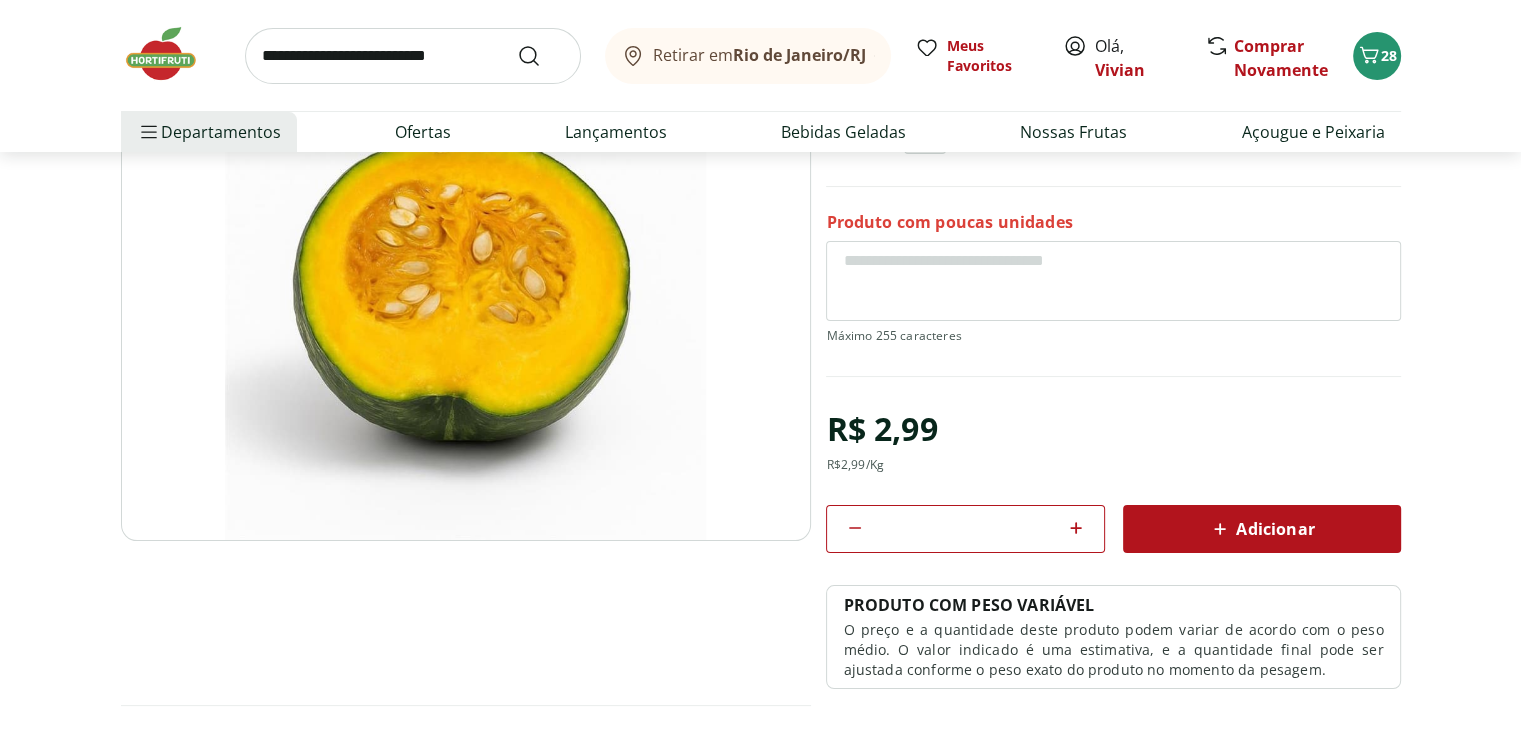 click on "Abóbora Japonesa Pedaço SKU:  100007 ~1 kg Produto com poucas unidades R$ 2,99 R$  2,99 /Kg * Adicionar PRODUTO COM PESO VARIÁVEL O preço e a quantidade deste produto podem variar de acordo com o peso médio. O valor indicado é uma estimativa, e a quantidade final pode ser ajustada conforme o peso exato do produto no momento da pesagem. Abóbora Japonesa Pedaço R$ 2,99 * Descrição" at bounding box center (761, 423) 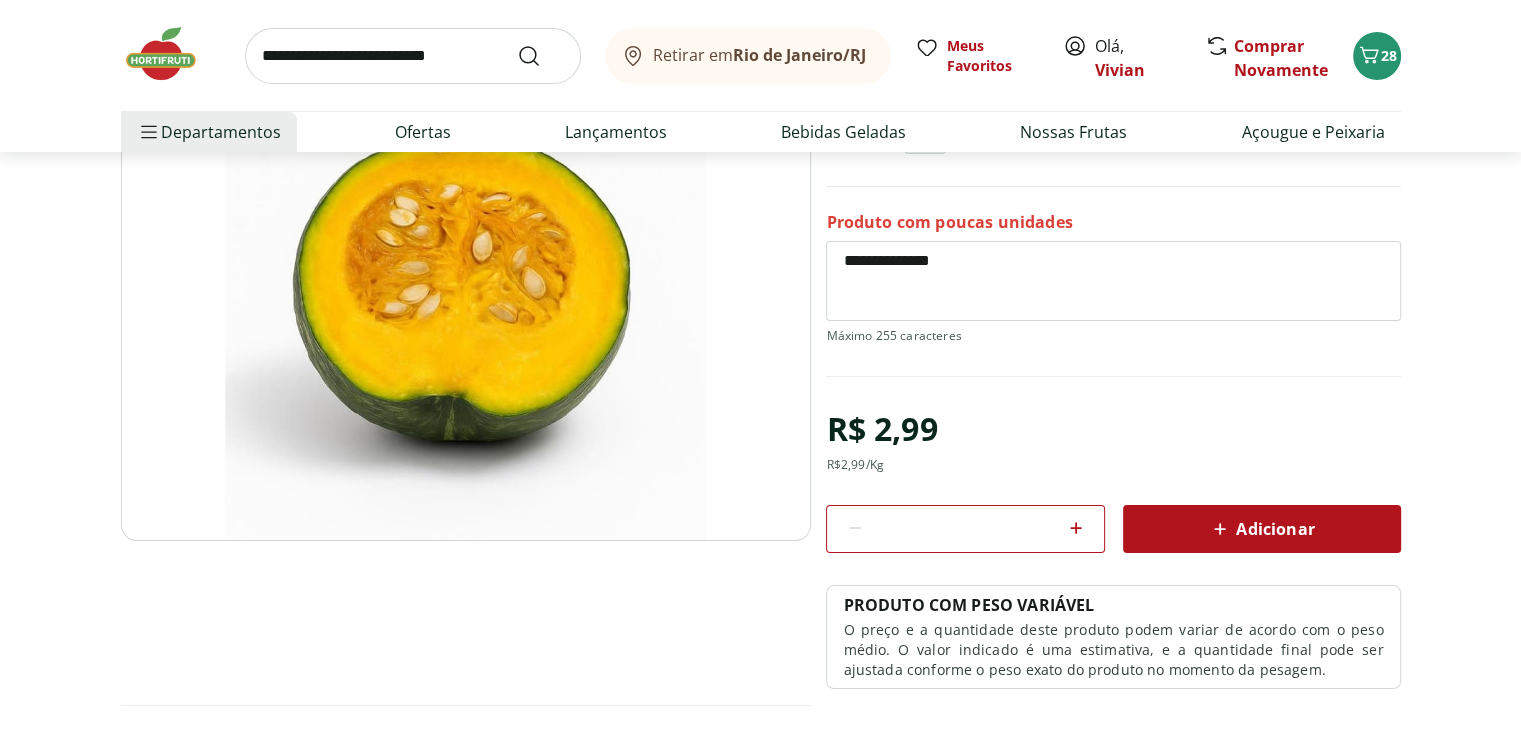 click on "**********" at bounding box center [1113, 281] 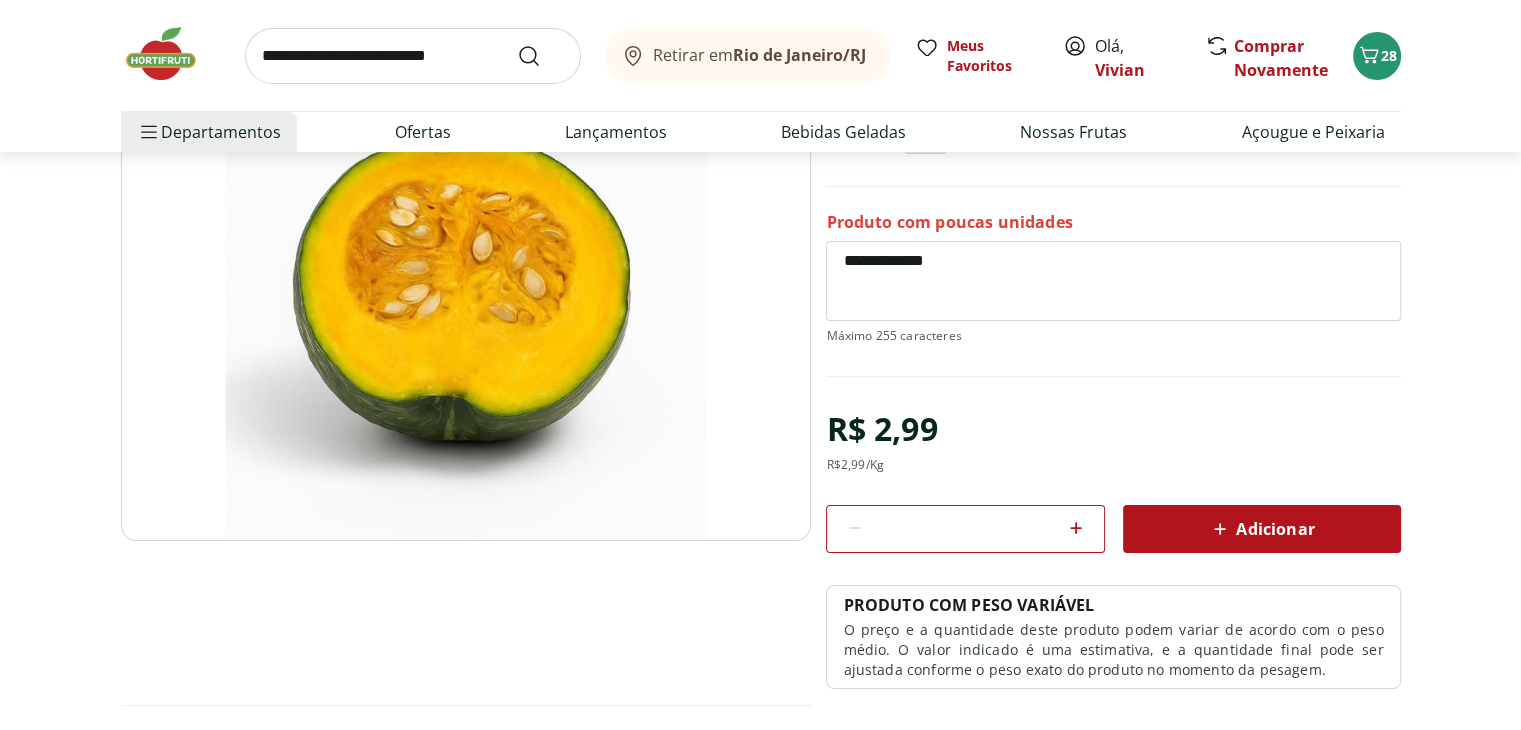 type on "**********" 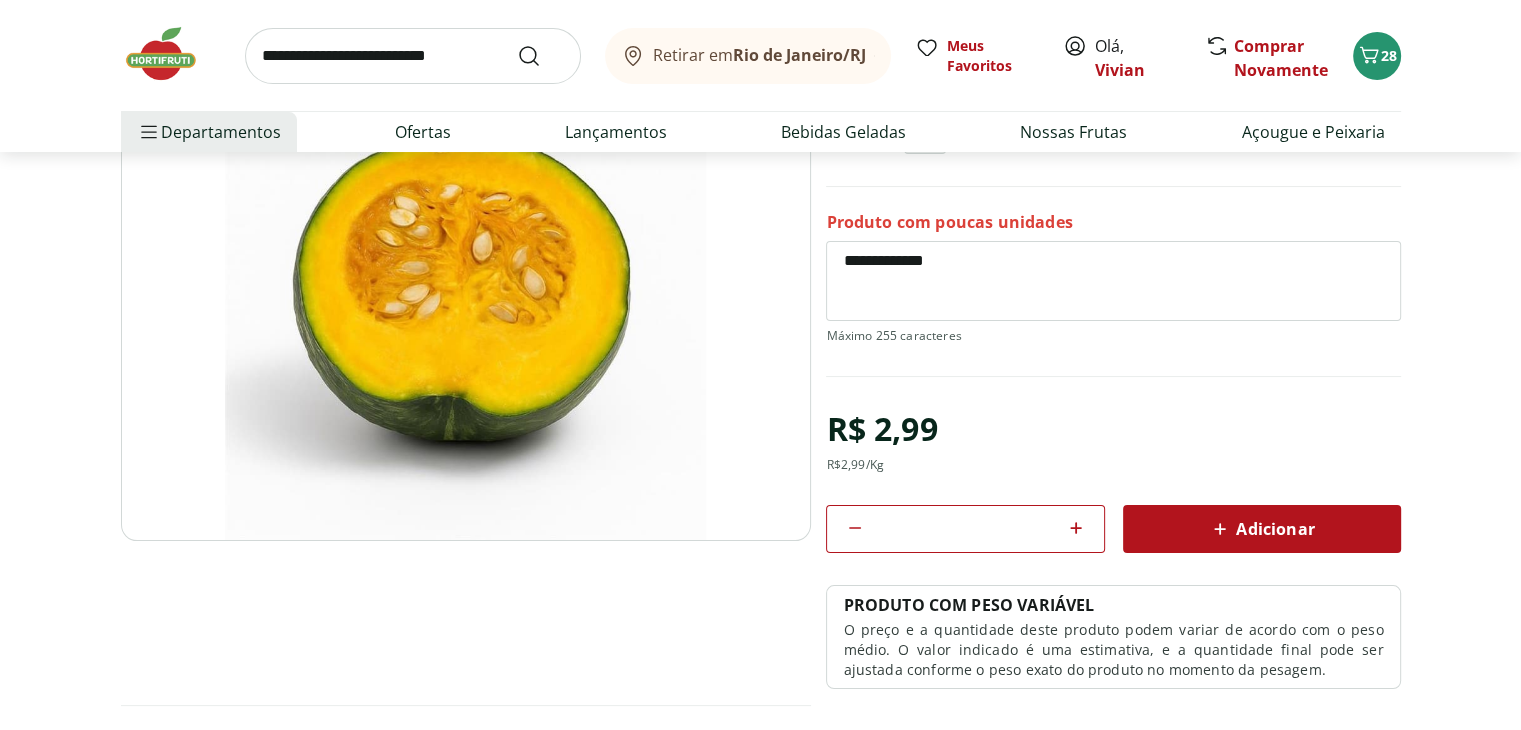 type on "***" 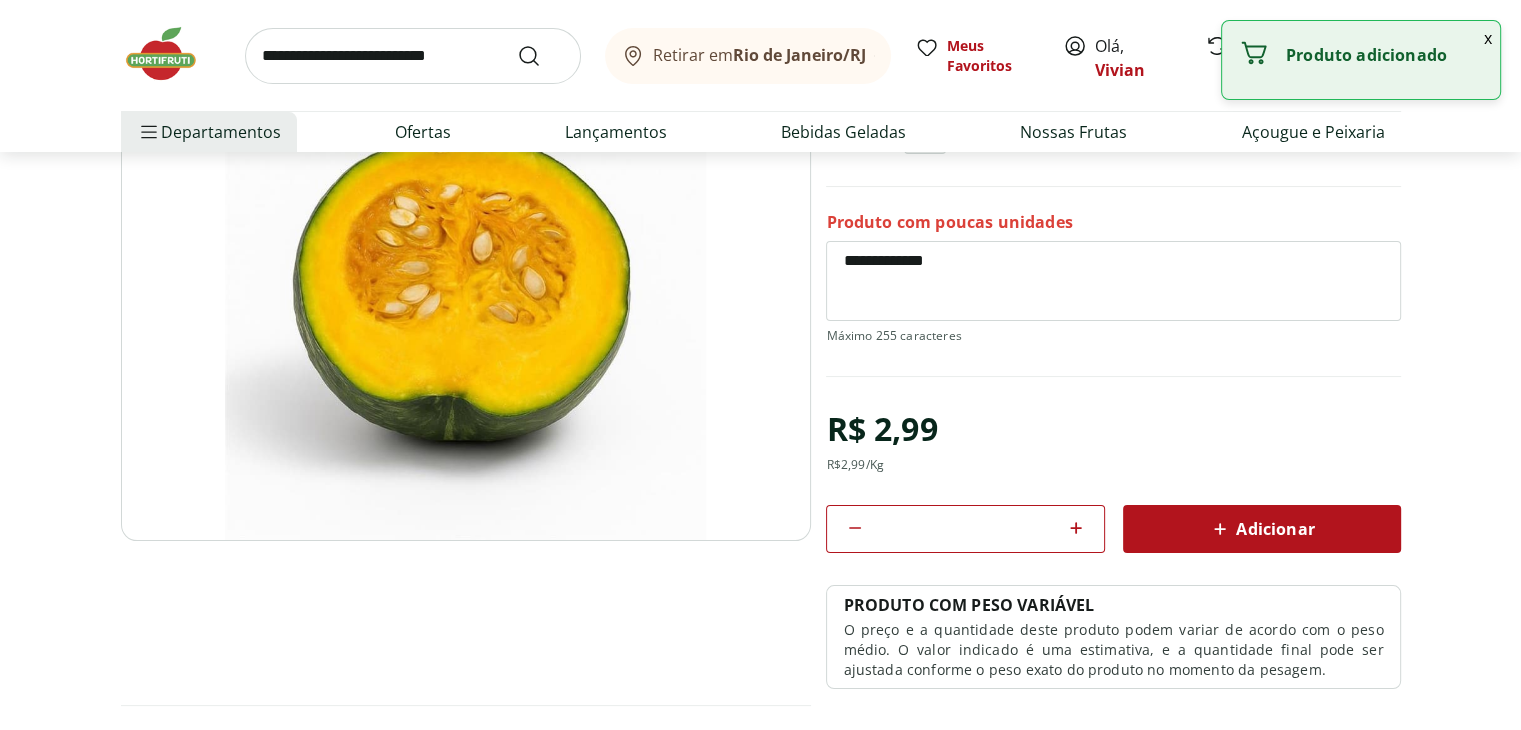click on "x" at bounding box center (1488, 38) 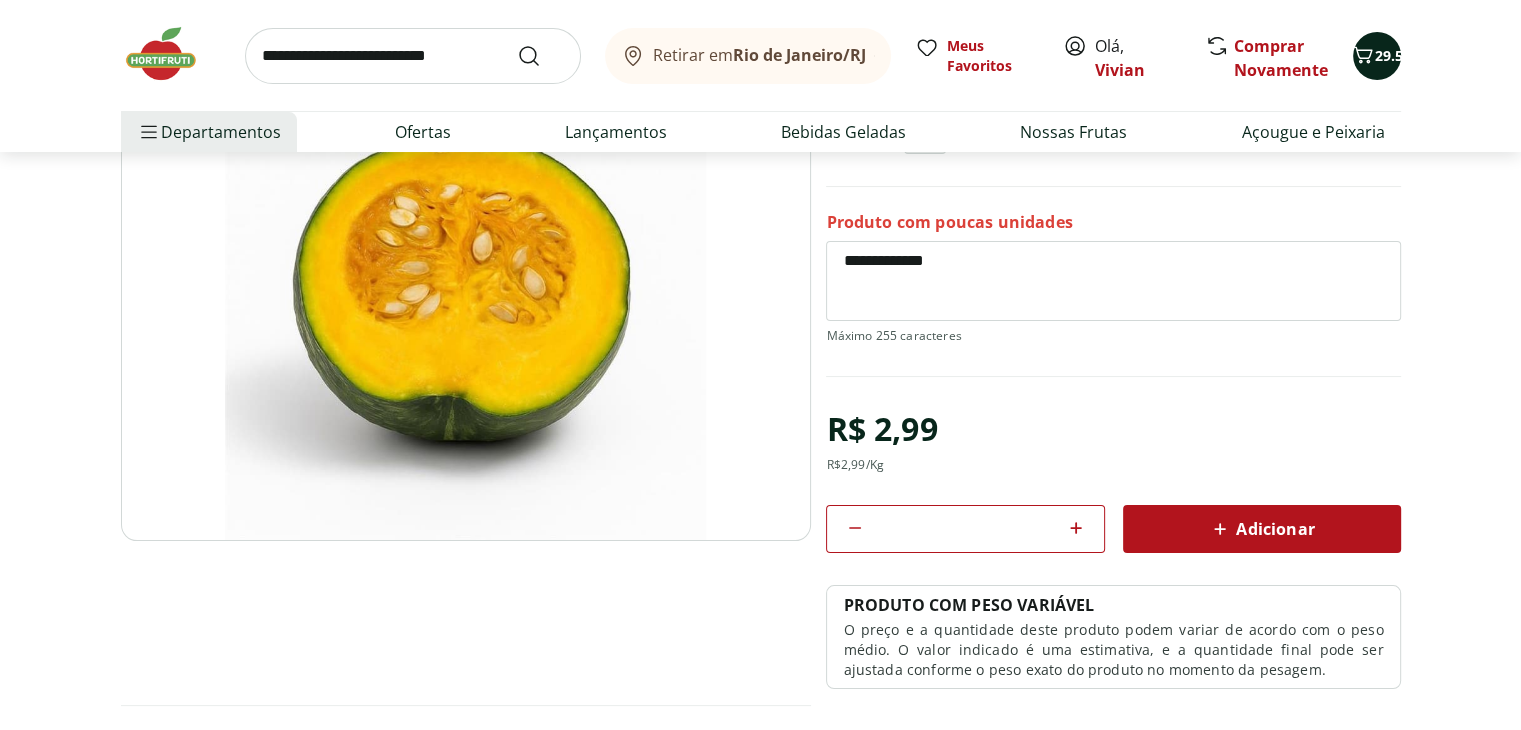 click 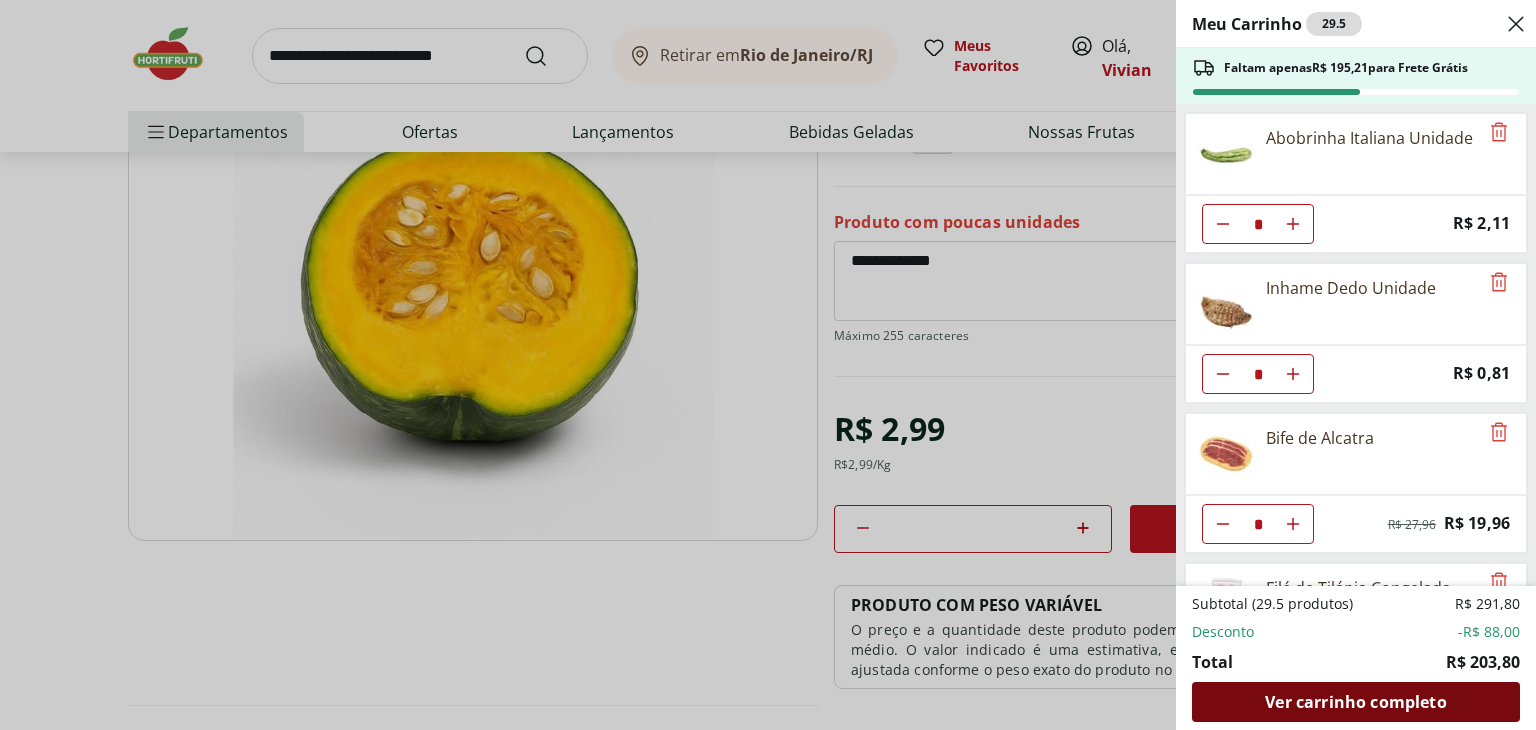 click on "Ver carrinho completo" at bounding box center (1355, 702) 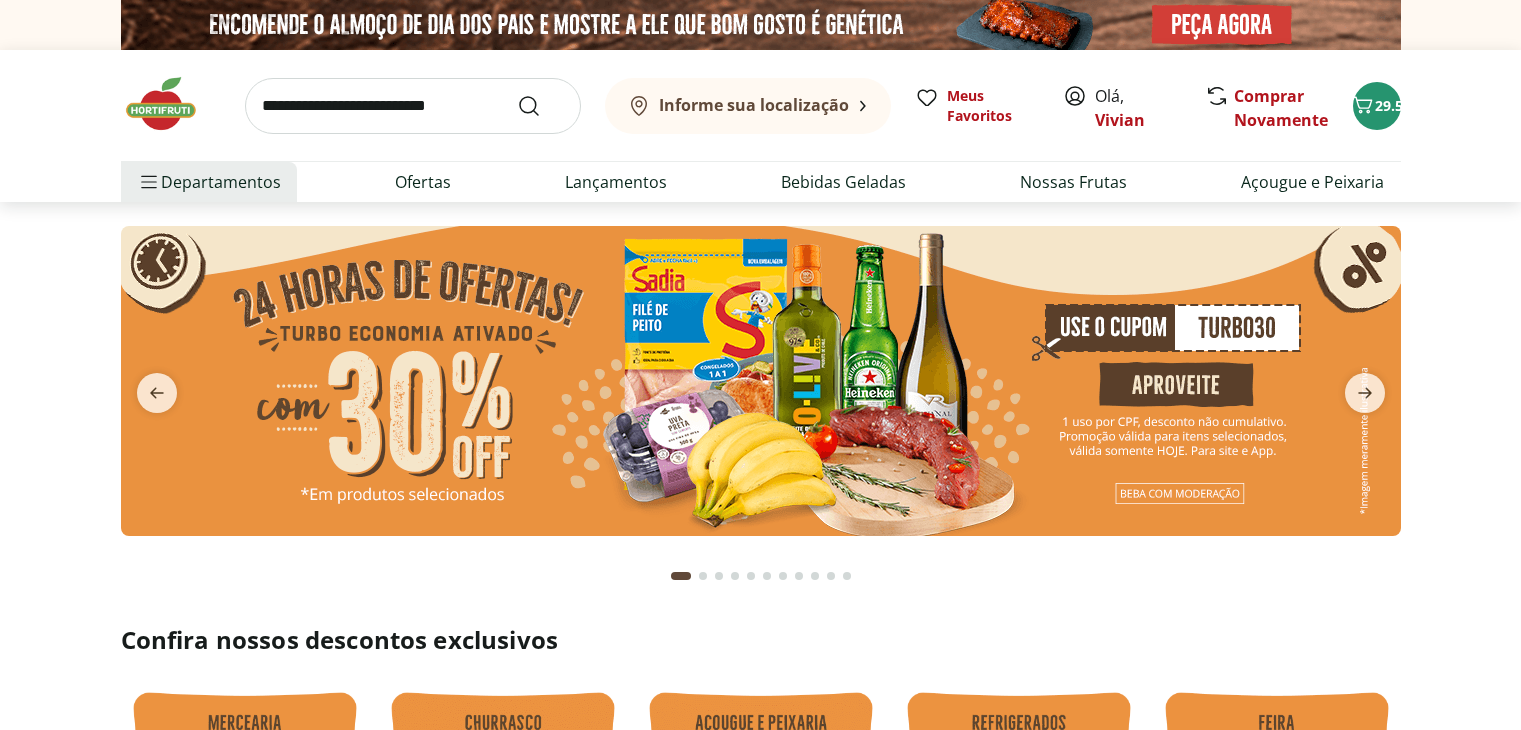 scroll, scrollTop: 0, scrollLeft: 0, axis: both 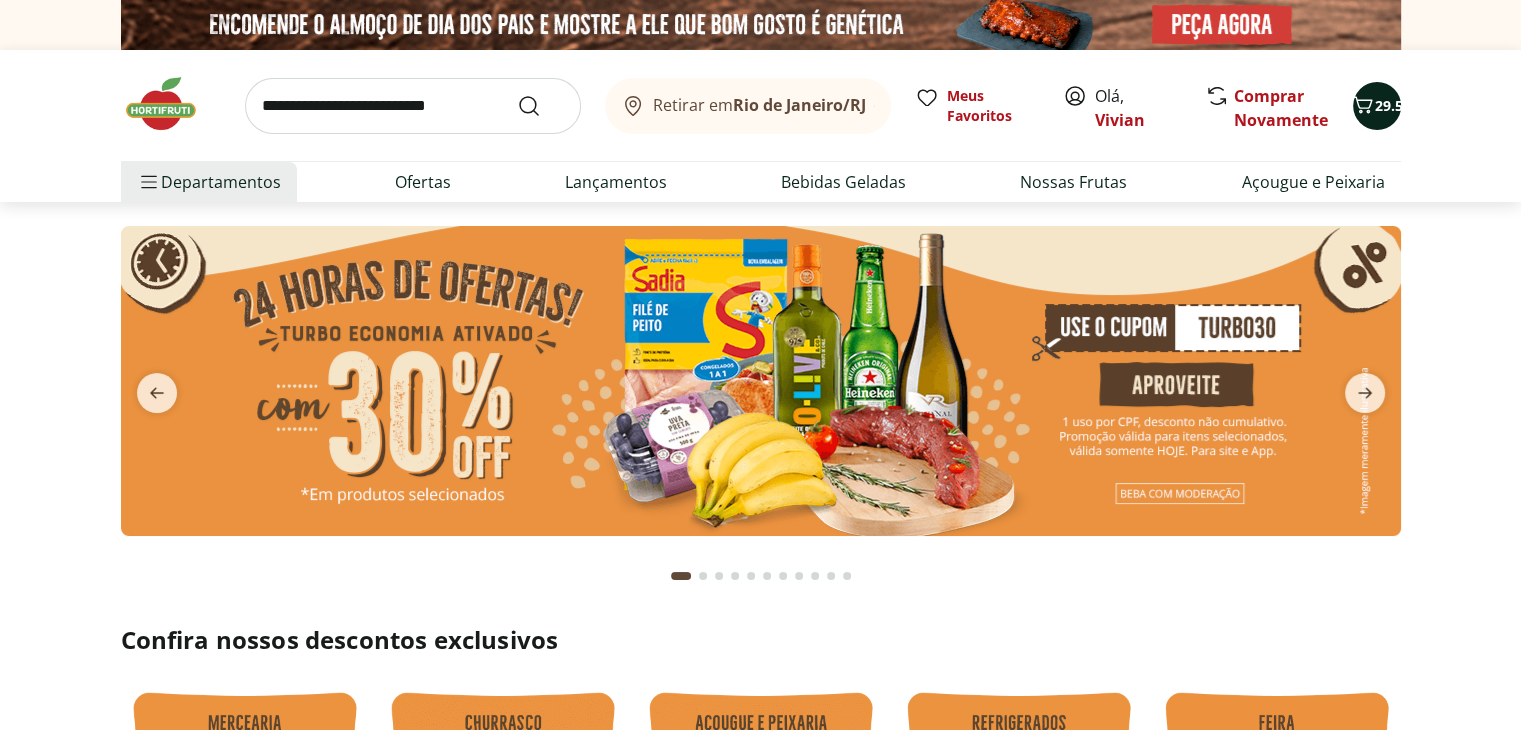 click on "29.5" at bounding box center (1377, 106) 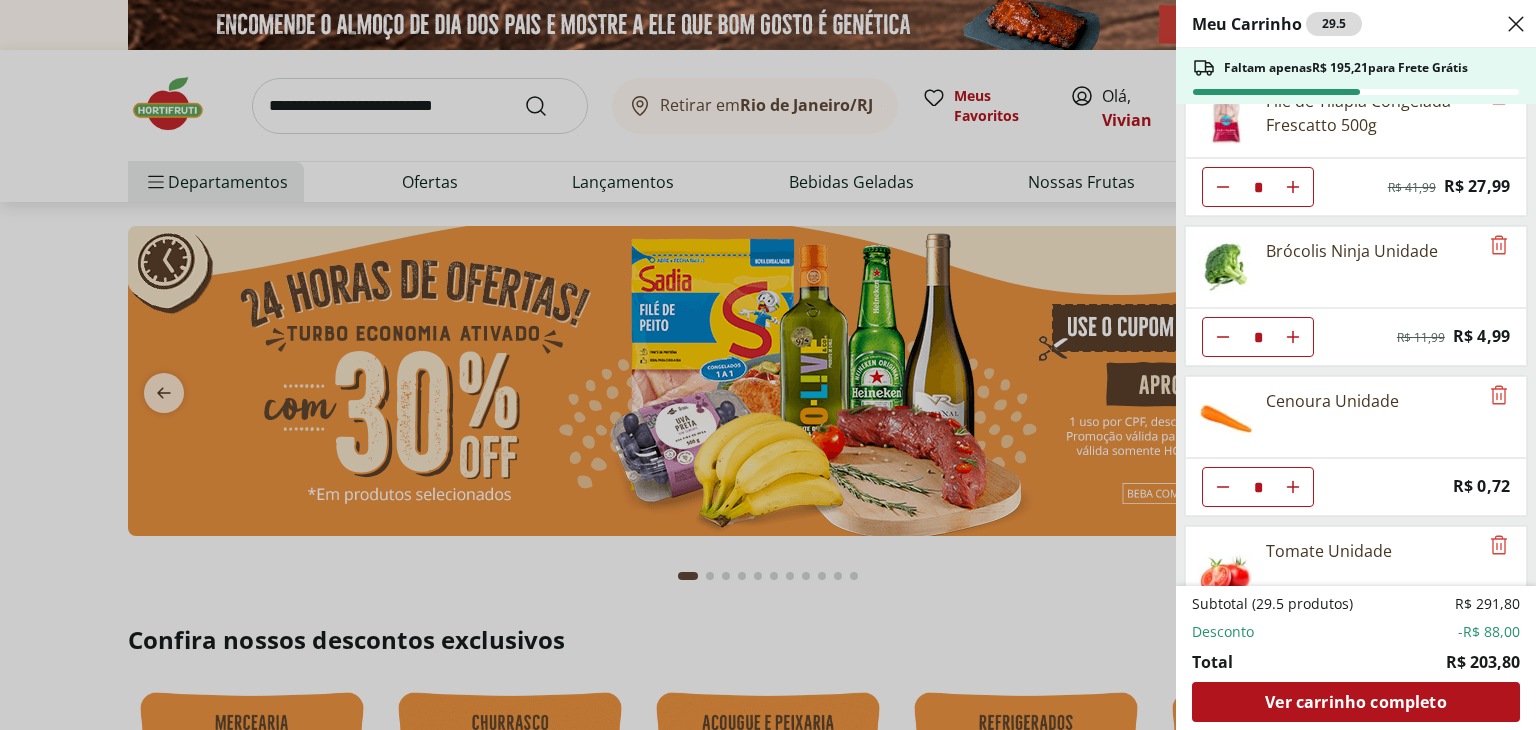 scroll, scrollTop: 500, scrollLeft: 0, axis: vertical 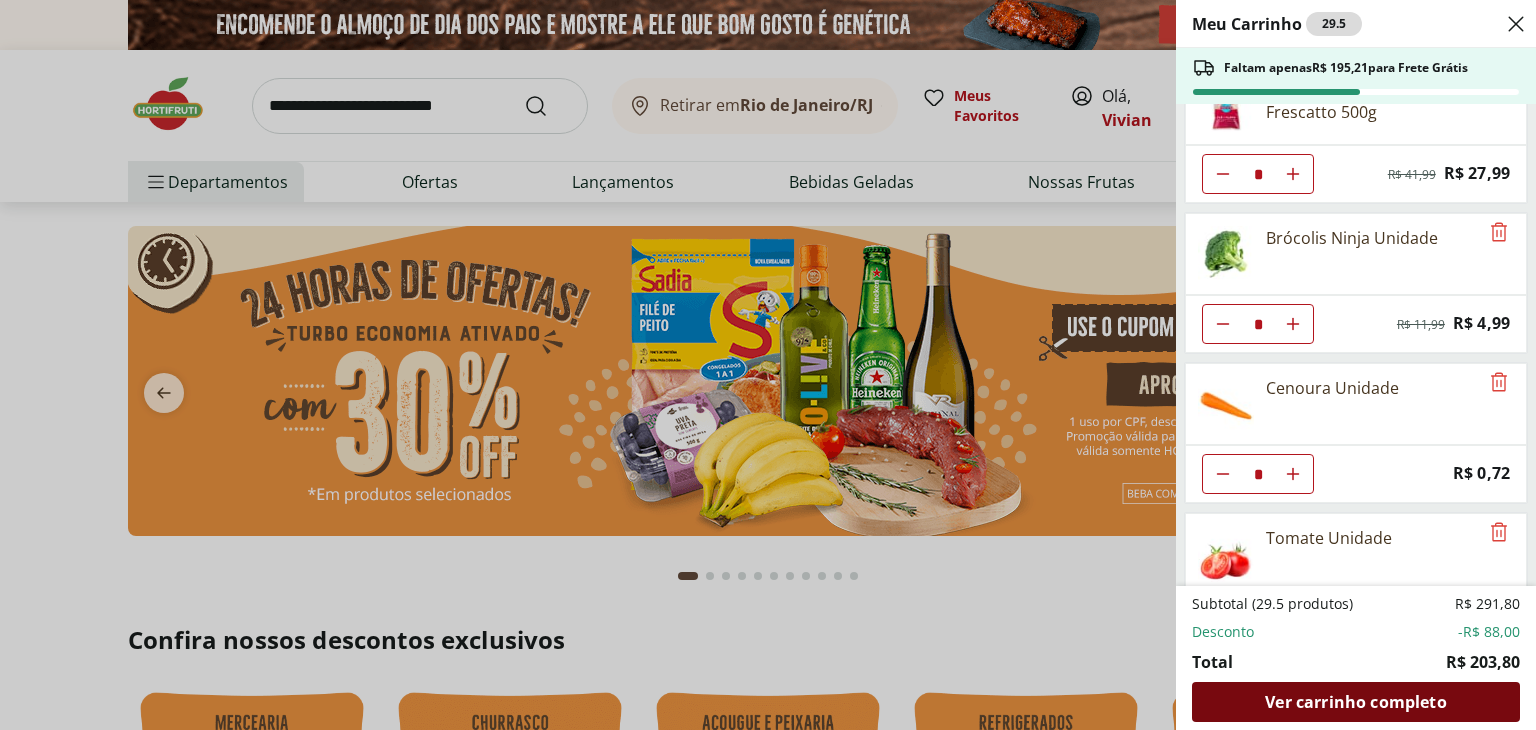 click on "Ver carrinho completo" at bounding box center [1355, 702] 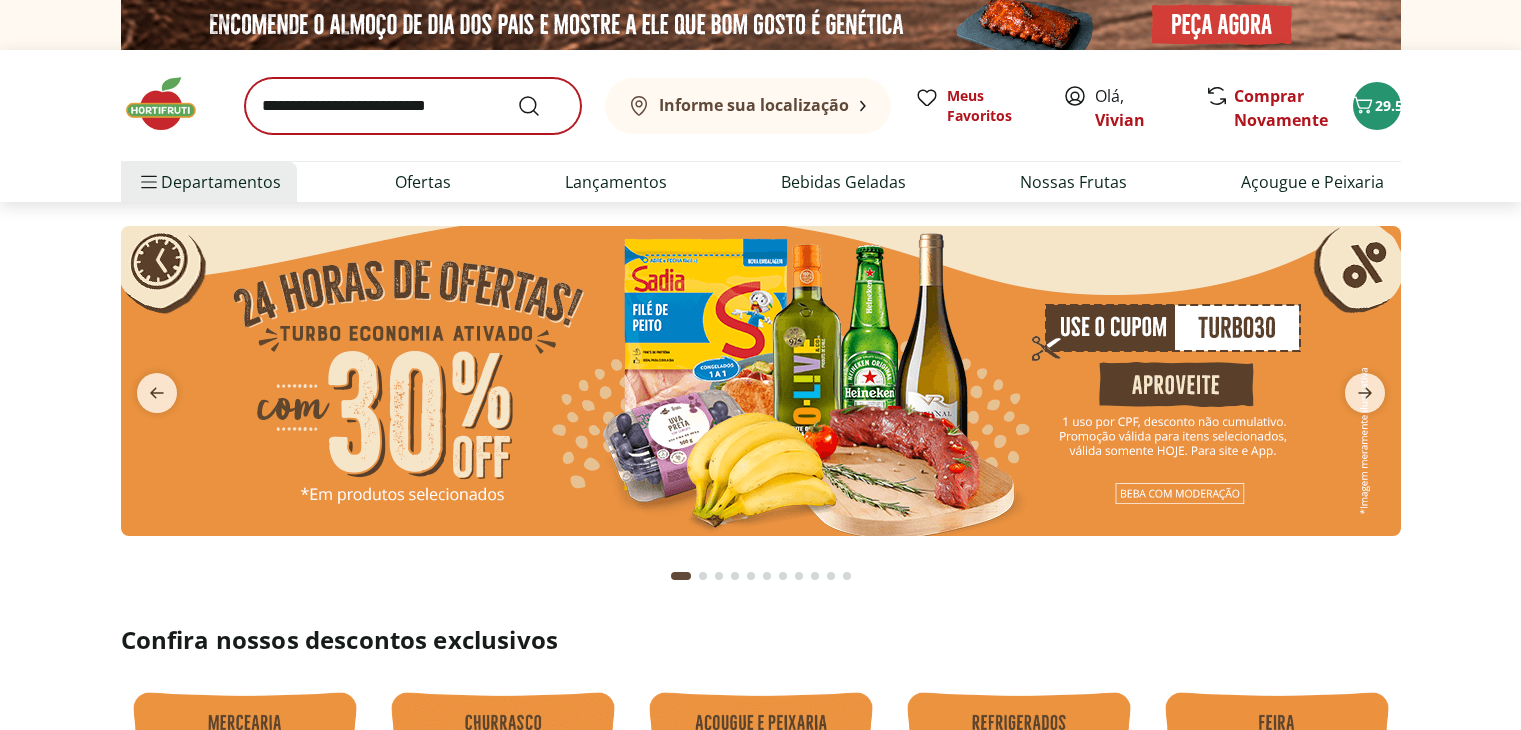 scroll, scrollTop: 0, scrollLeft: 0, axis: both 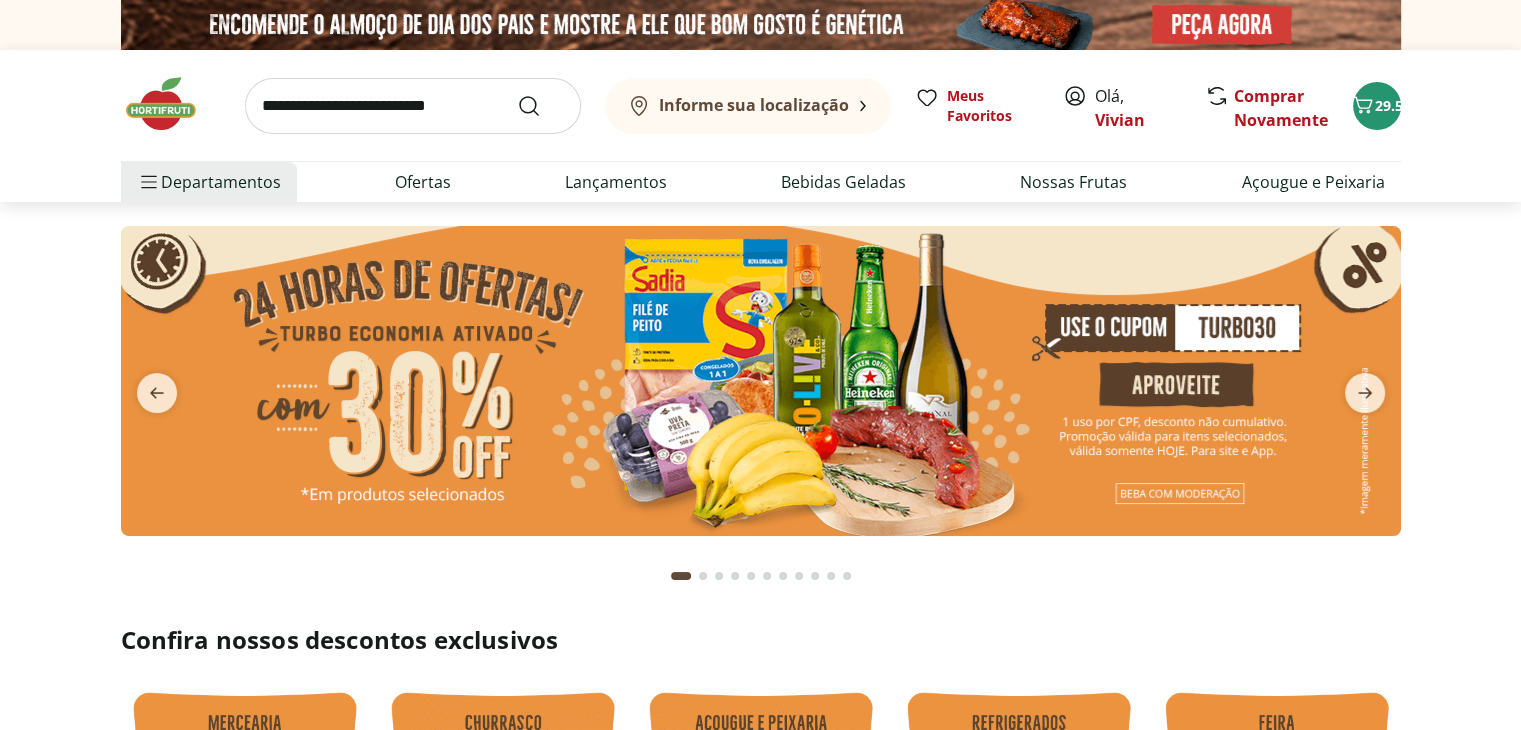 click at bounding box center (413, 106) 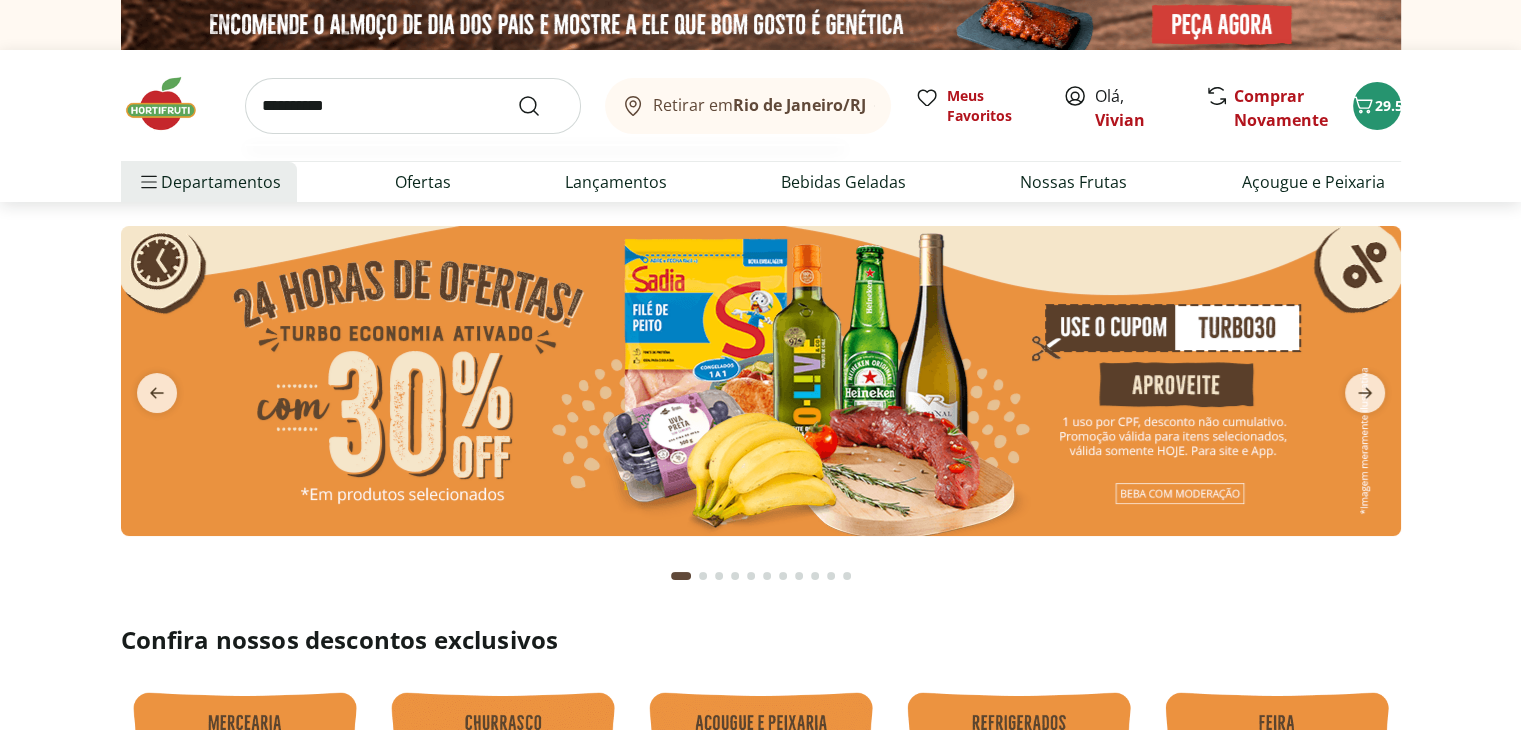 type on "**********" 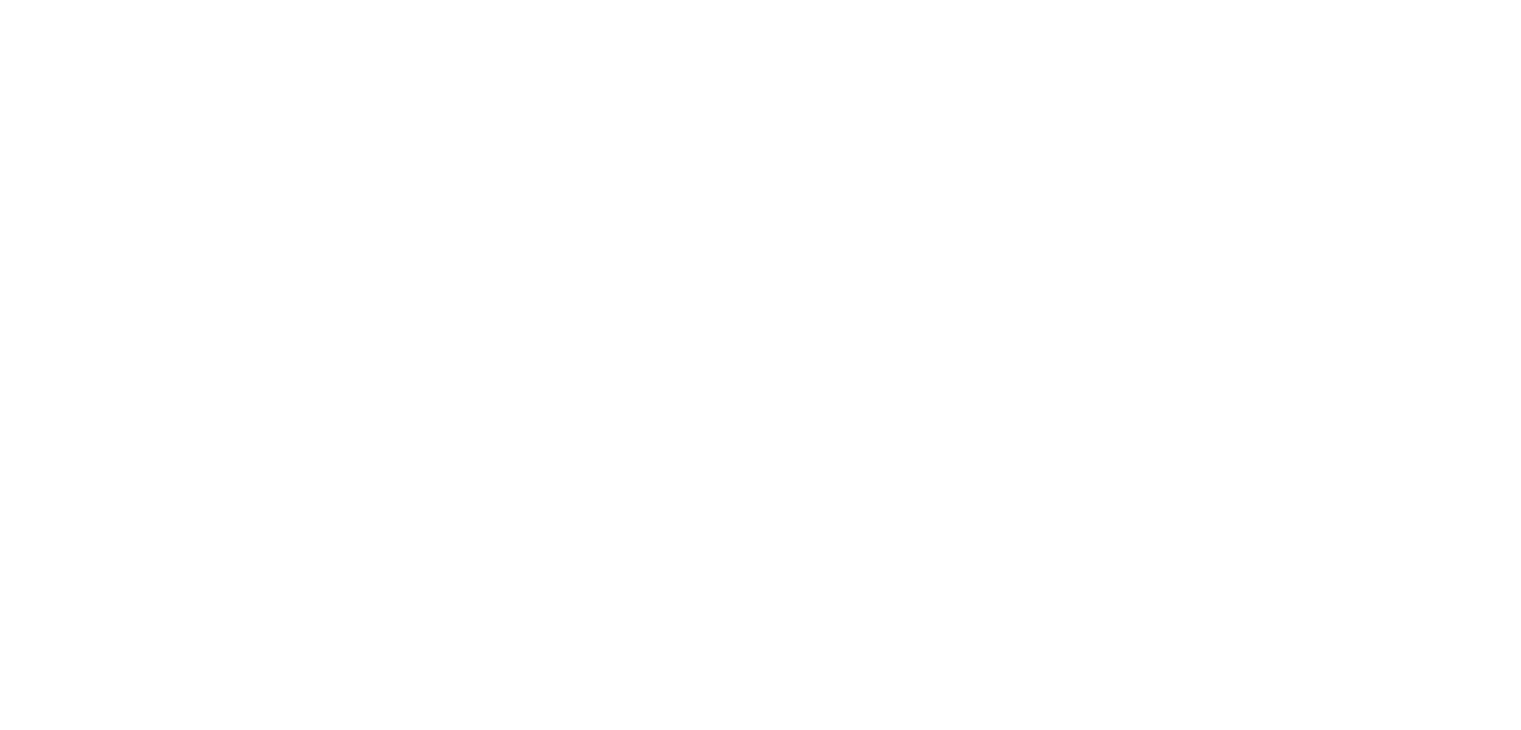 select on "**********" 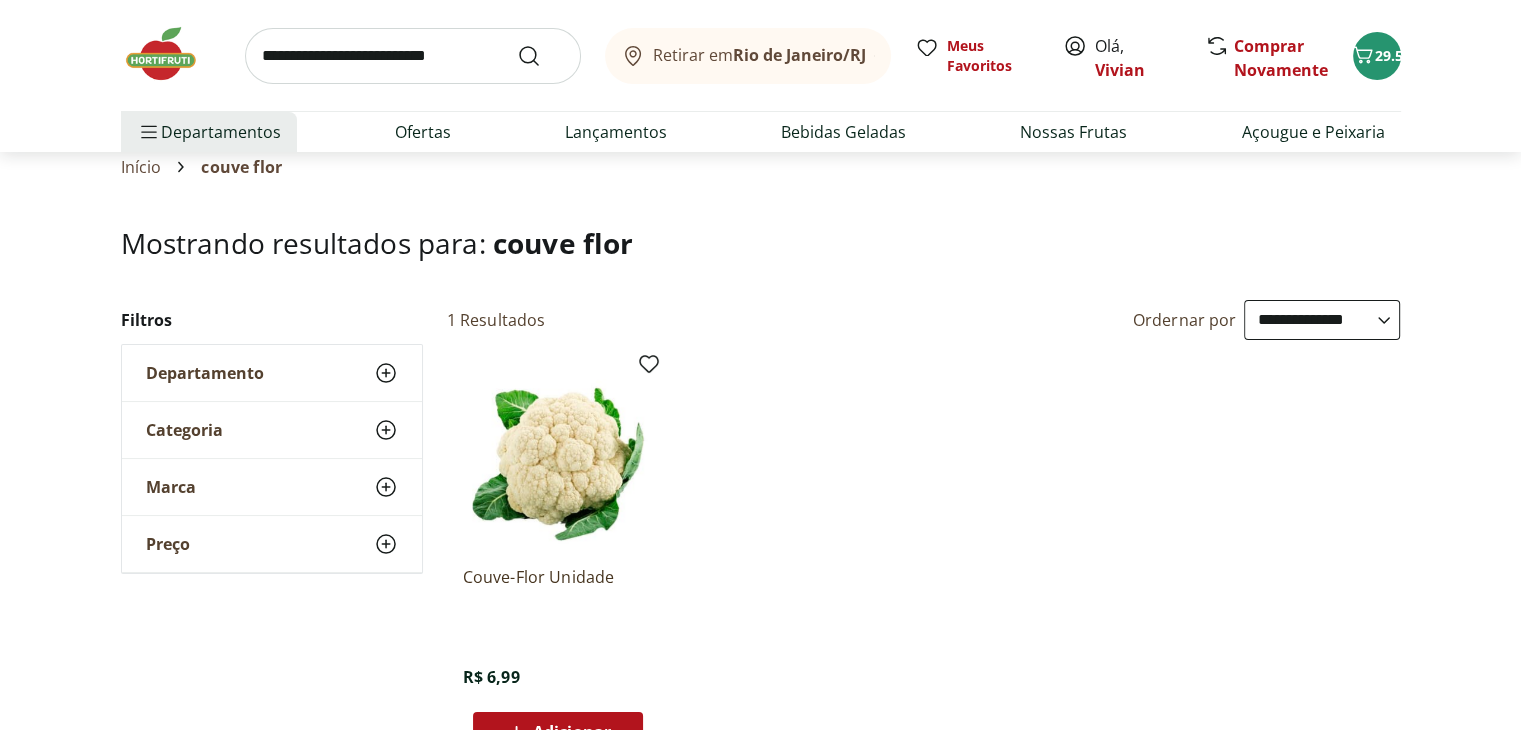 scroll, scrollTop: 200, scrollLeft: 0, axis: vertical 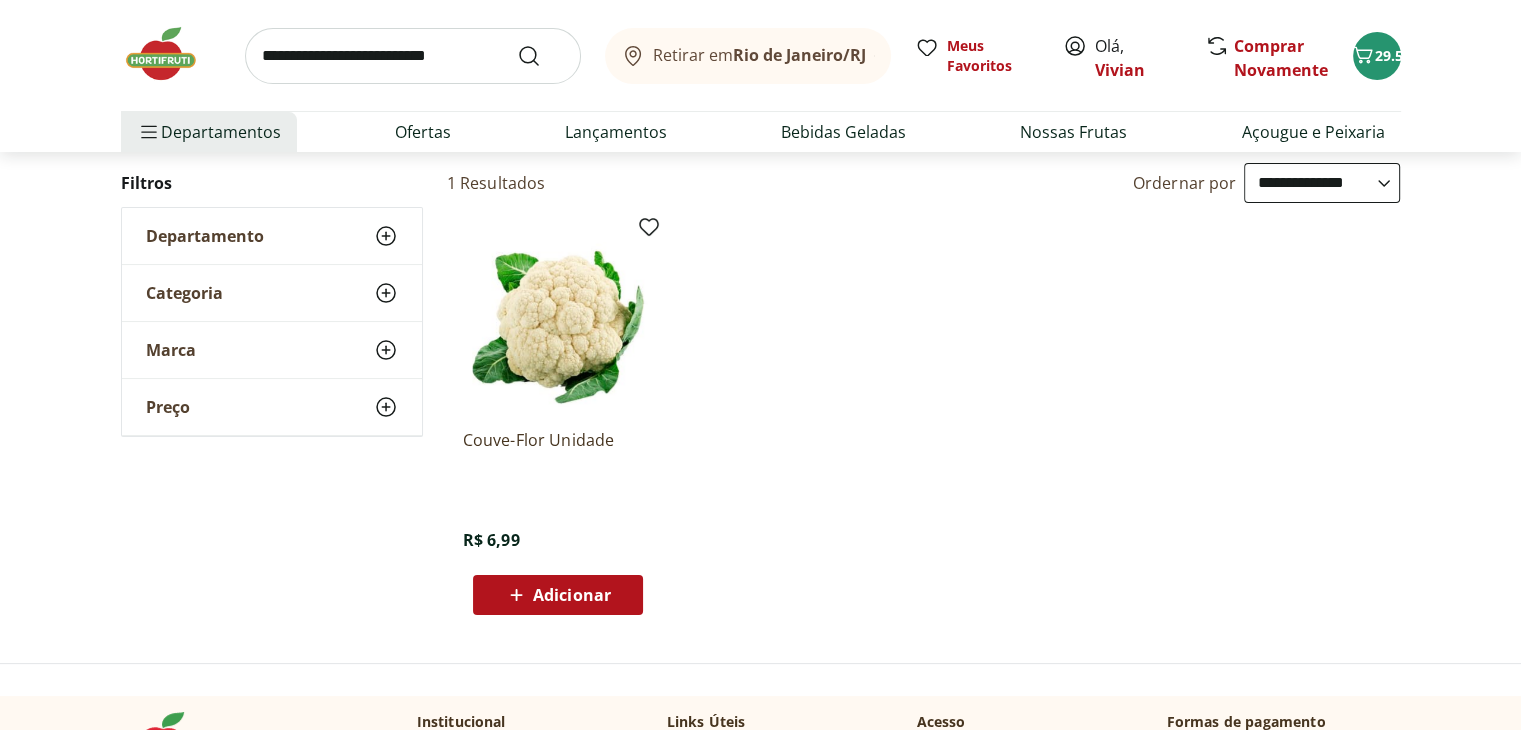 click on "Adicionar" at bounding box center [572, 595] 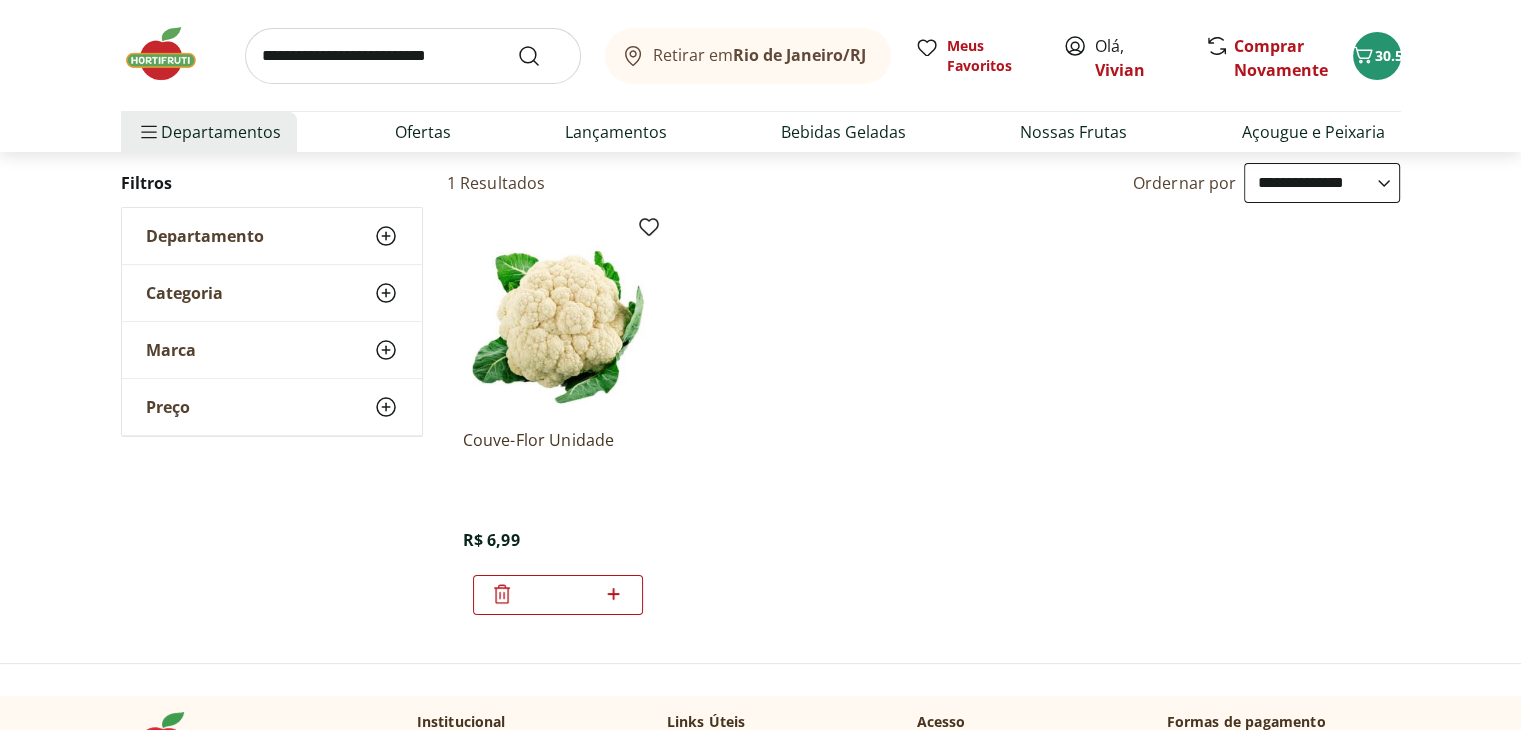 drag, startPoint x: 445, startPoint y: 65, endPoint x: 448, endPoint y: 55, distance: 10.440307 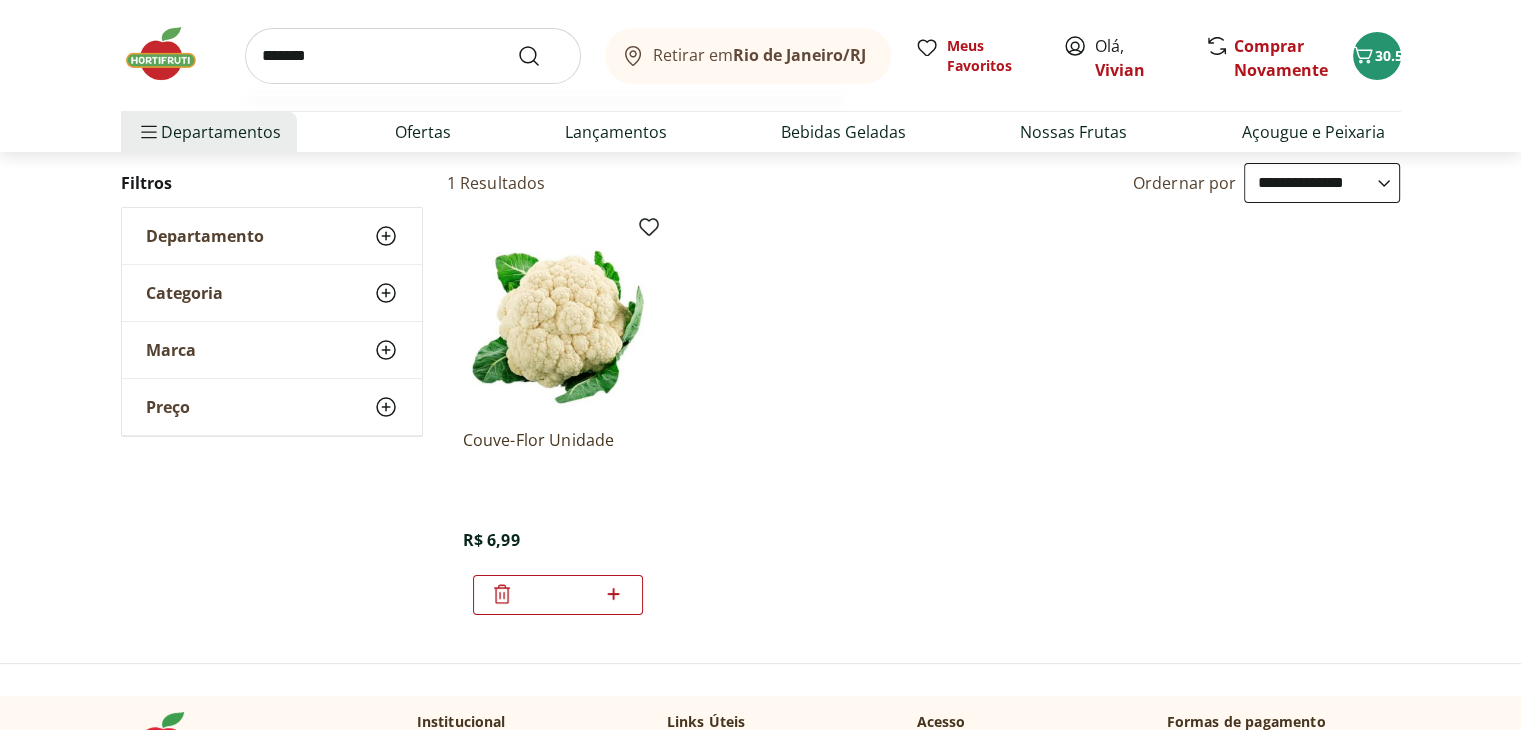 type on "*******" 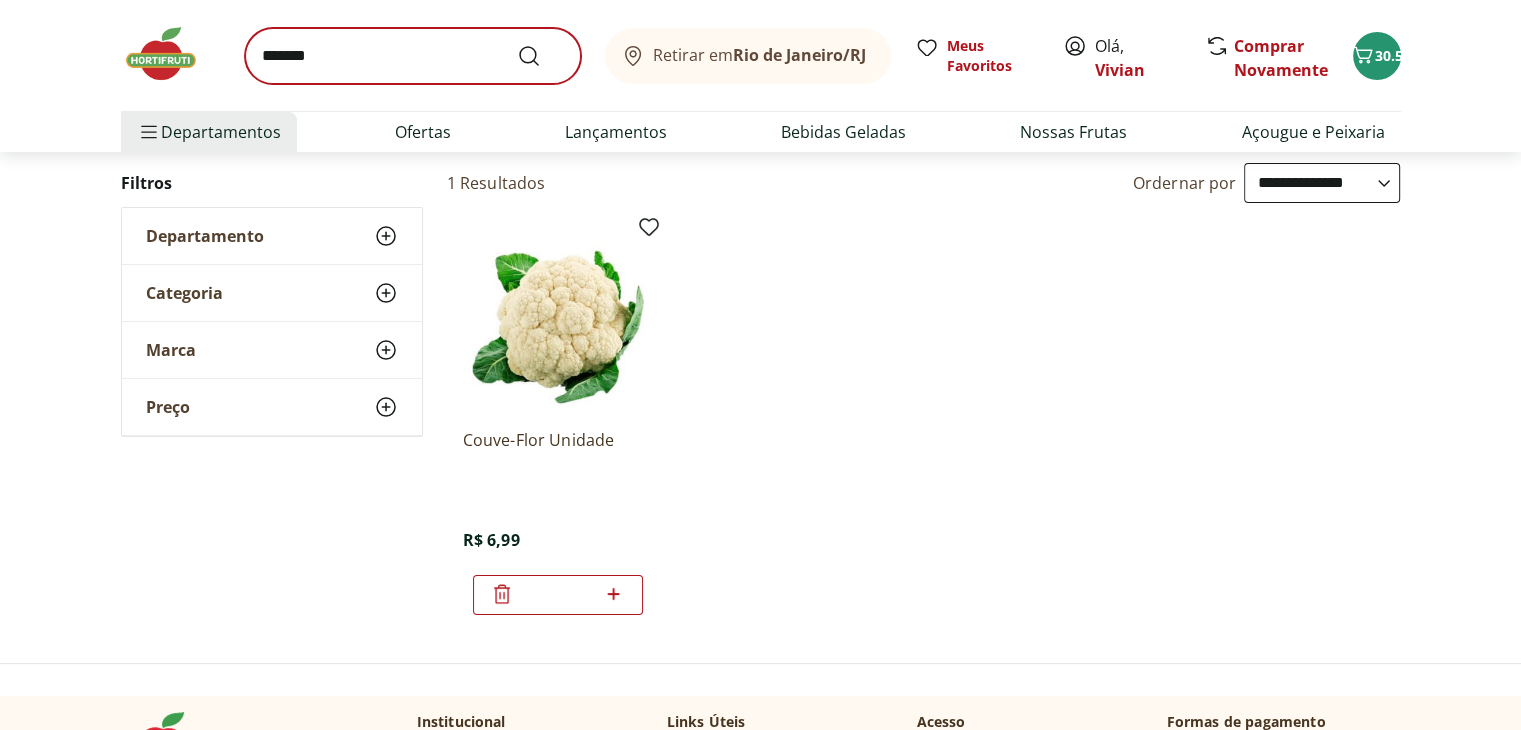 scroll, scrollTop: 0, scrollLeft: 0, axis: both 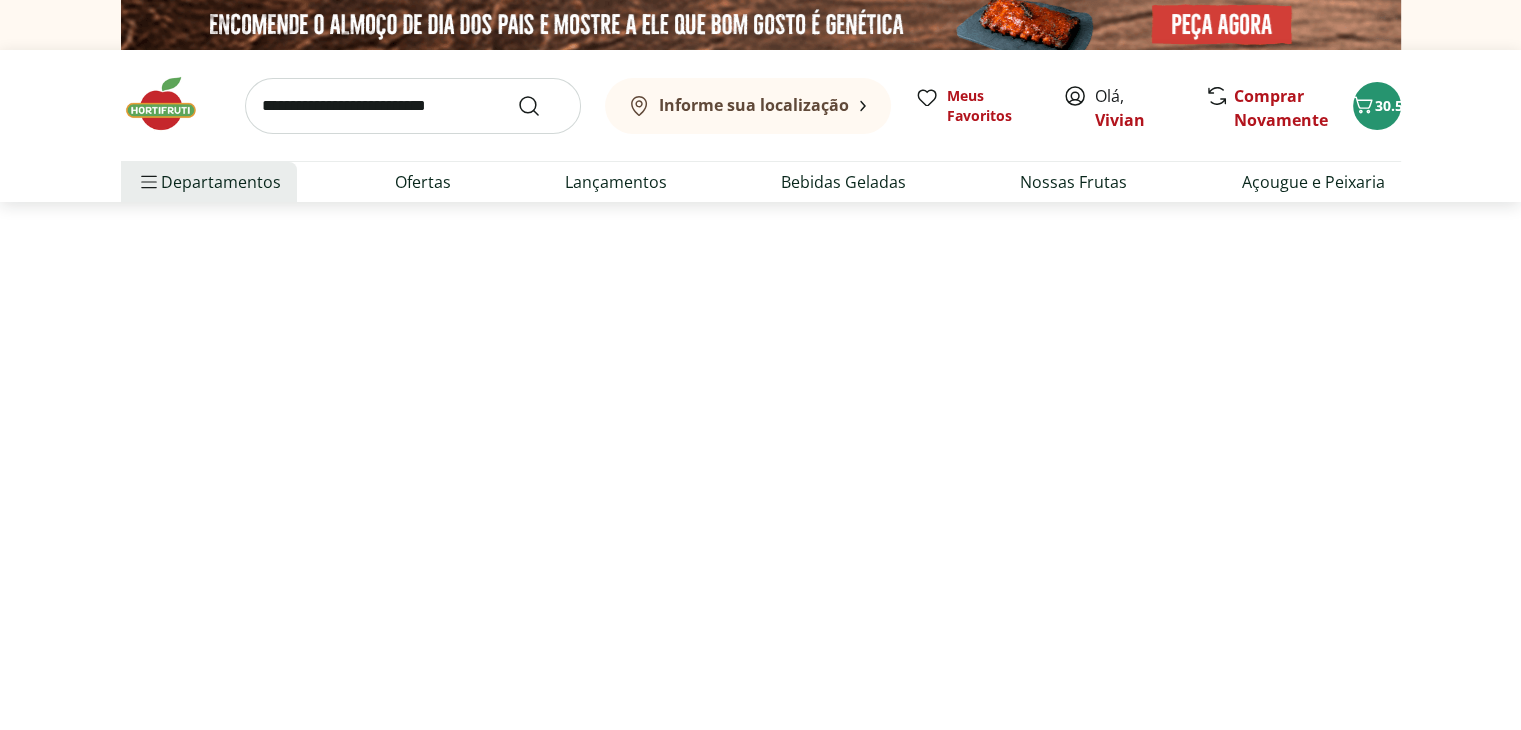 select on "**********" 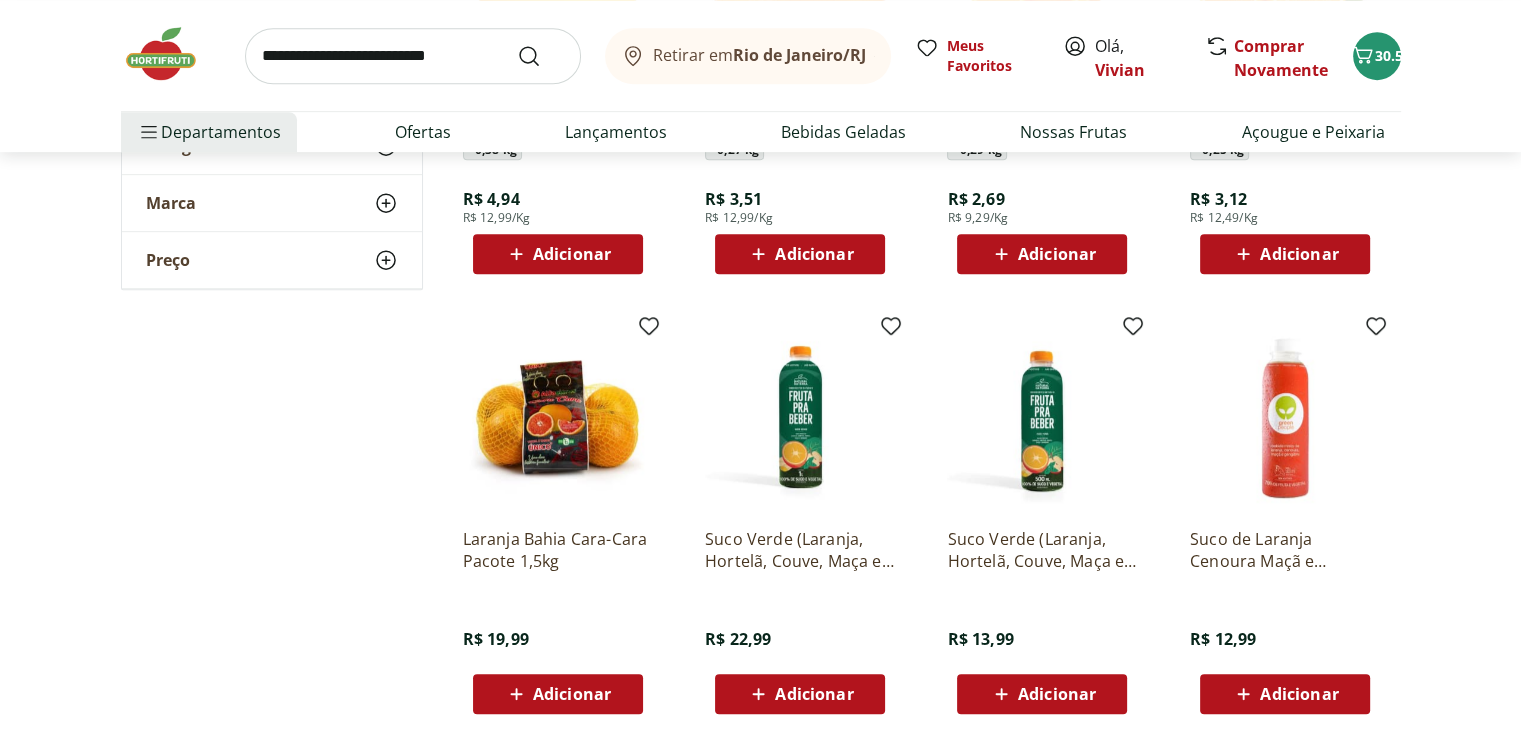 scroll, scrollTop: 1000, scrollLeft: 0, axis: vertical 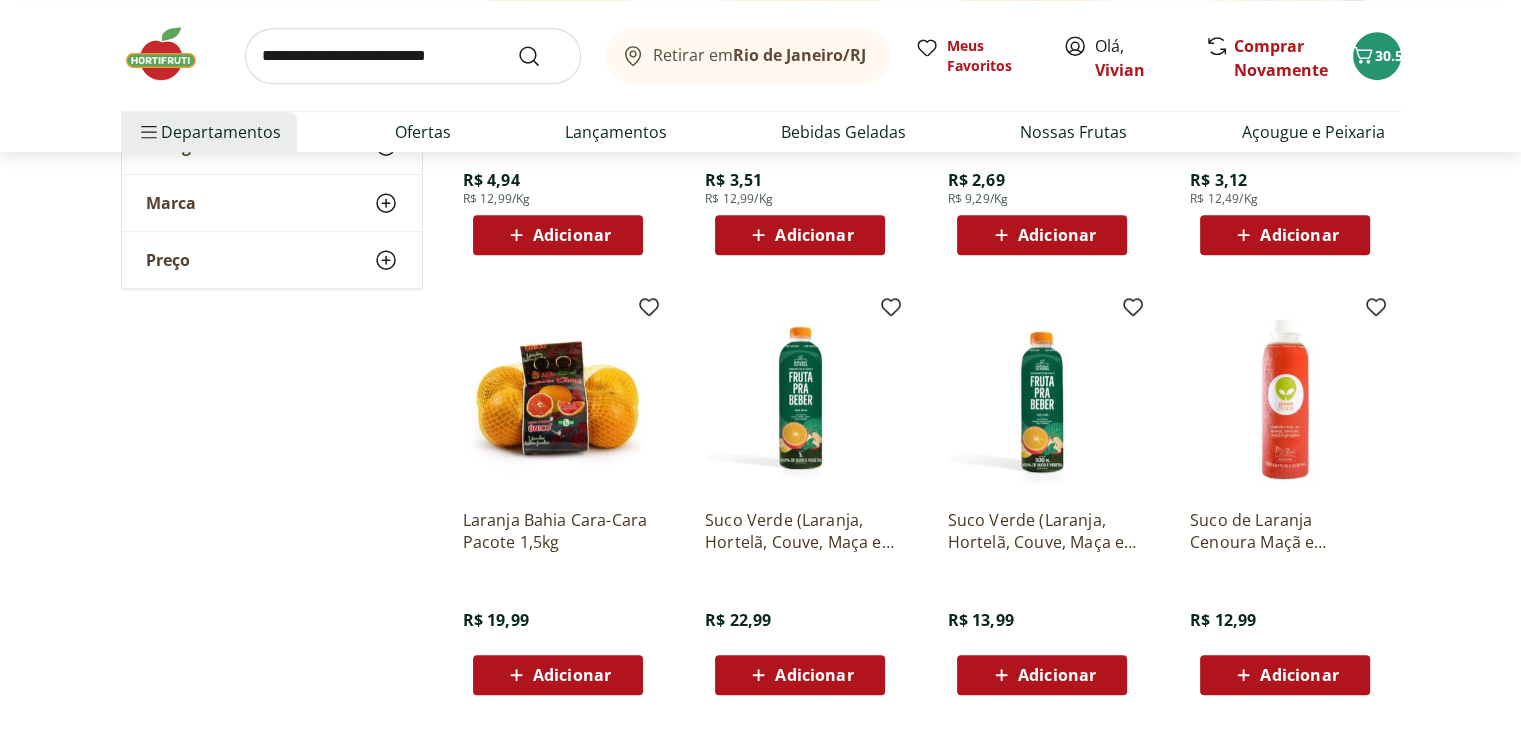 click at bounding box center (413, 56) 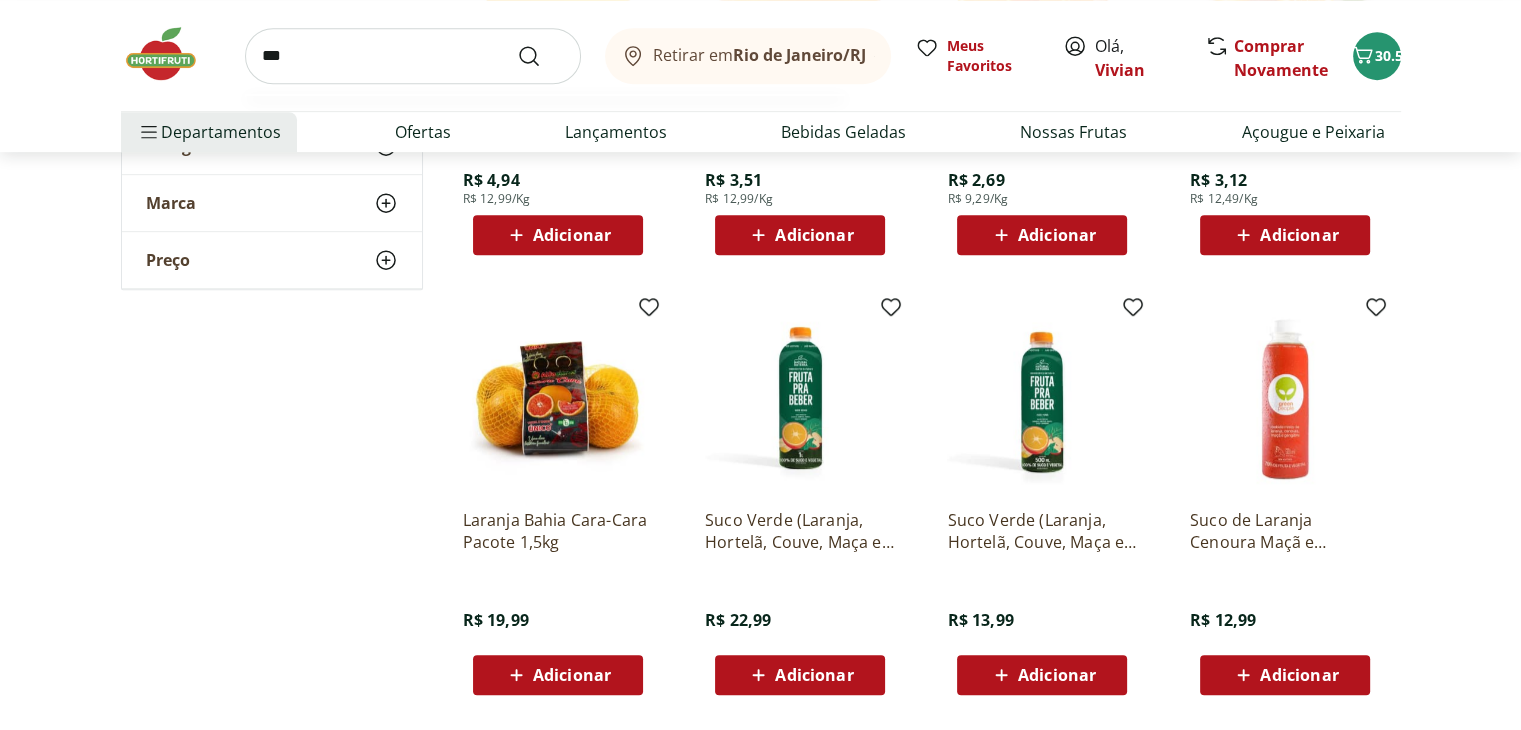 type on "***" 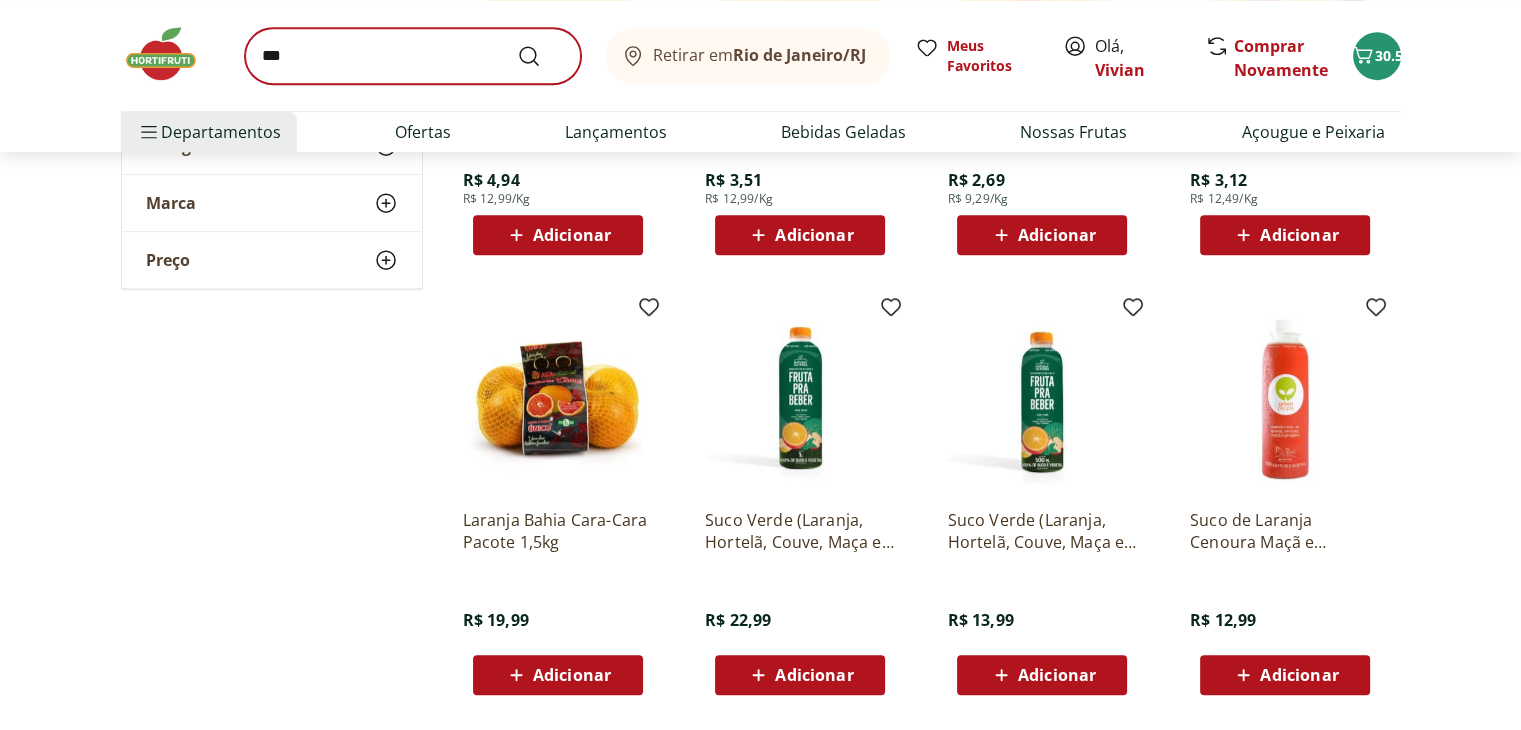 scroll, scrollTop: 0, scrollLeft: 0, axis: both 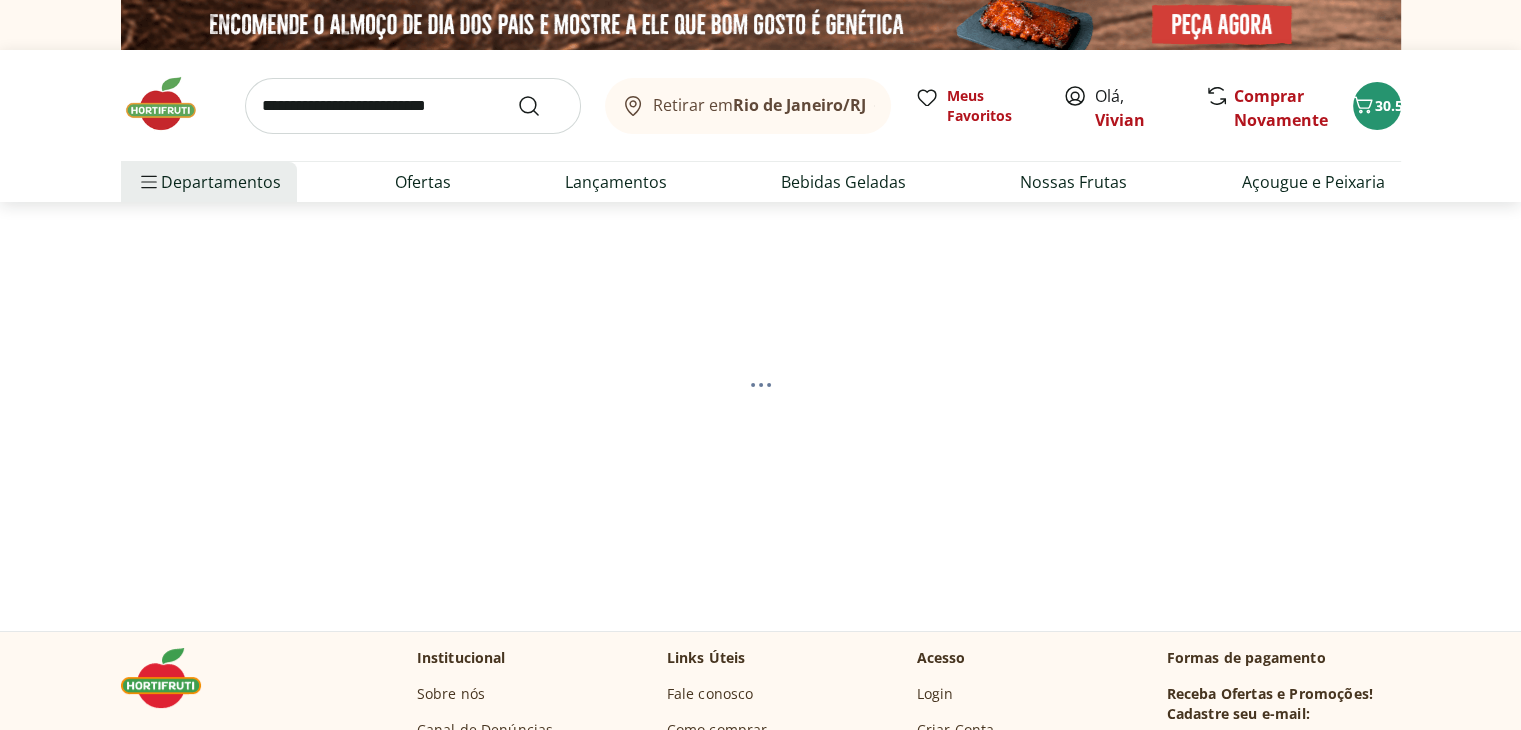 select on "**********" 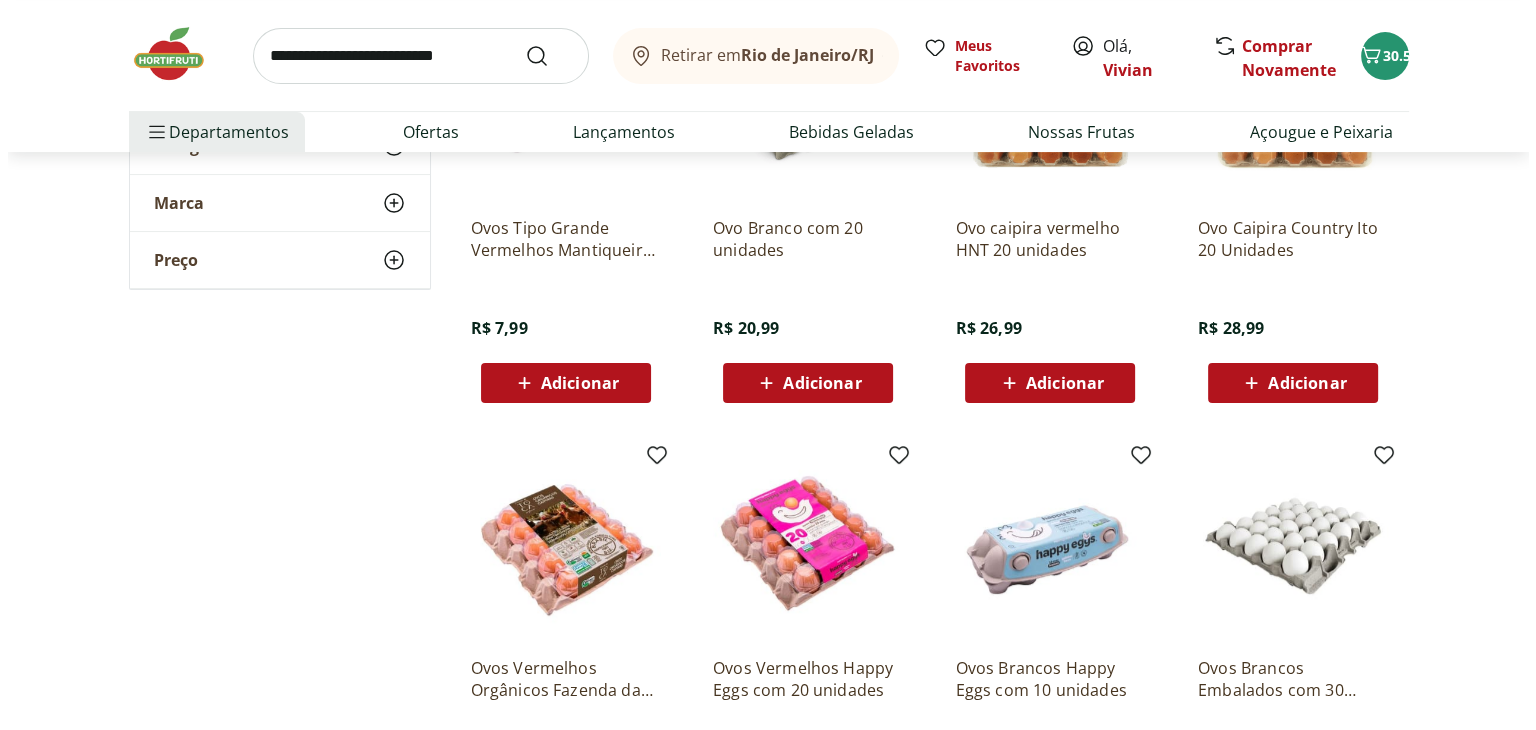 scroll, scrollTop: 400, scrollLeft: 0, axis: vertical 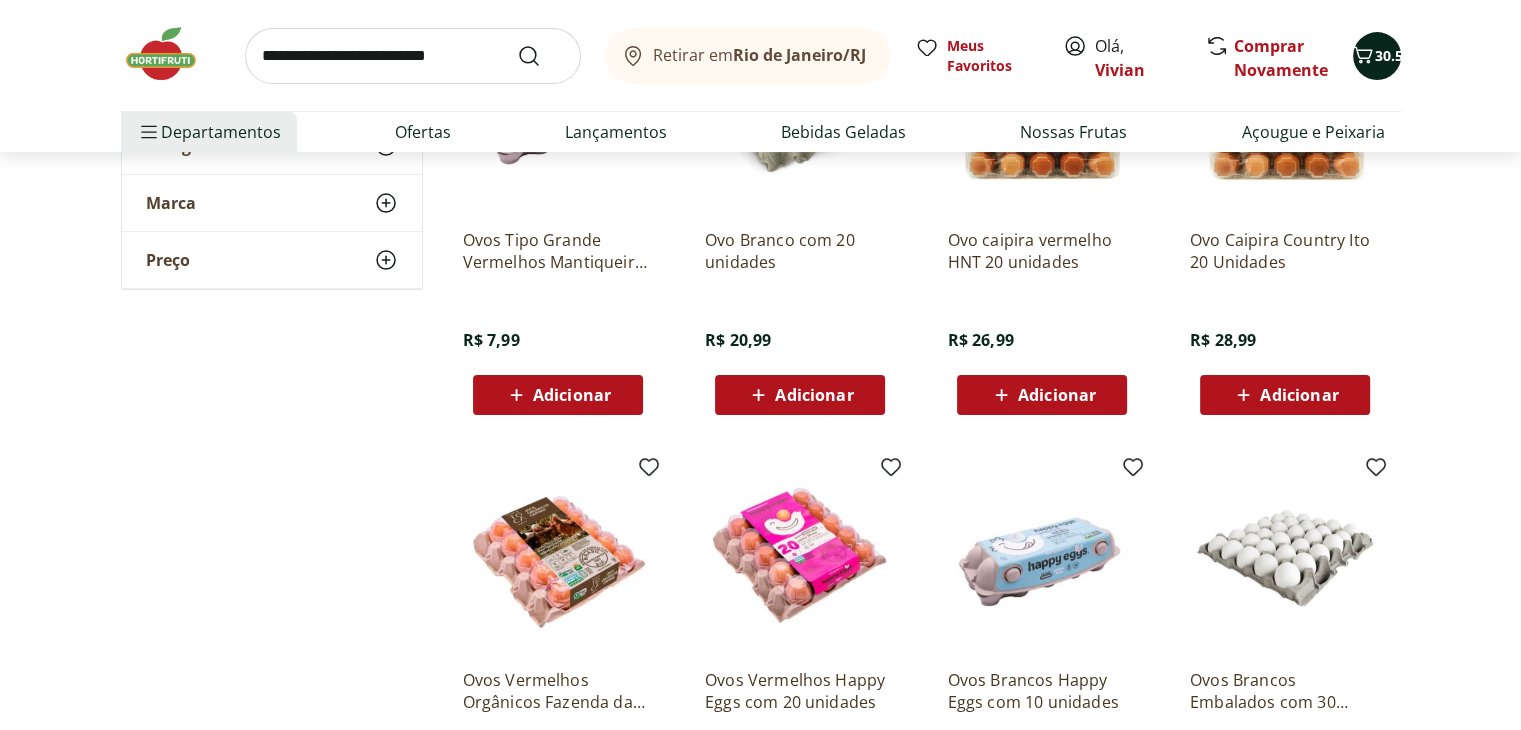 click on "30.5" at bounding box center [1389, 55] 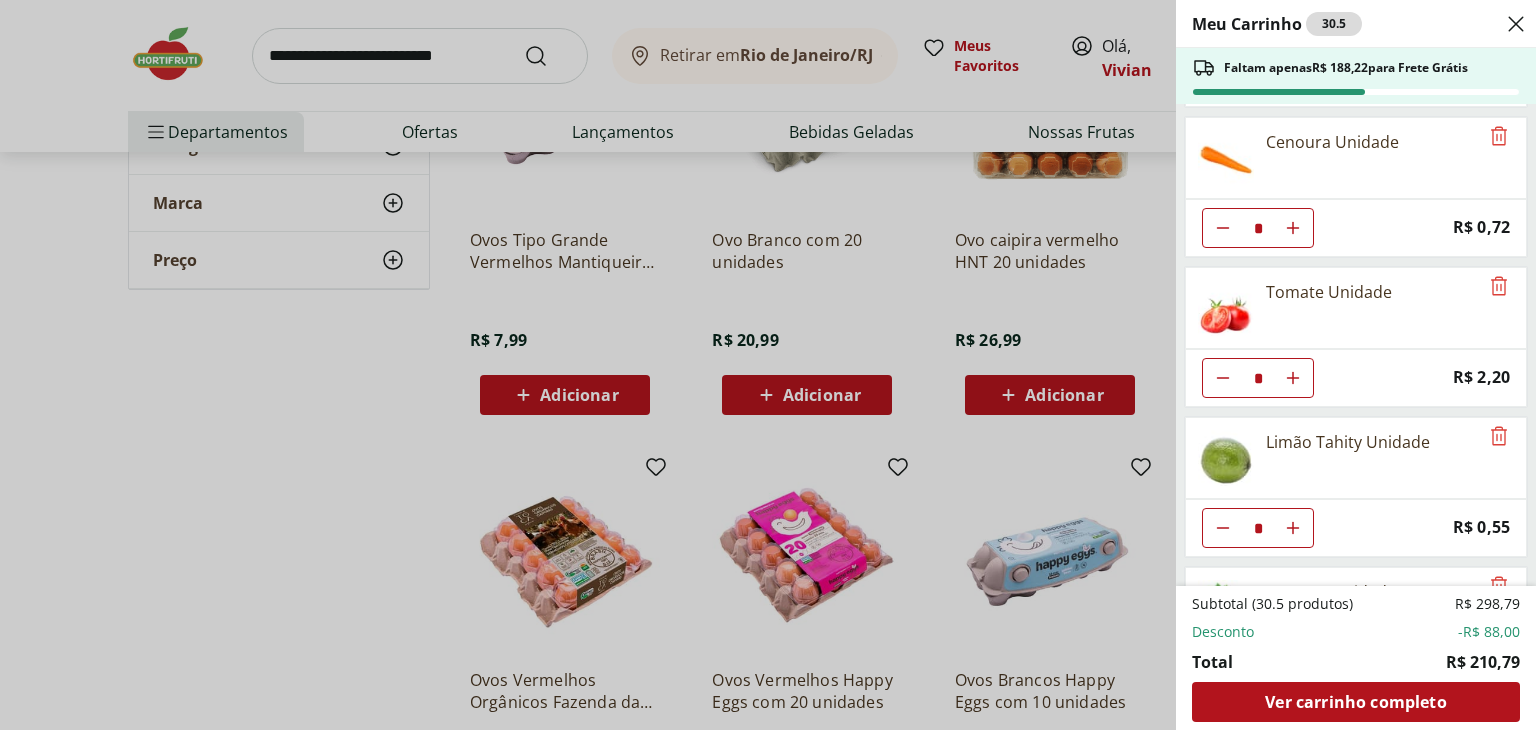 scroll, scrollTop: 712, scrollLeft: 0, axis: vertical 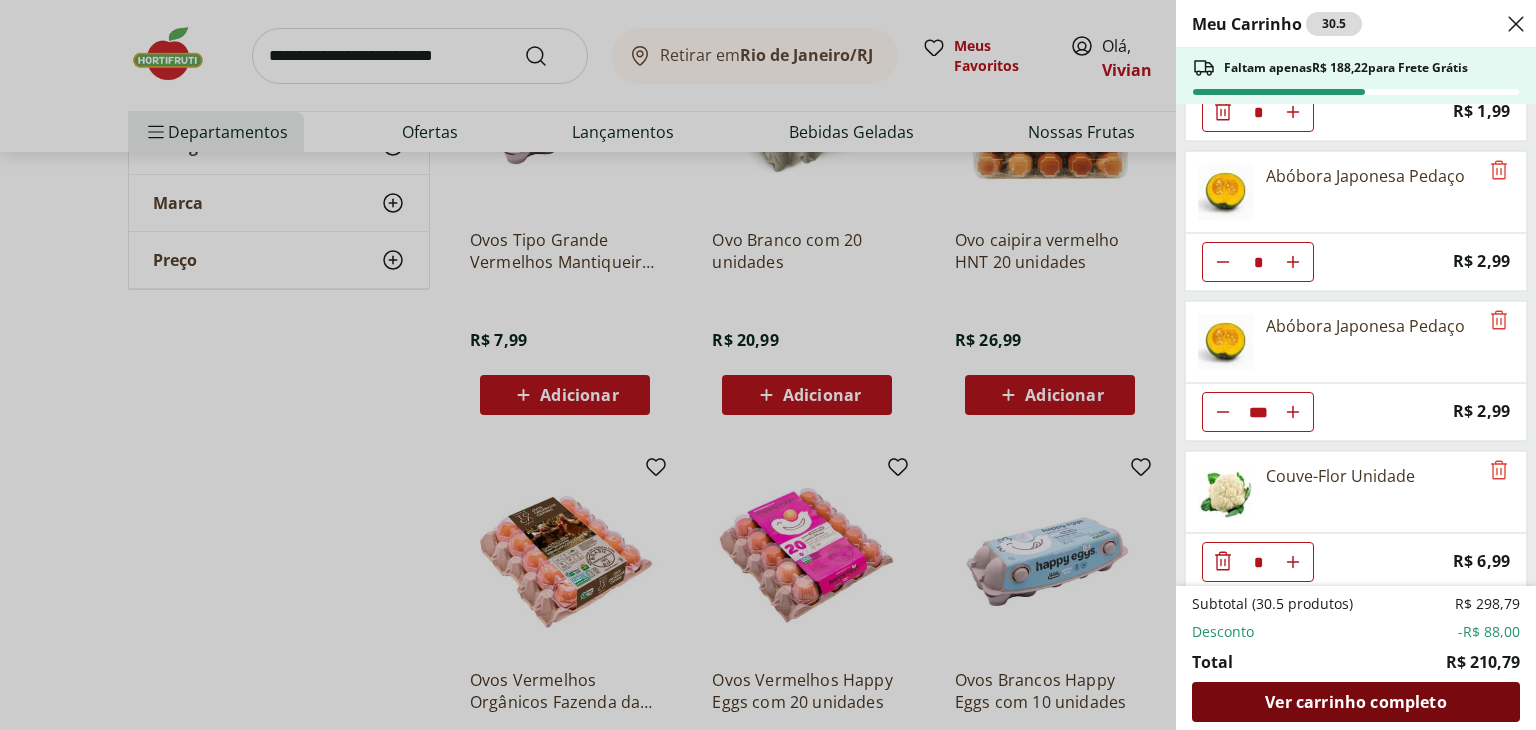 click on "Ver carrinho completo" at bounding box center (1355, 702) 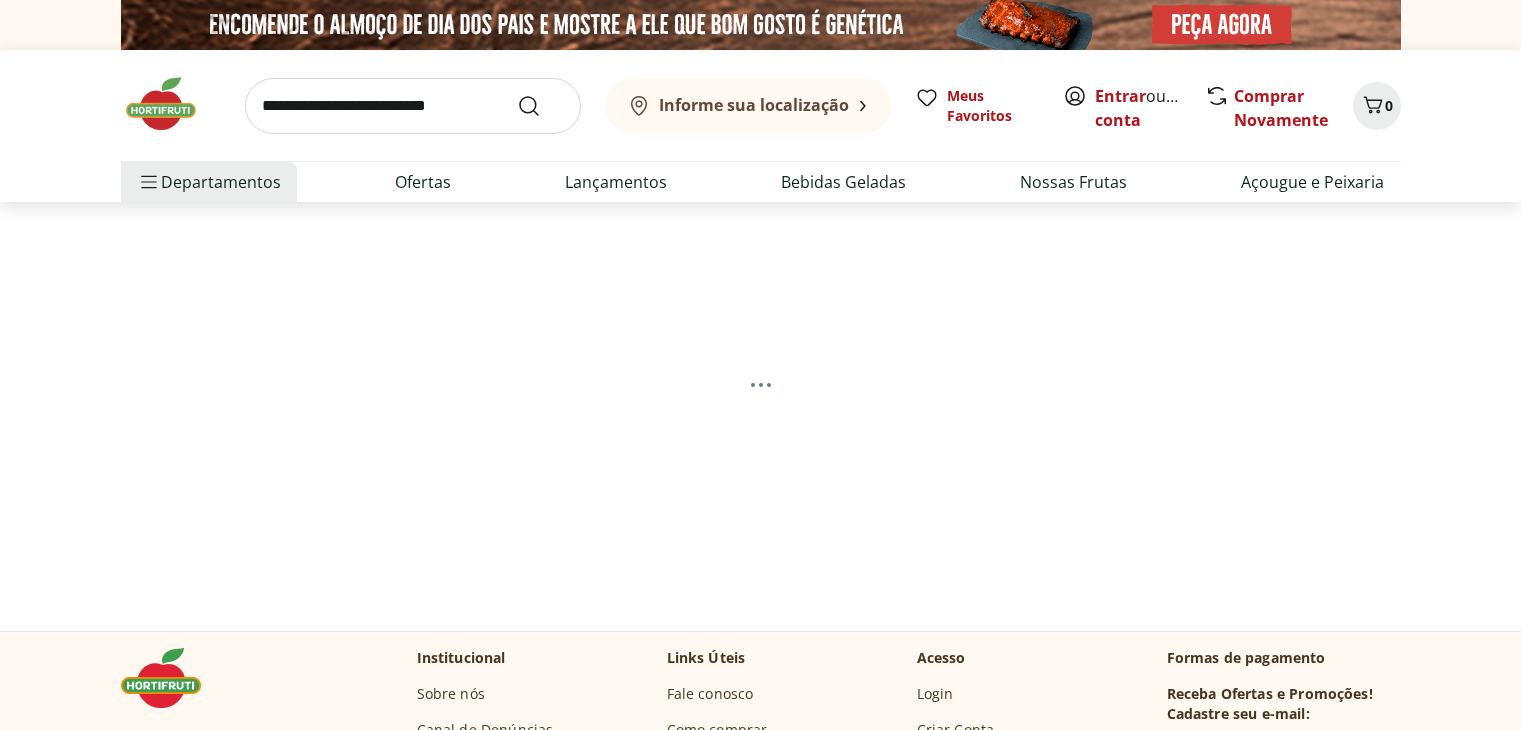 scroll, scrollTop: 0, scrollLeft: 0, axis: both 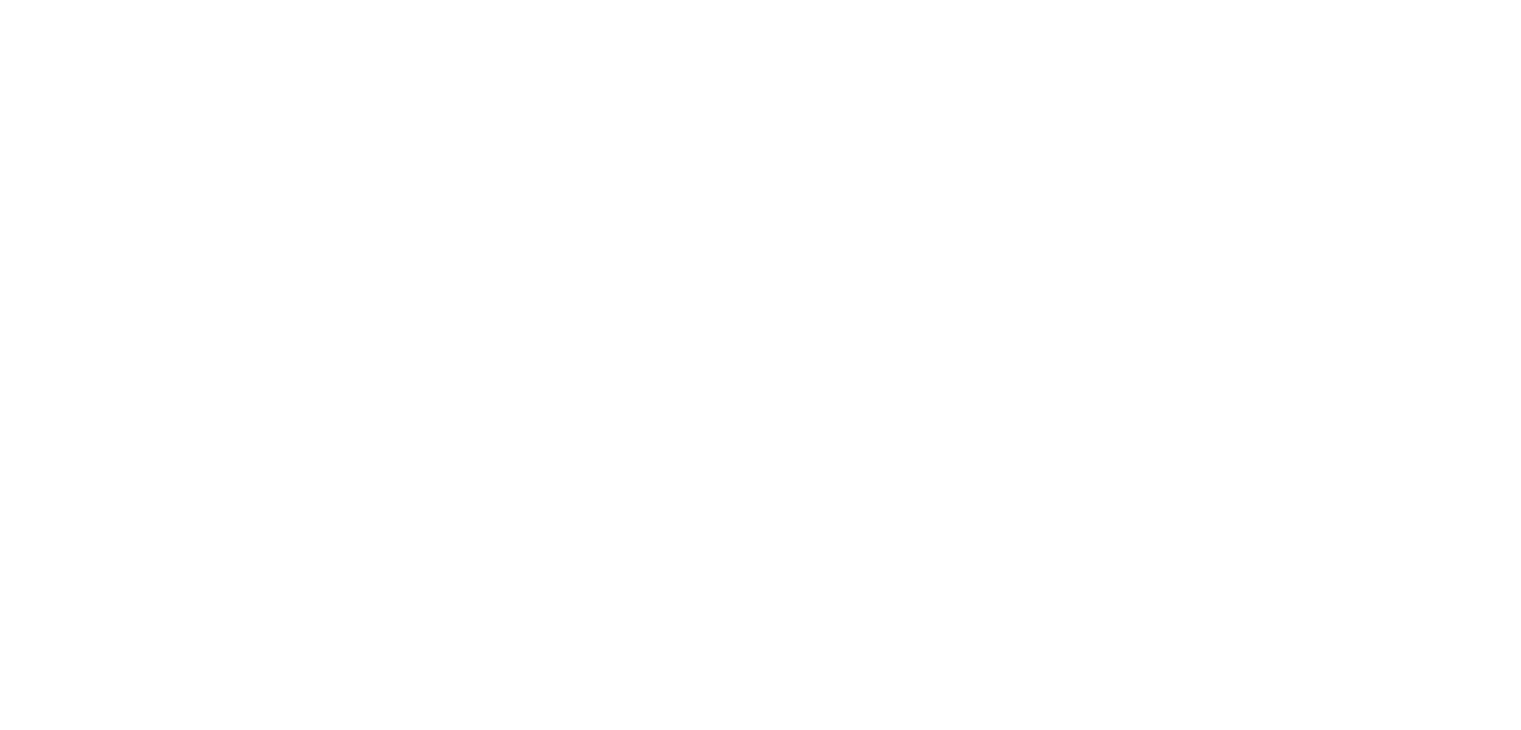 select on "**********" 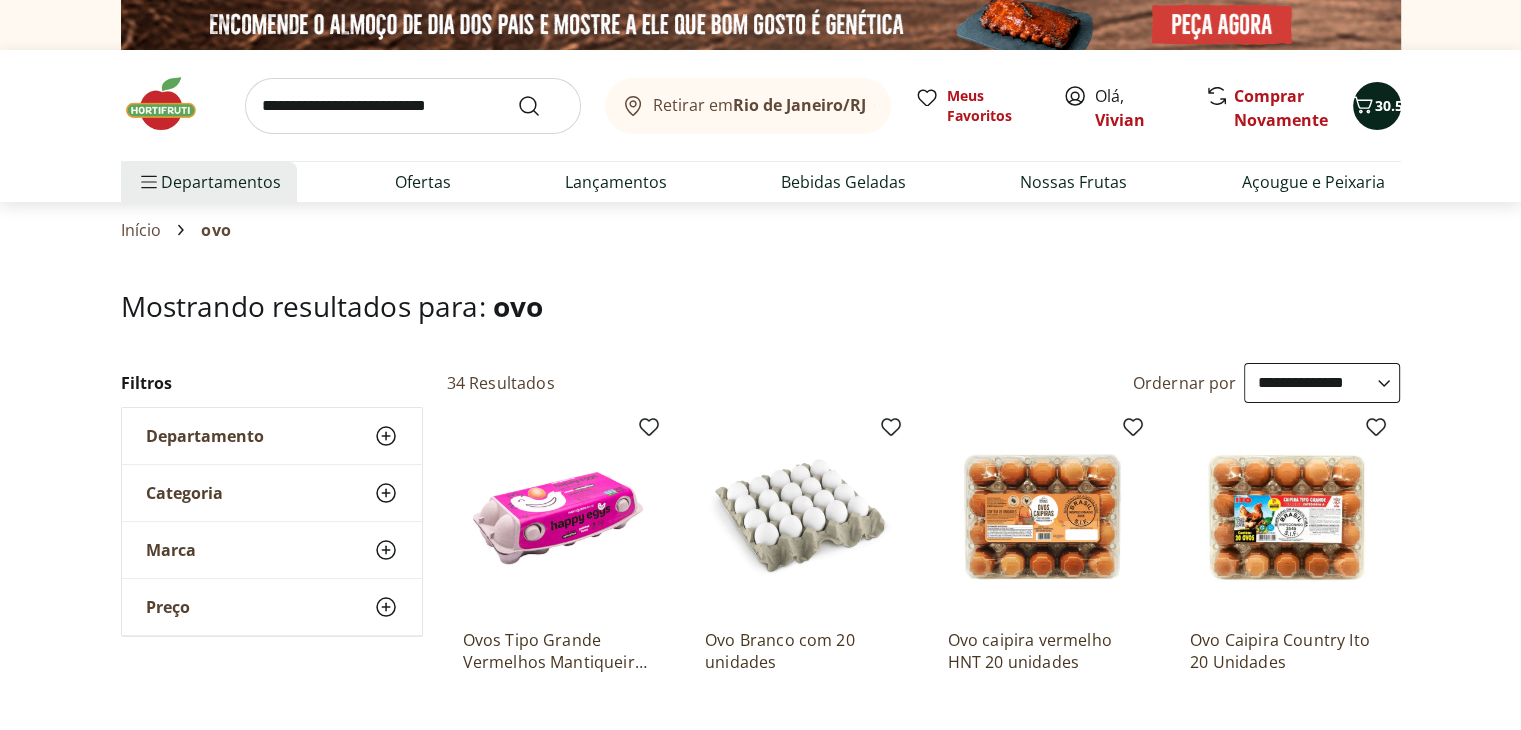 click 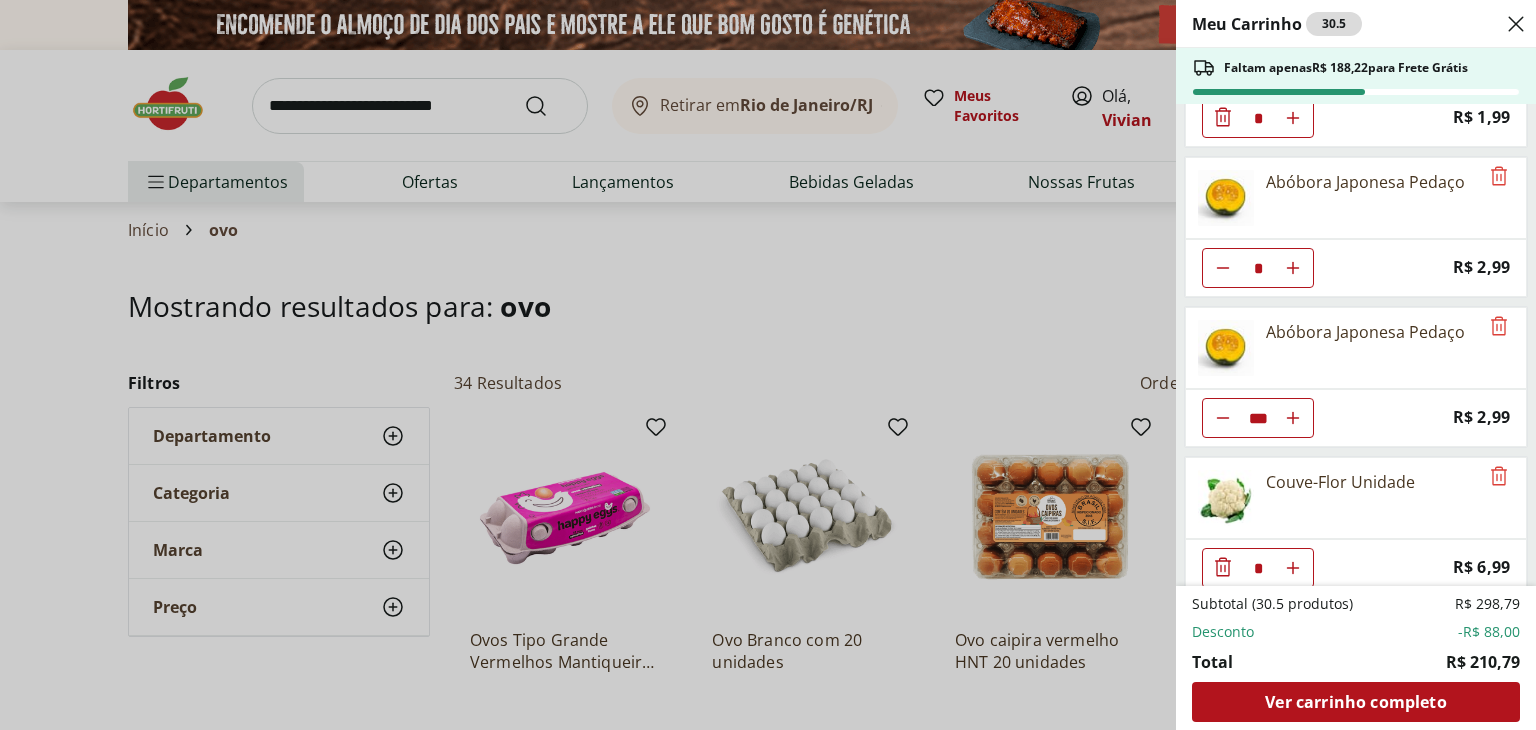 scroll, scrollTop: 1312, scrollLeft: 0, axis: vertical 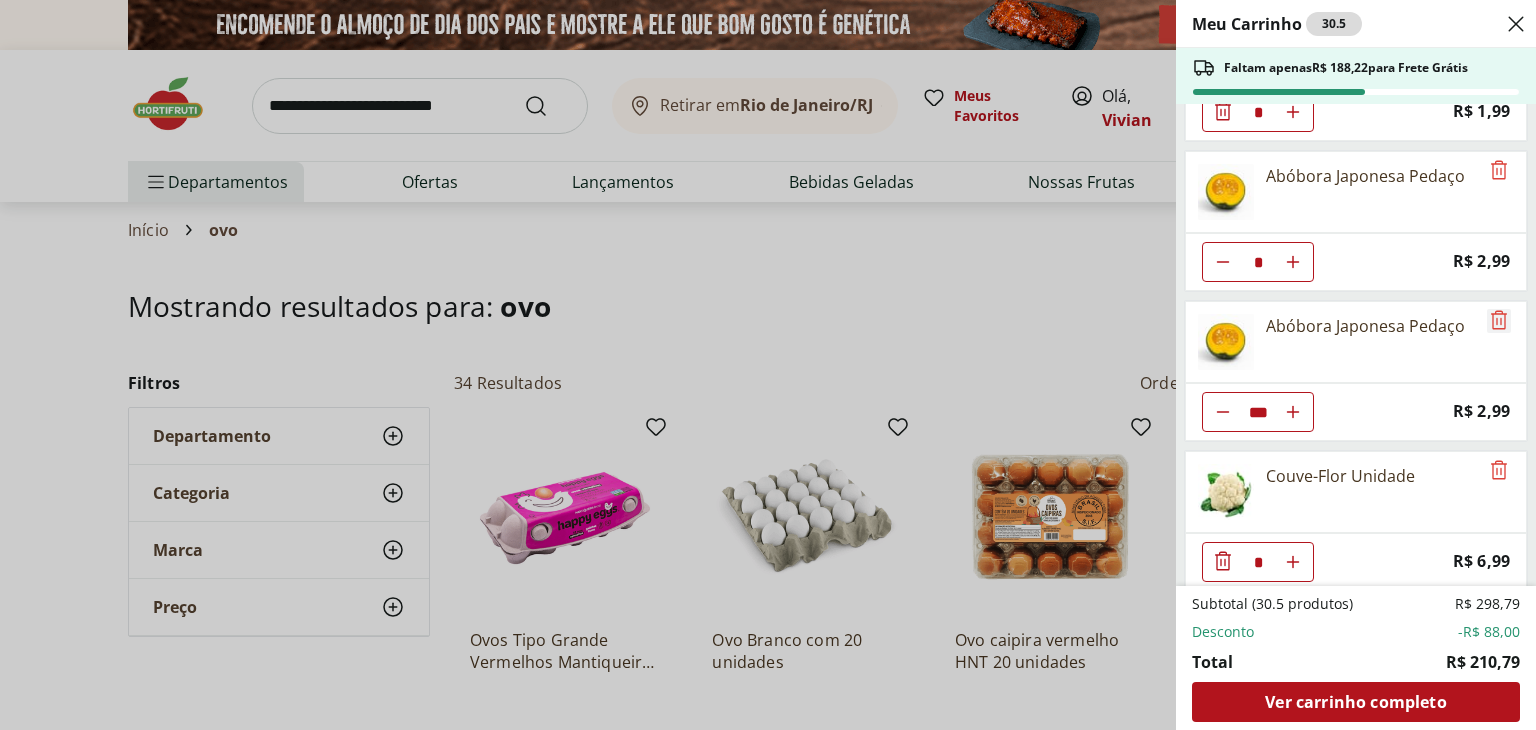 click 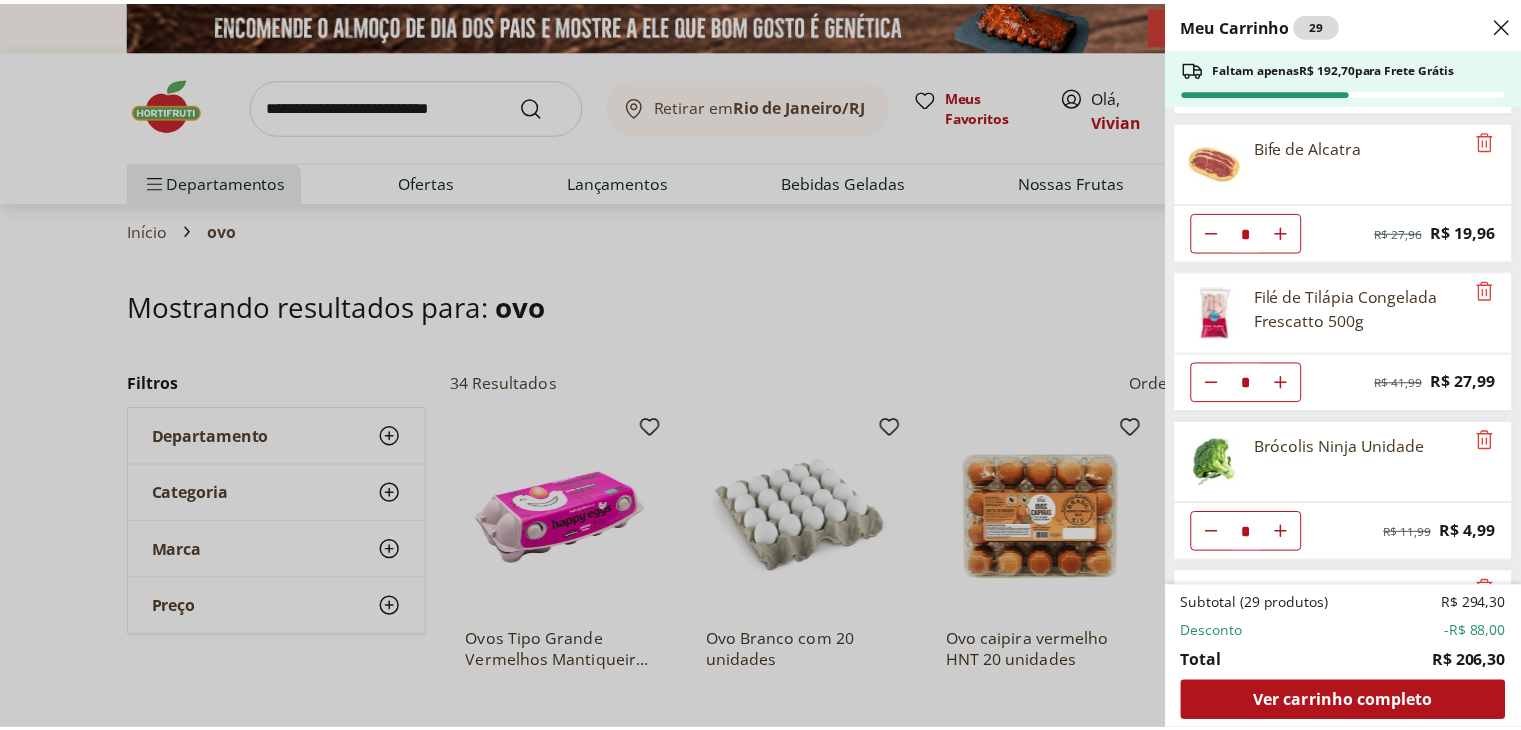 scroll, scrollTop: 300, scrollLeft: 0, axis: vertical 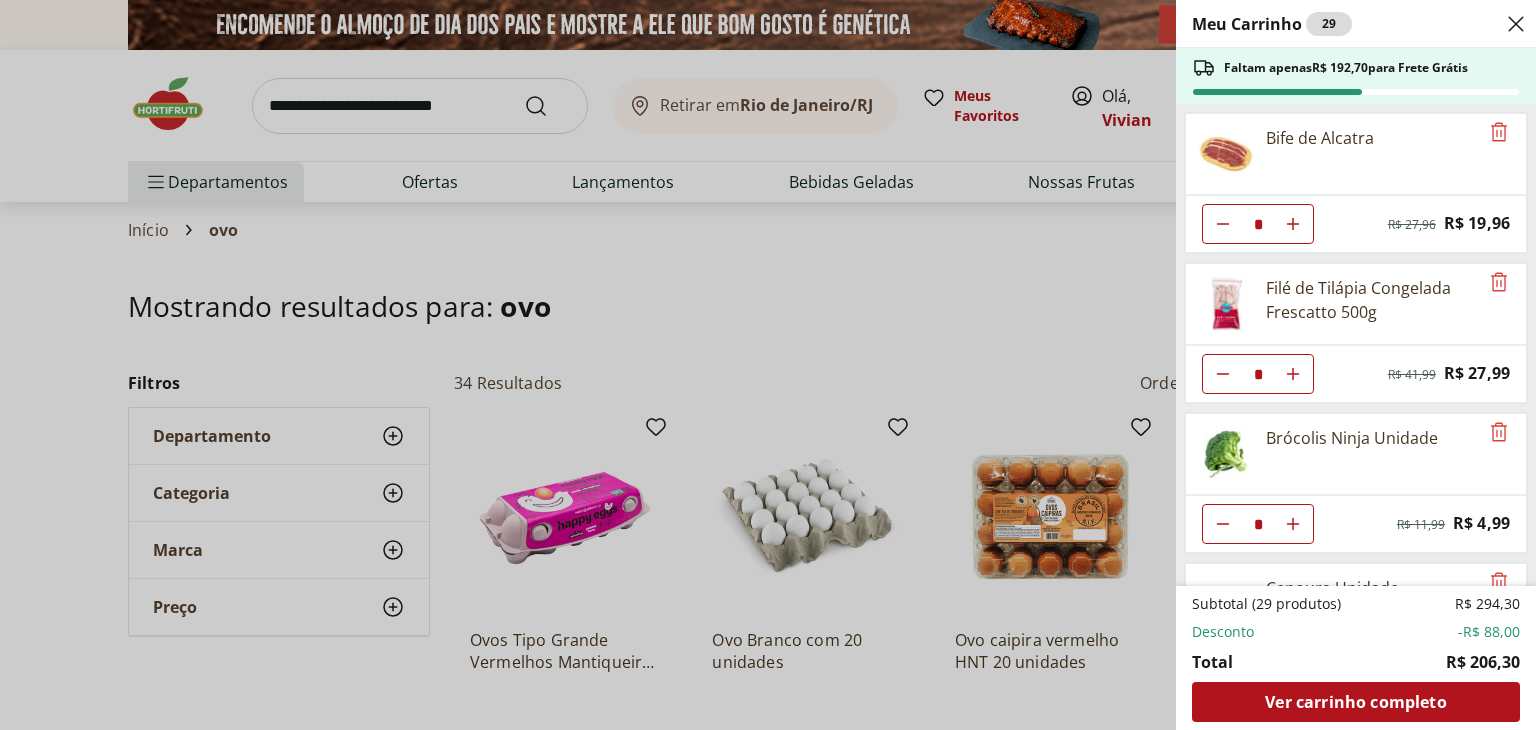 click on "Meu Carrinho 29 Faltam apenas  R$ 192,70  para Frete Grátis Abobrinha Italiana Unidade * Price: R$ 2,11 Inhame Dedo Unidade * Price: R$ 0,81 Bife de Alcatra * Original price: R$ 27,96 Price: R$ 19,96 Filé de Tilápia Congelada Frescatto 500g * Original price: R$ 41,99 Price: R$ 27,99 Brócolis Ninja Unidade * Original price: R$ 11,99 Price: R$ 4,99 Cenoura Unidade * Price: R$ 0,72 Tomate Unidade * Price: R$ 2,20 Limão Tahity Unidade * Price: R$ 0,55 Coentro Unidade * Price: R$ 1,99 Abóbora Japonesa Pedaço * Price: R$ 2,99 Couve-Flor Unidade * Price: R$ 6,99 Subtotal (29 produtos) R$ 294,30 Desconto -R$ 88,00 Total R$ 206,30 Ver carrinho completo" at bounding box center (768, 365) 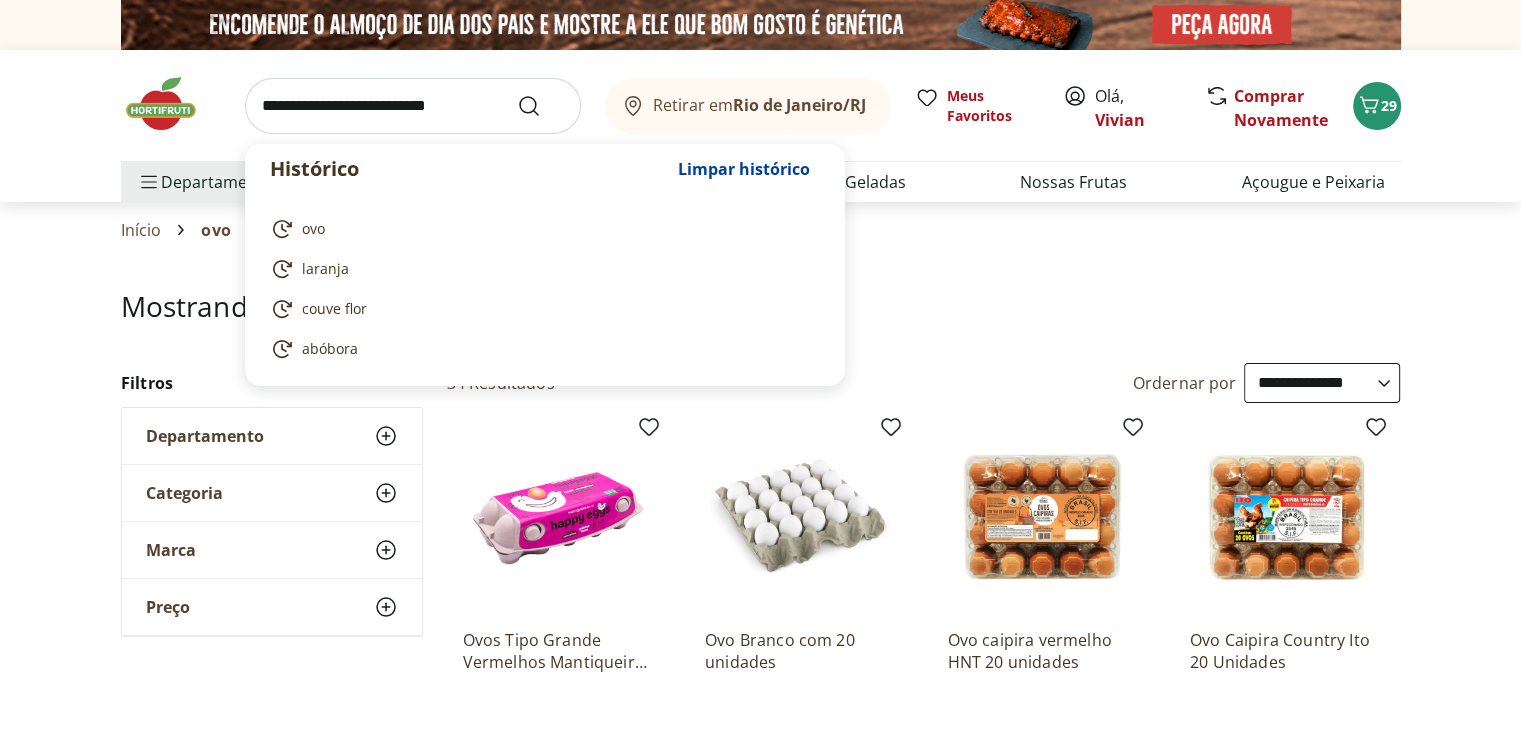 click at bounding box center [413, 106] 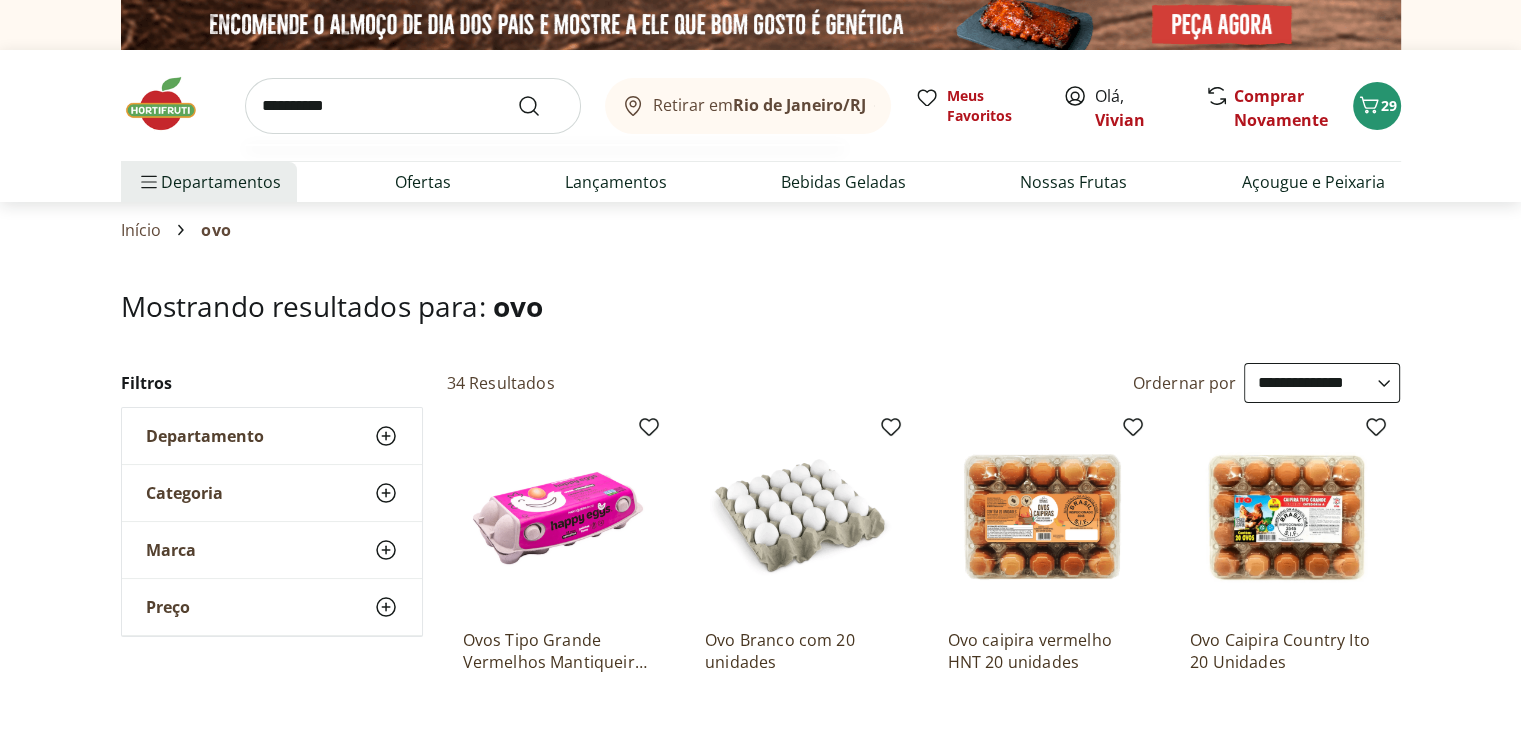 type on "**********" 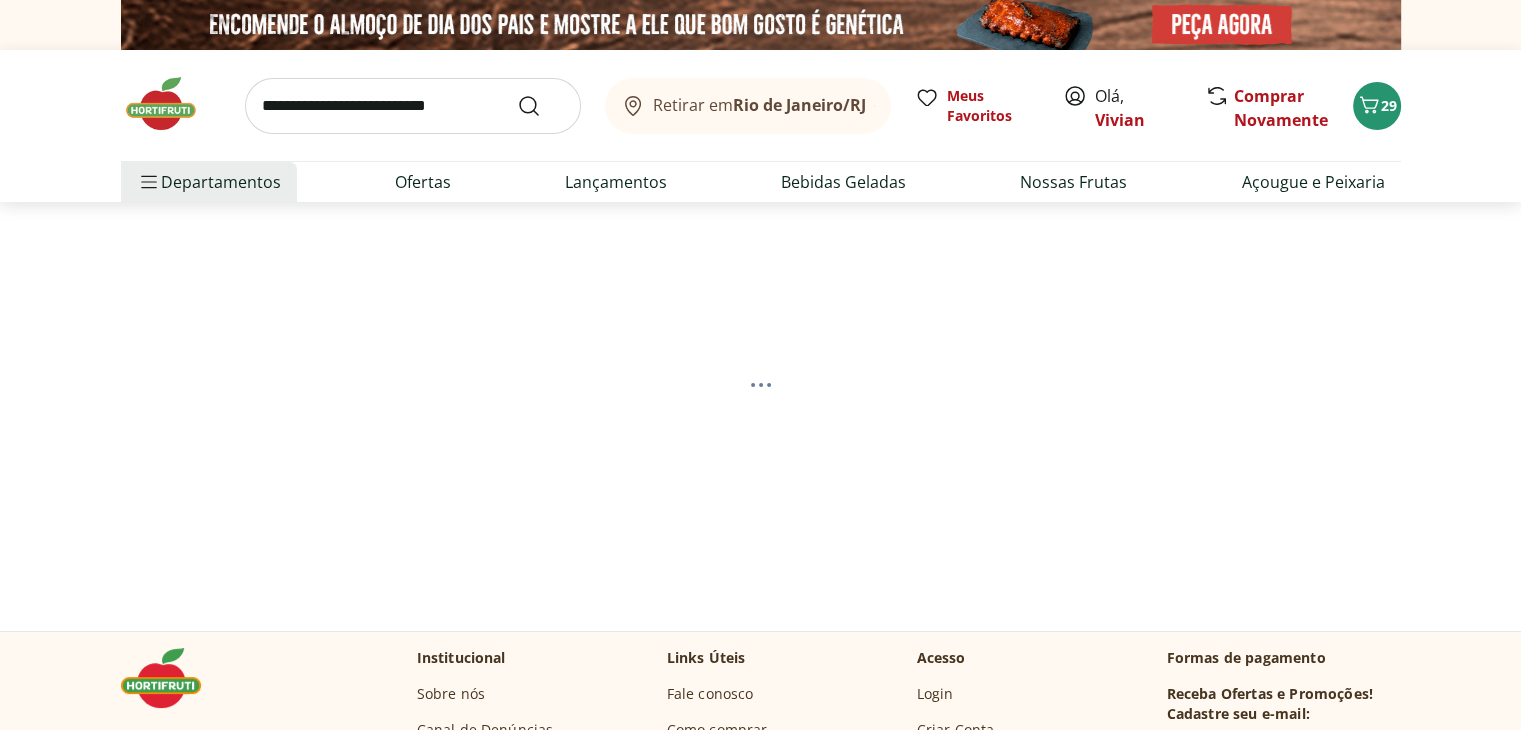 select on "**********" 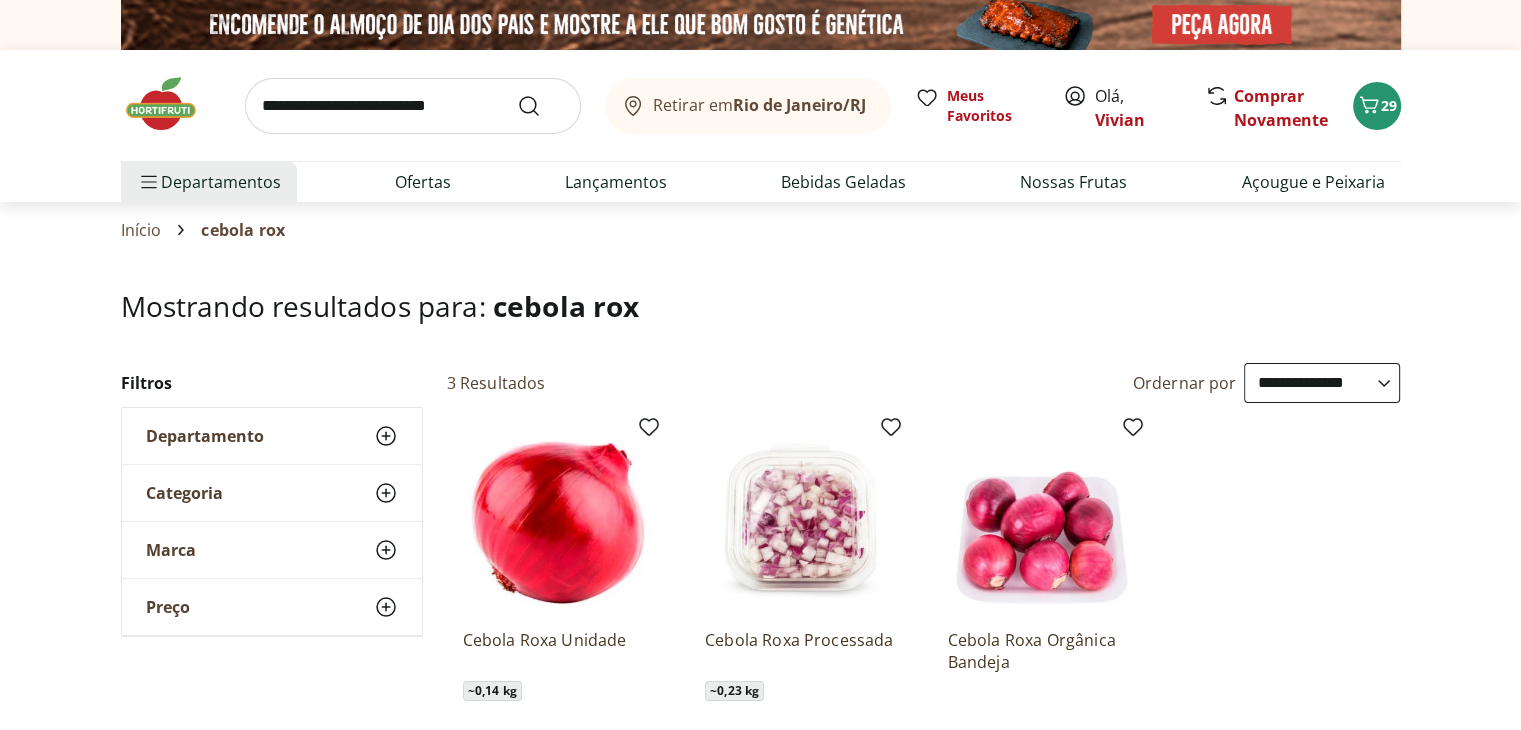 click on "Cebola Roxa Unidade ~ 0,14 kg R$ 1,40 R$ 9,99/Kg Adicionar Cebola Roxa Processada ~ 0,23 kg R$ 7,59 R$ 32,99/Kg Adicionar Cebola Roxa Orgânica Bandeja R$ 12,99 Adicionar" at bounding box center (924, 619) 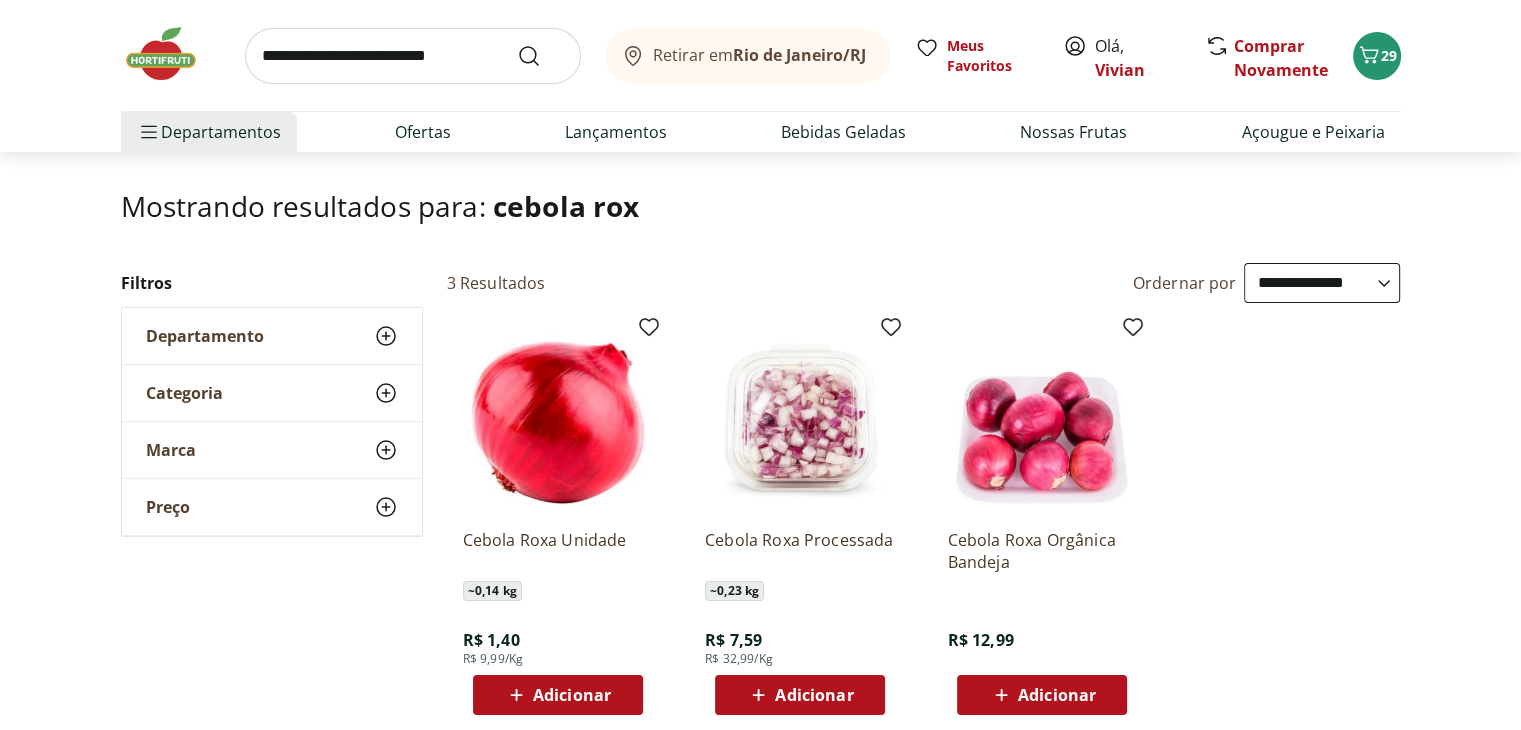 scroll, scrollTop: 200, scrollLeft: 0, axis: vertical 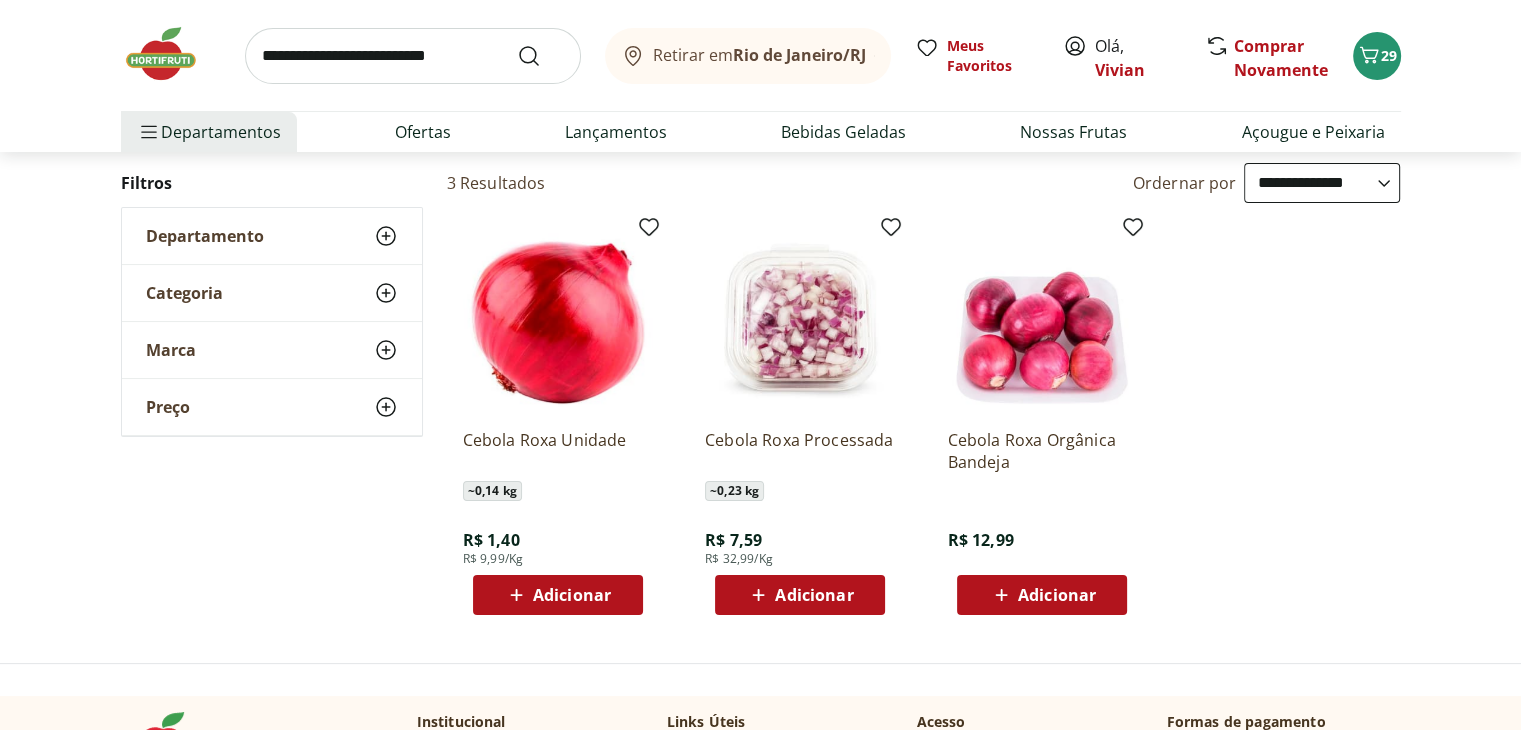 click on "Adicionar" at bounding box center [572, 595] 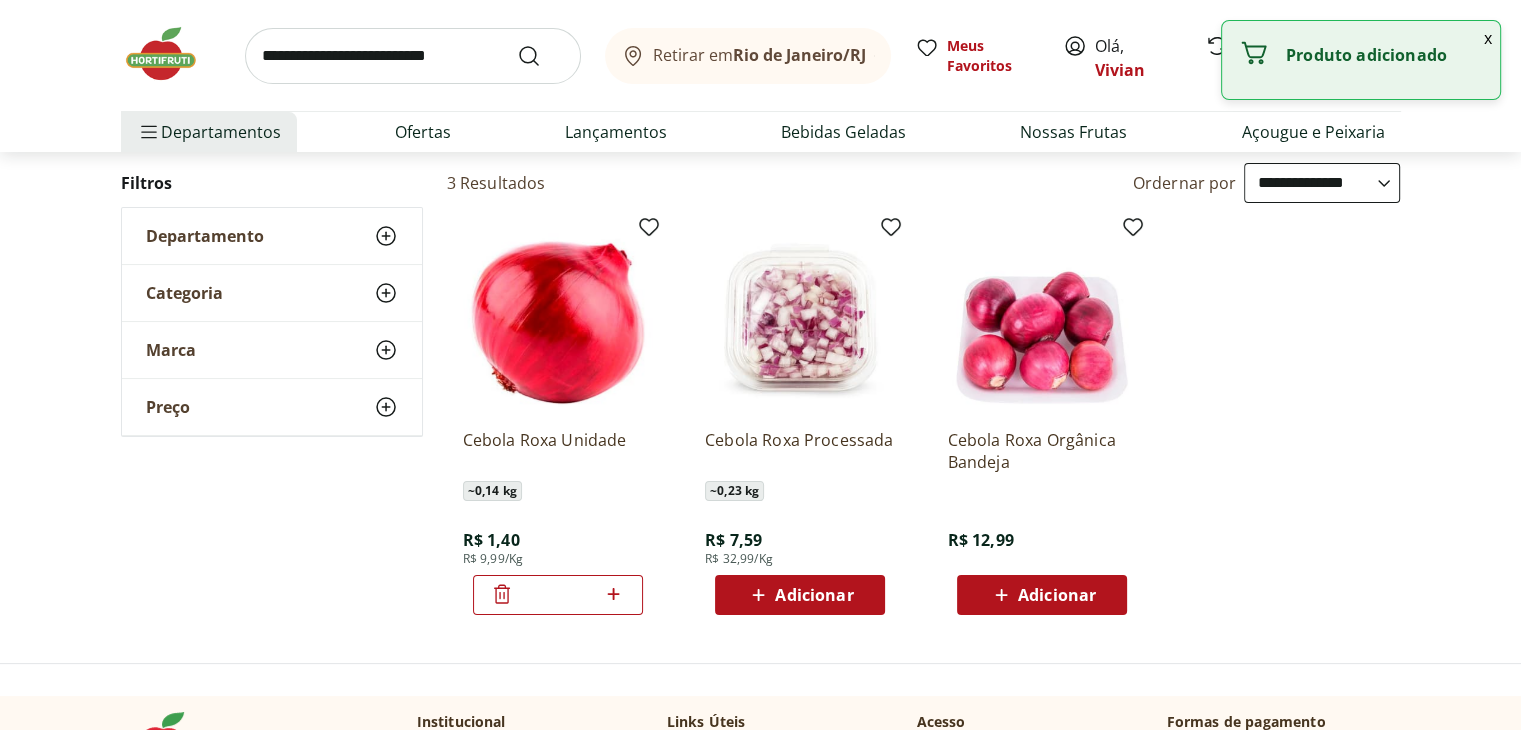 click 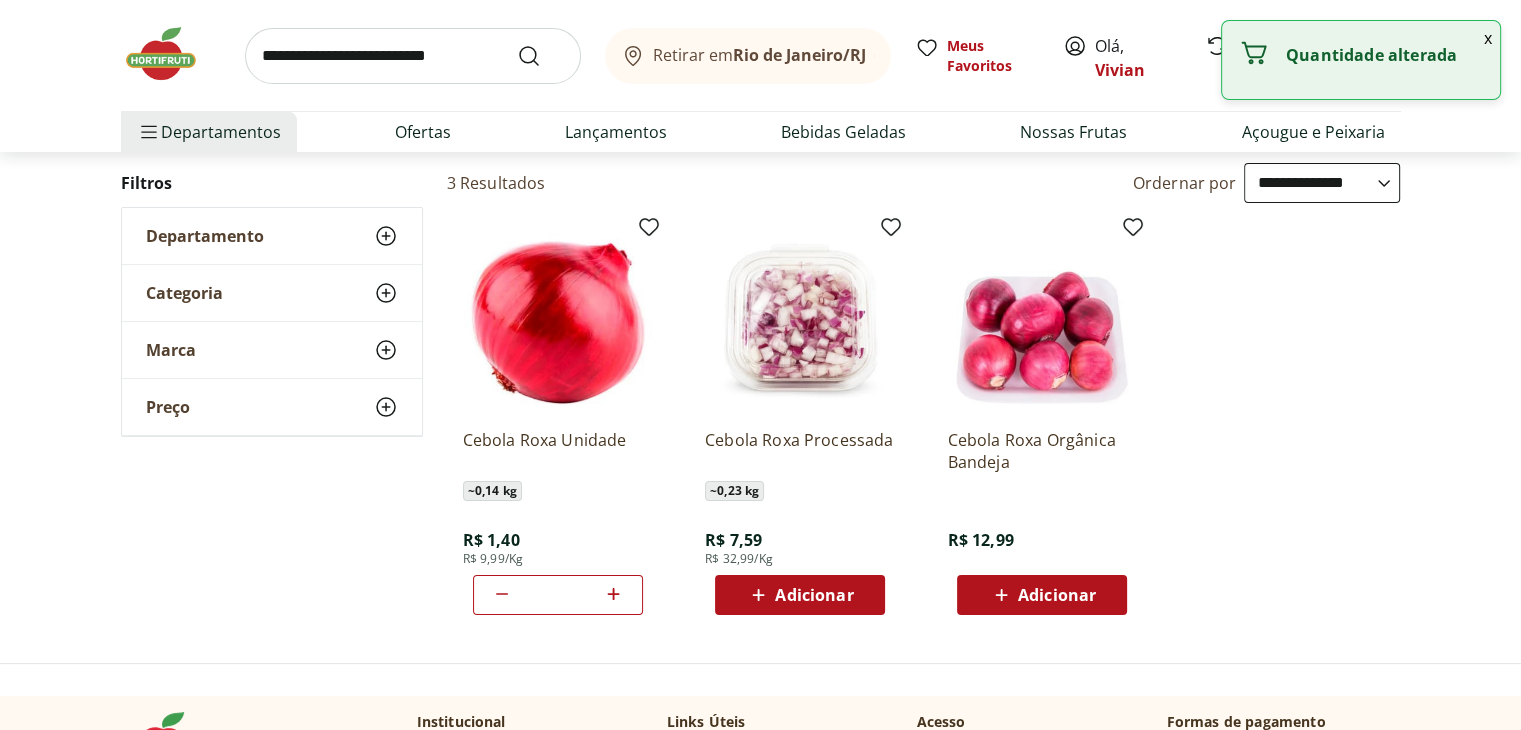 click 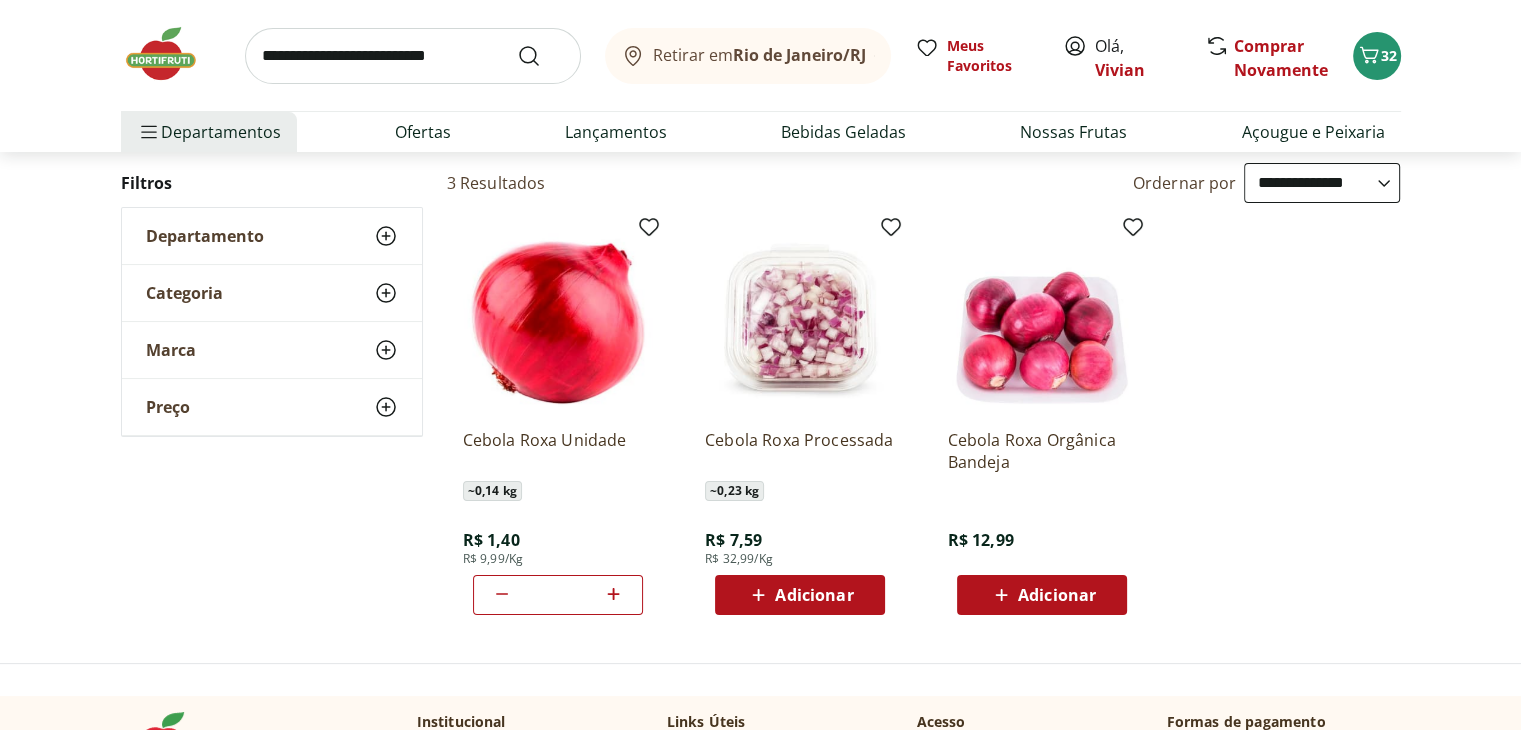 click at bounding box center [413, 56] 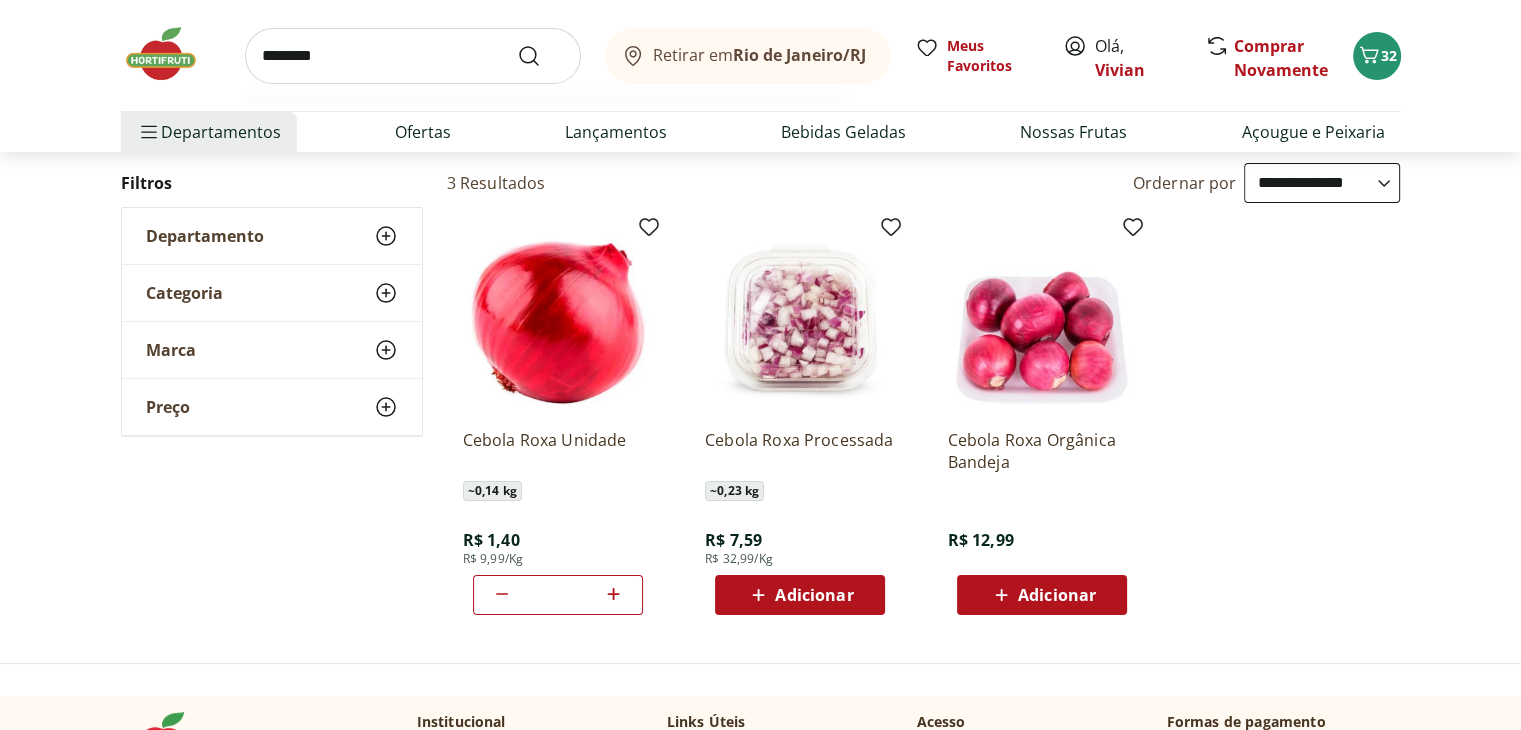 type on "********" 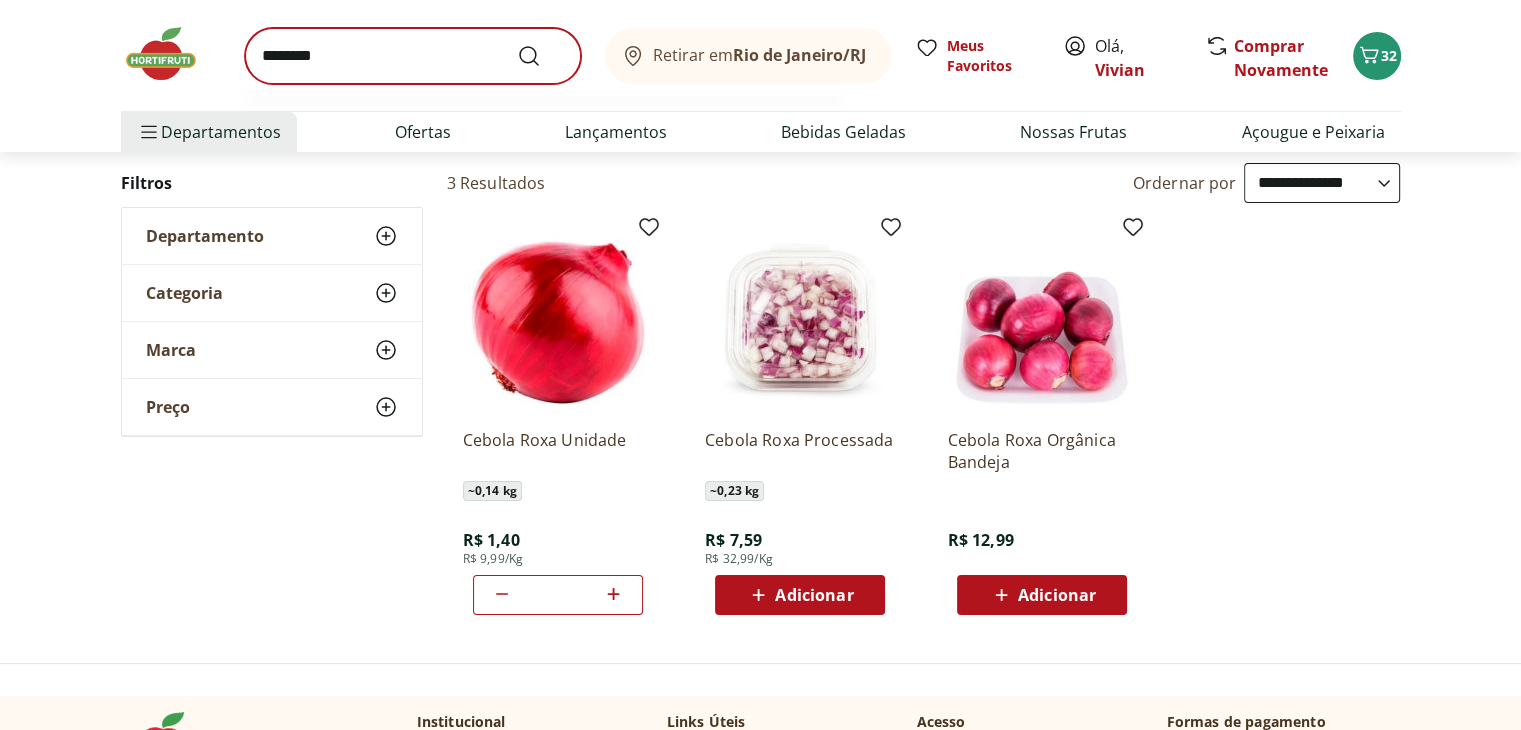 scroll, scrollTop: 0, scrollLeft: 0, axis: both 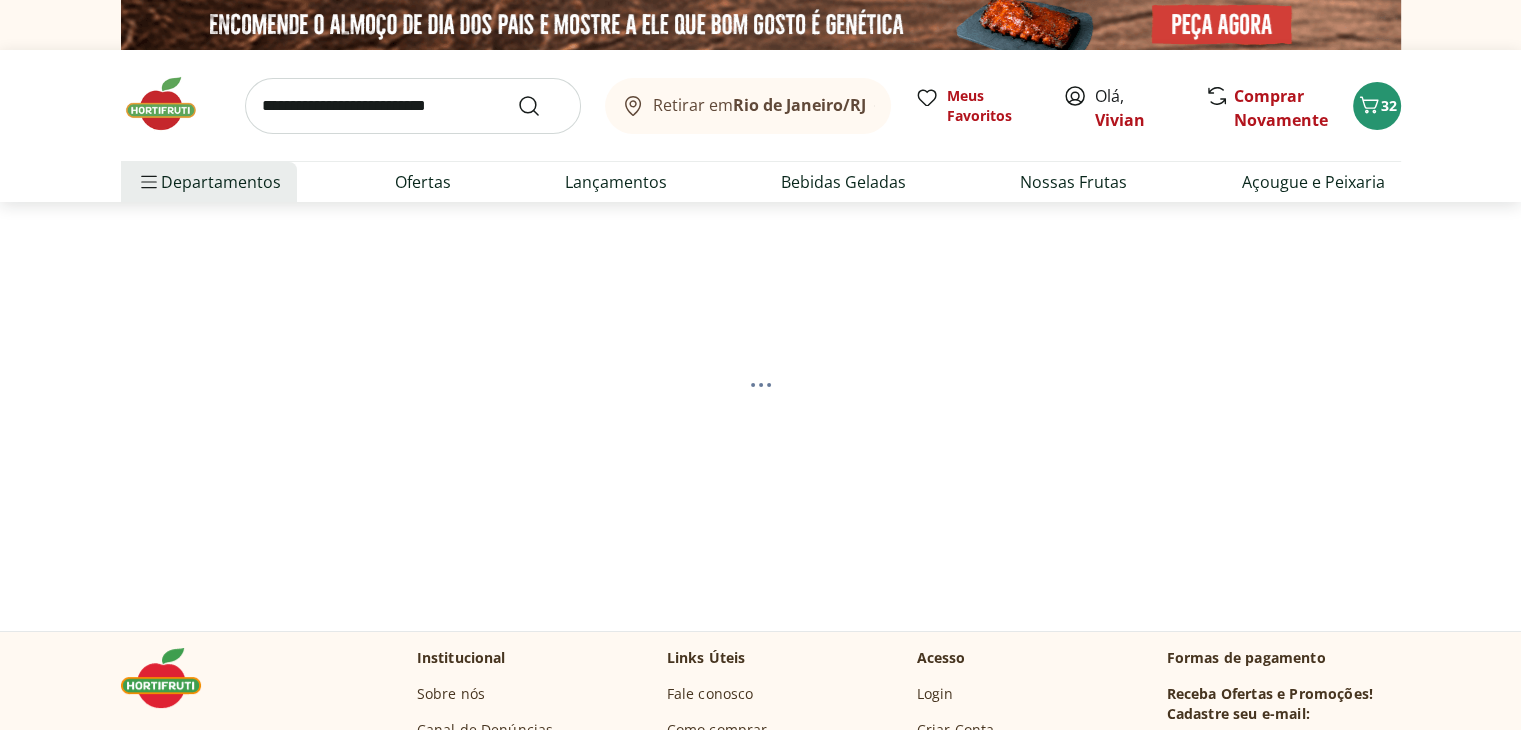 select on "**********" 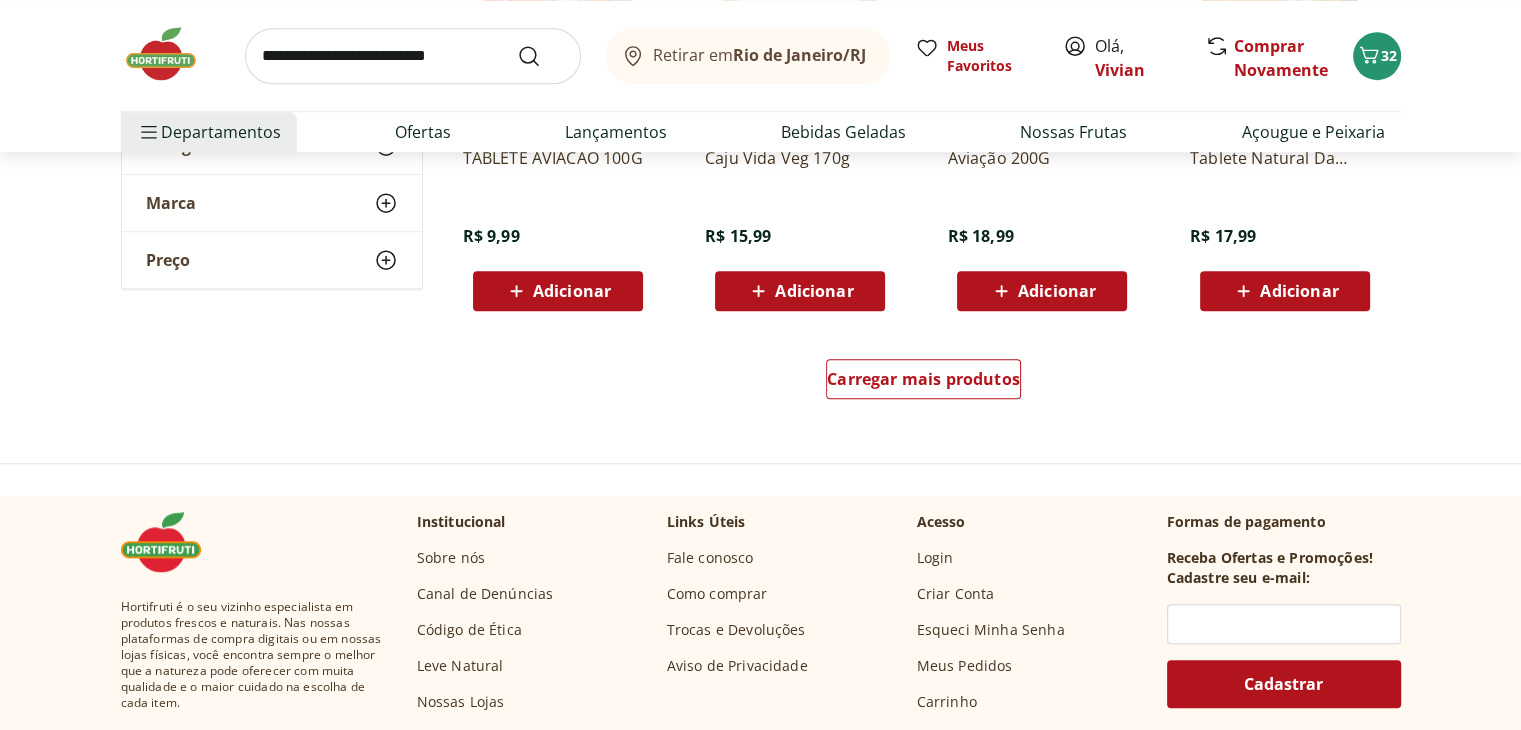 scroll, scrollTop: 1400, scrollLeft: 0, axis: vertical 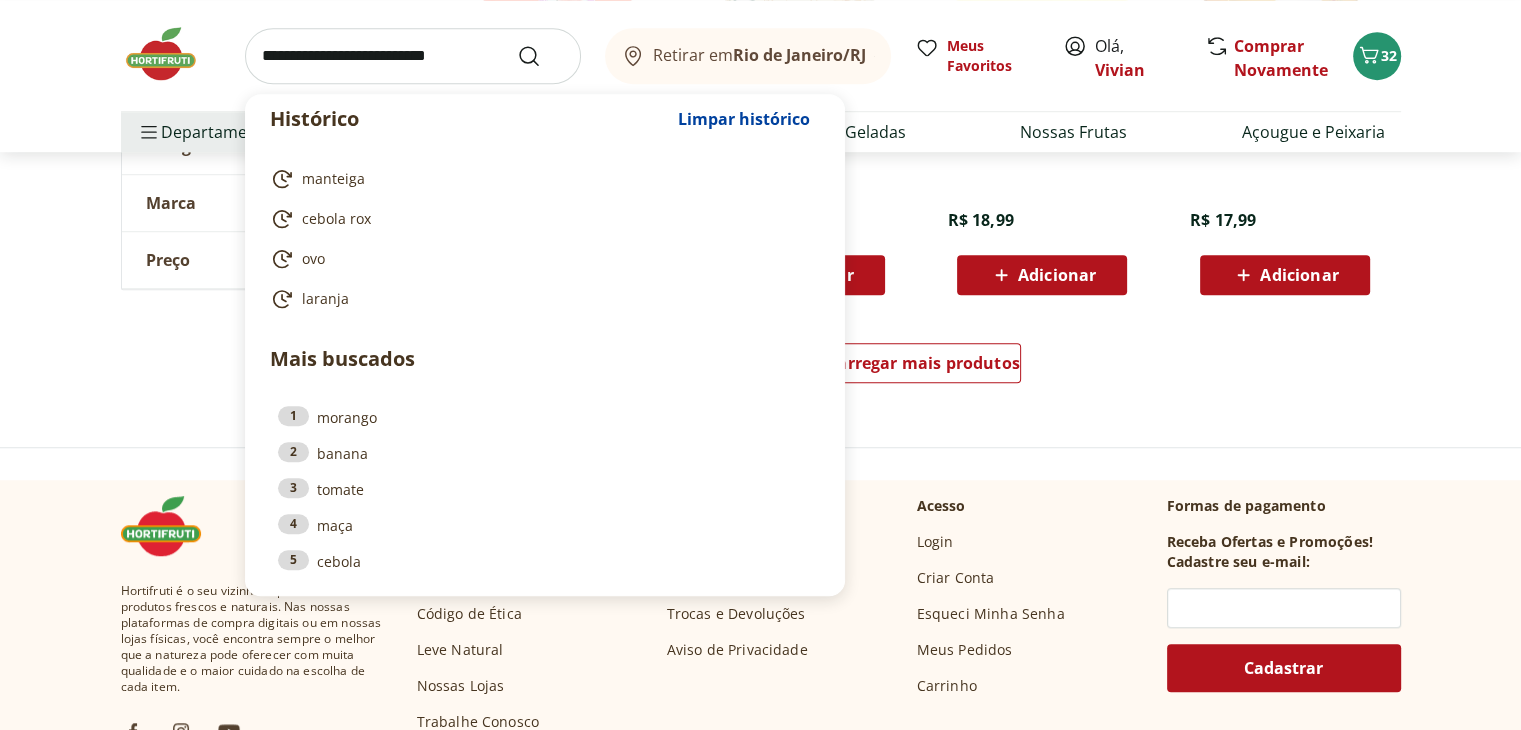 click at bounding box center [413, 56] 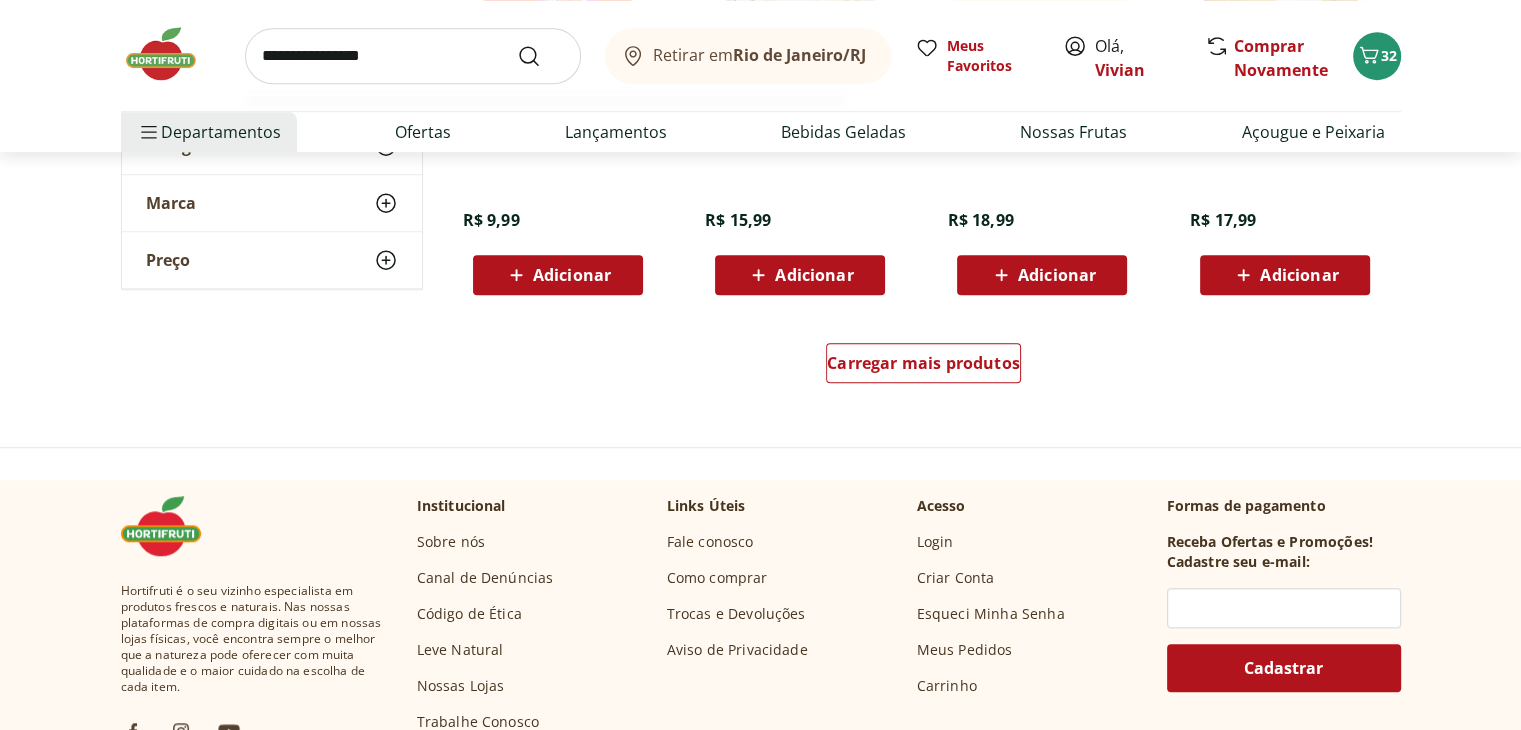 type on "**********" 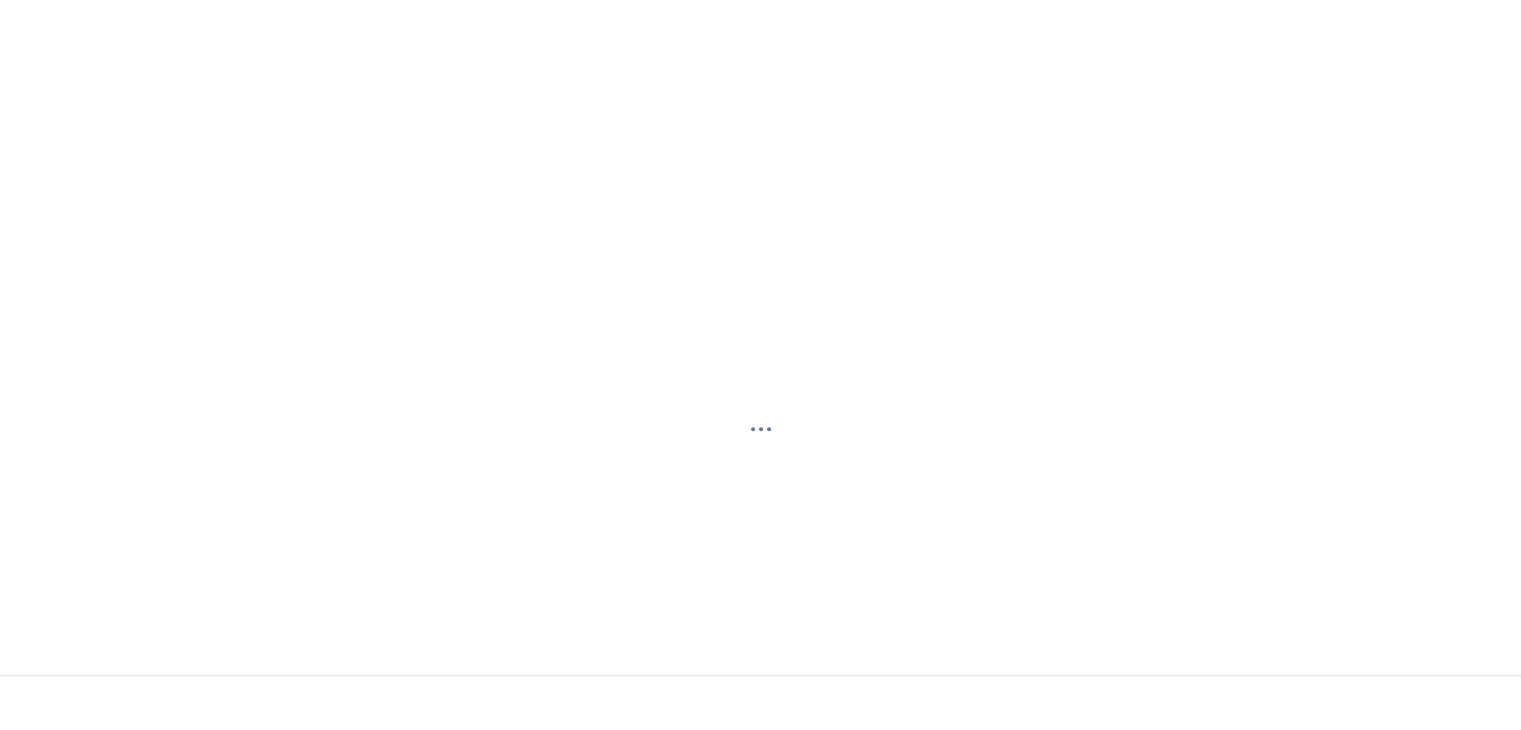 scroll, scrollTop: 0, scrollLeft: 0, axis: both 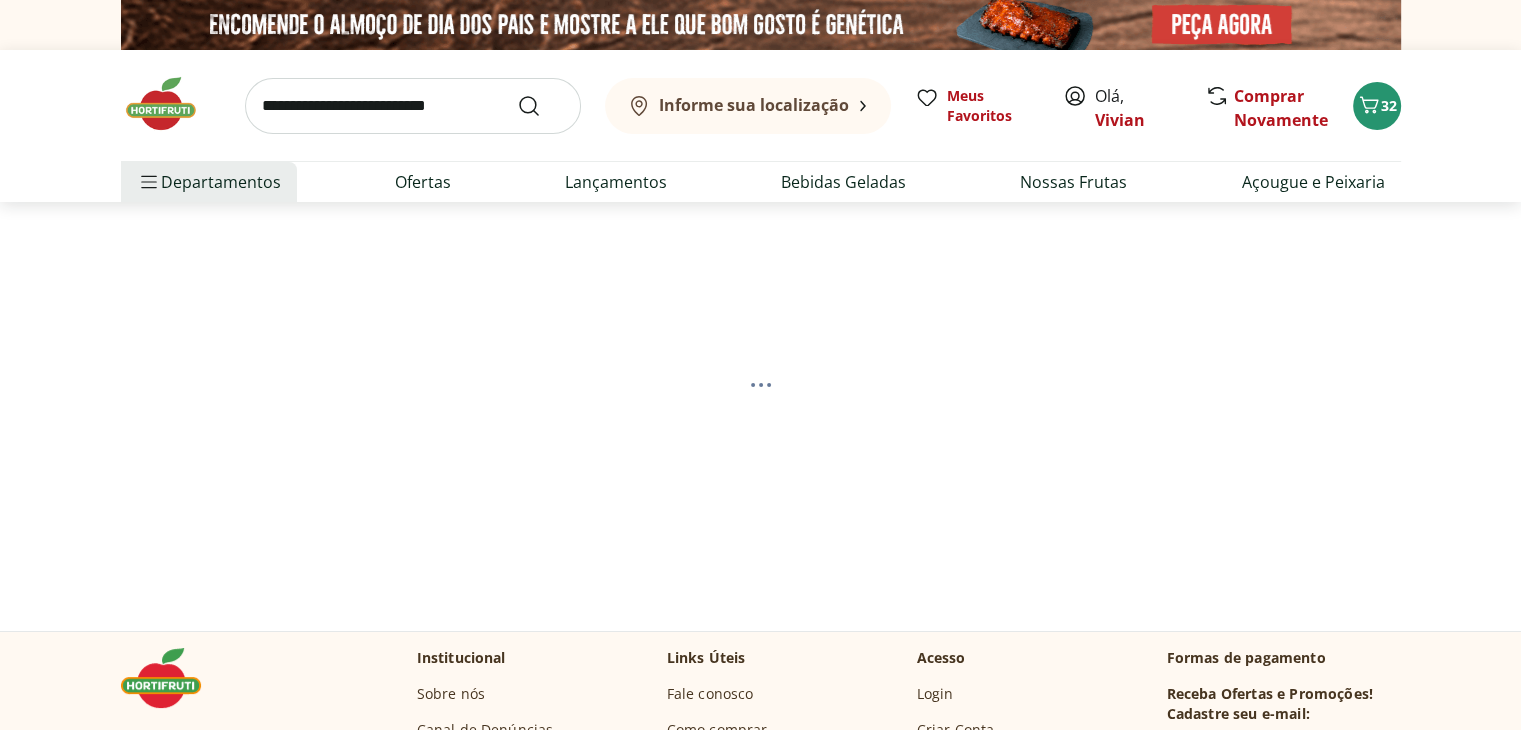 select on "**********" 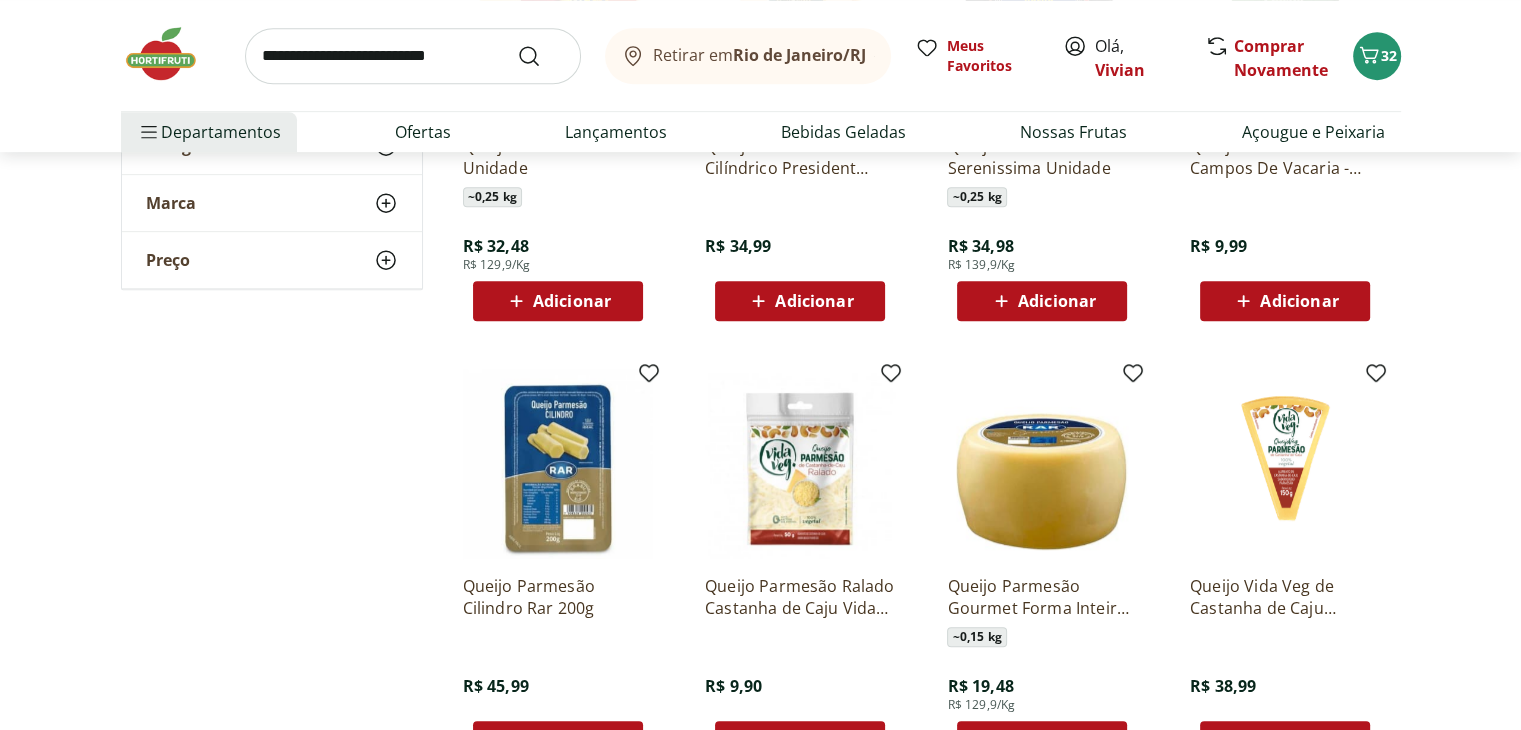 scroll, scrollTop: 1100, scrollLeft: 0, axis: vertical 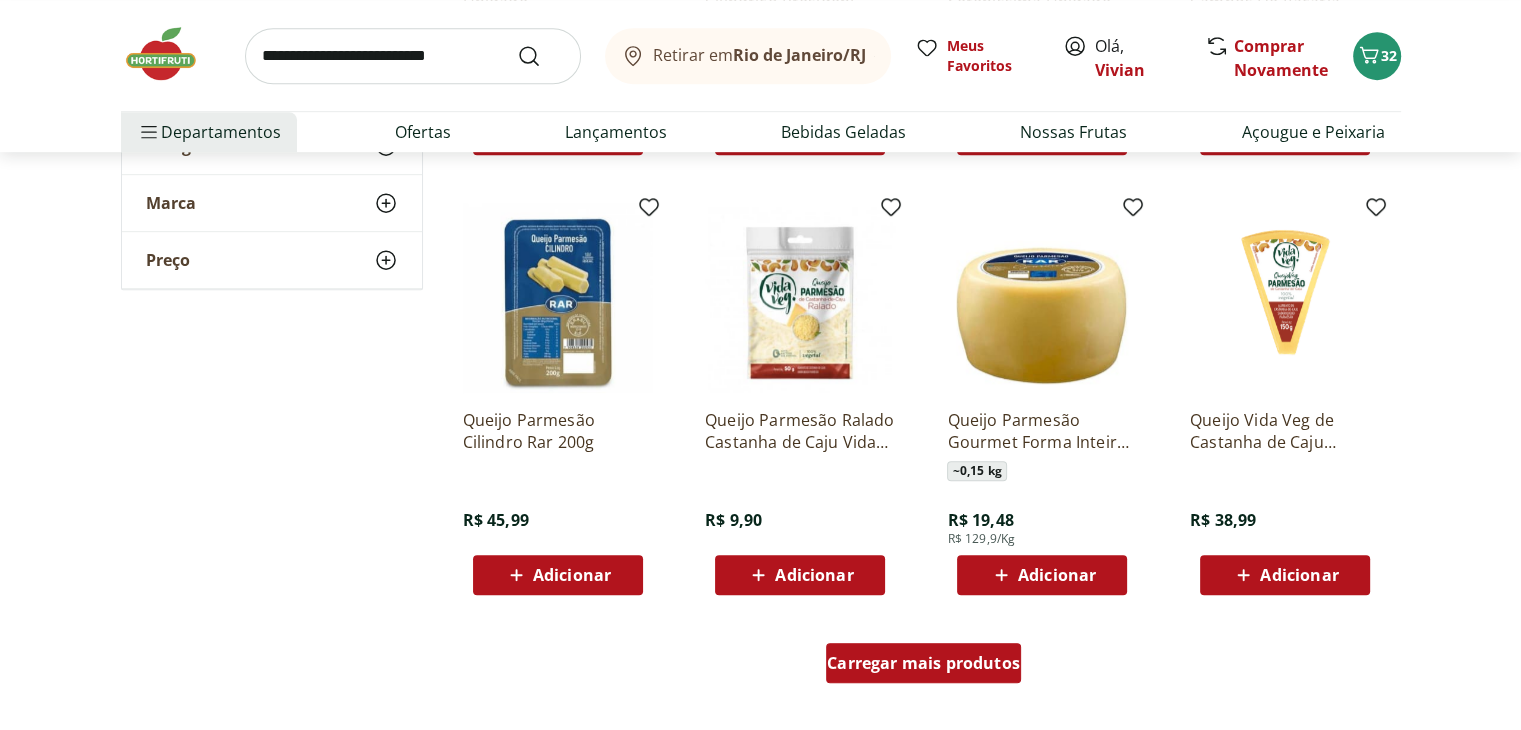 click on "Carregar mais produtos" at bounding box center [923, 663] 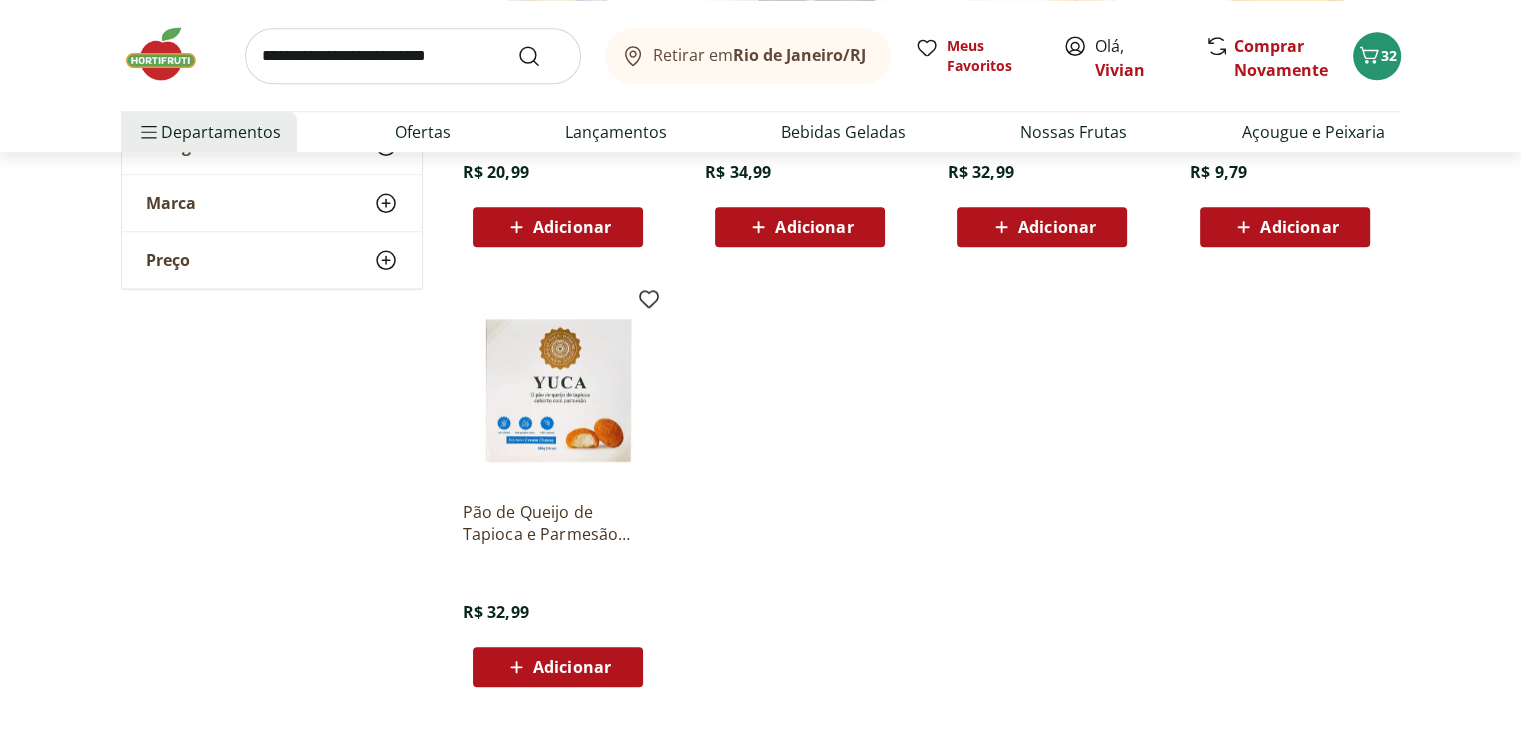 scroll, scrollTop: 2000, scrollLeft: 0, axis: vertical 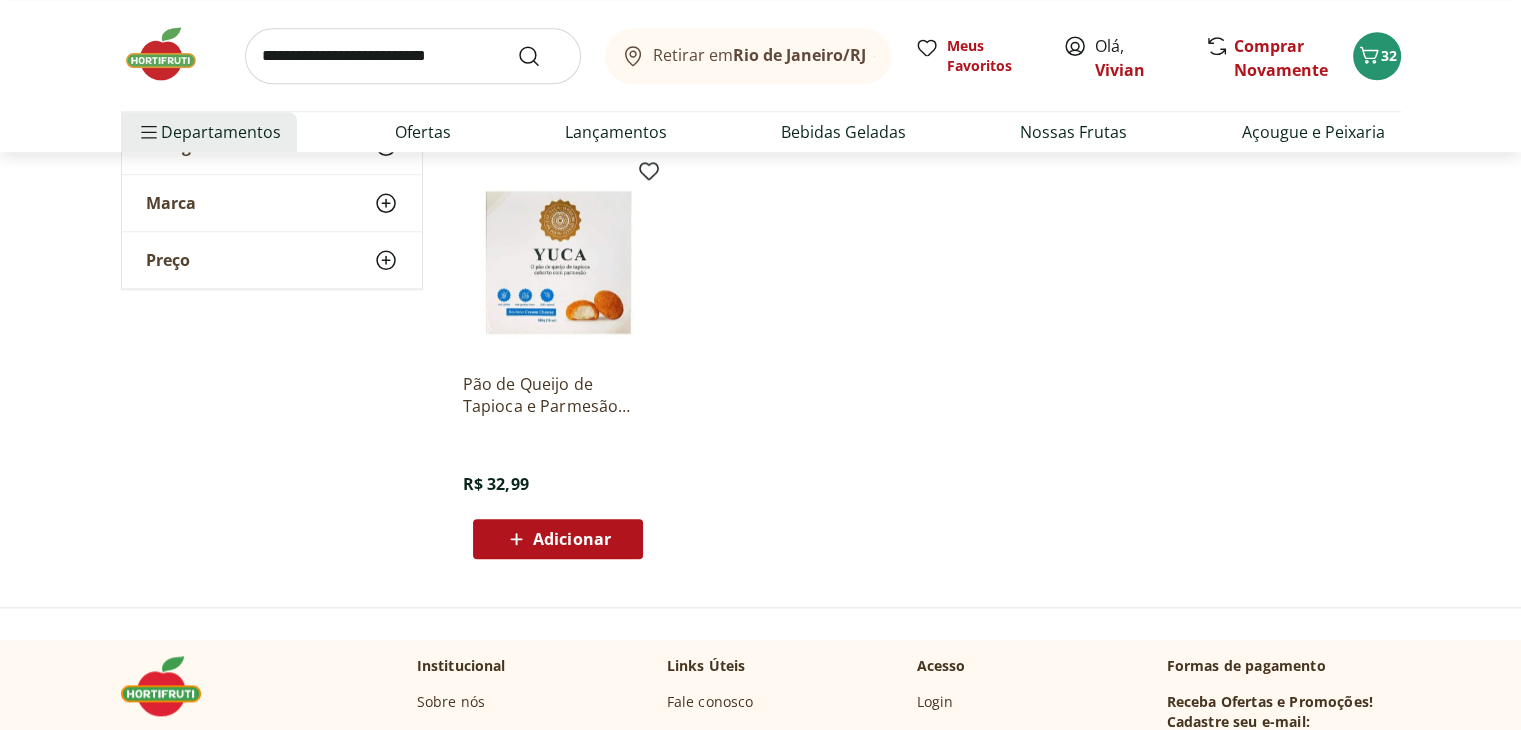 click at bounding box center [171, 54] 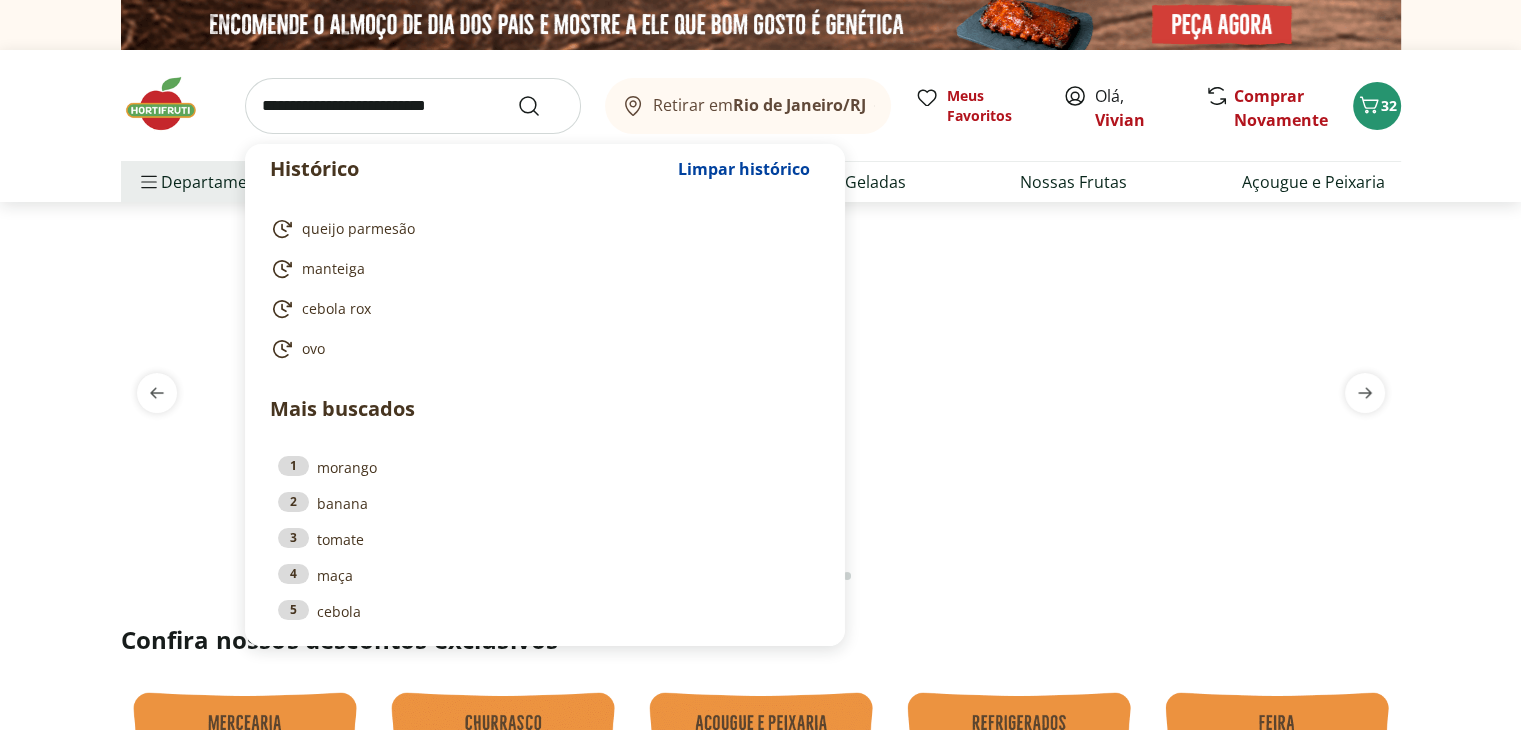 click at bounding box center (413, 106) 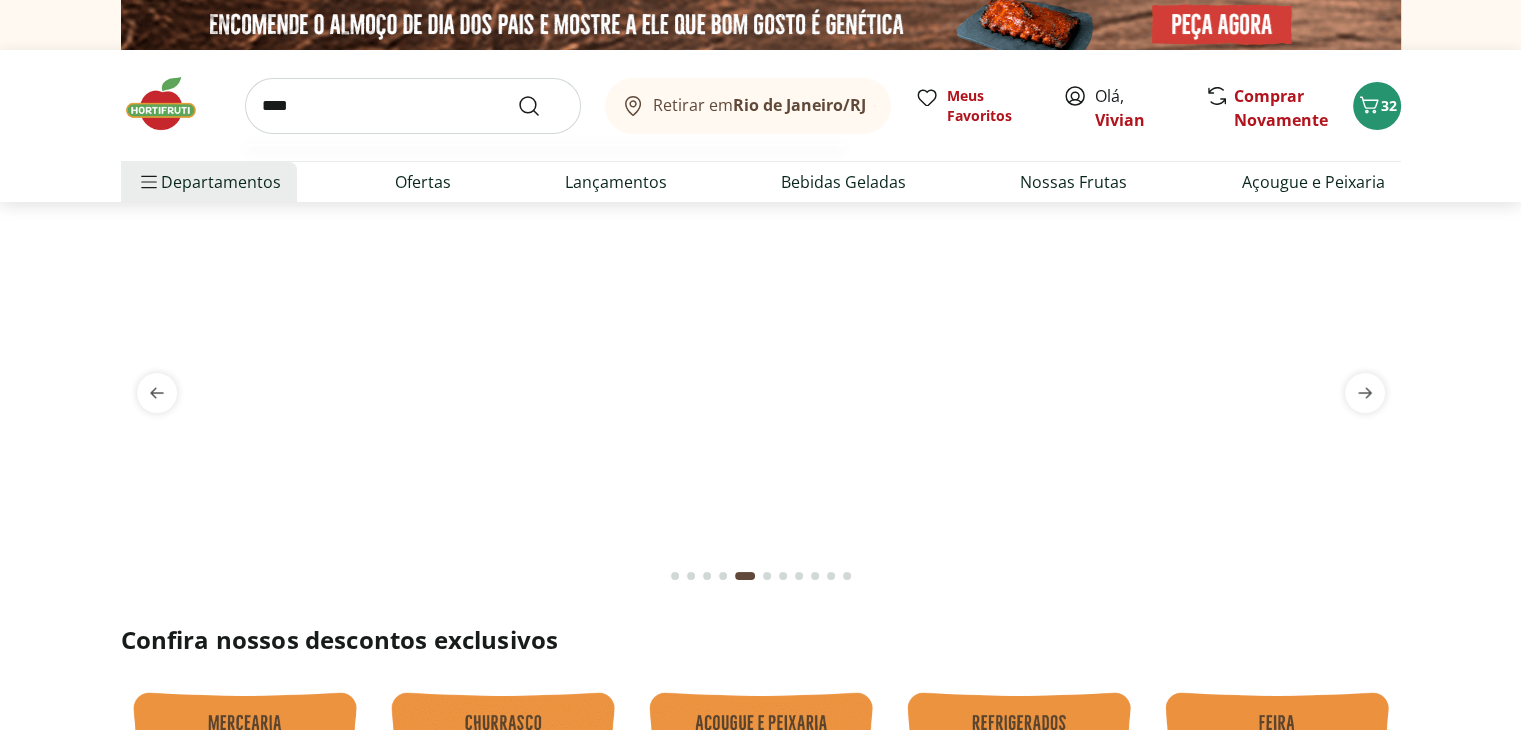 type on "*****" 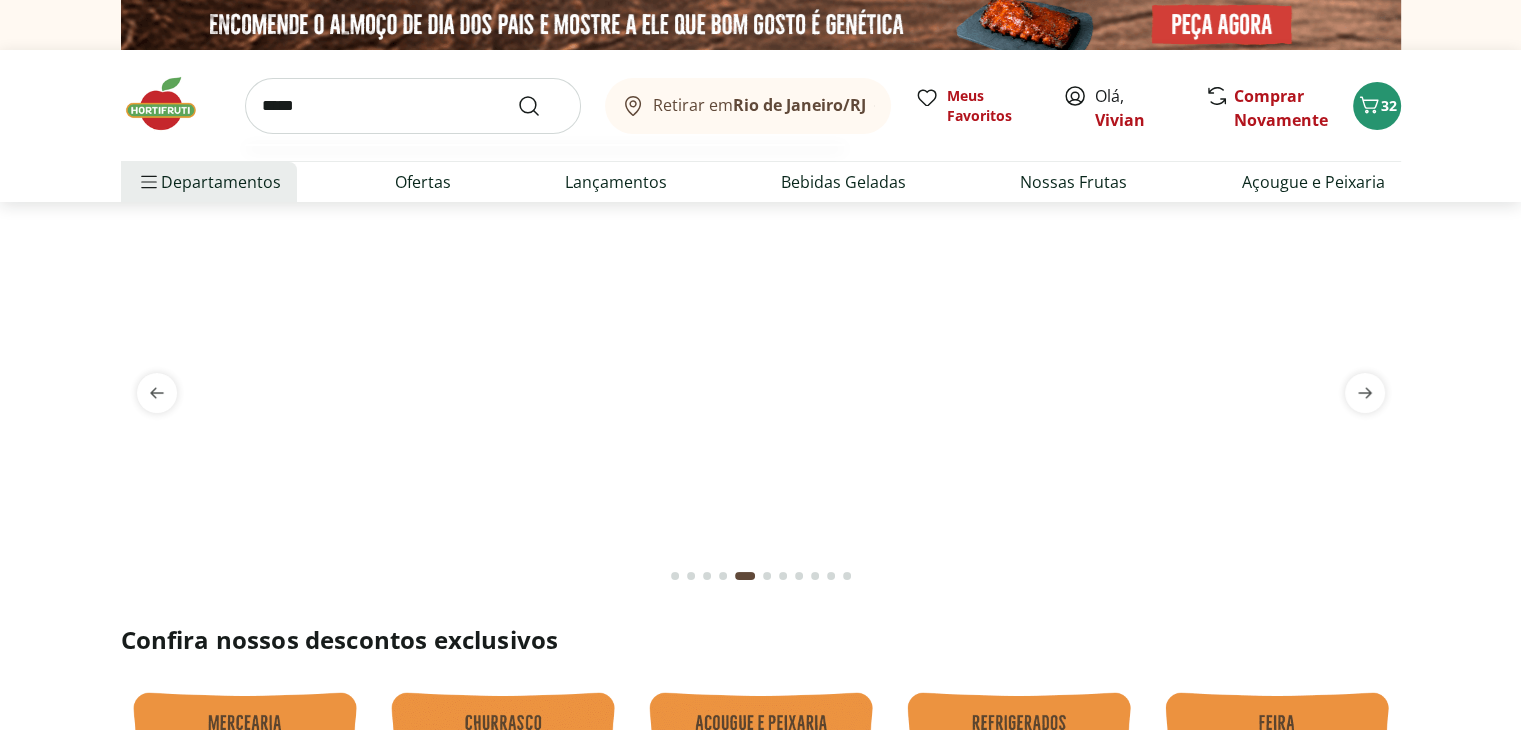 click at bounding box center (541, 106) 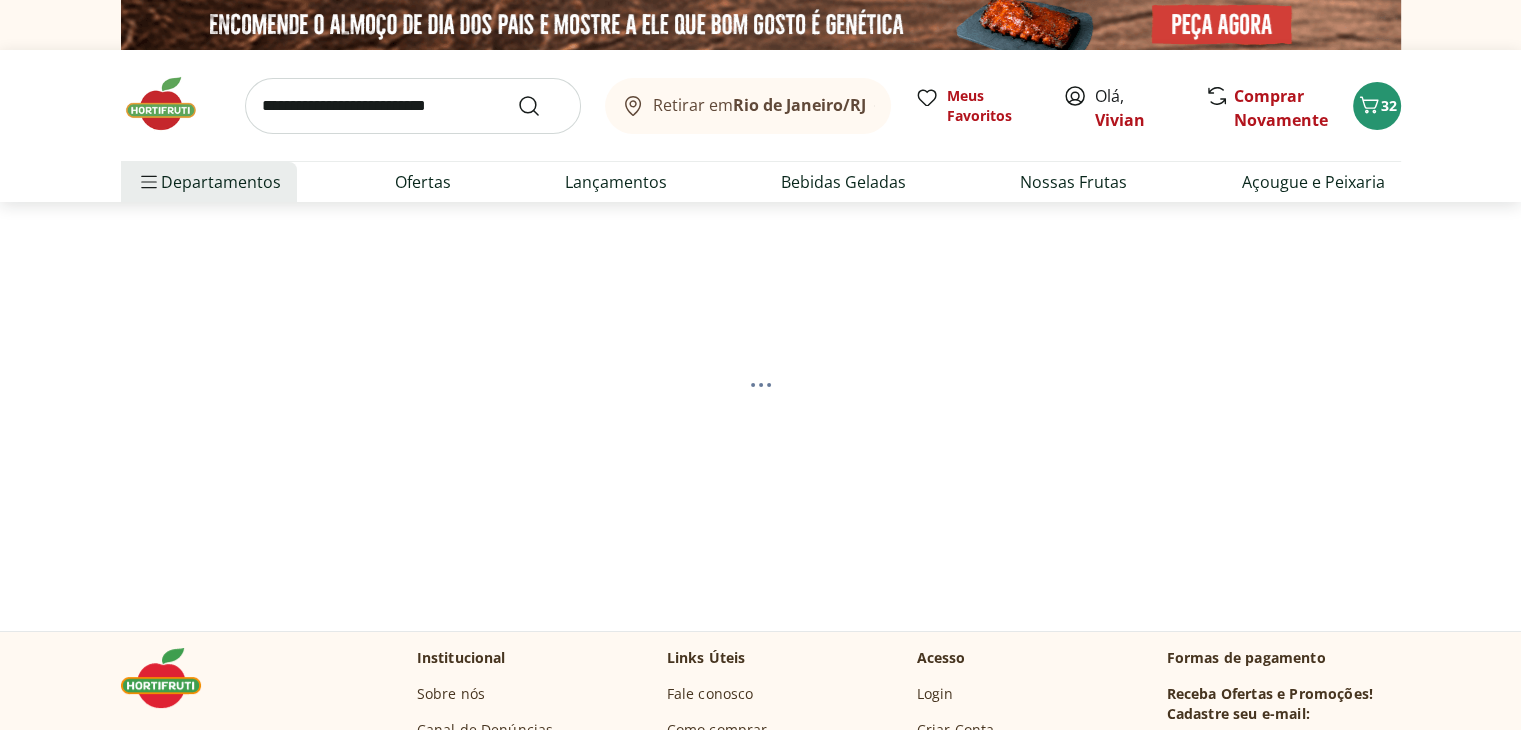 select on "**********" 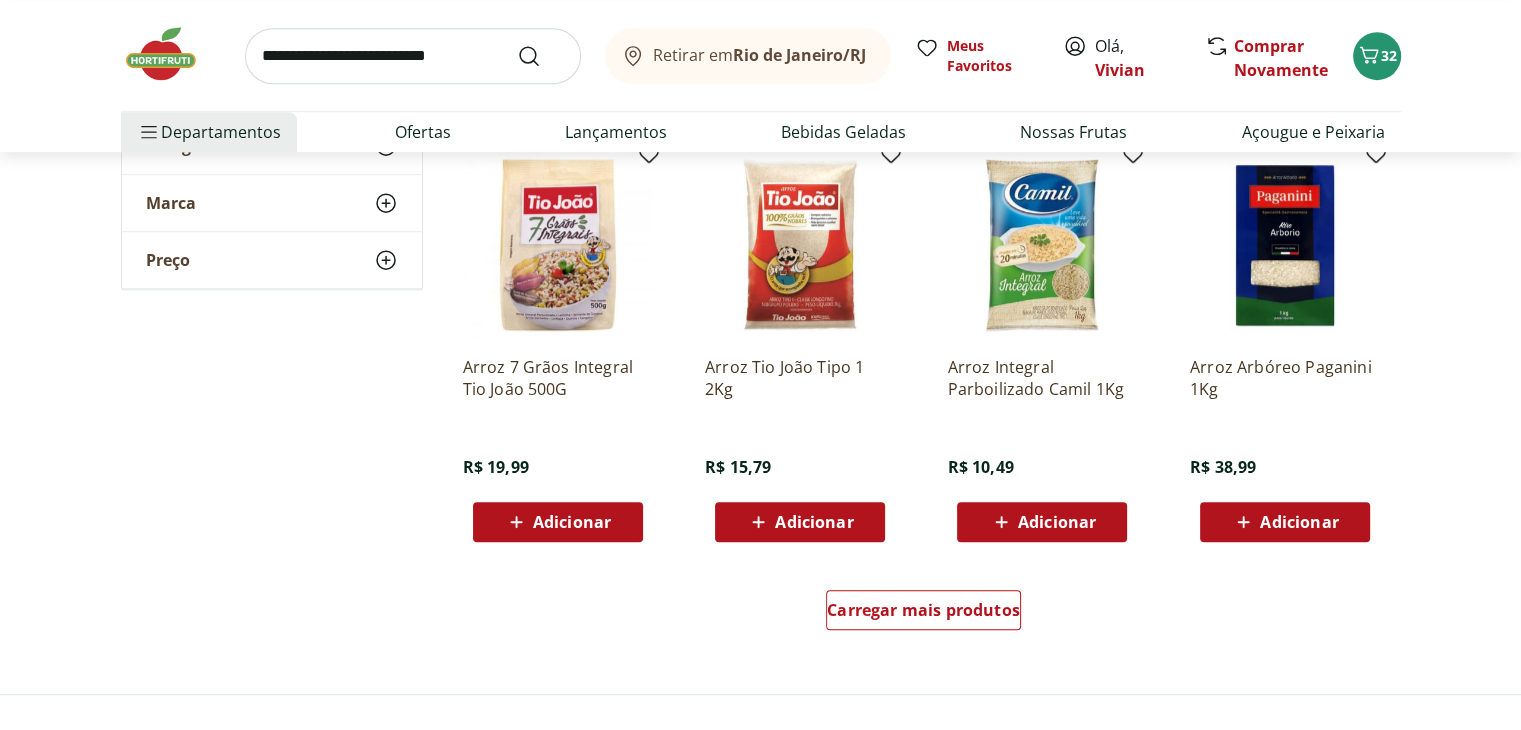scroll, scrollTop: 1200, scrollLeft: 0, axis: vertical 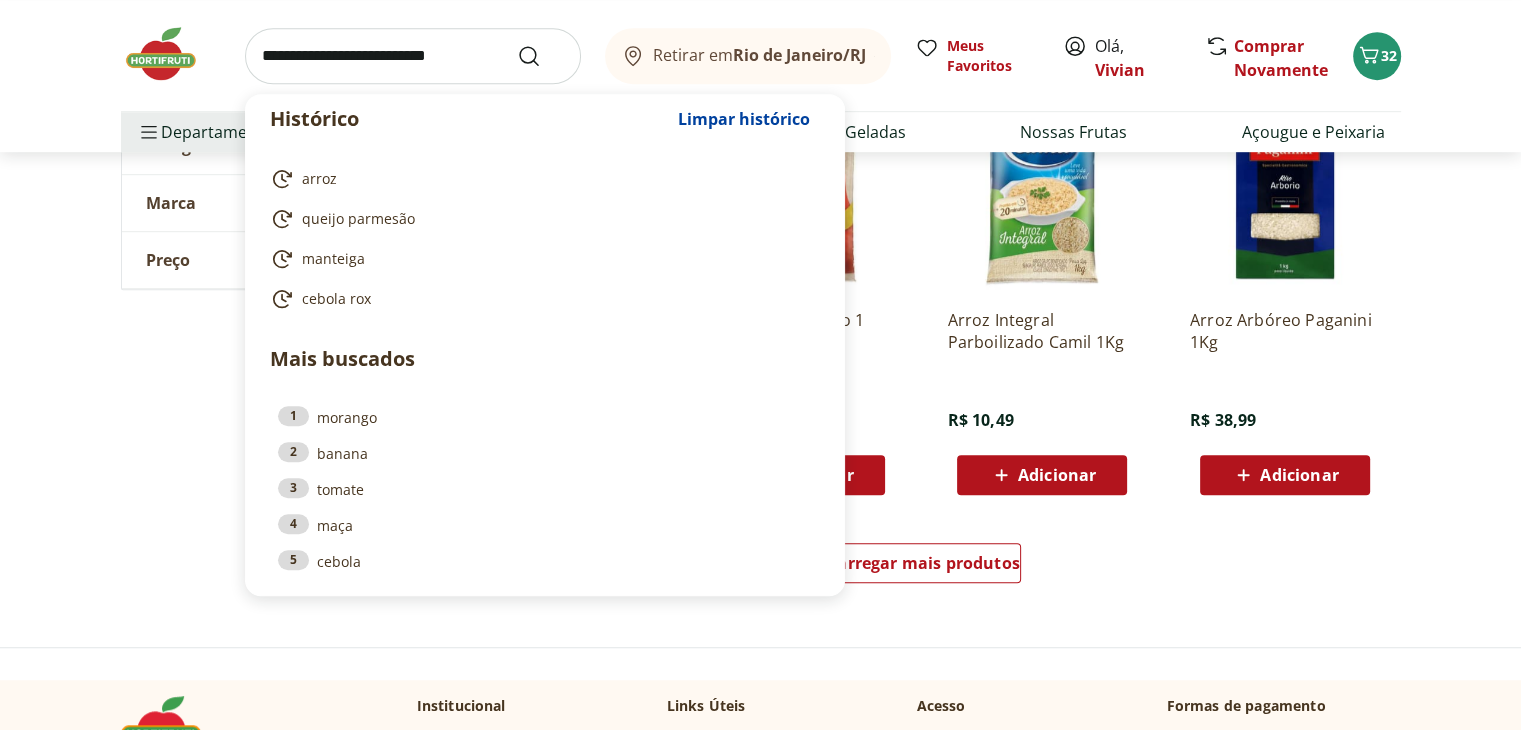 click at bounding box center (413, 56) 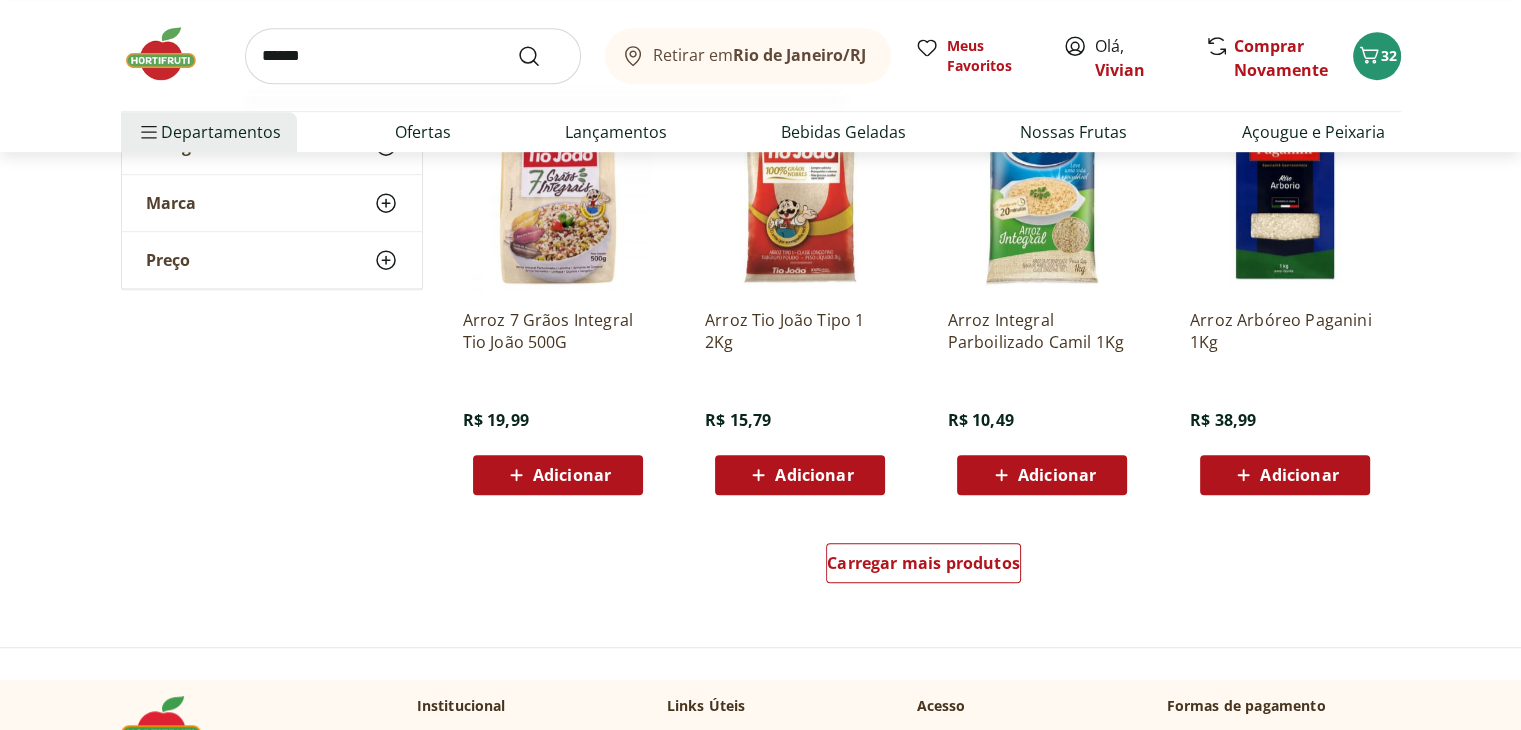 type on "******" 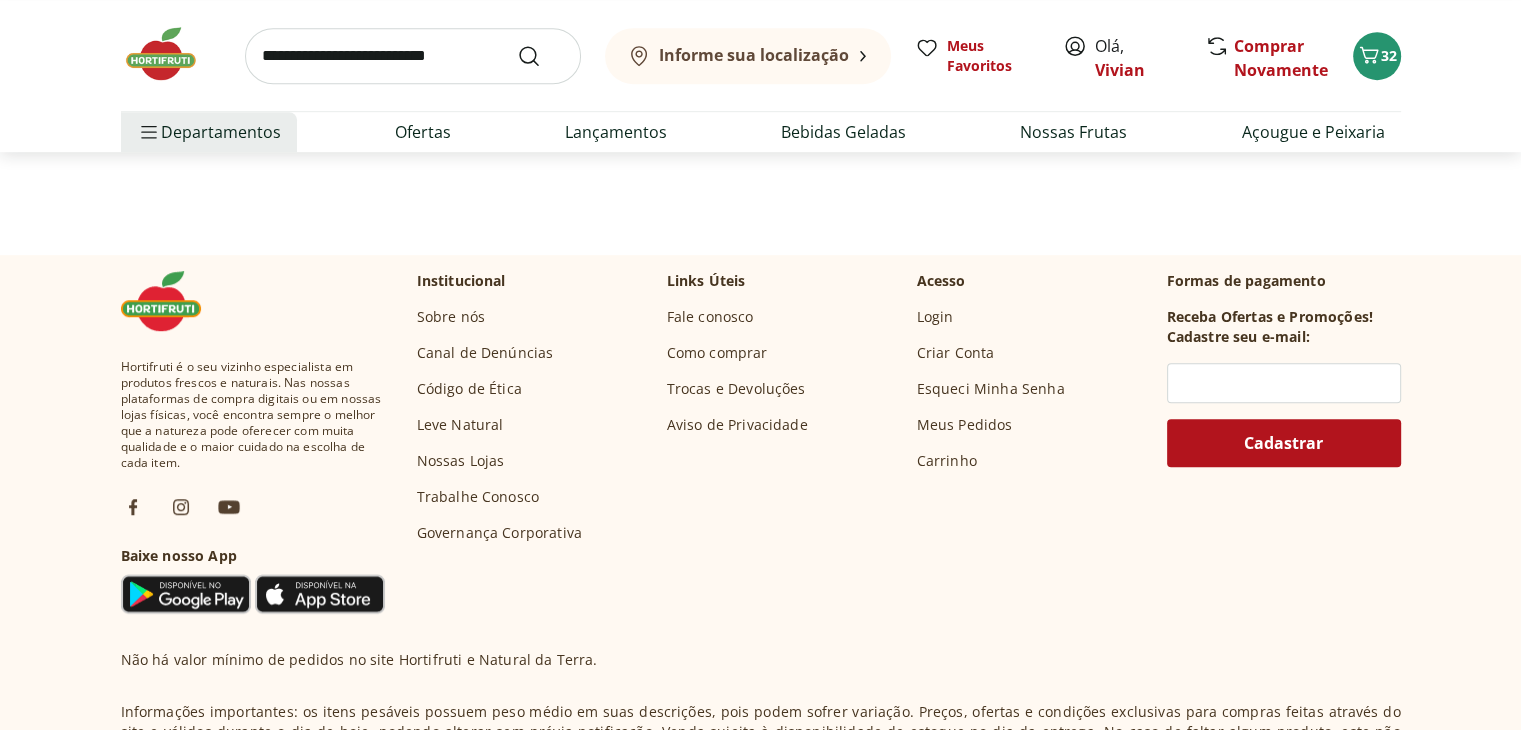 scroll, scrollTop: 0, scrollLeft: 0, axis: both 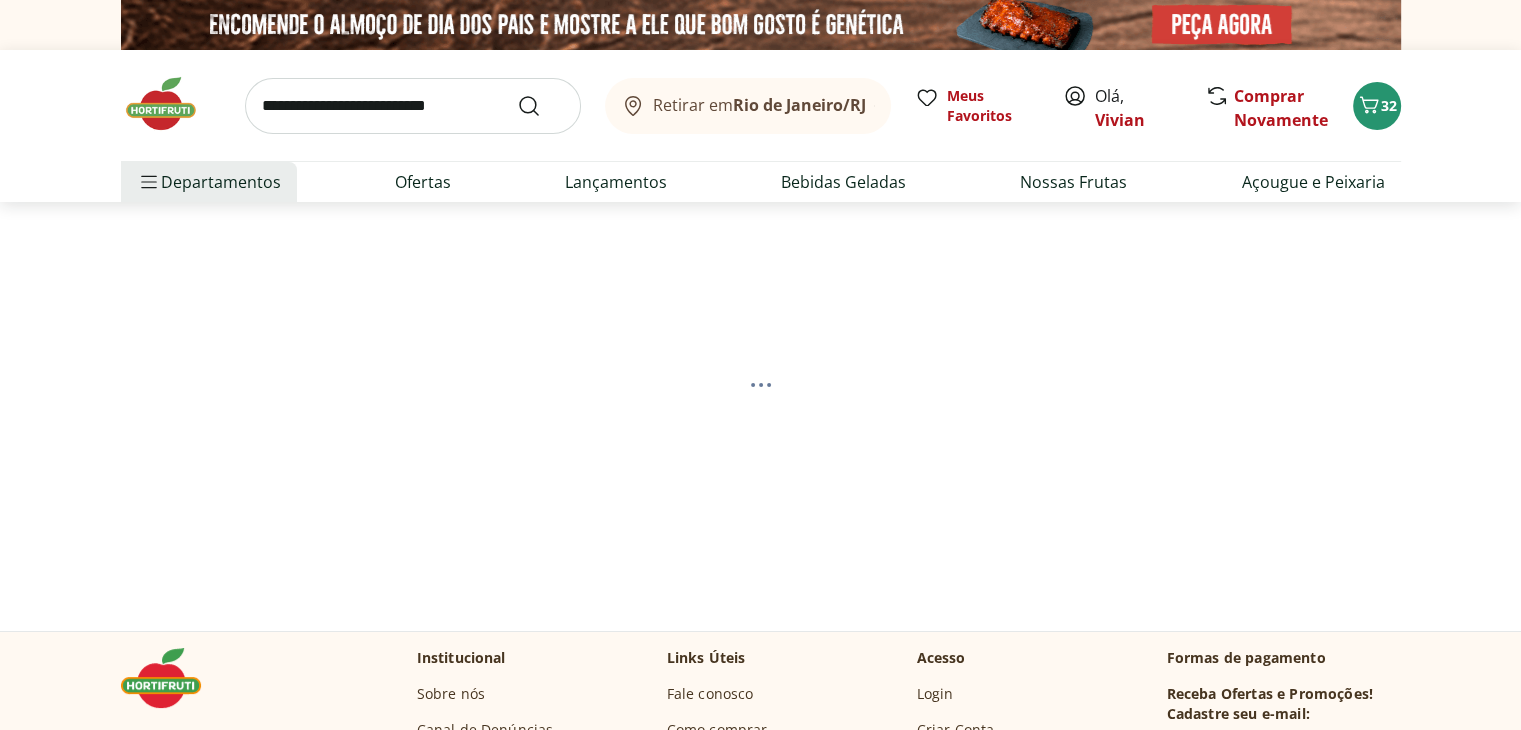 select on "**********" 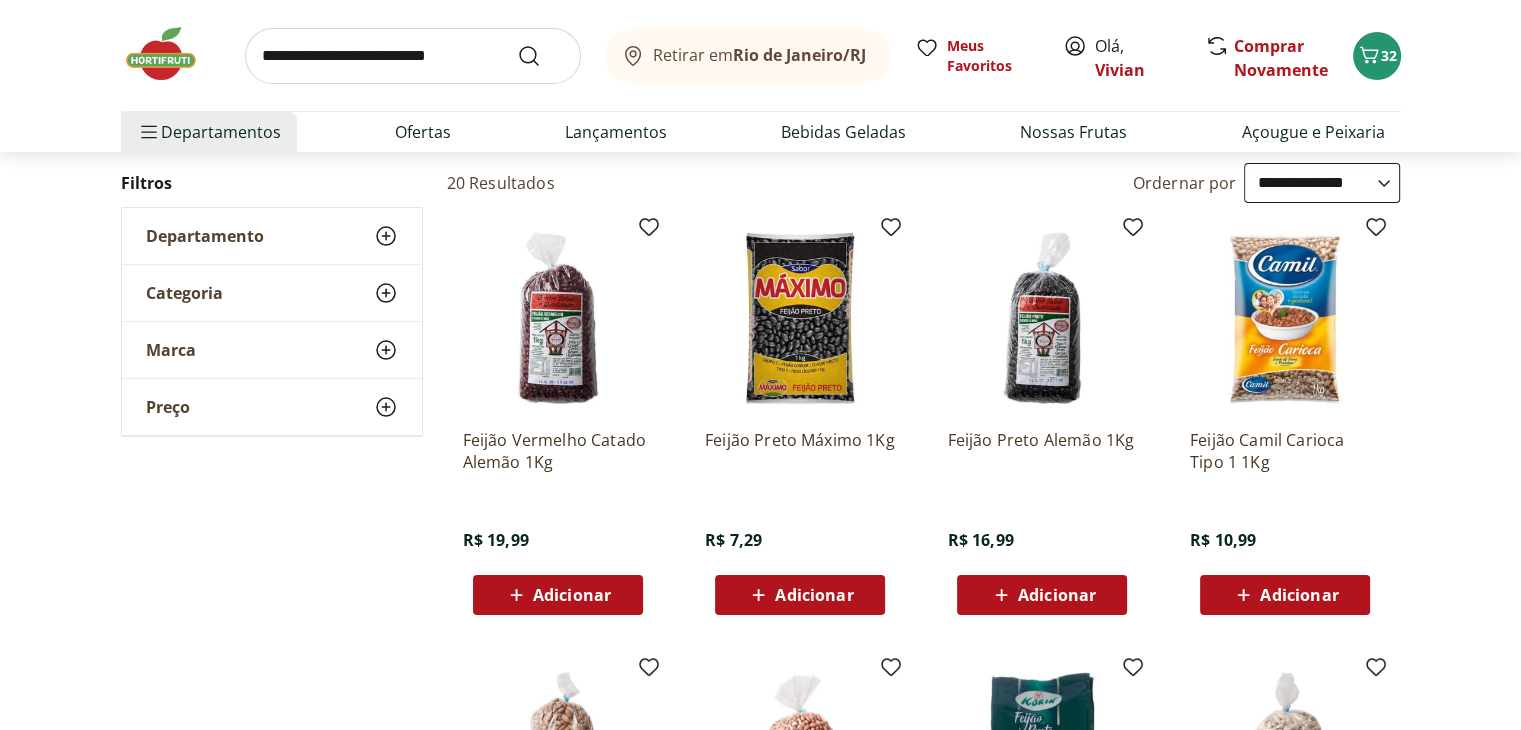 scroll, scrollTop: 500, scrollLeft: 0, axis: vertical 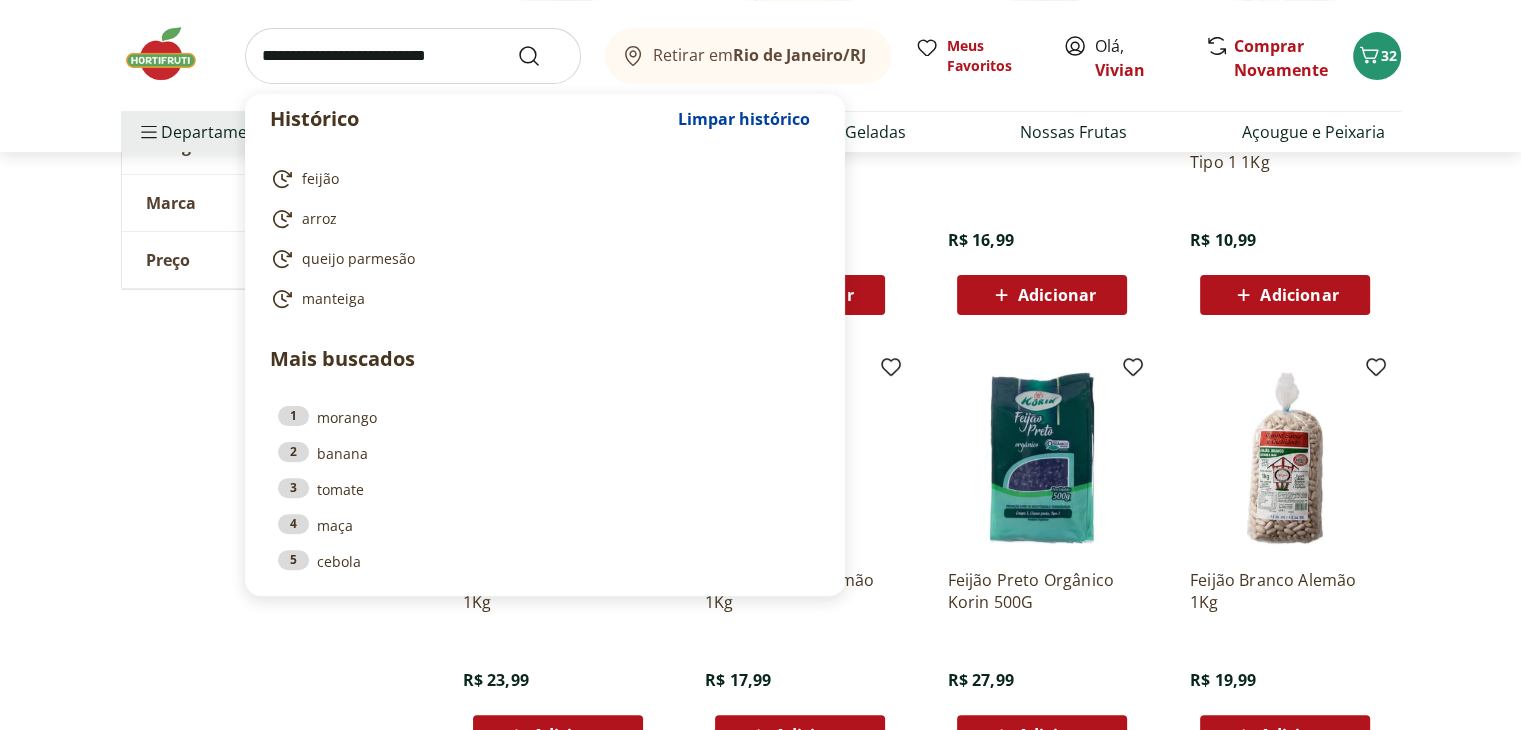 click at bounding box center (413, 56) 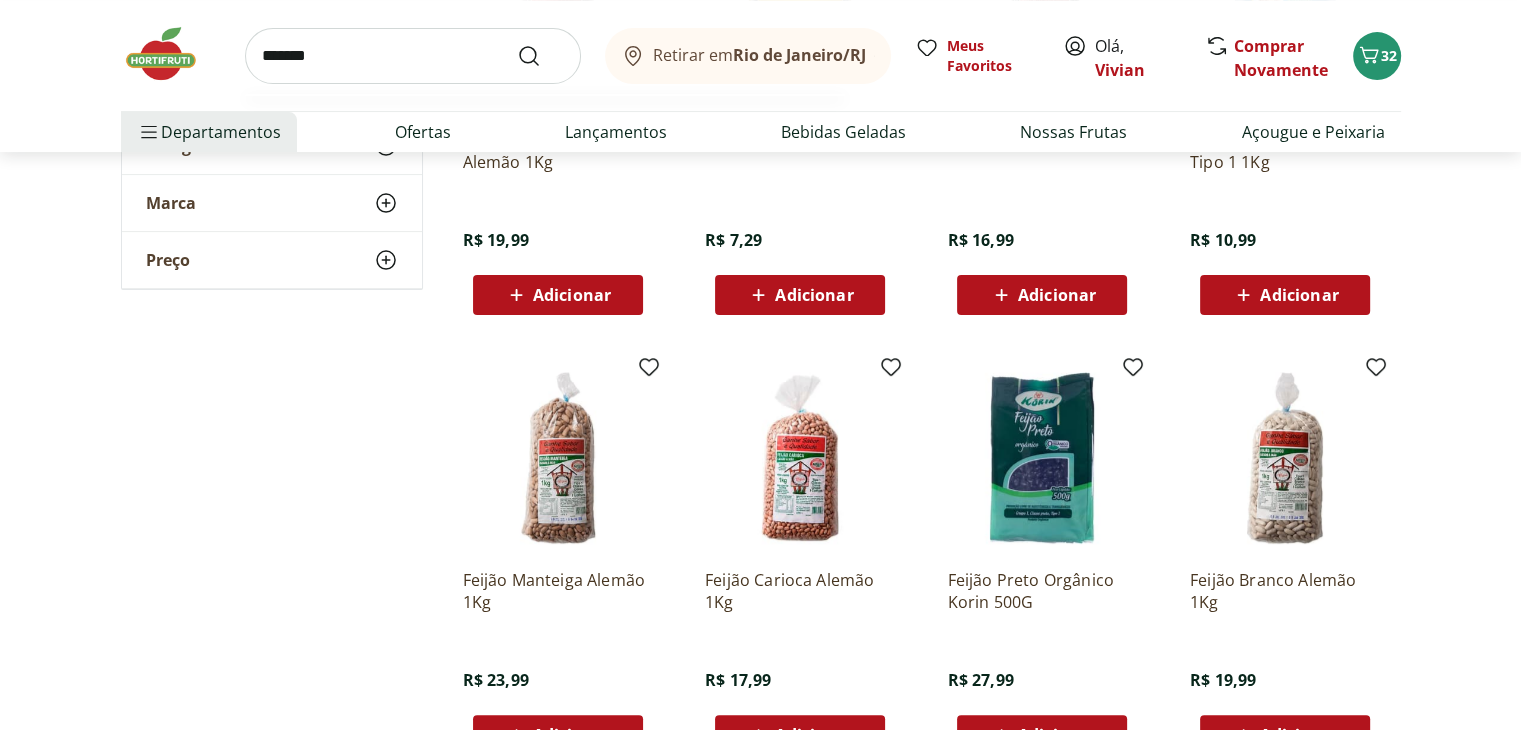 type on "********" 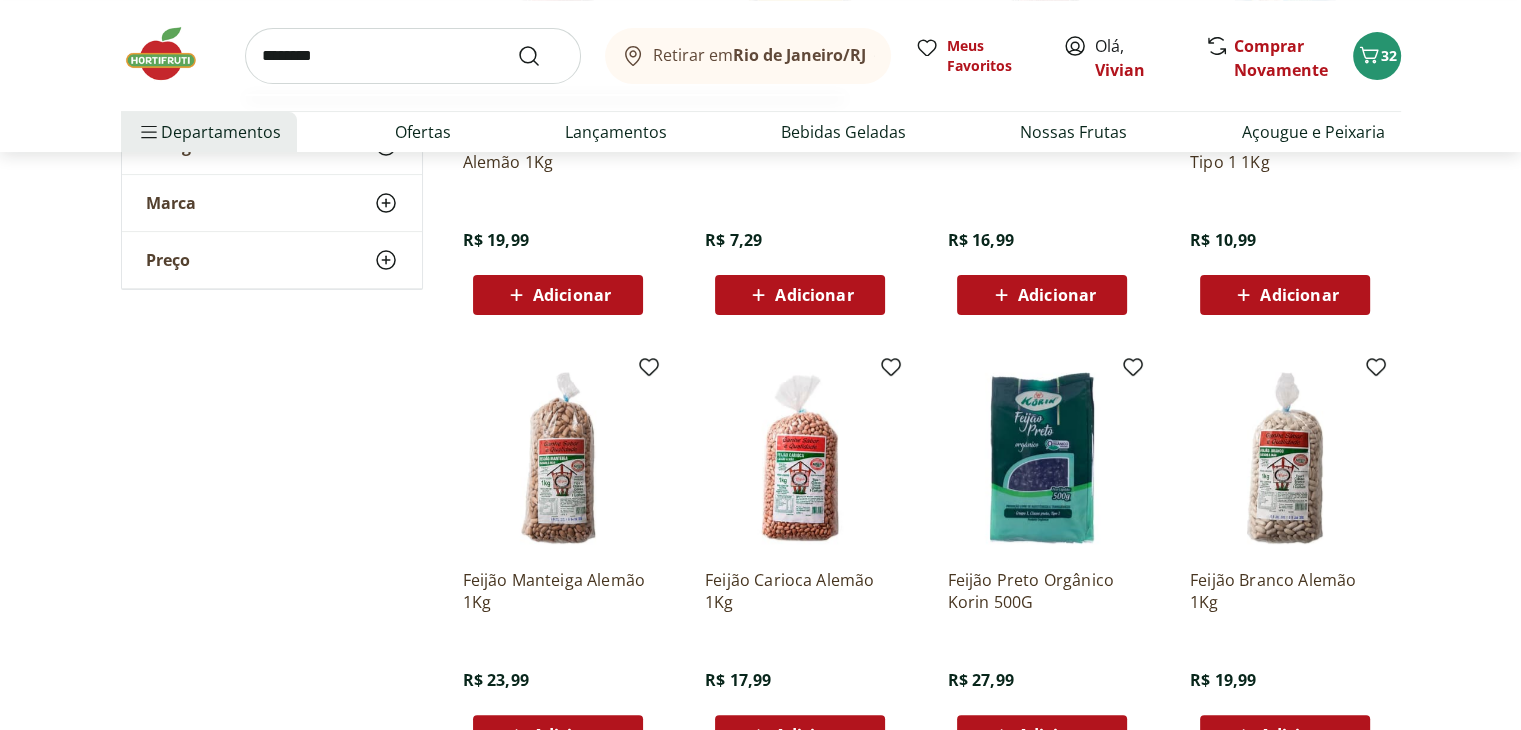 click at bounding box center (541, 56) 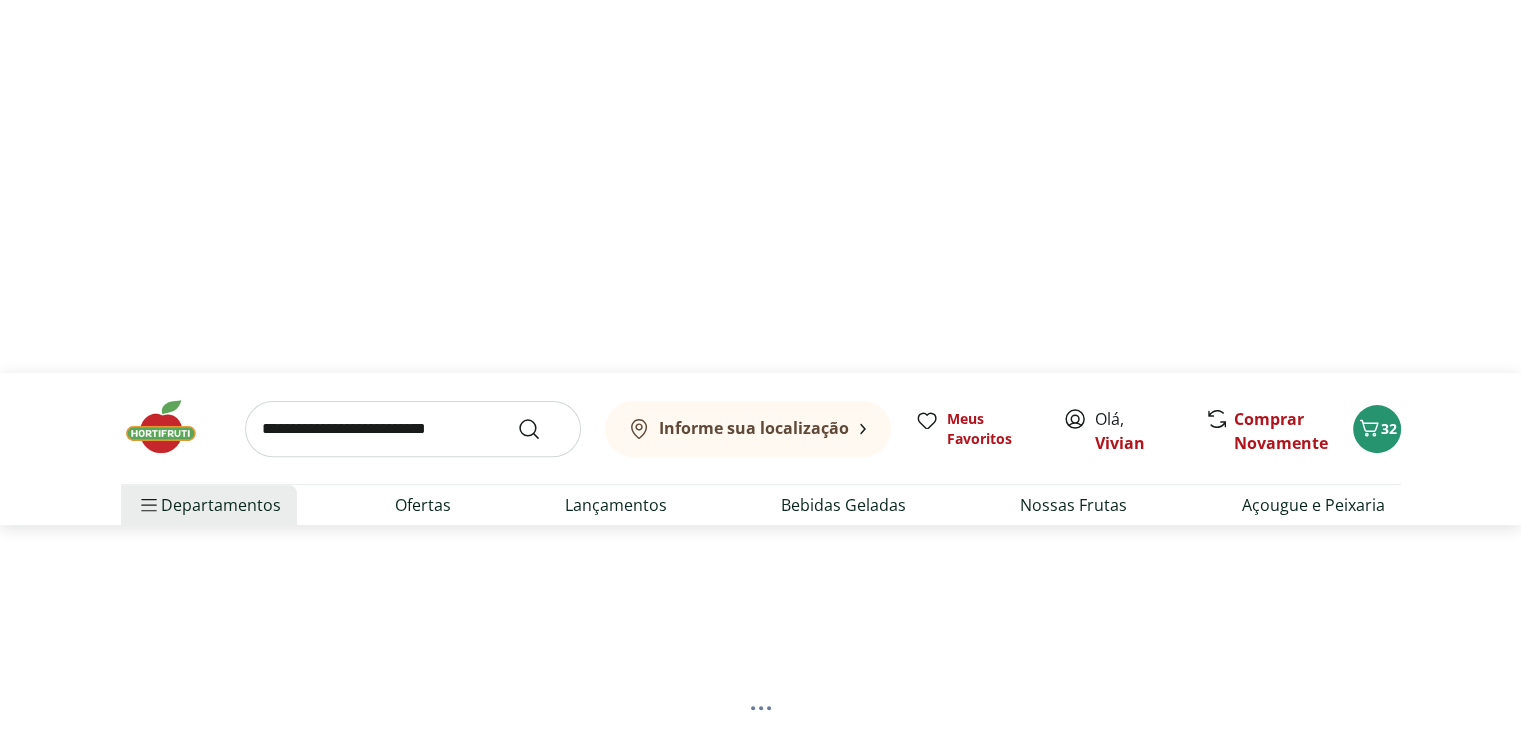 scroll, scrollTop: 0, scrollLeft: 0, axis: both 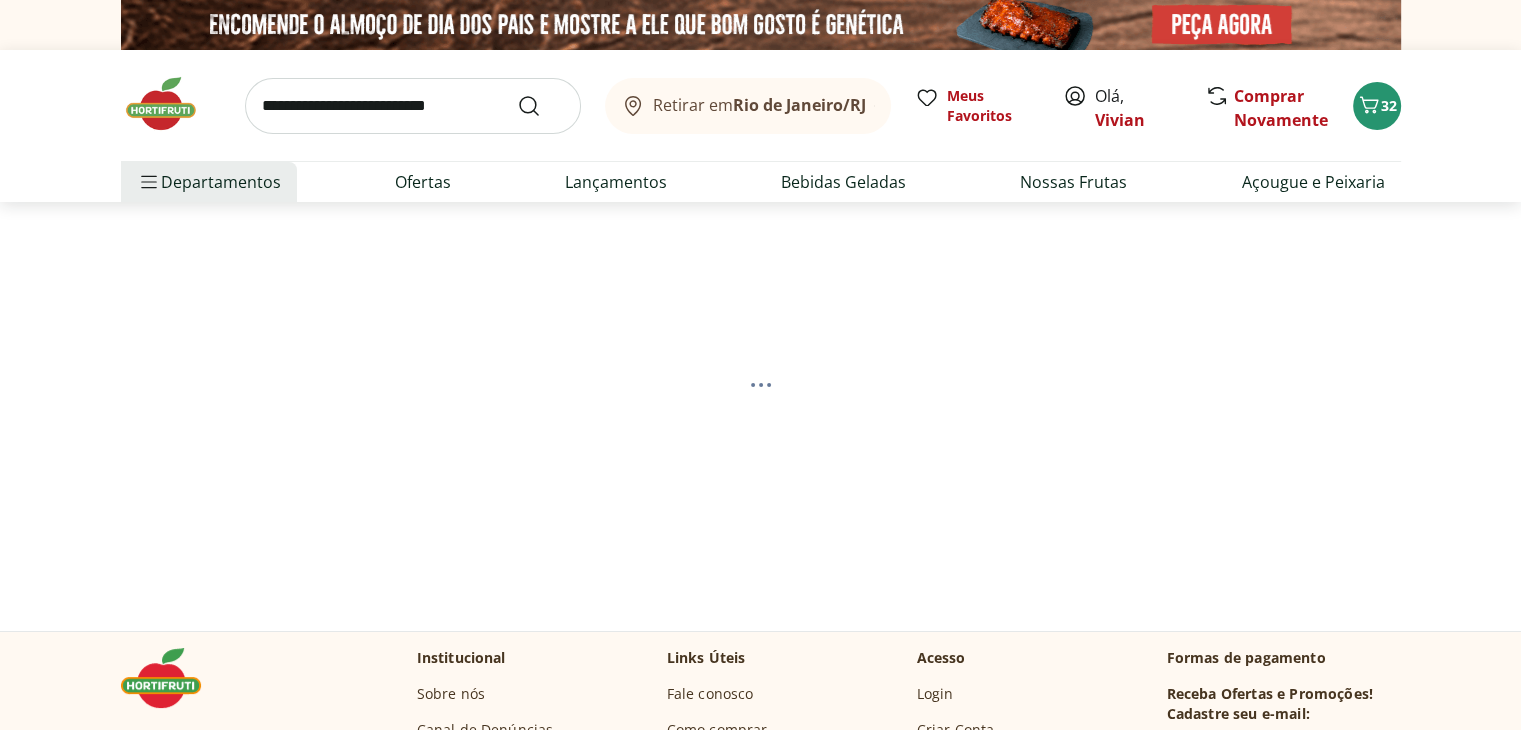 select on "**********" 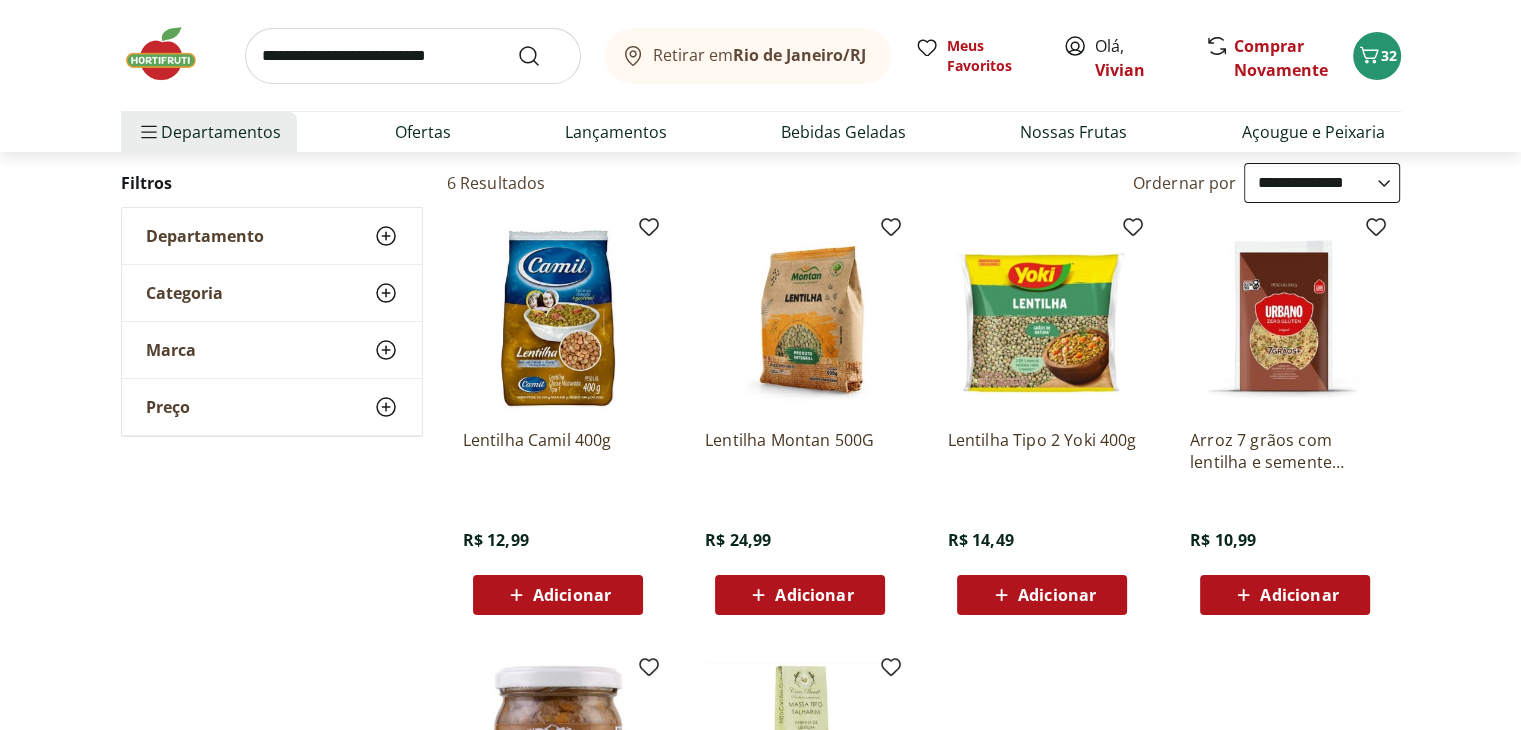 scroll, scrollTop: 0, scrollLeft: 0, axis: both 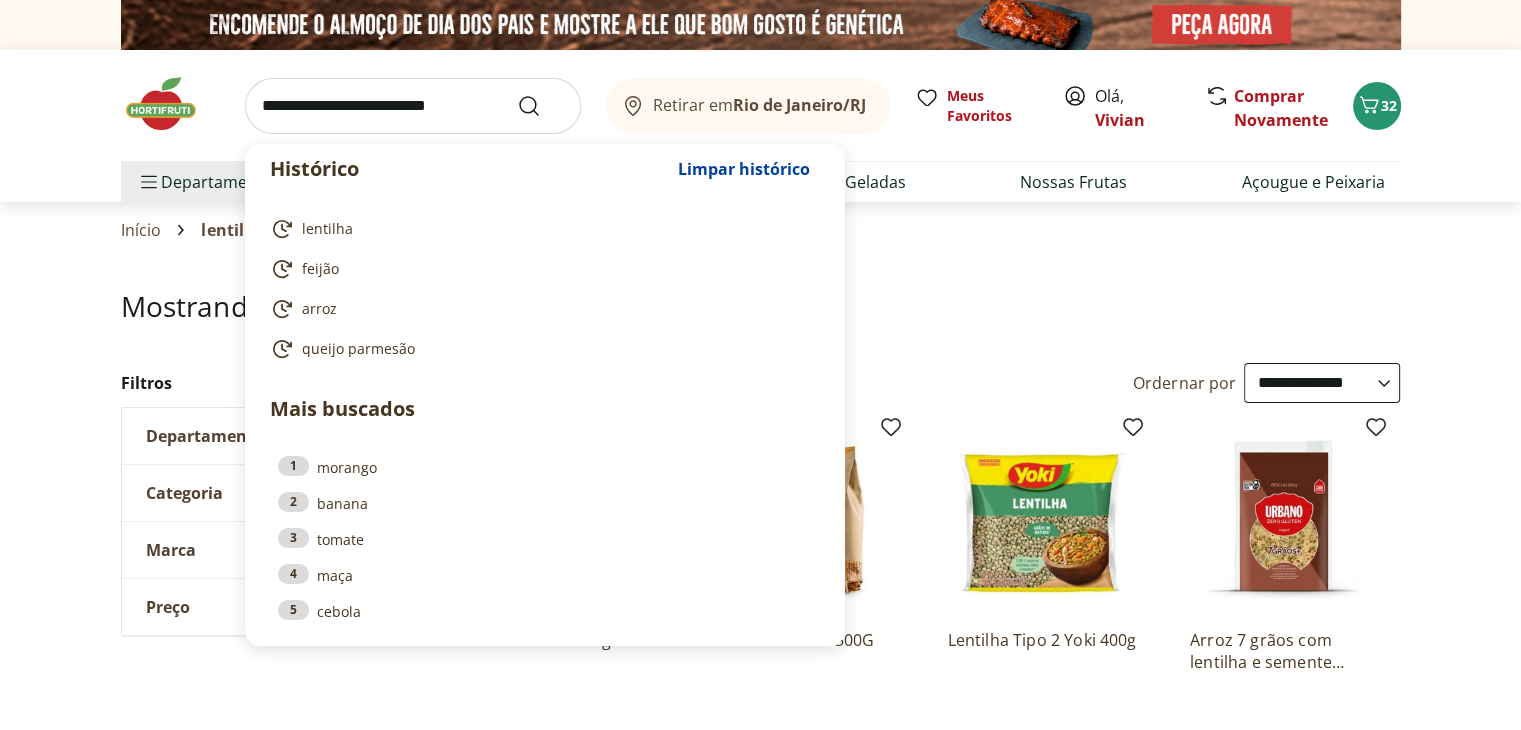 click at bounding box center (413, 106) 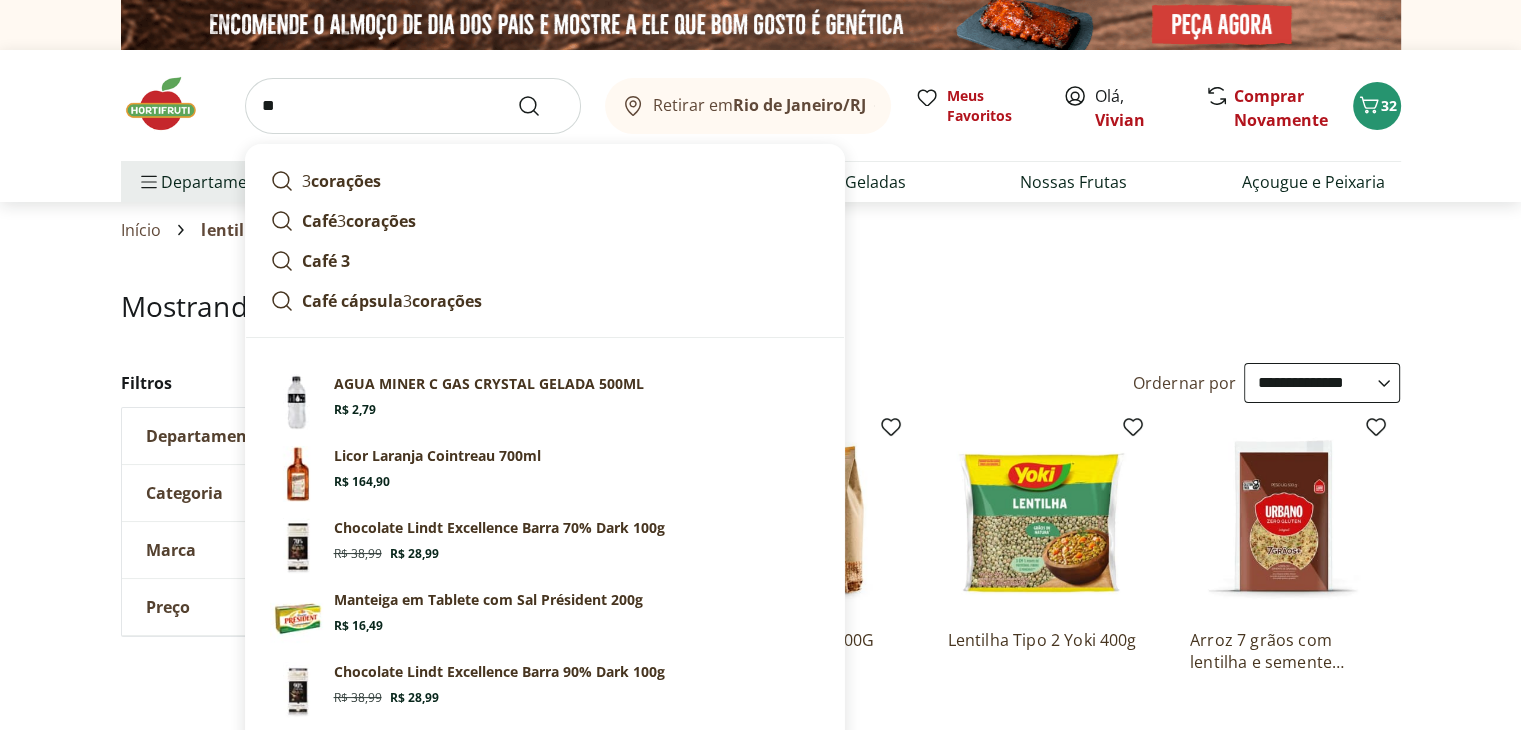 type on "*" 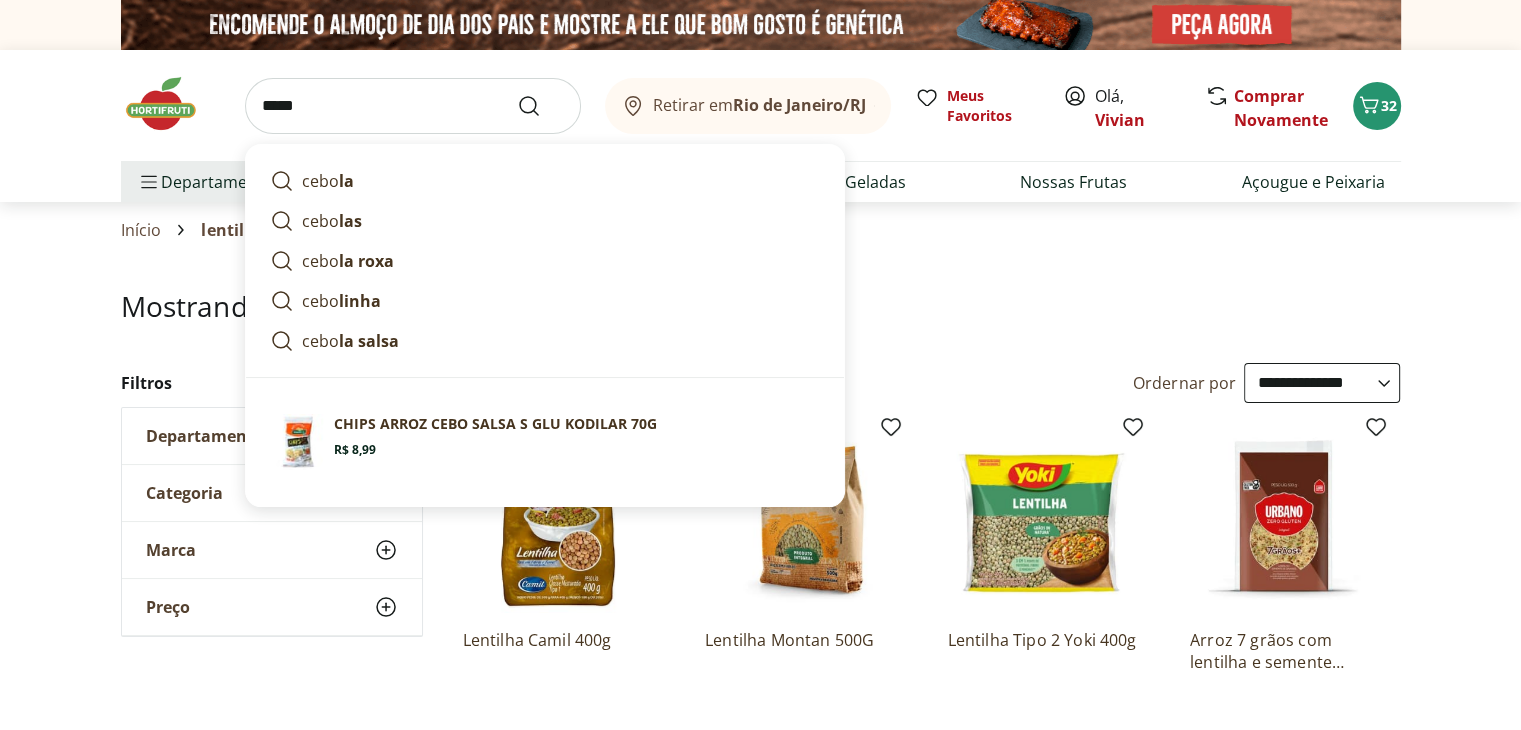 type on "******" 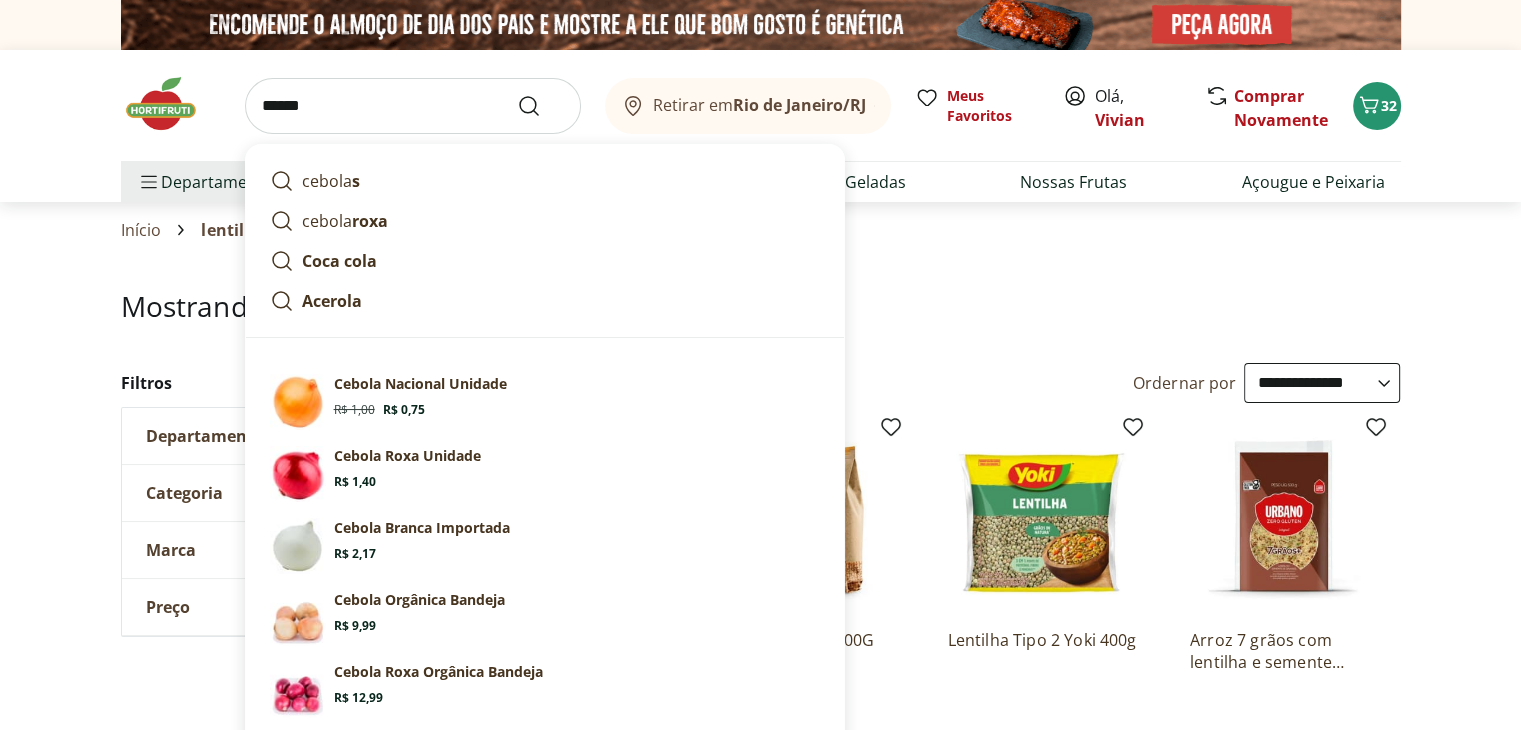 click at bounding box center (541, 106) 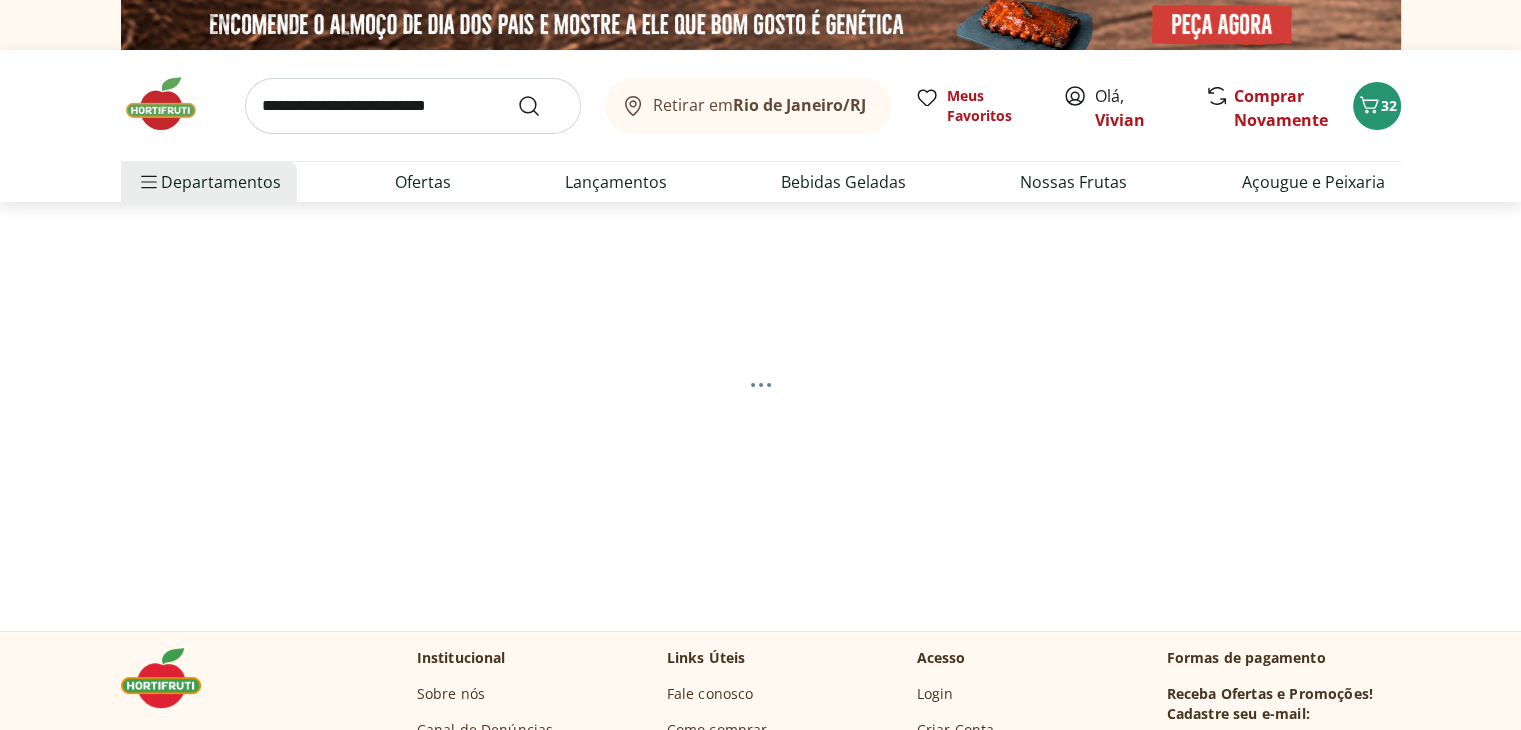 select on "**********" 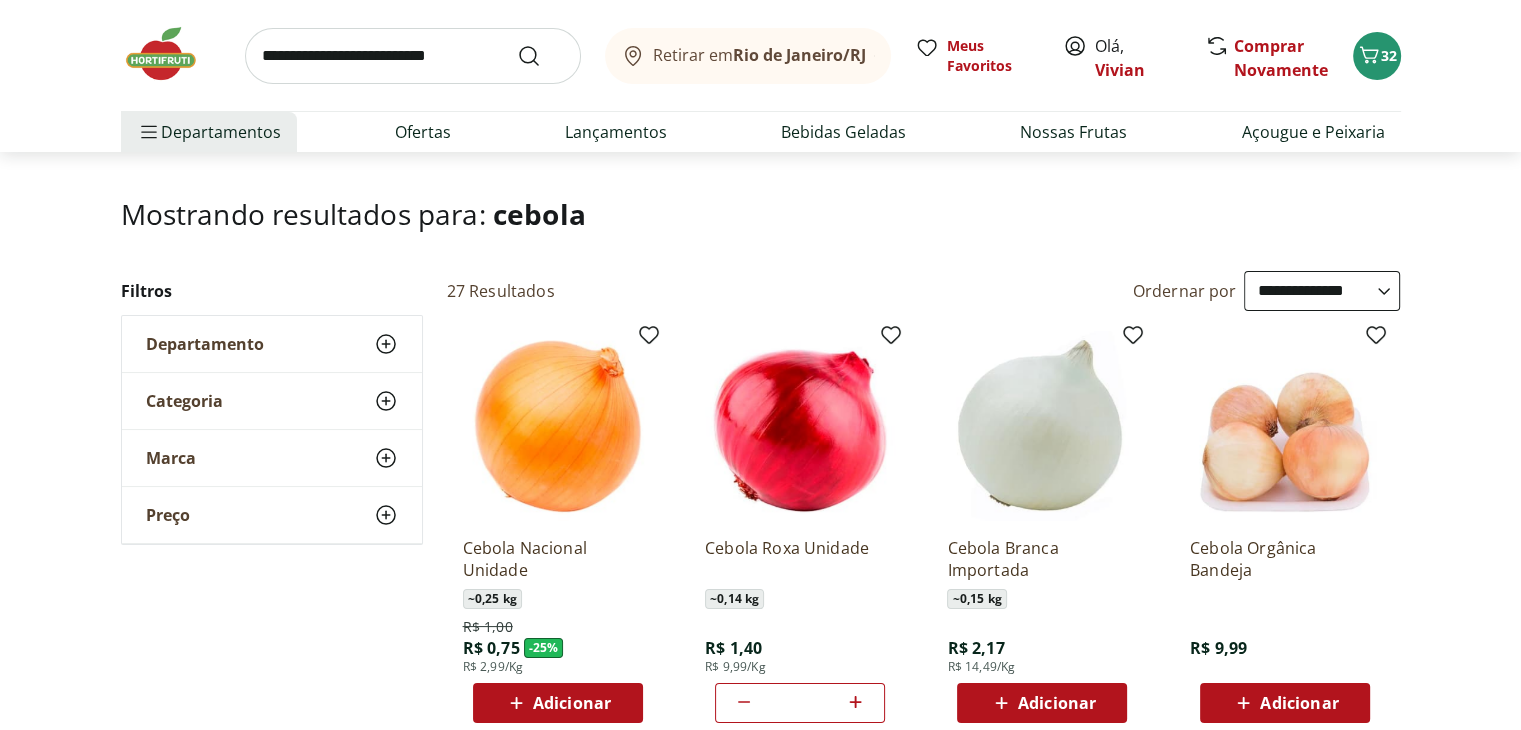 scroll, scrollTop: 200, scrollLeft: 0, axis: vertical 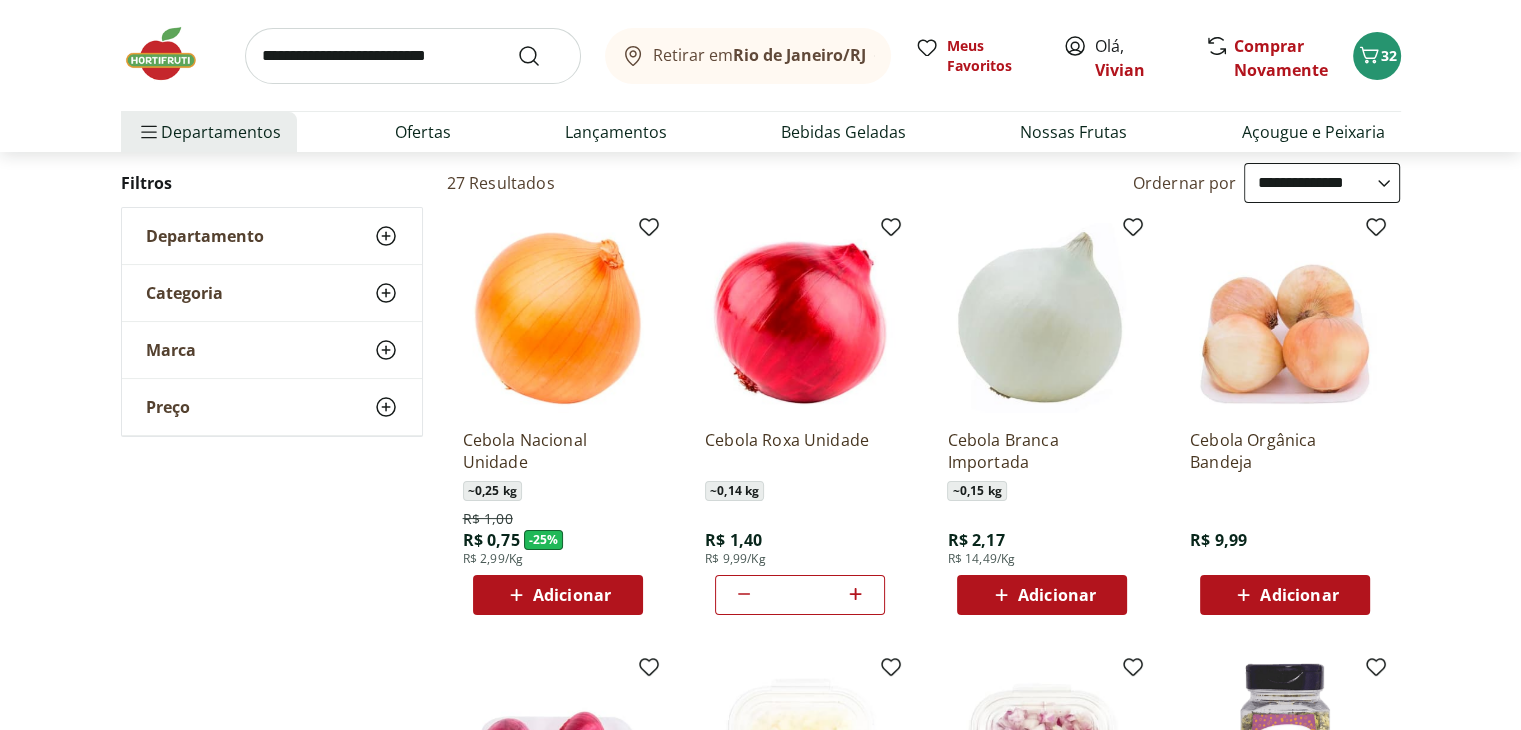 click on "Adicionar" at bounding box center (572, 595) 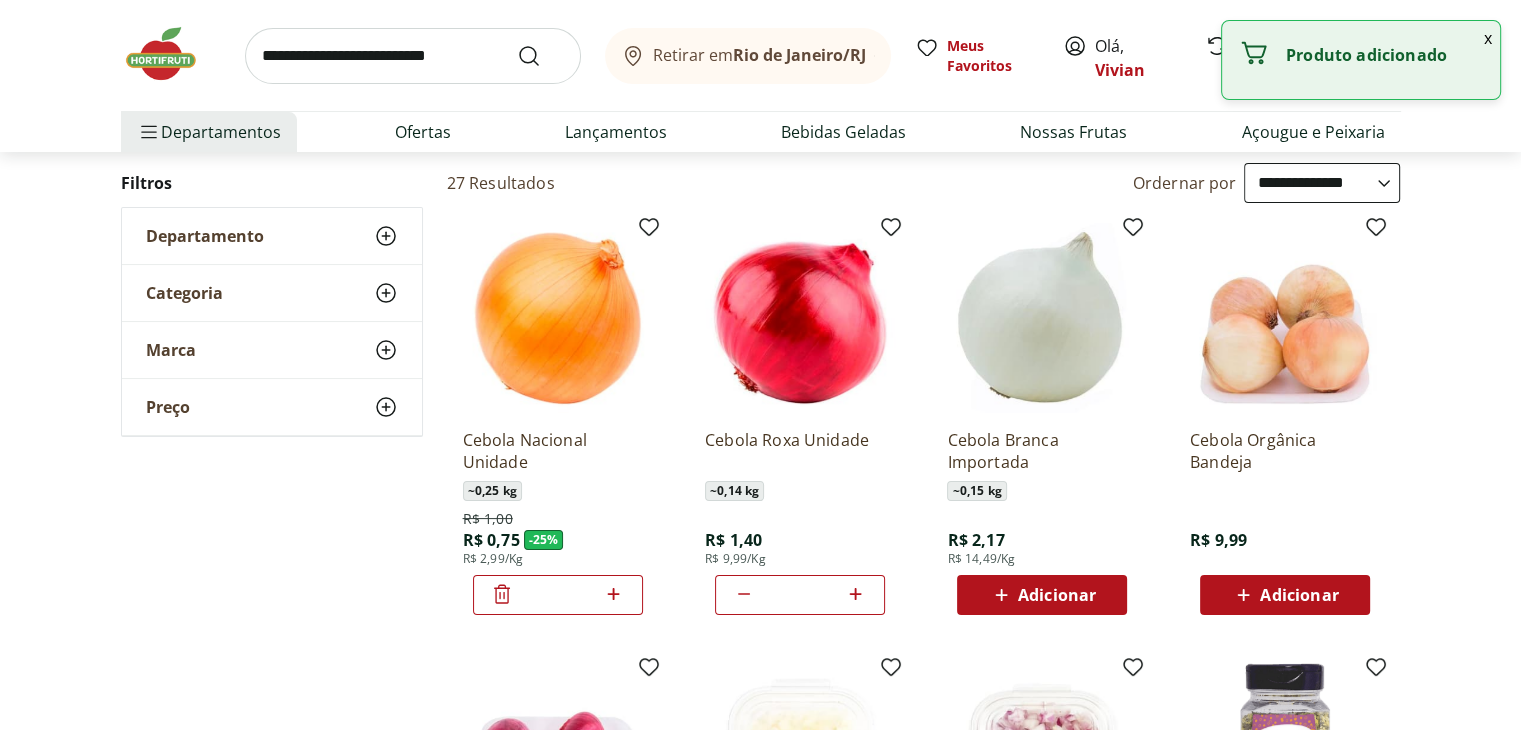 click 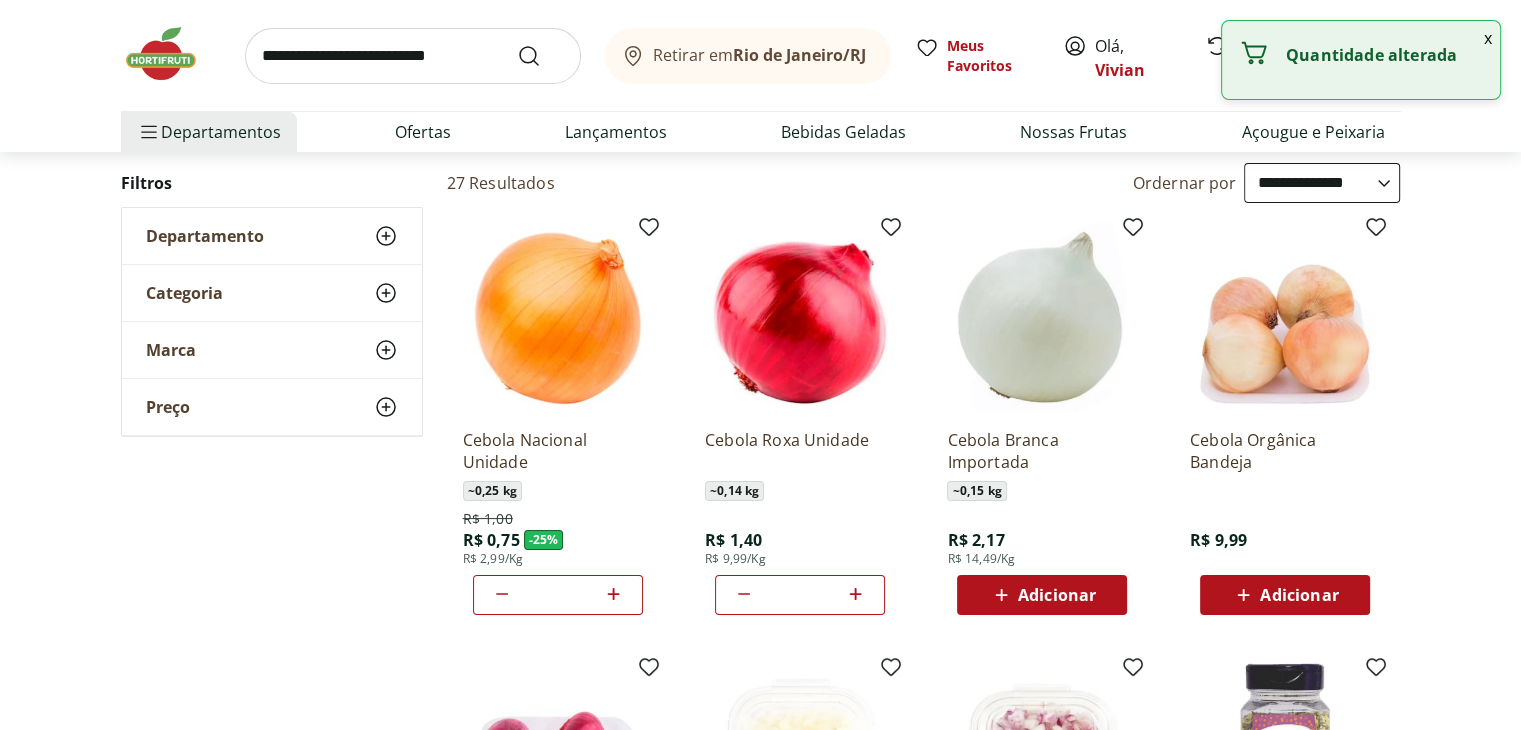 click 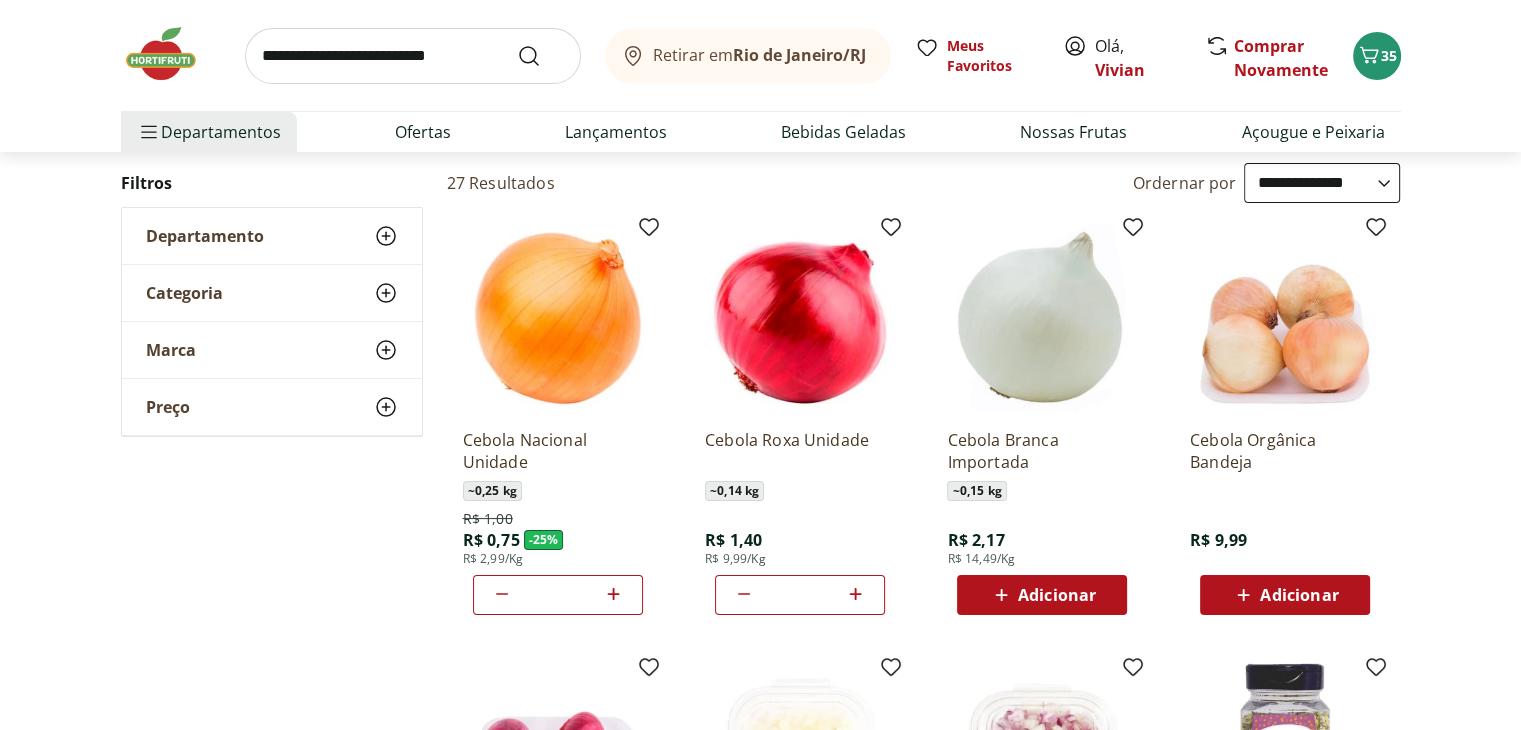 click at bounding box center [413, 56] 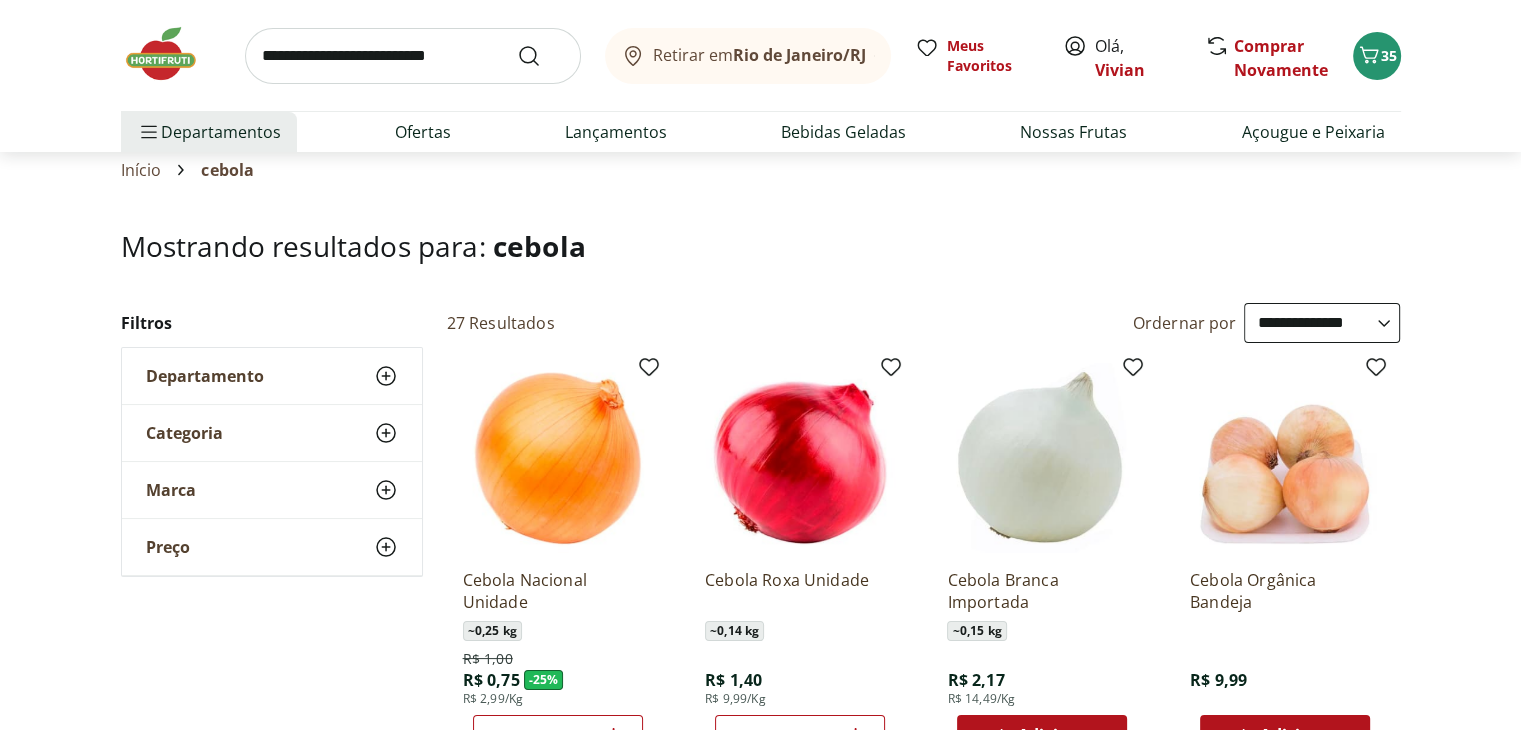 scroll, scrollTop: 0, scrollLeft: 0, axis: both 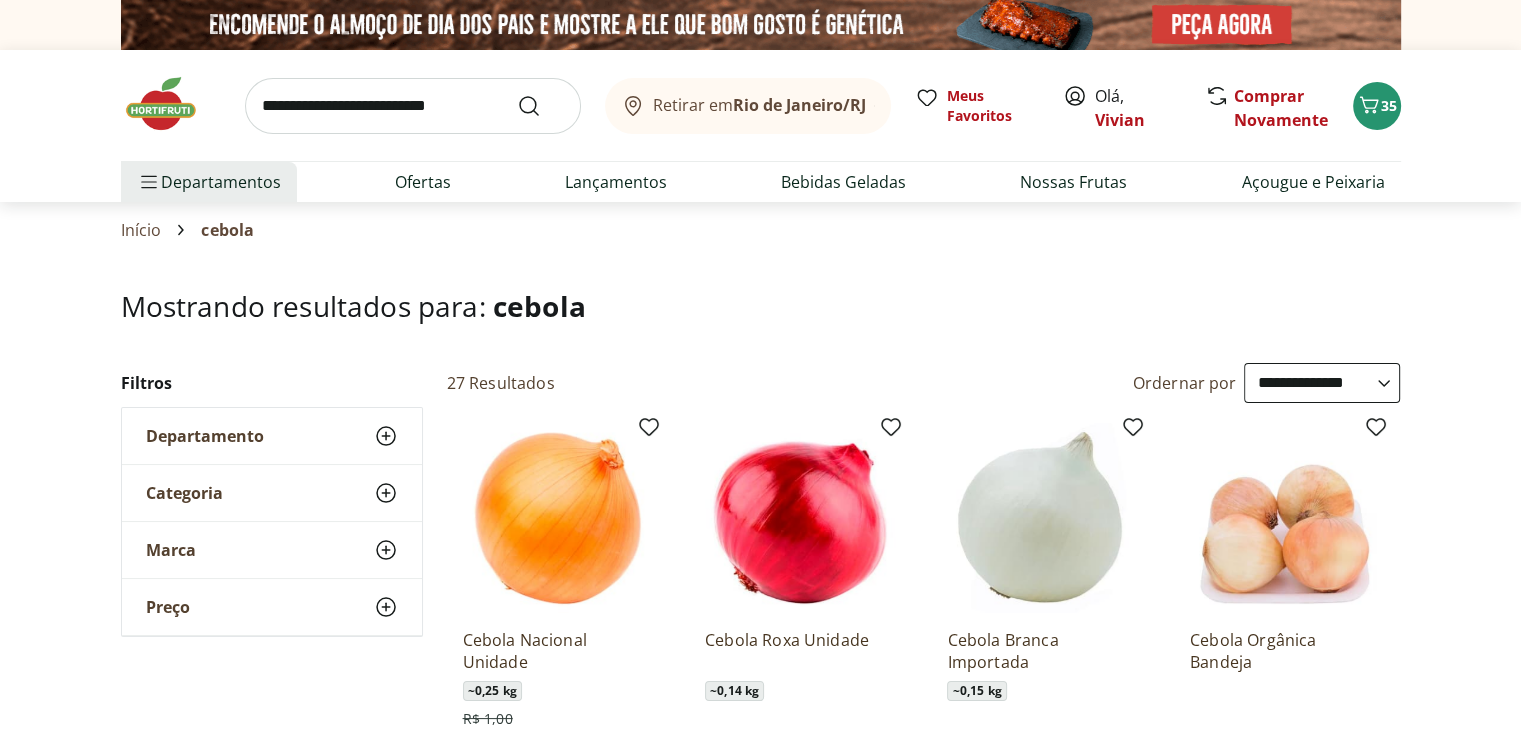 click at bounding box center (413, 106) 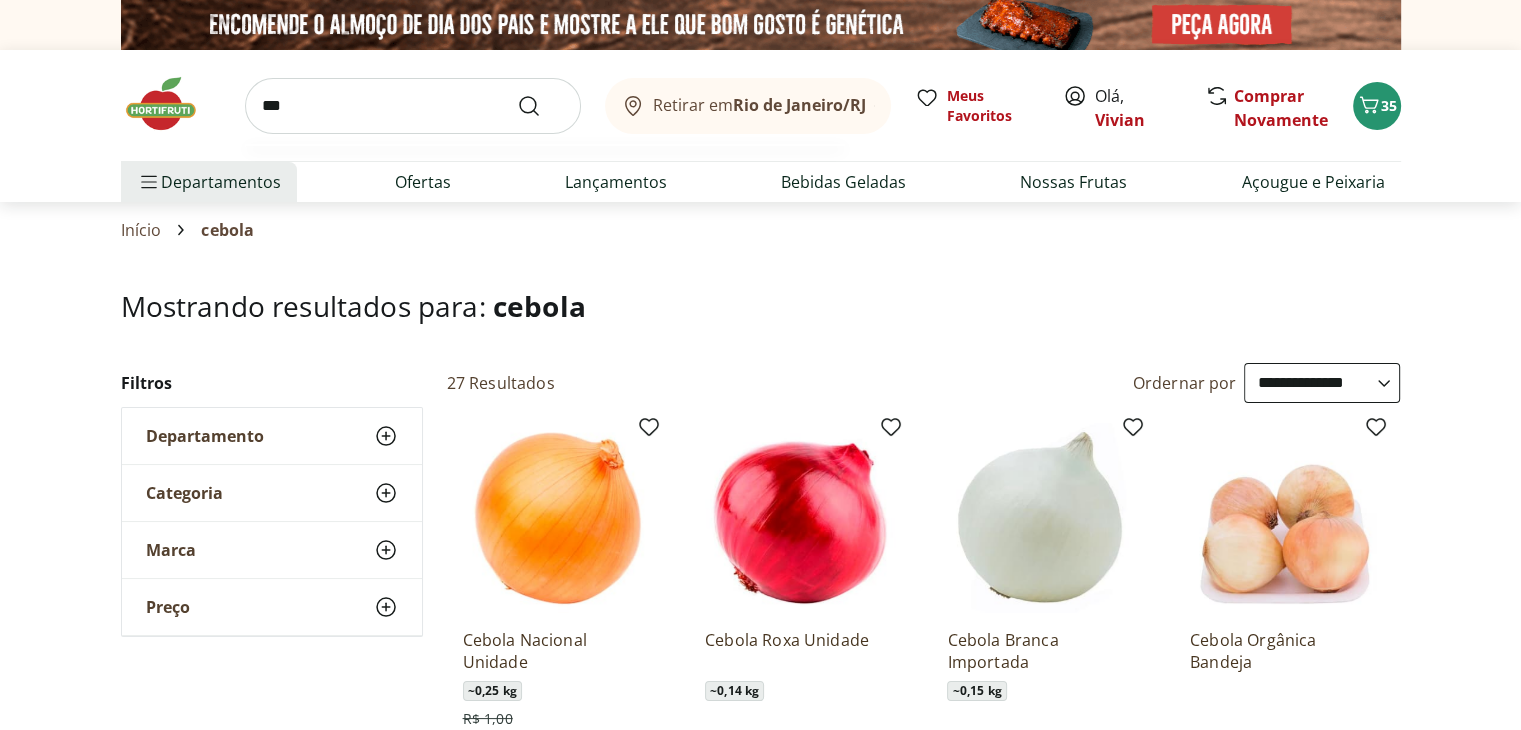 type on "****" 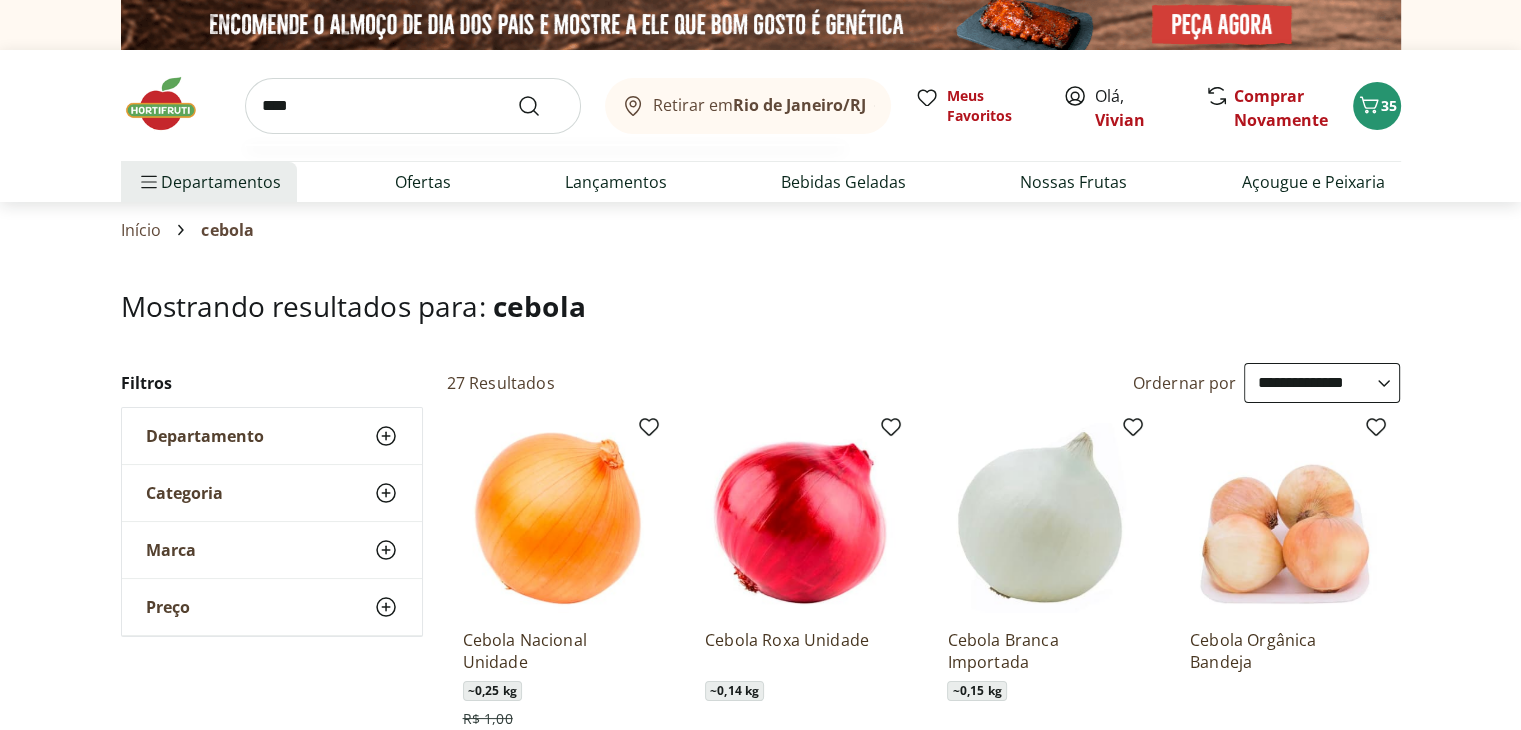click at bounding box center [541, 106] 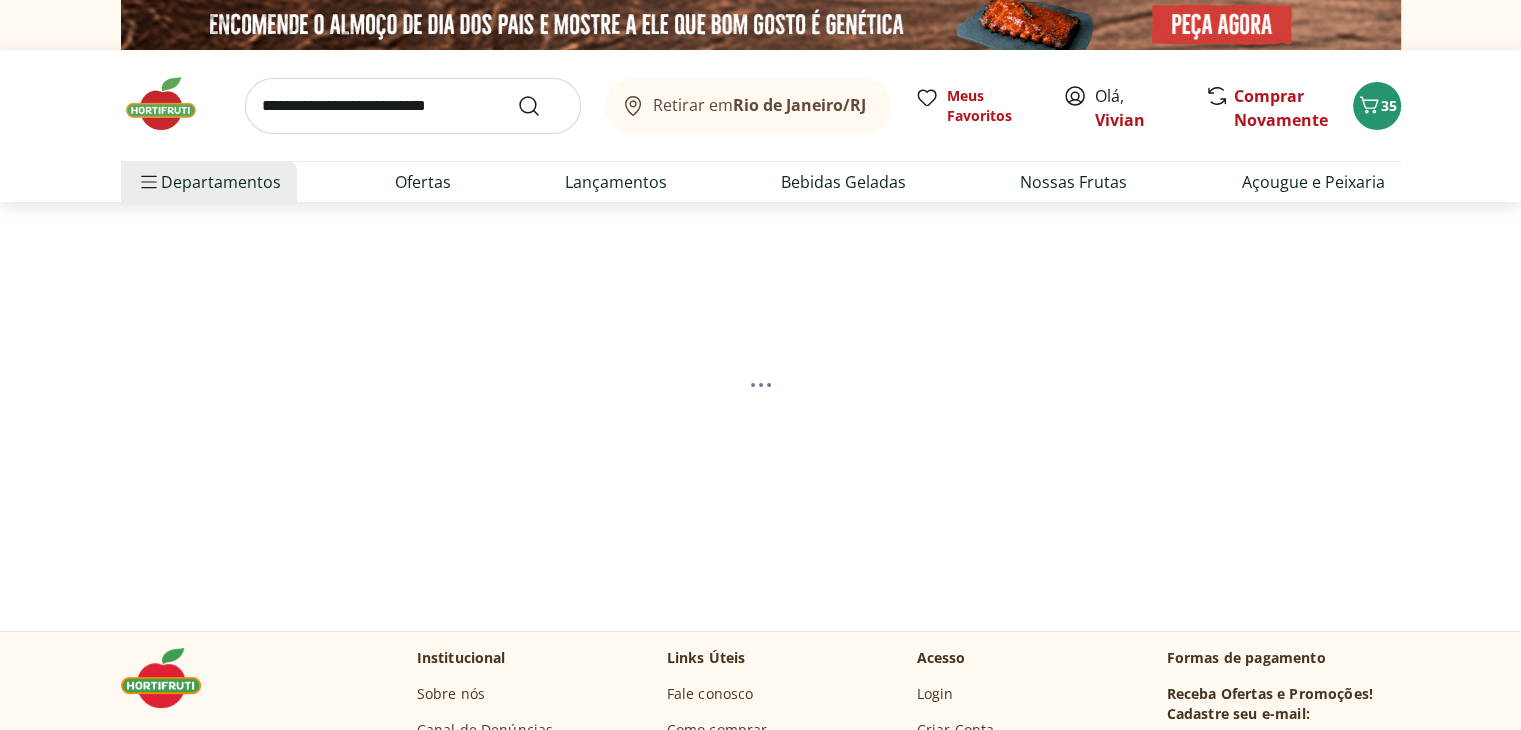 select on "**********" 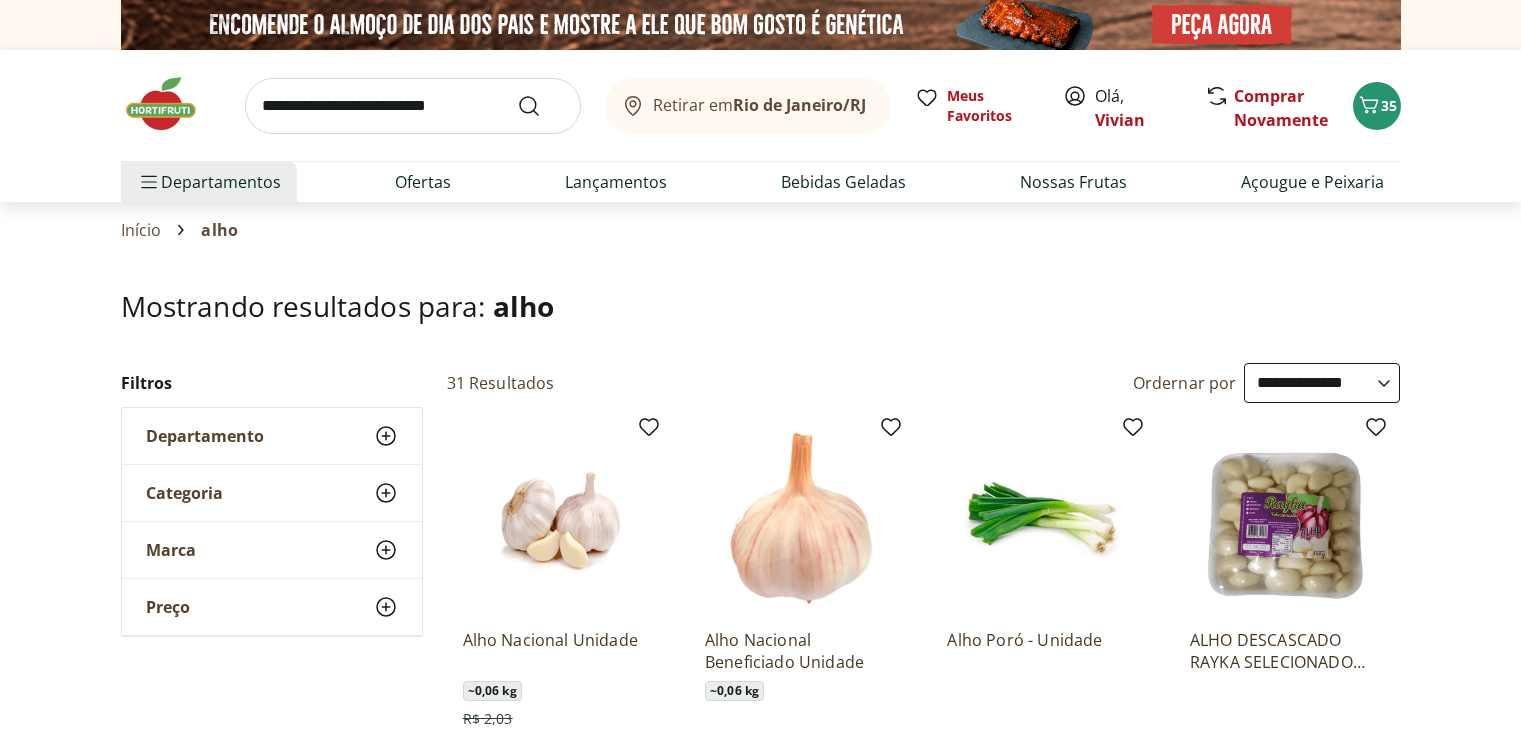 select on "**********" 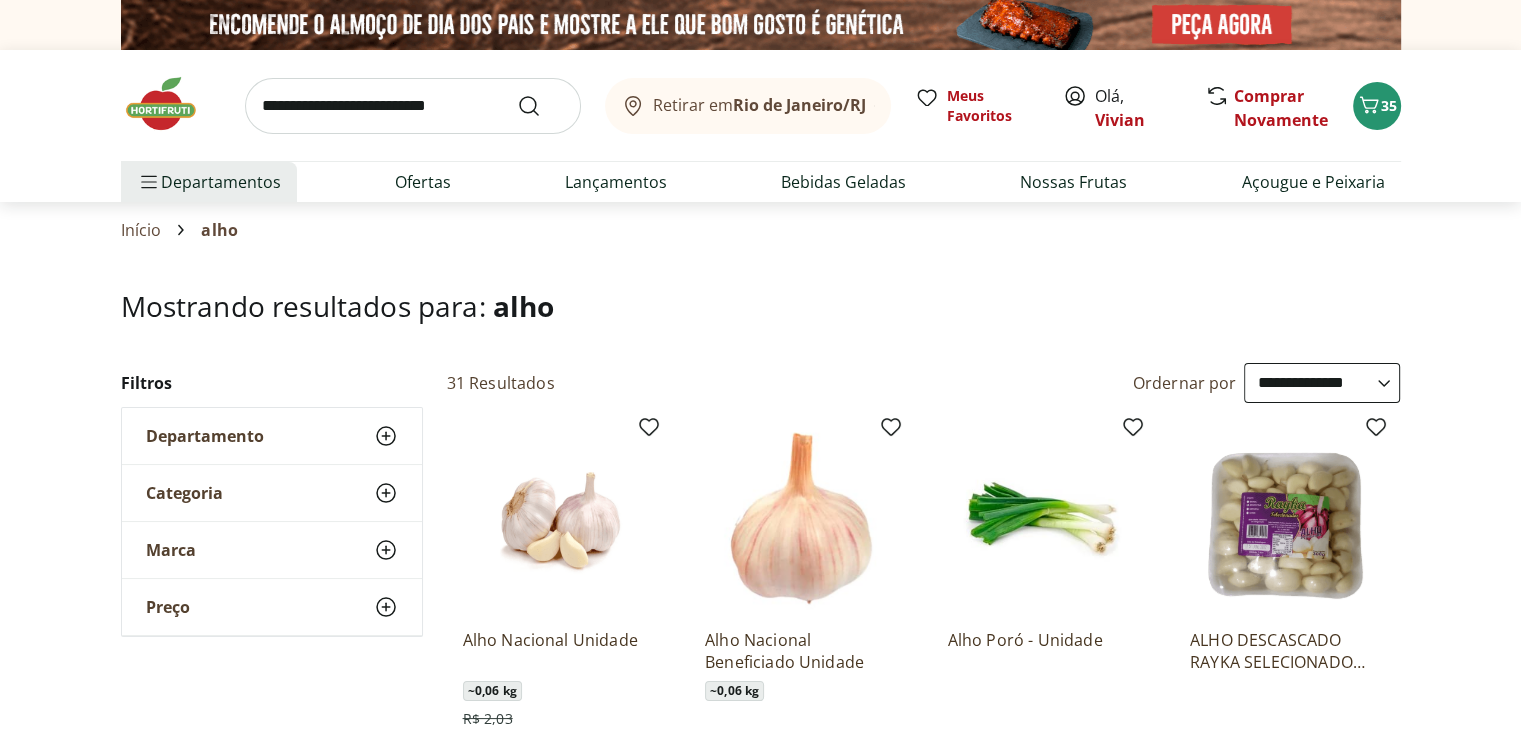 scroll, scrollTop: 0, scrollLeft: 0, axis: both 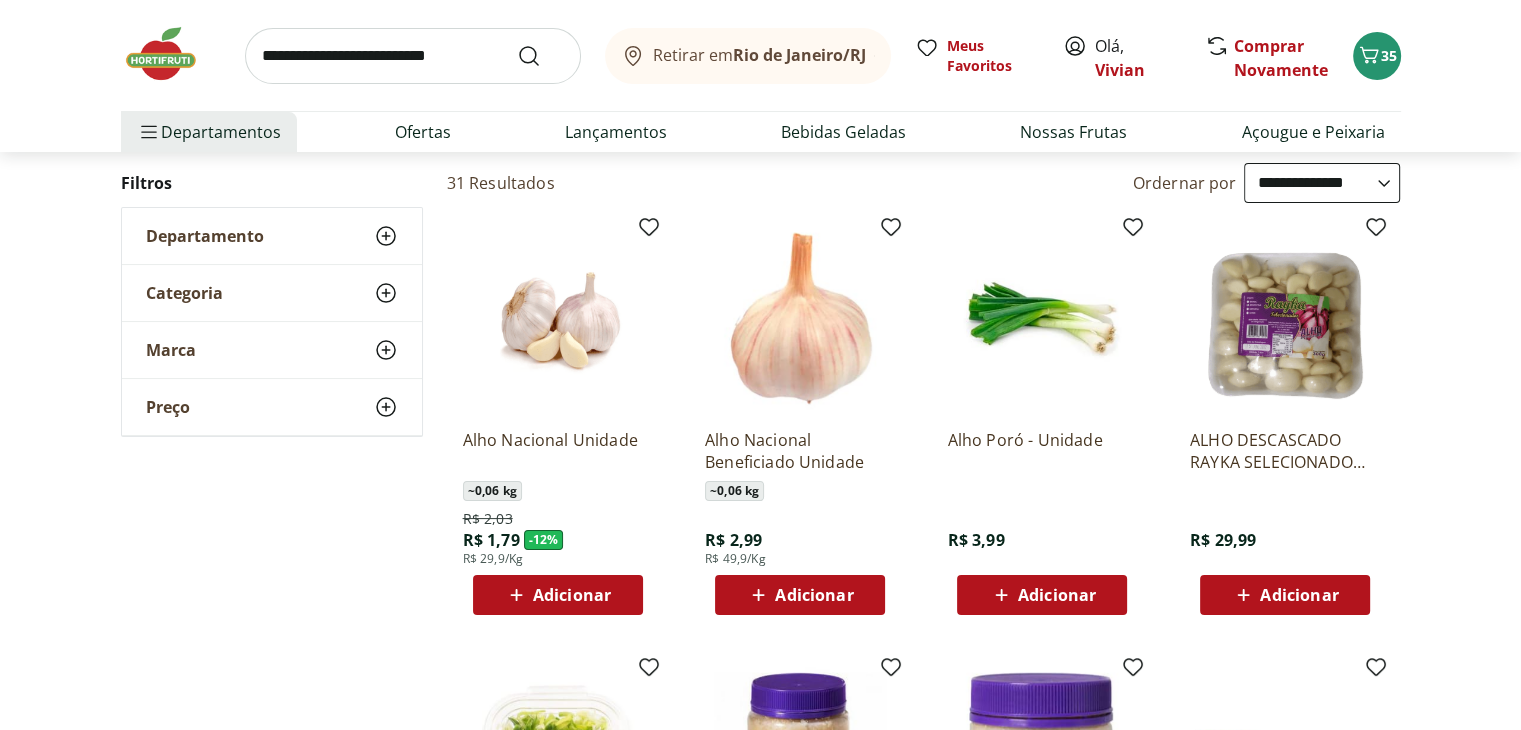 click on "Adicionar" at bounding box center (572, 595) 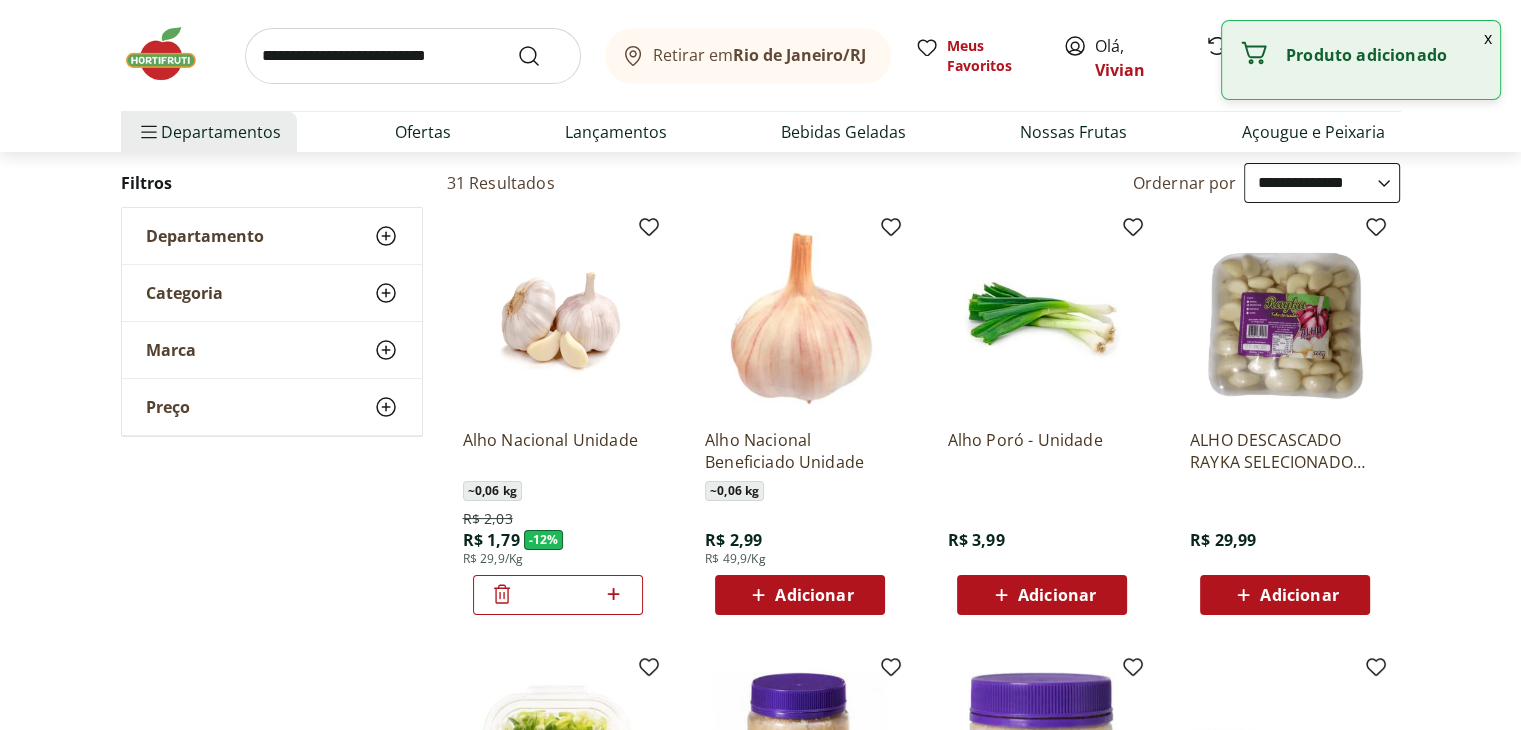 click 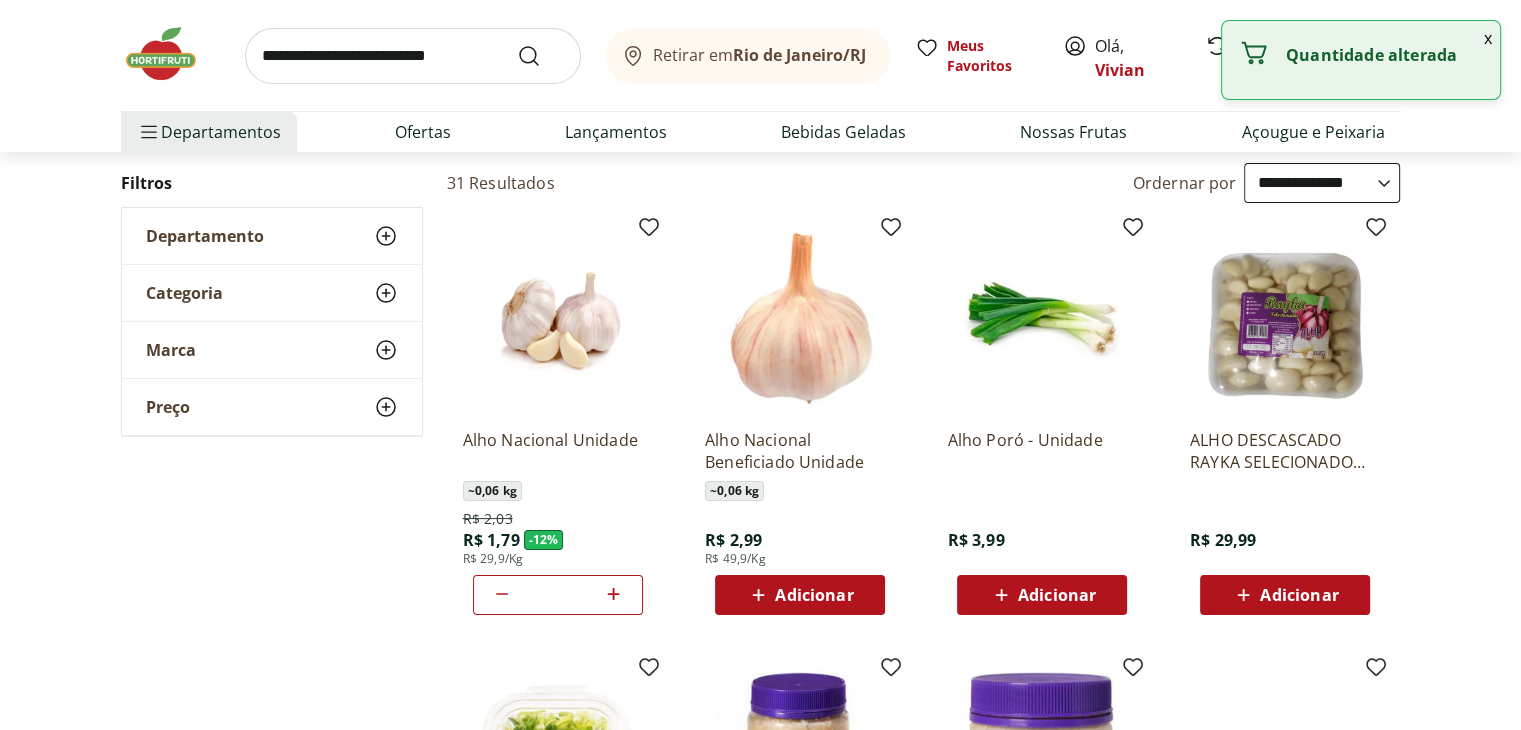 click 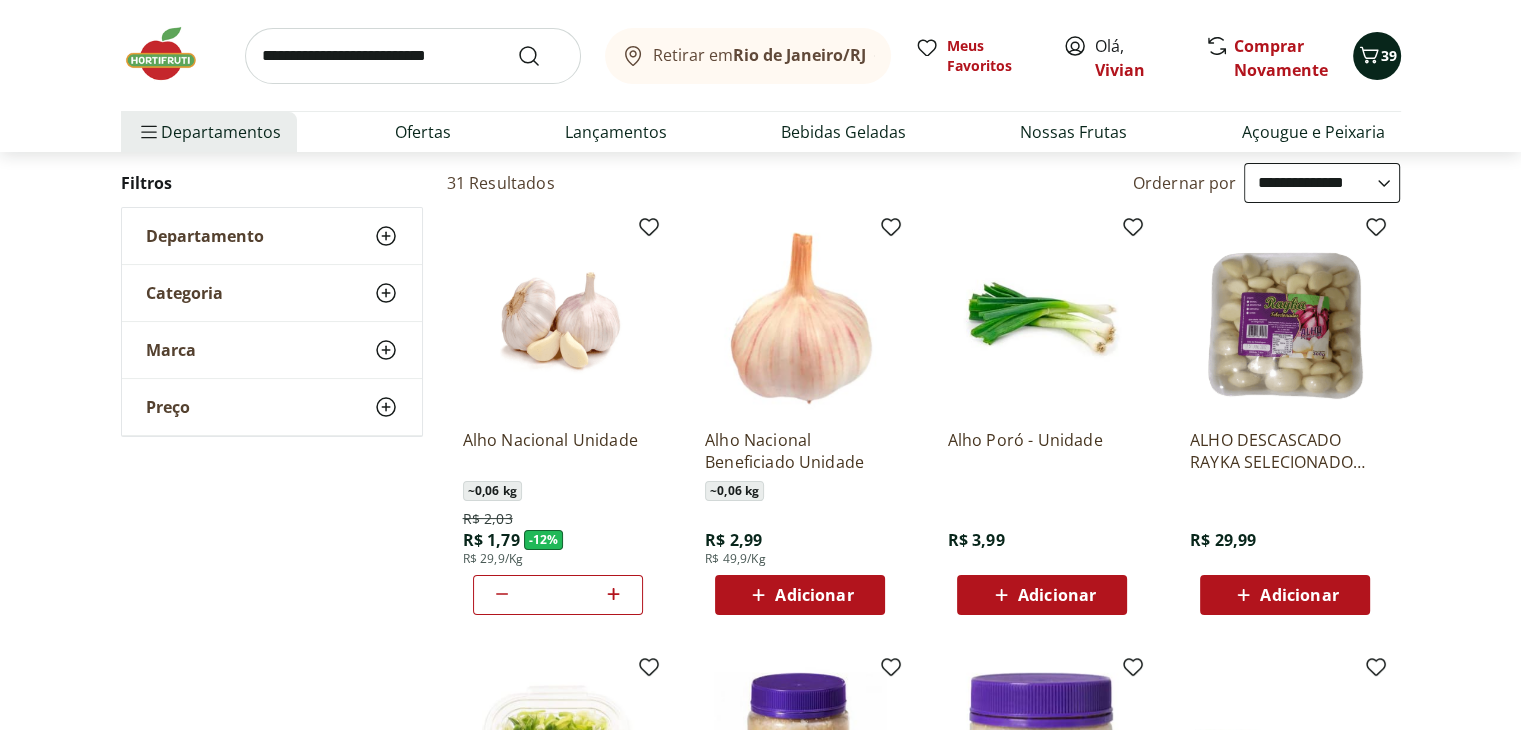 click on "39" at bounding box center (1389, 55) 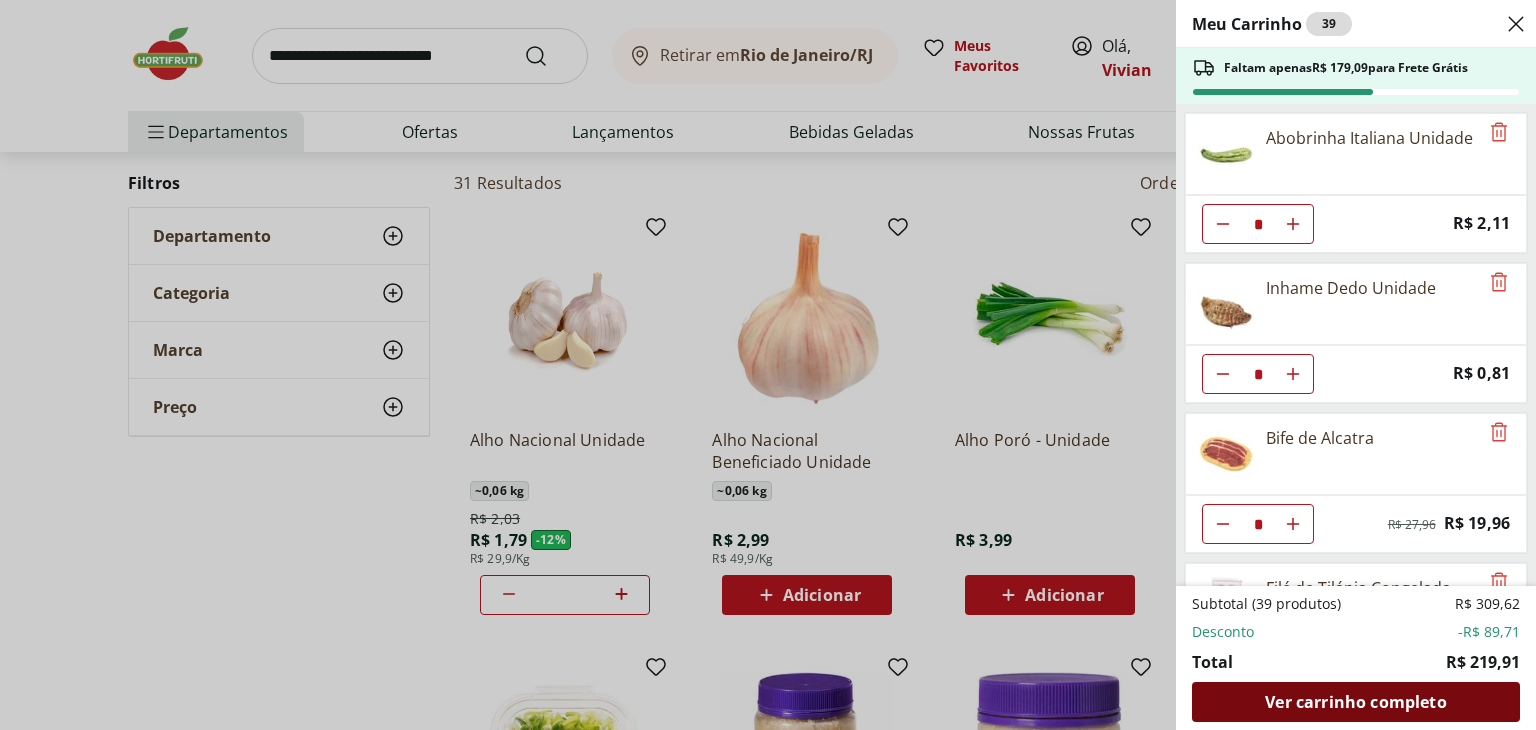 click on "Ver carrinho completo" at bounding box center [1355, 702] 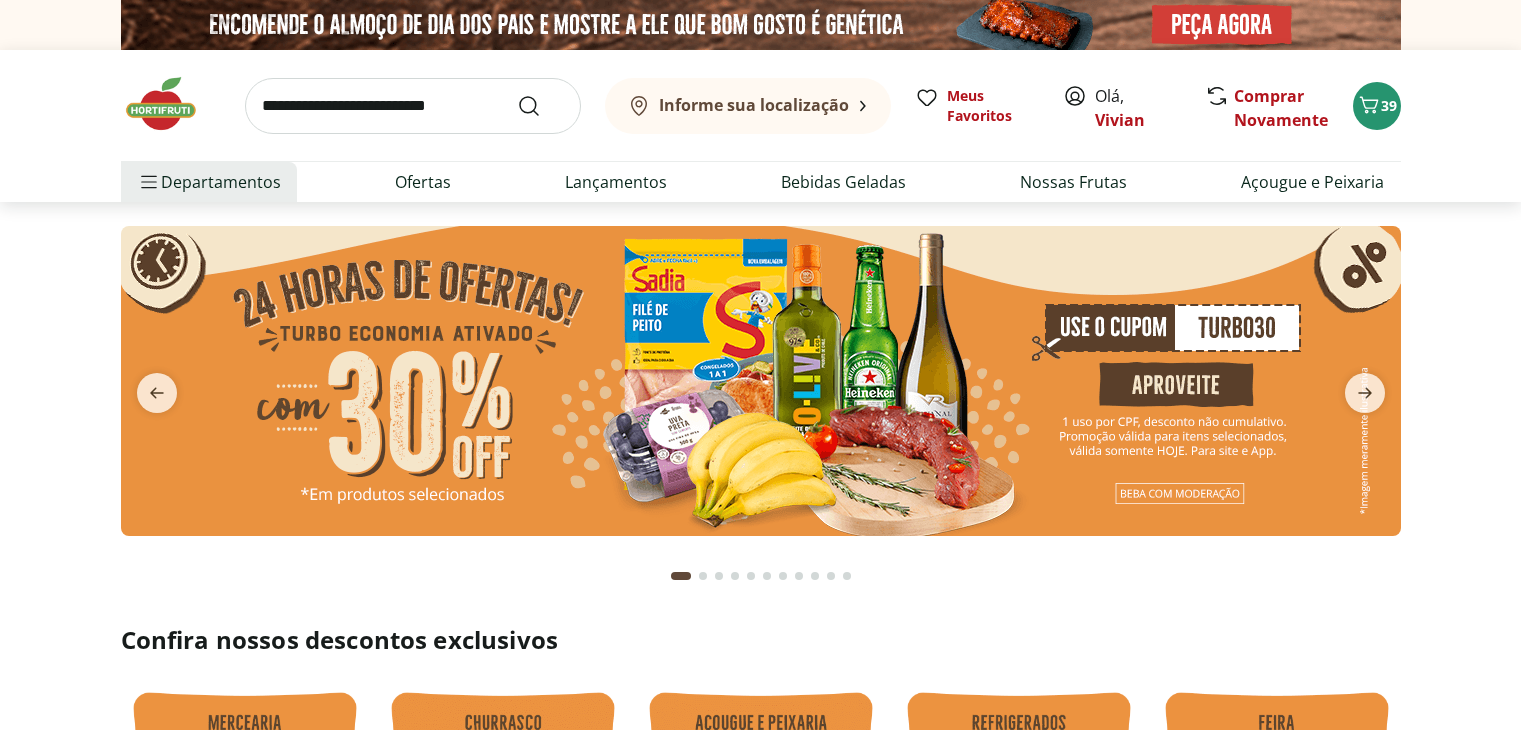 scroll, scrollTop: 0, scrollLeft: 0, axis: both 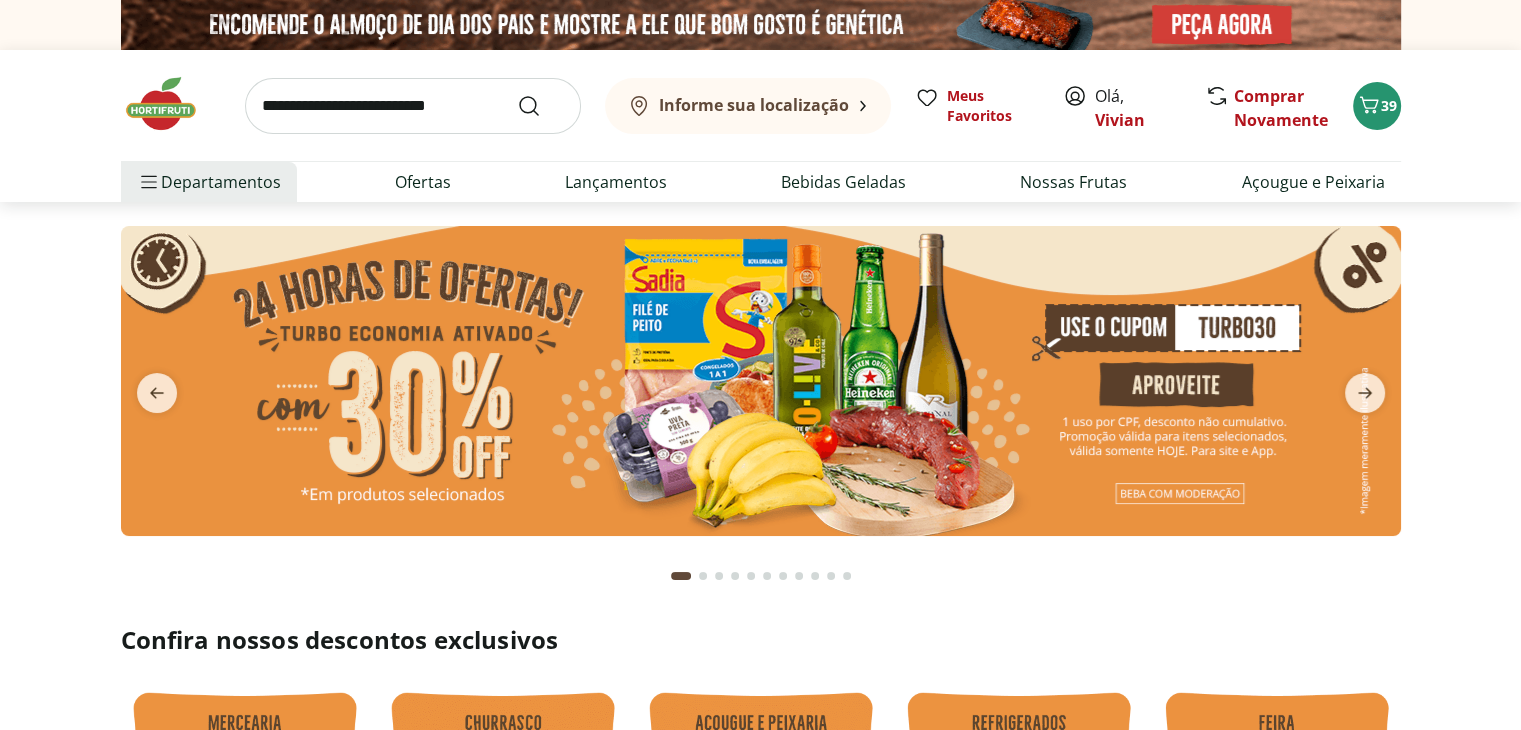 click at bounding box center [413, 106] 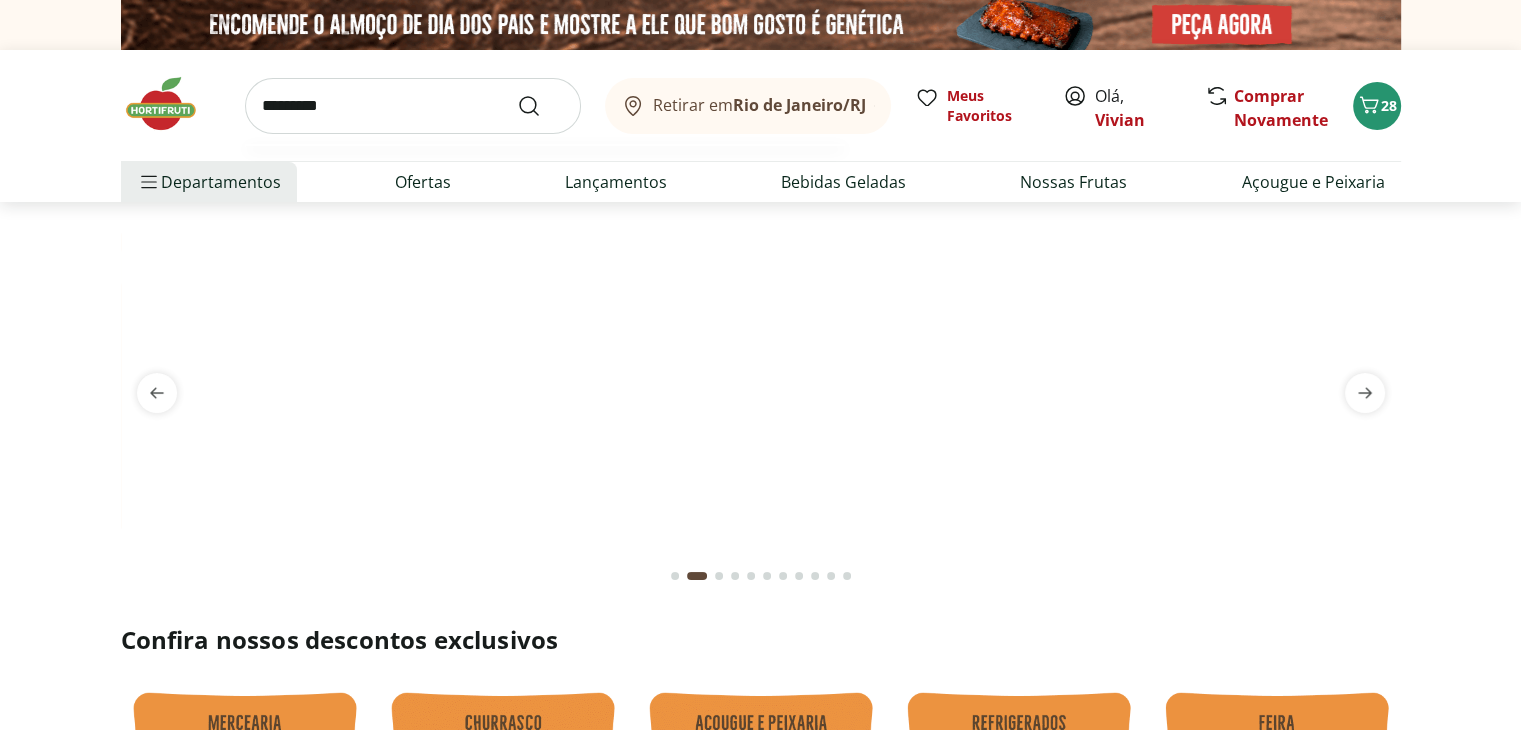 type on "*********" 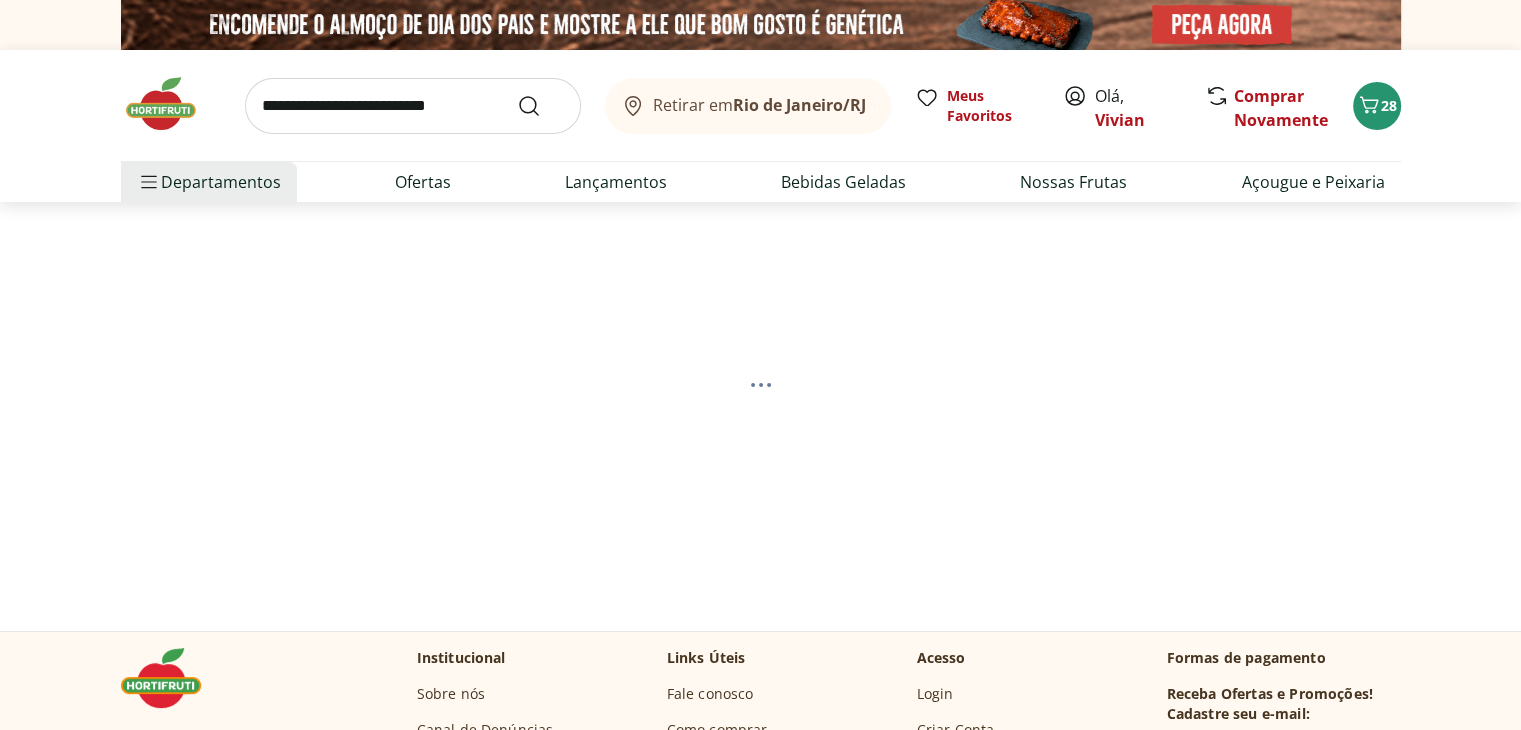 select on "**********" 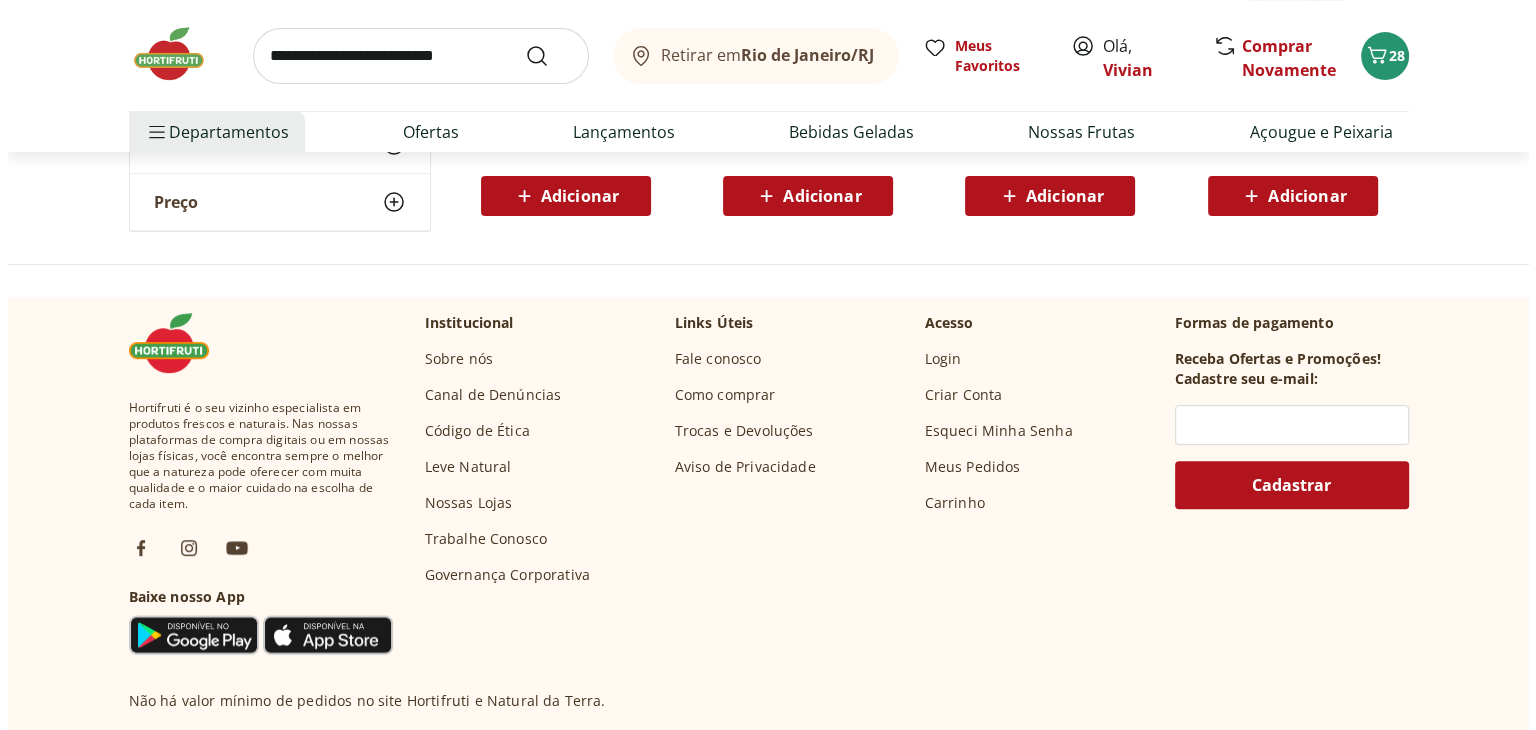scroll, scrollTop: 200, scrollLeft: 0, axis: vertical 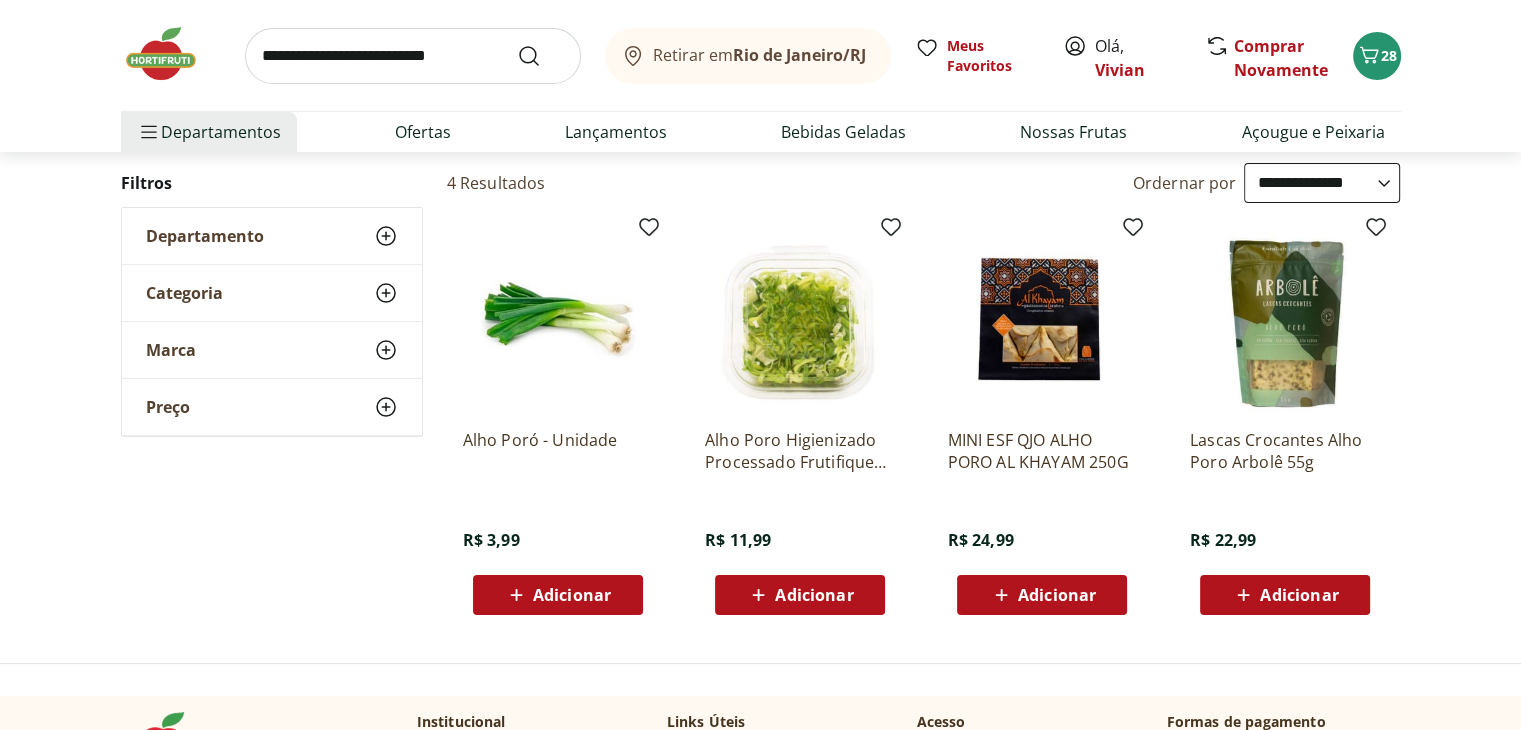 click on "Adicionar" at bounding box center [572, 595] 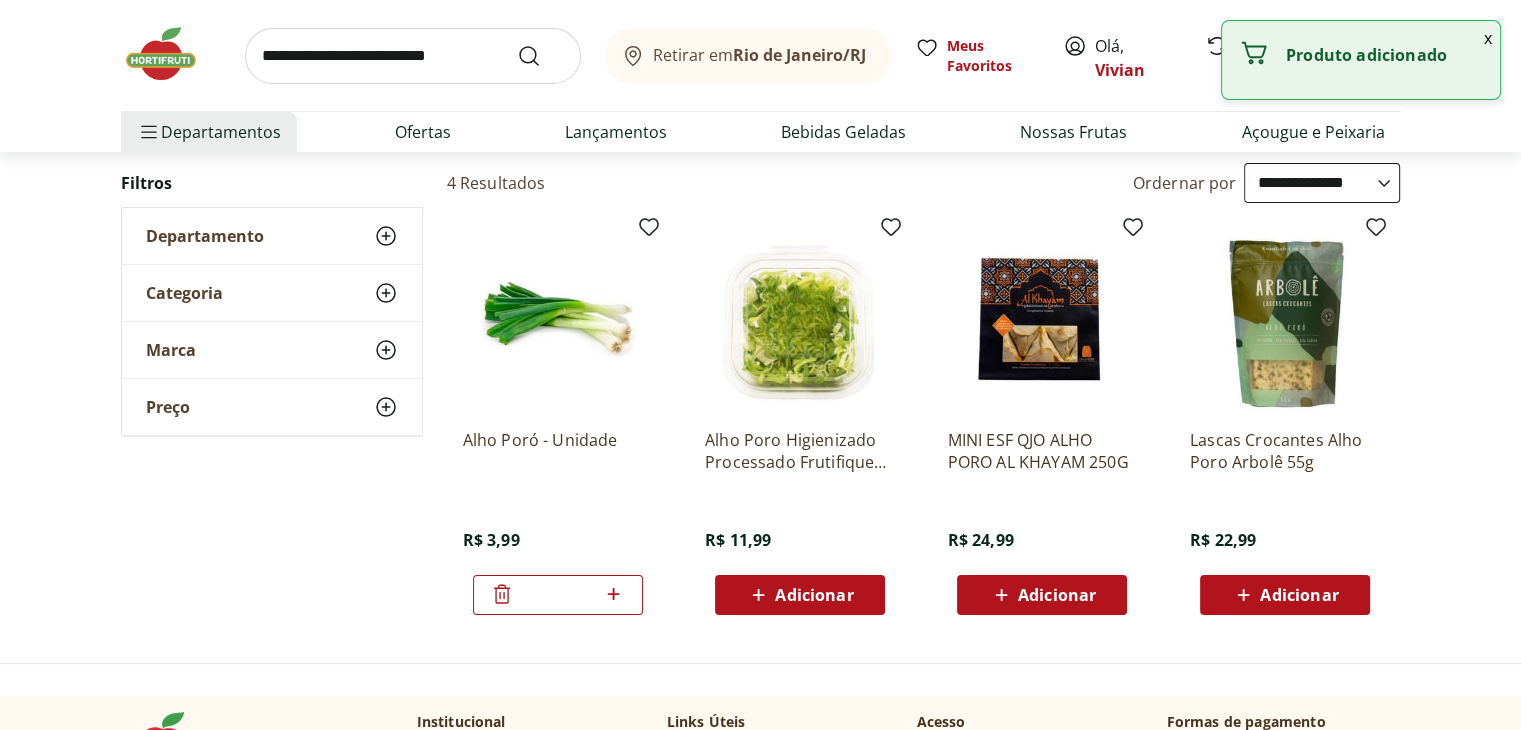 click 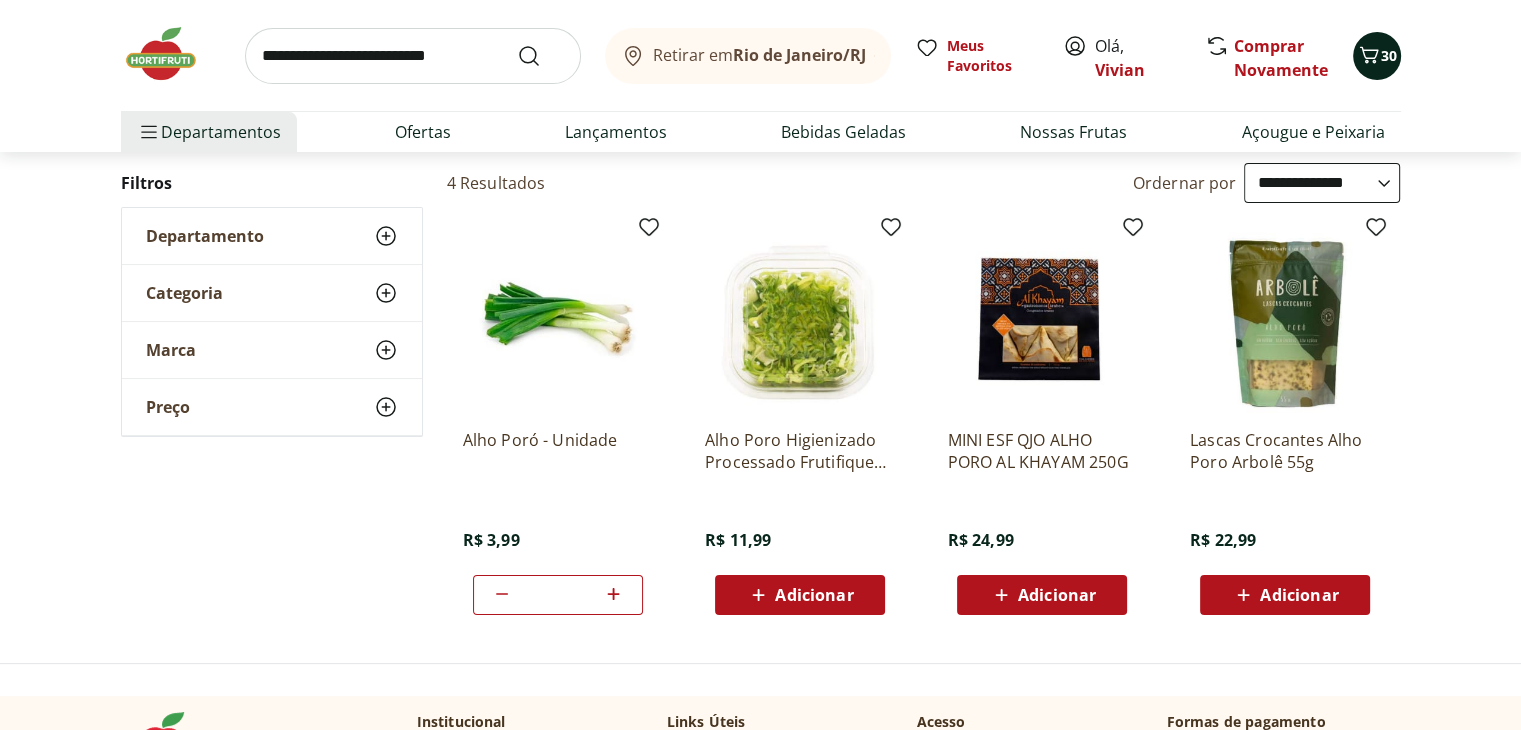 click 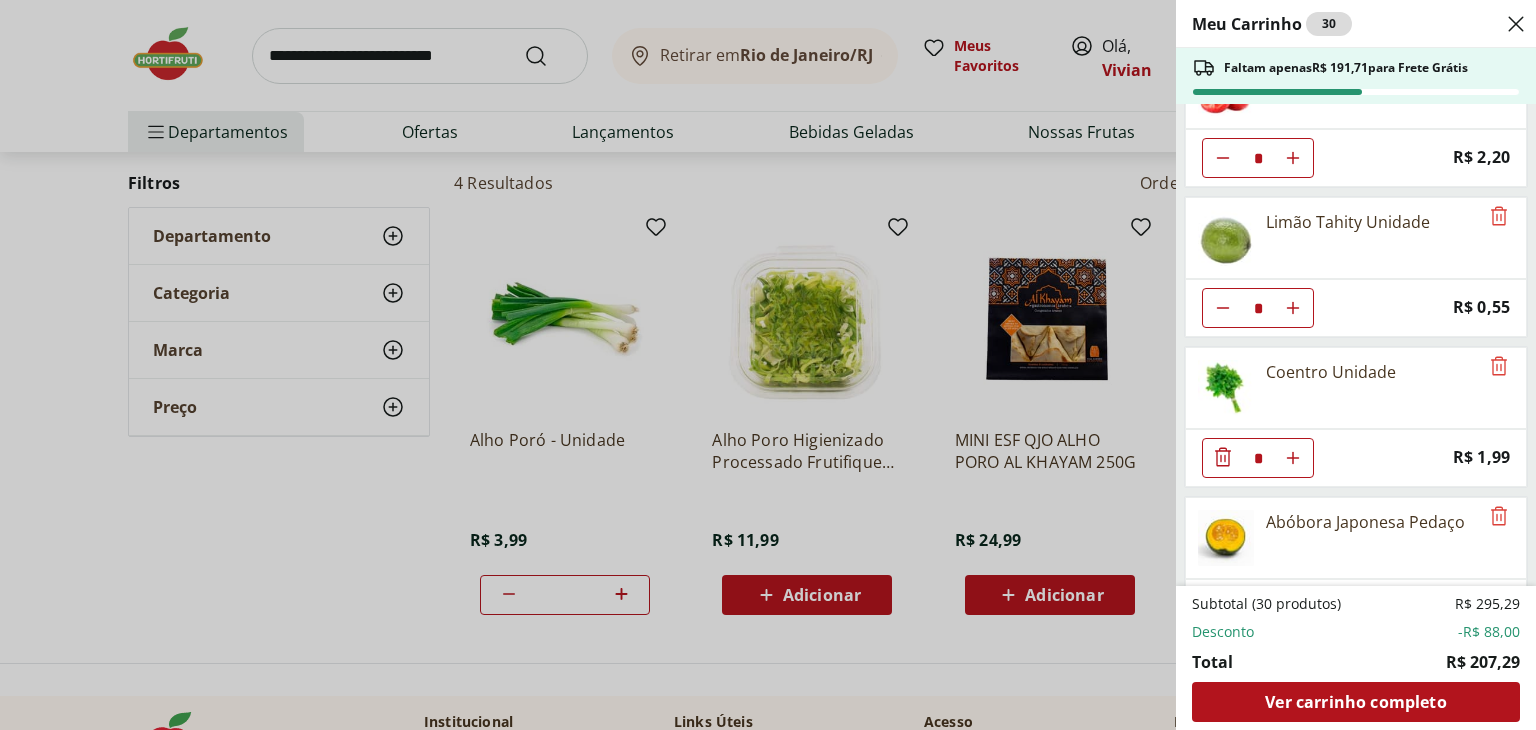 scroll, scrollTop: 1163, scrollLeft: 0, axis: vertical 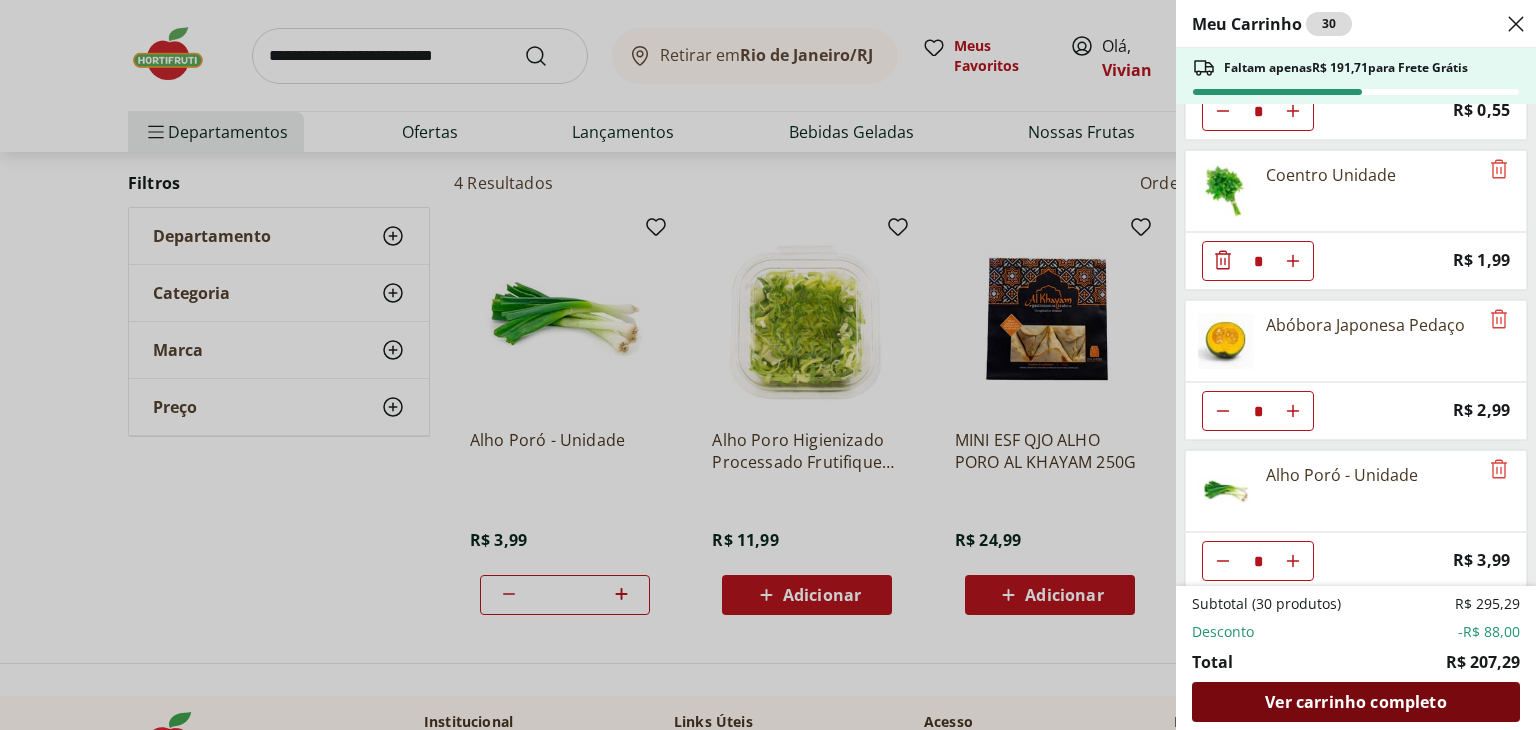 click on "Ver carrinho completo" at bounding box center (1356, 702) 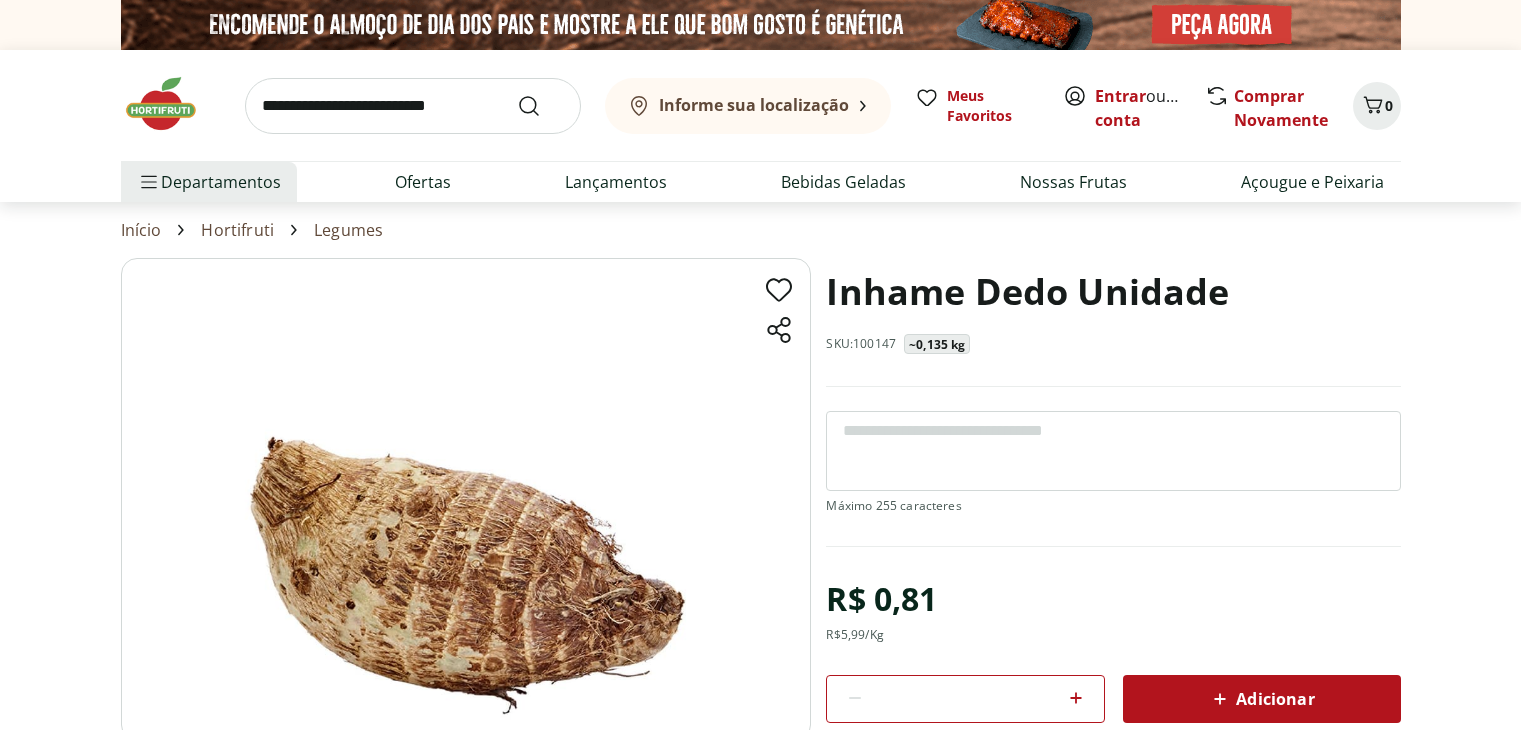 scroll, scrollTop: 0, scrollLeft: 0, axis: both 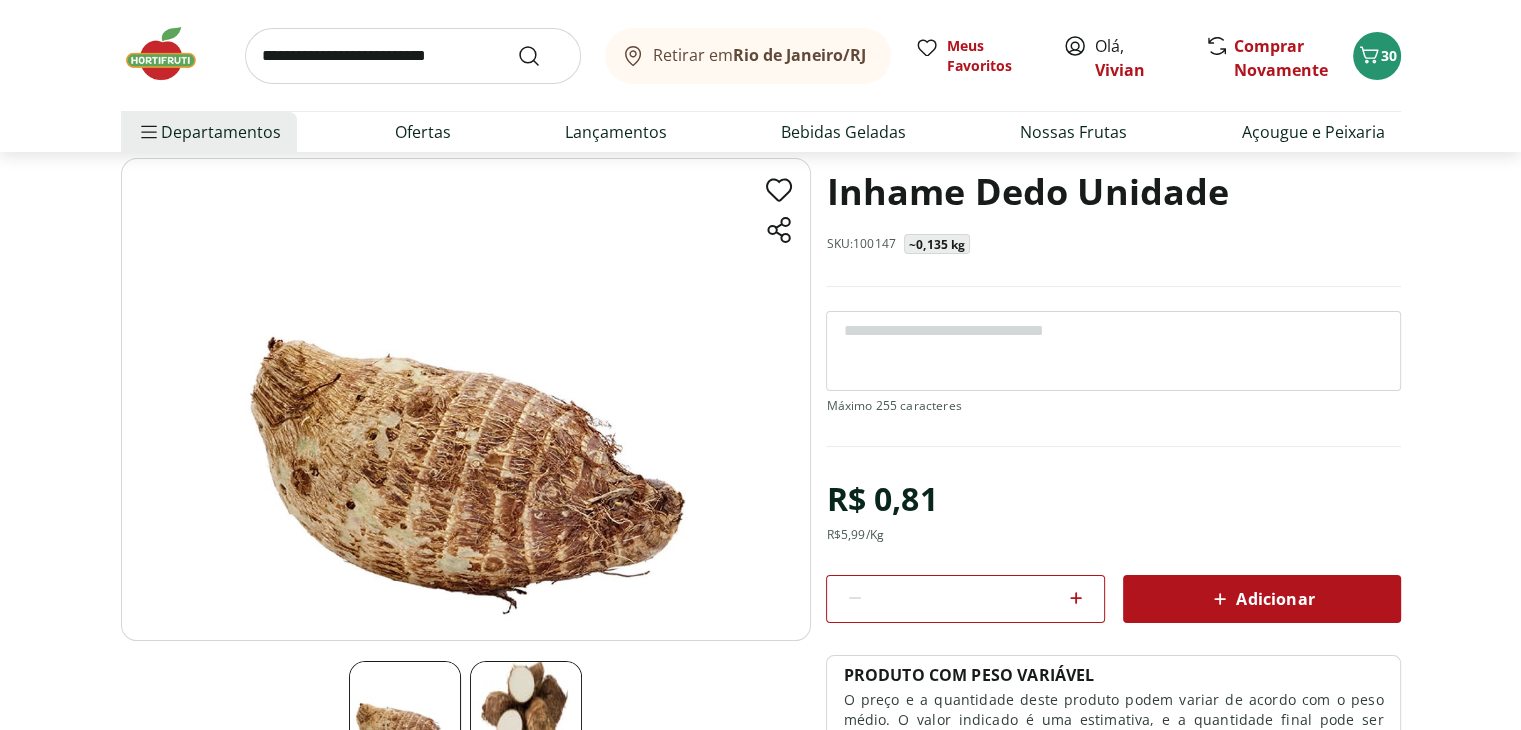 click 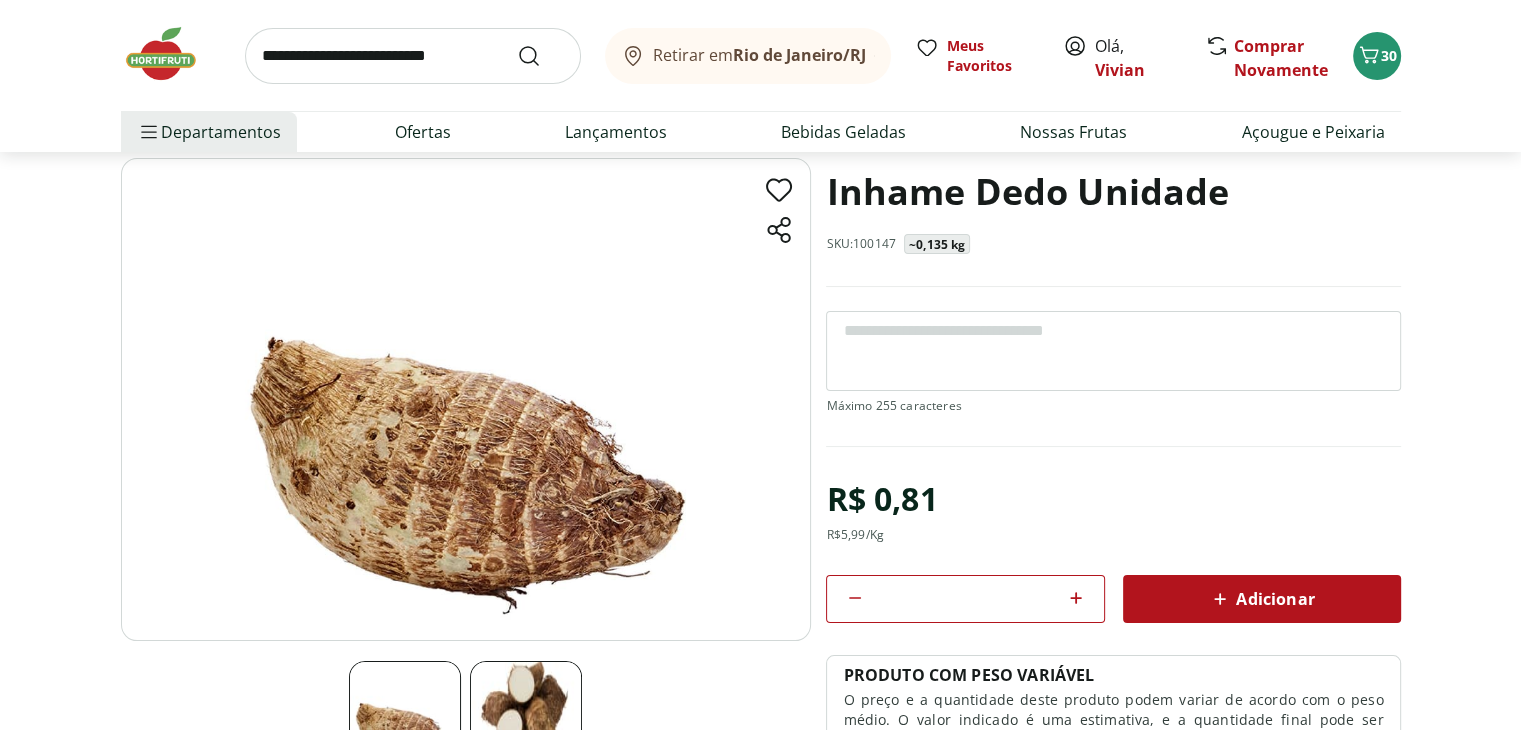 click 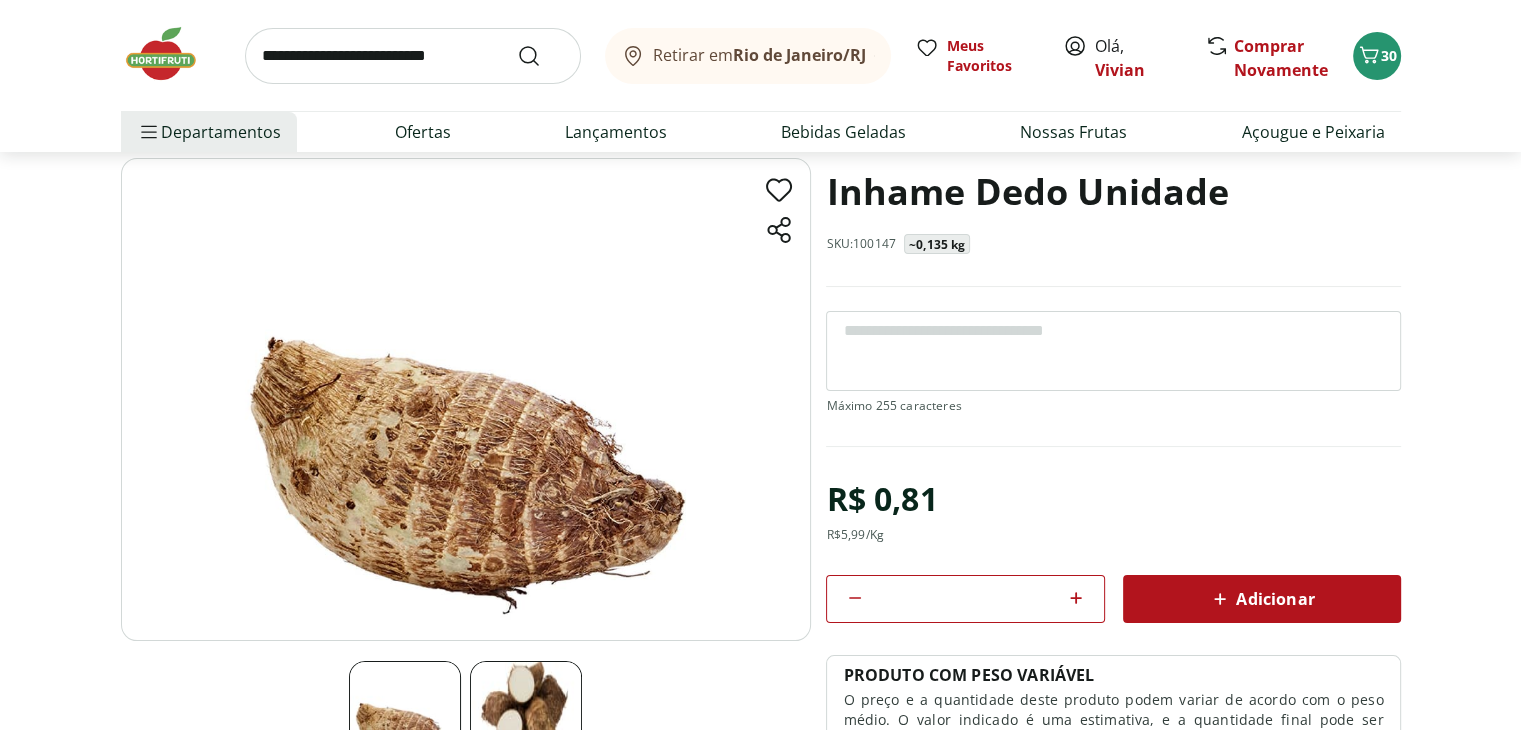 click 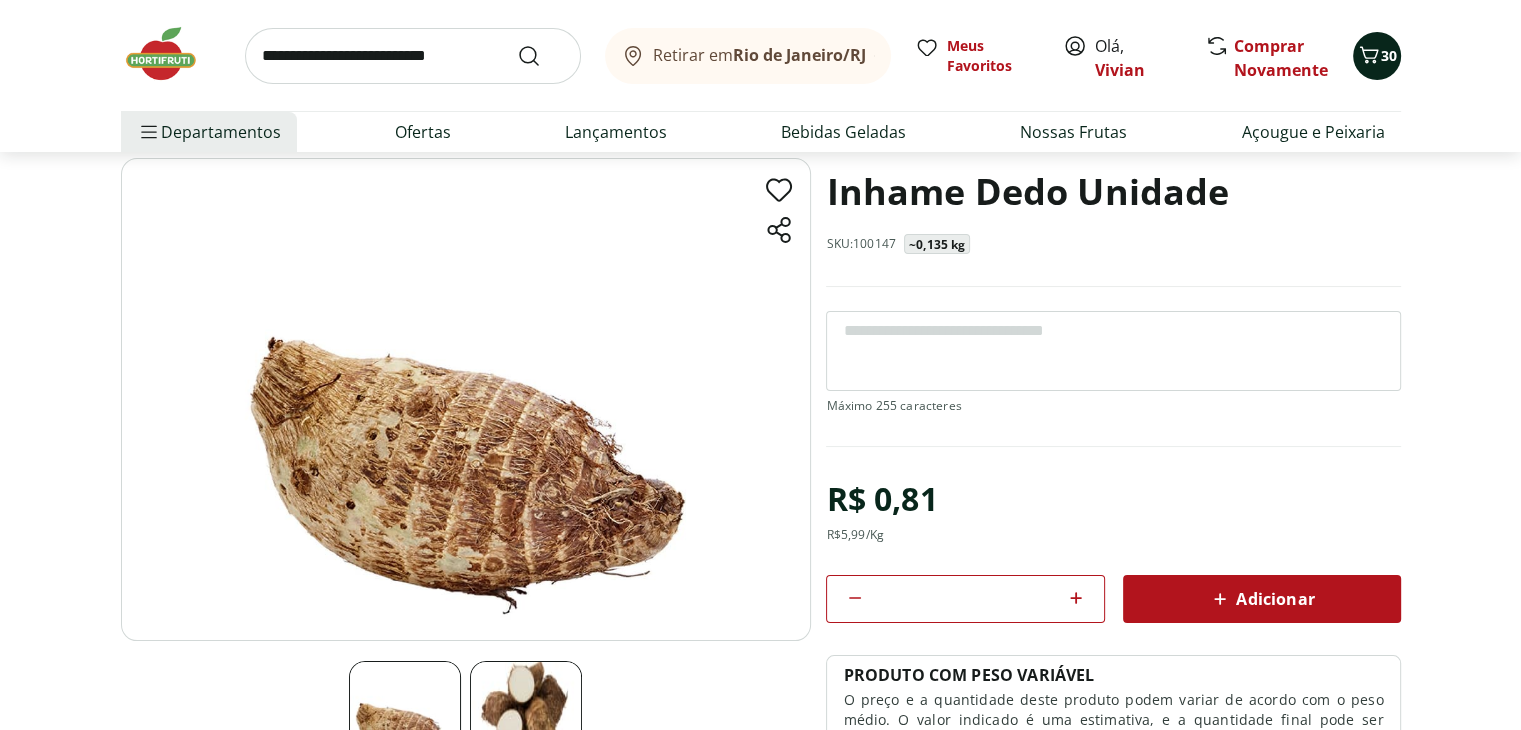 click 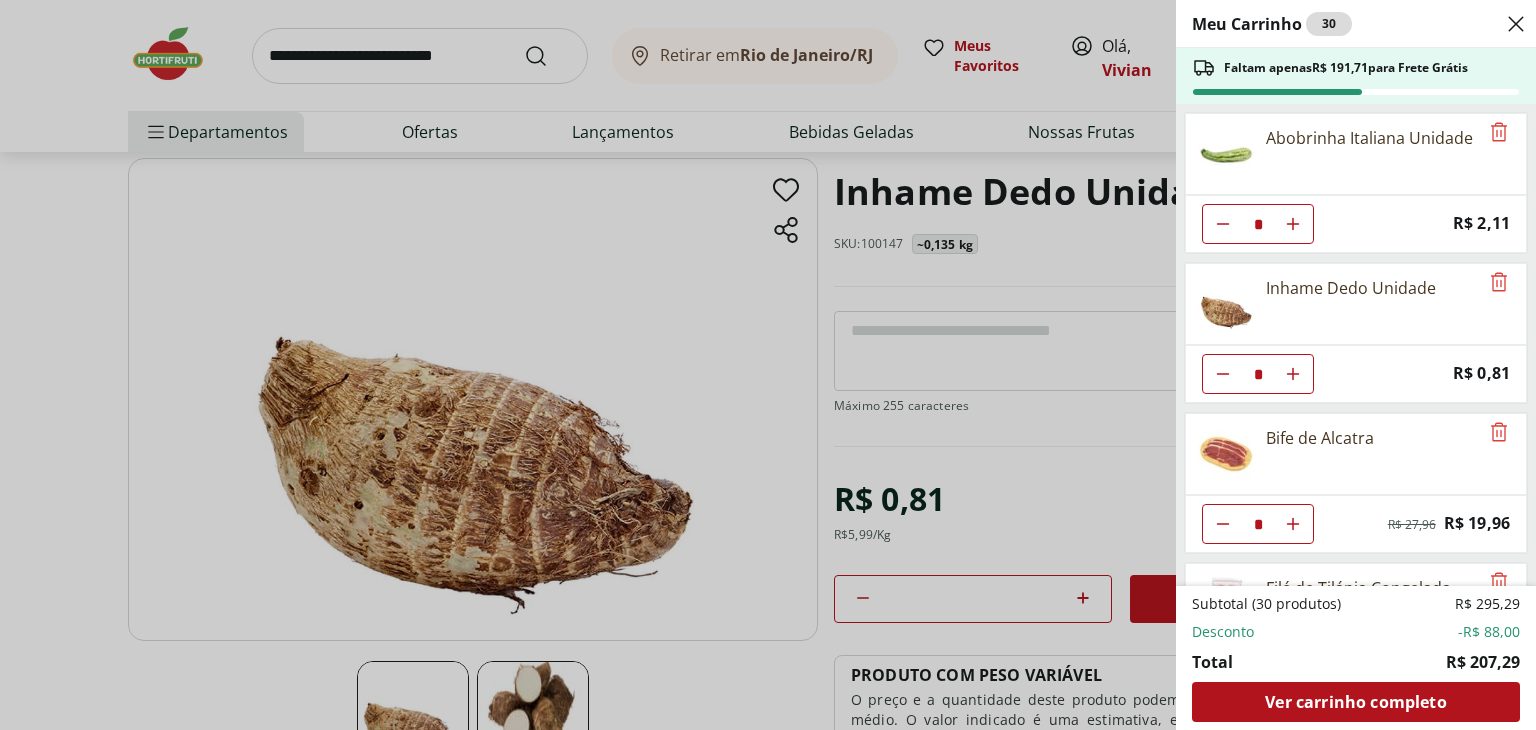 click on "Meu Carrinho 30 Faltam apenas  R$ 191,71  para Frete Grátis Abobrinha Italiana Unidade * Price: R$ 2,11 Inhame Dedo Unidade * Price: R$ 0,81 Bife de Alcatra * Original price: R$ 27,96 Price: R$ 19,96 Filé de Tilápia Congelada Frescatto 500g * Original price: R$ 41,99 Price: R$ 27,99 Brócolis Ninja Unidade * Original price: R$ 11,99 Price: R$ 4,99 Cenoura Unidade * Price: R$ 0,72 Tomate Unidade * Price: R$ 2,20 Limão Tahity Unidade * Price: R$ 0,55 Coentro Unidade * Price: R$ 1,99 Abóbora Japonesa Pedaço * Price: R$ 2,99 Alho Poró - Unidade * Price: R$ 3,99 Subtotal (30 produtos) R$ 295,29 Desconto -R$ 88,00 Total R$ 207,29 Ver carrinho completo" at bounding box center (768, 365) 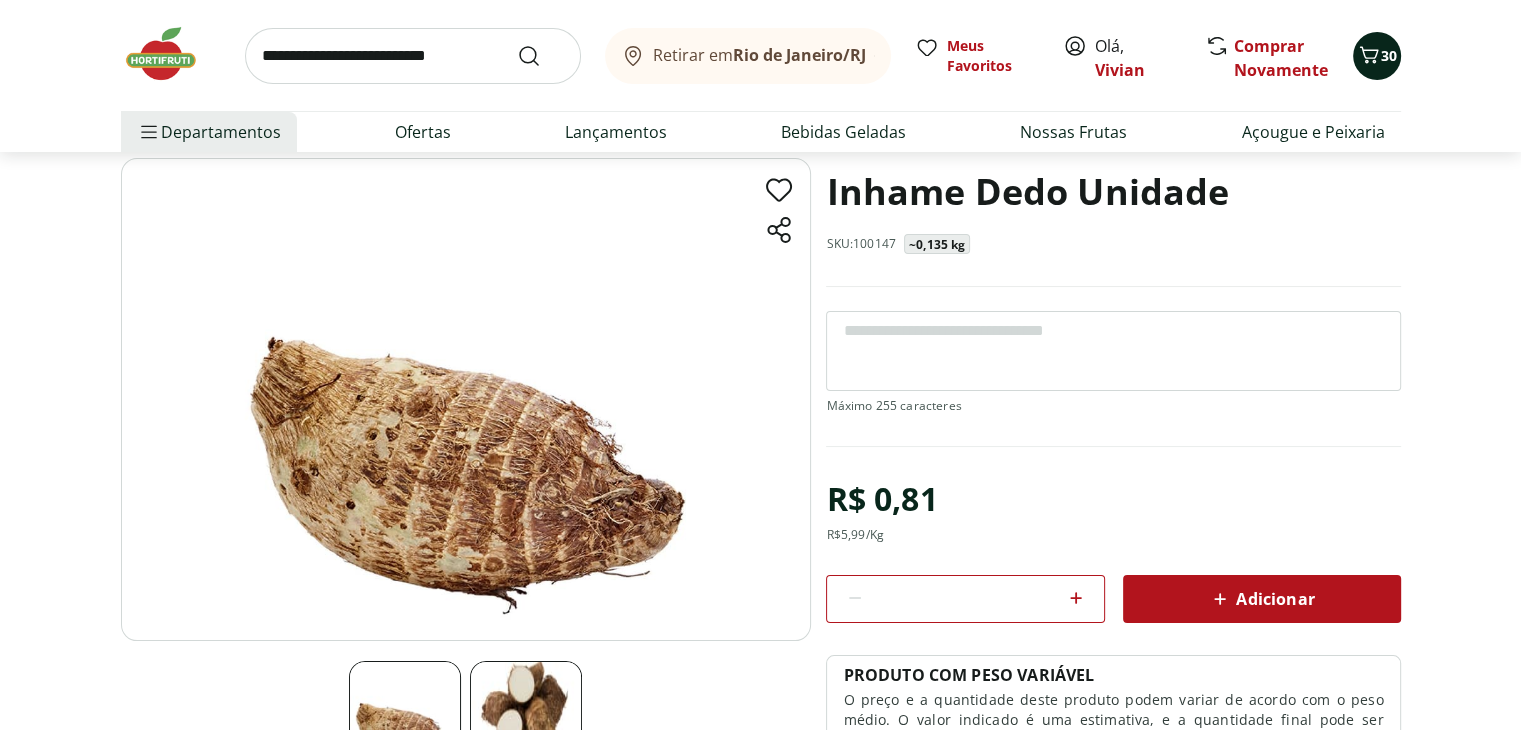 click 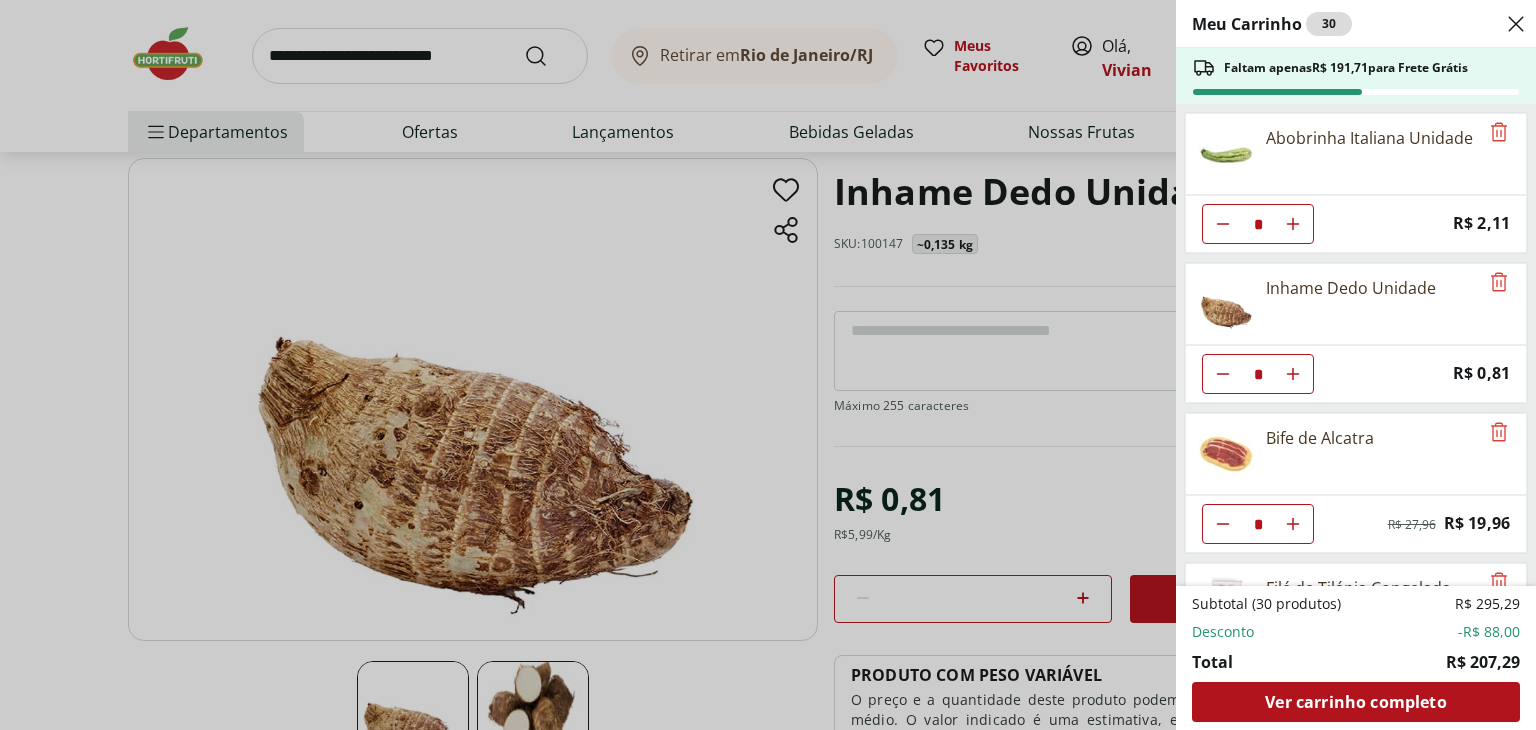 click 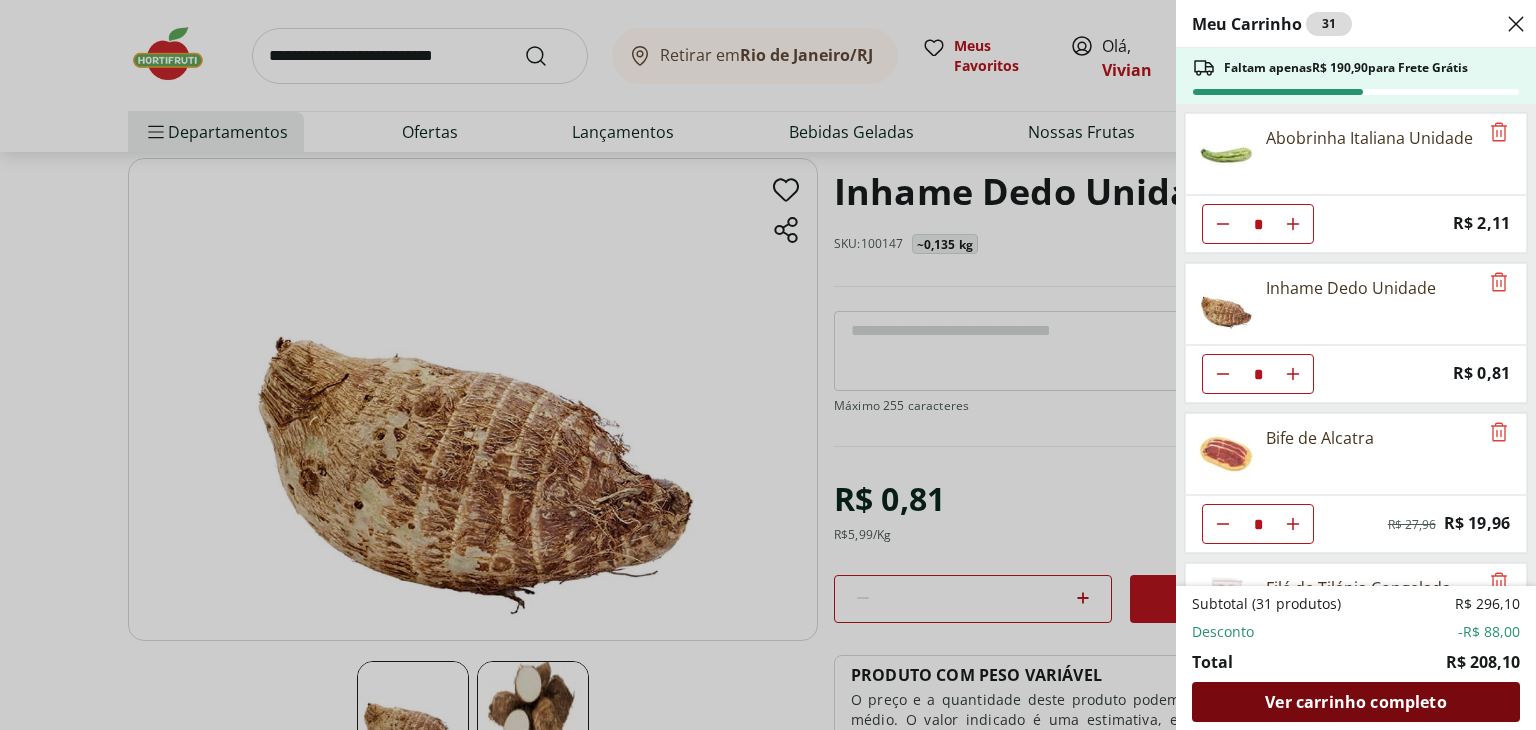 click on "Ver carrinho completo" at bounding box center [1355, 702] 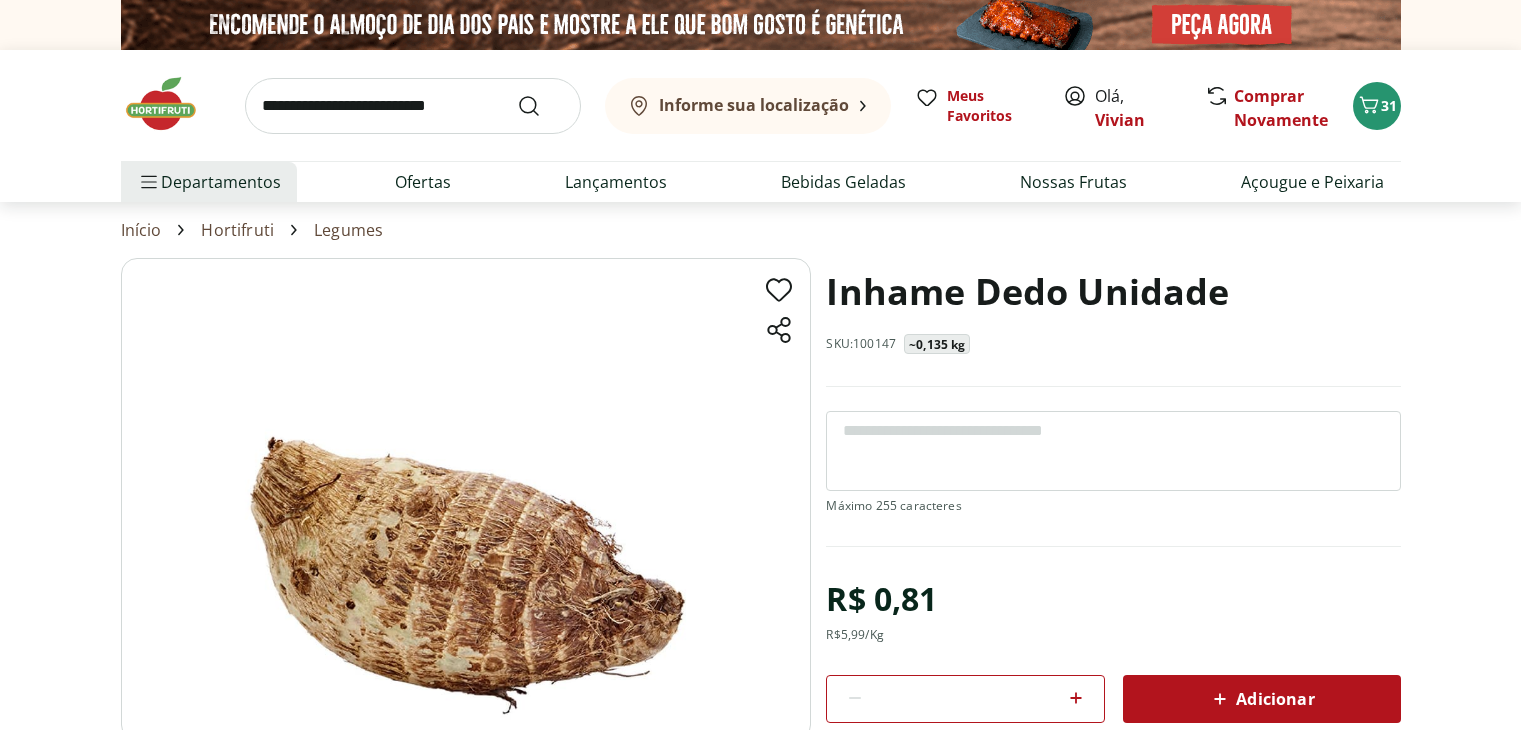 scroll, scrollTop: 0, scrollLeft: 0, axis: both 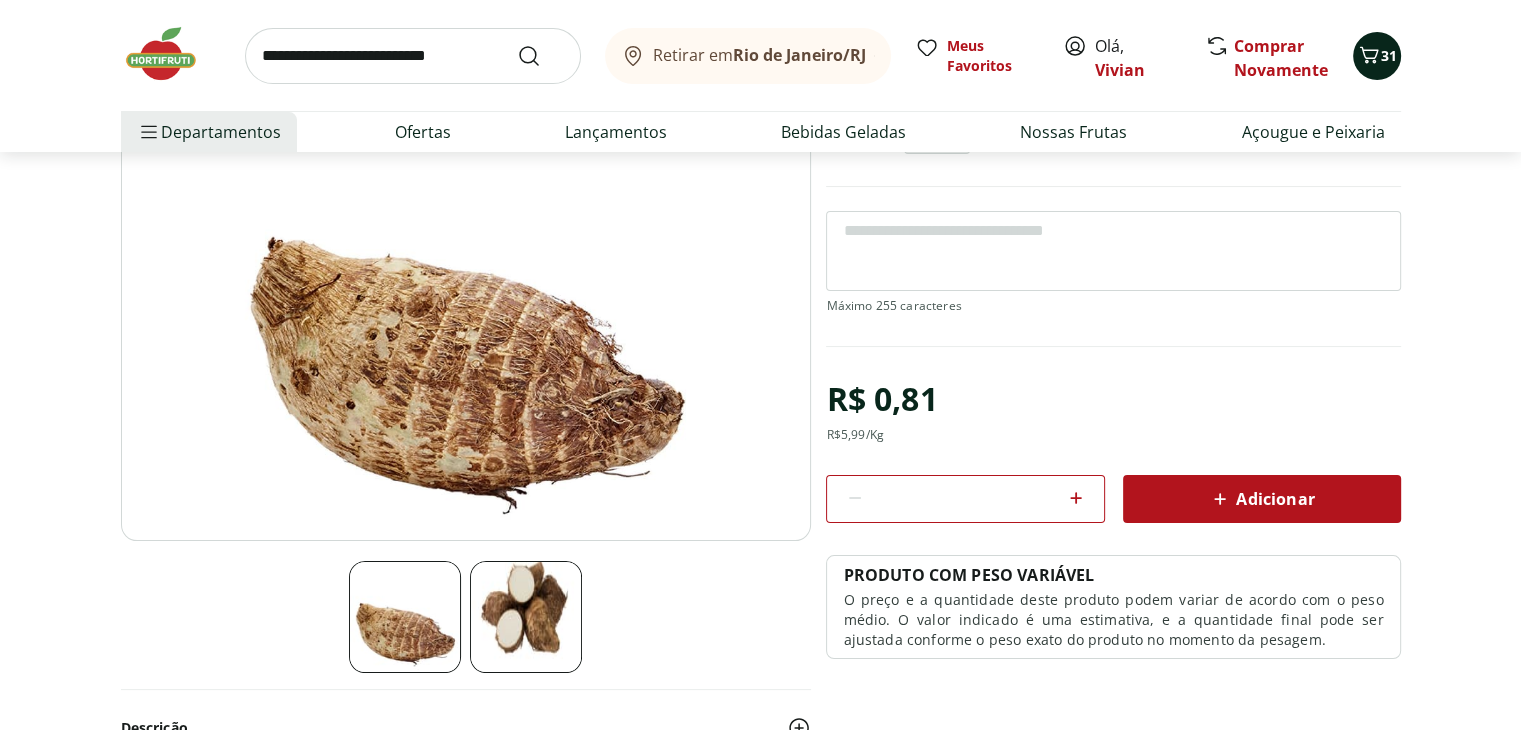click 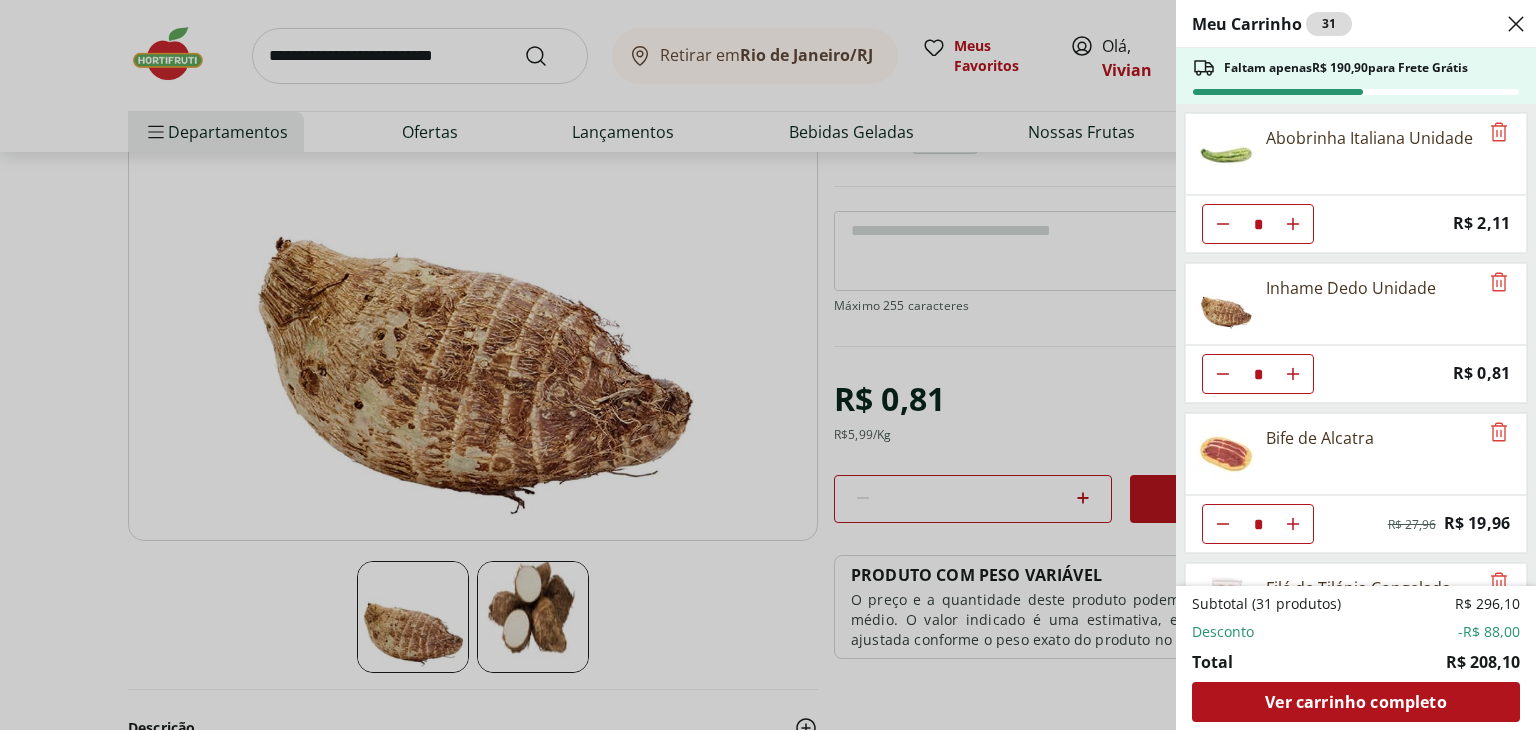 click on "Meu Carrinho 31 Faltam apenas  R$ 190,90  para Frete Grátis Abobrinha Italiana Unidade * Price: R$ 2,11 Inhame Dedo Unidade * Price: R$ 0,81 Bife de Alcatra * Original price: R$ 27,96 Price: R$ 19,96 Filé de Tilápia Congelada Frescatto 500g * Original price: R$ 41,99 Price: R$ 27,99 Brócolis Ninja Unidade * Original price: R$ 11,99 Price: R$ 4,99 Cenoura Unidade * Price: R$ 0,72 Tomate Unidade * Price: R$ 2,20 Limão Tahity Unidade * Price: R$ 0,55 Coentro Unidade * Price: R$ 1,99 Abóbora Japonesa Pedaço * Price: R$ 2,99 Alho Poró - Unidade * Price: R$ 3,99 Subtotal (31 produtos) R$ 296,10 Desconto -R$ 88,00 Total R$ 208,10 Ver carrinho completo" at bounding box center (768, 365) 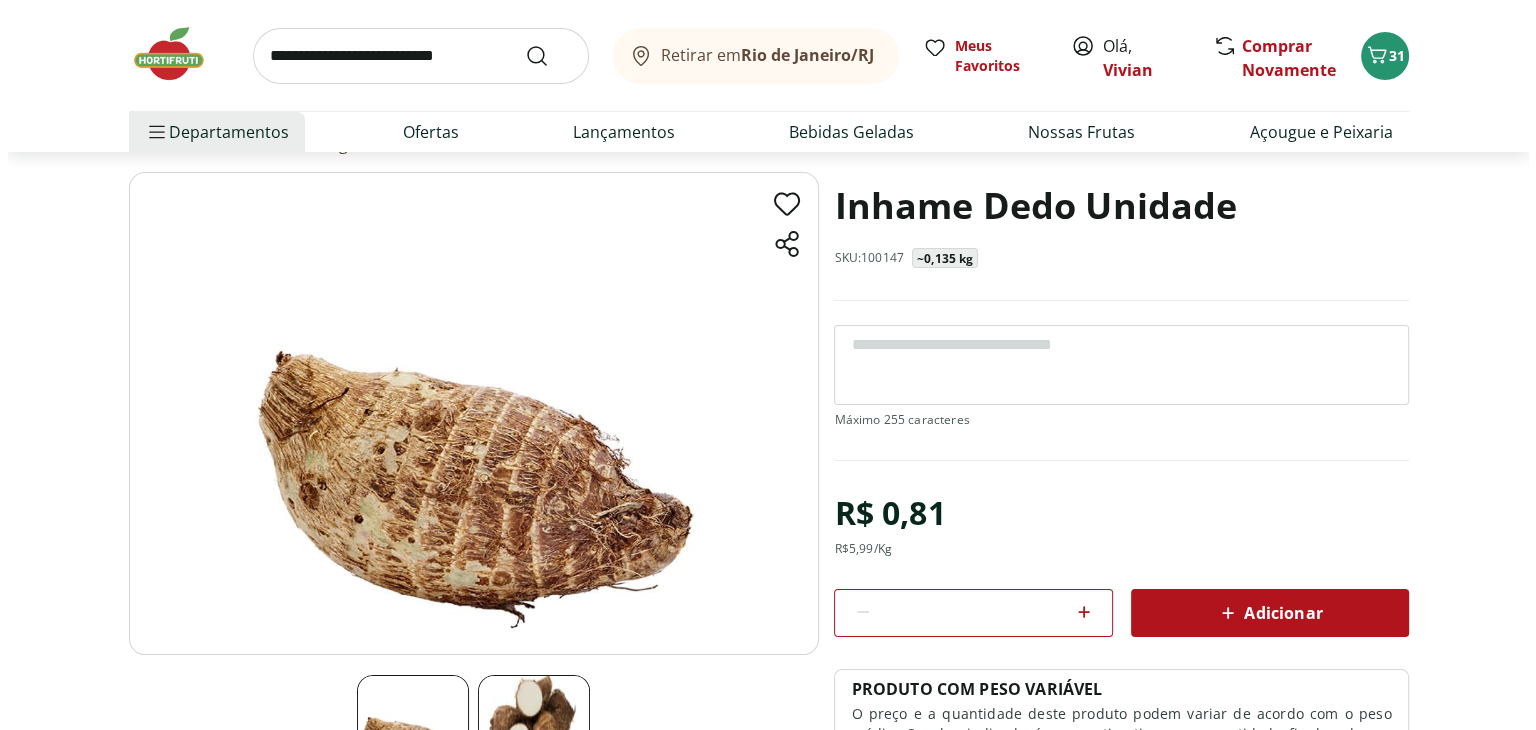 scroll, scrollTop: 0, scrollLeft: 0, axis: both 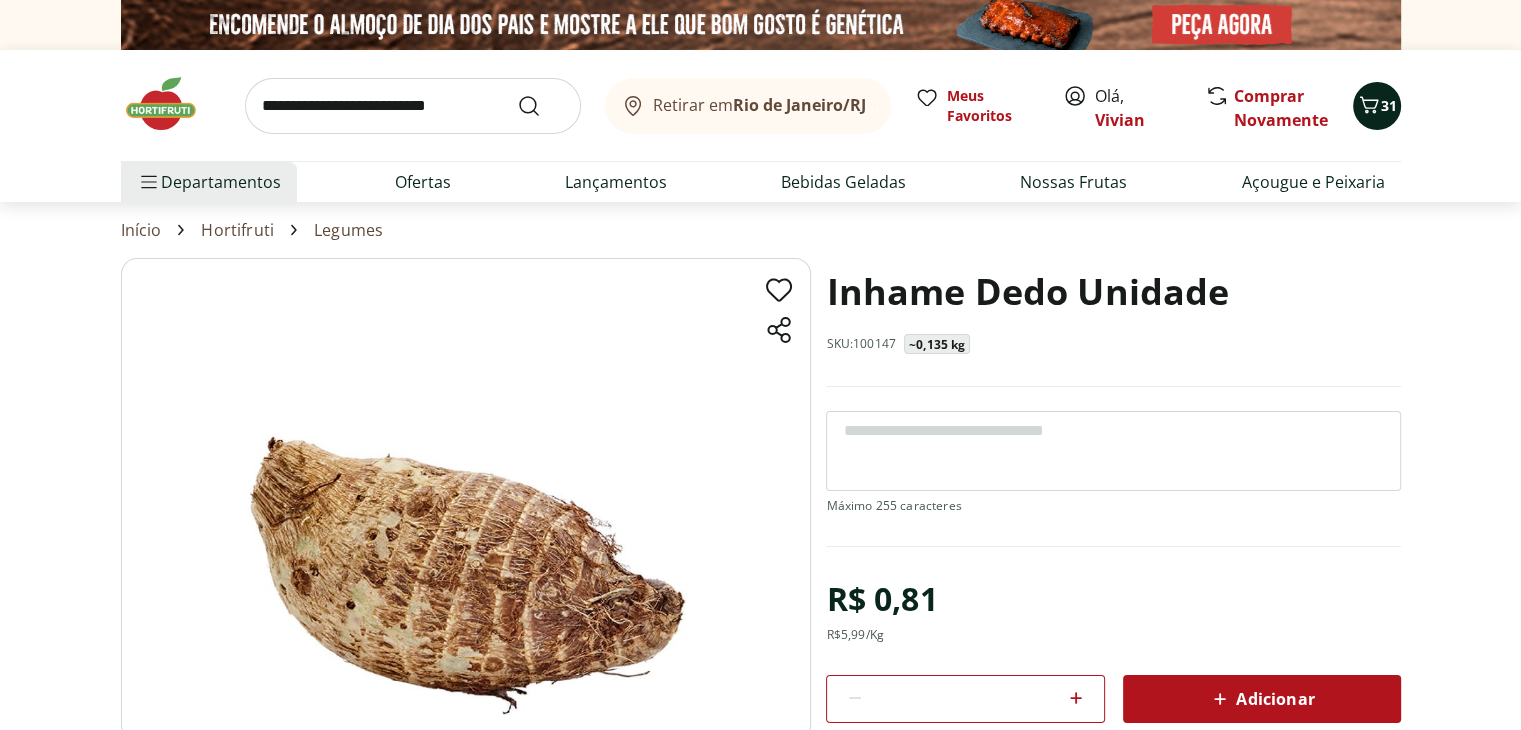 click on "31" at bounding box center [1389, 105] 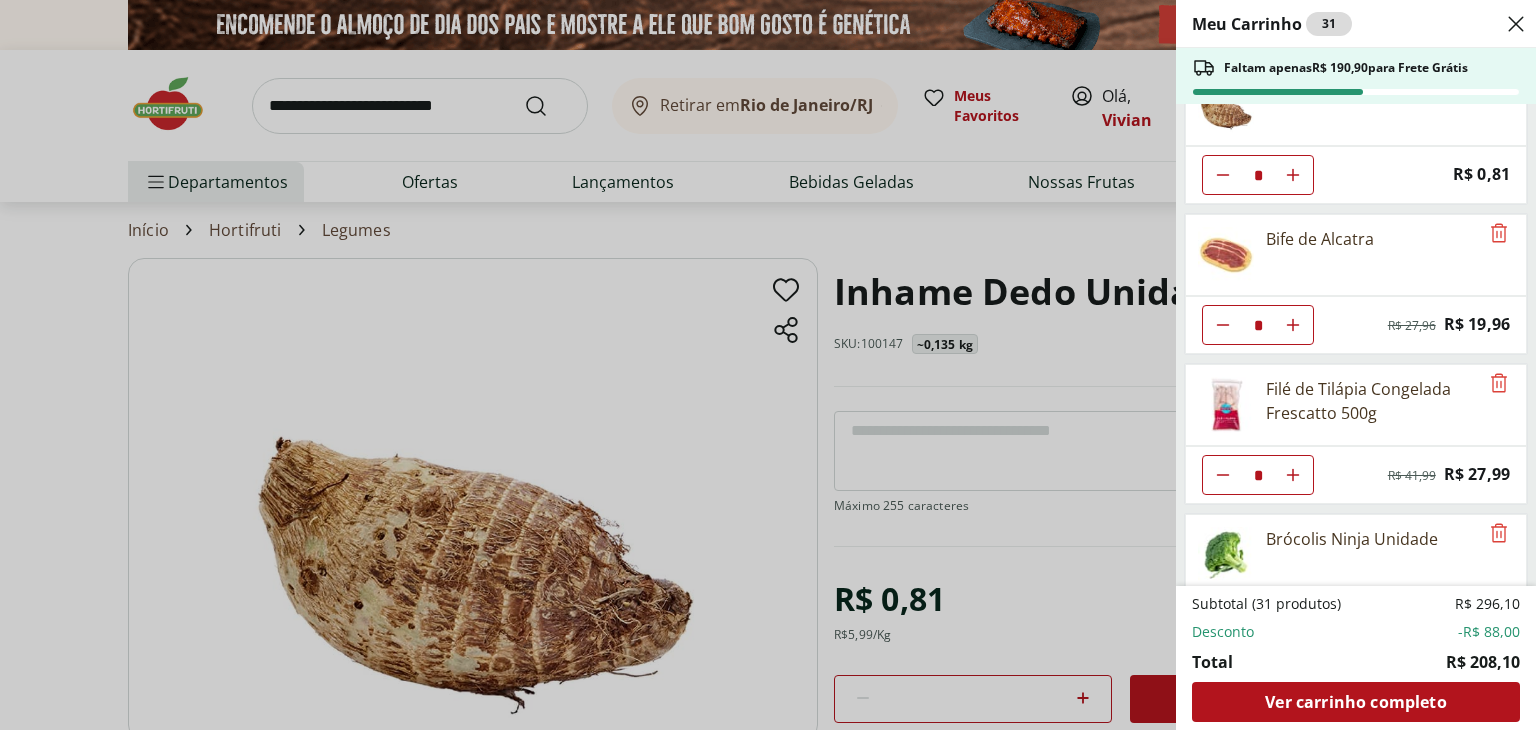 scroll, scrollTop: 200, scrollLeft: 0, axis: vertical 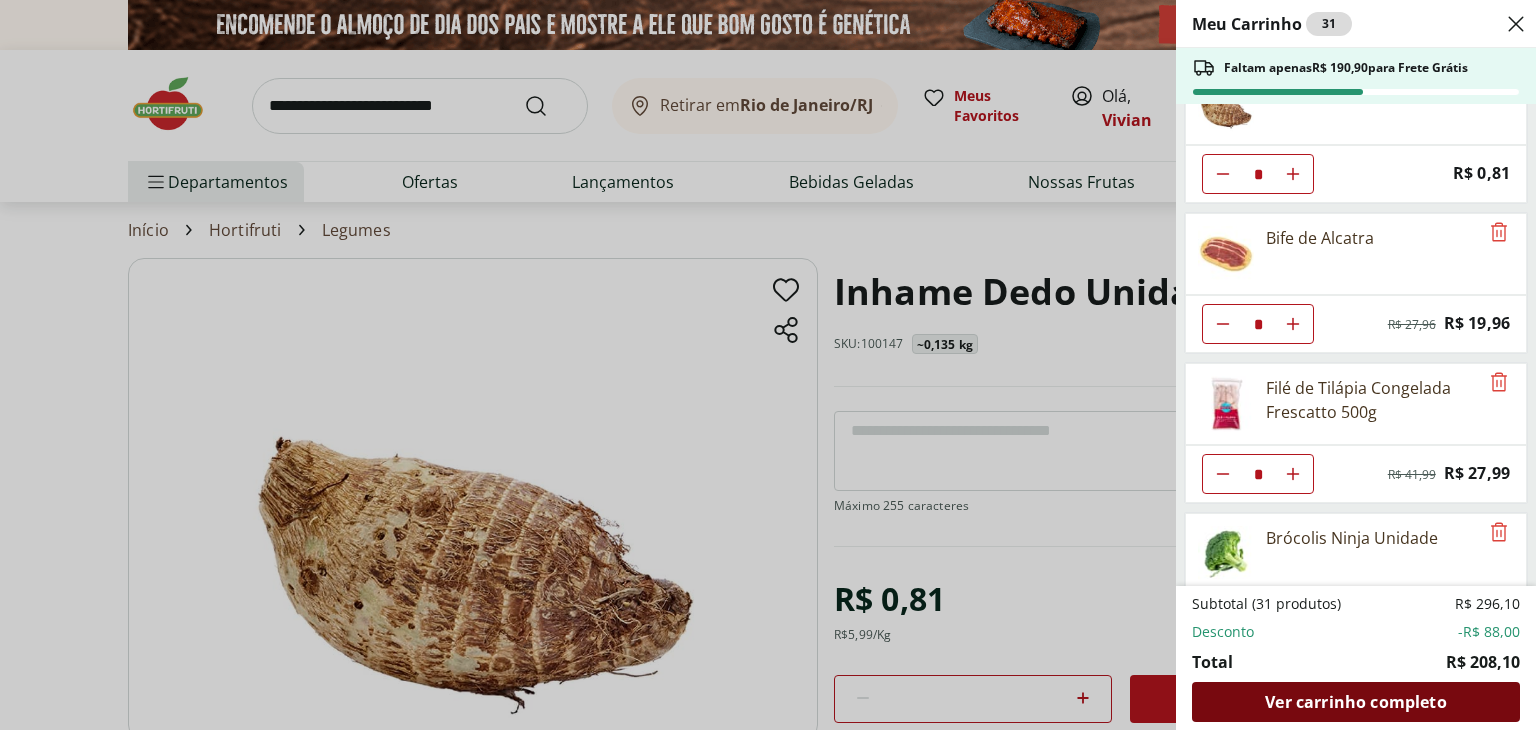 click on "Ver carrinho completo" at bounding box center (1355, 702) 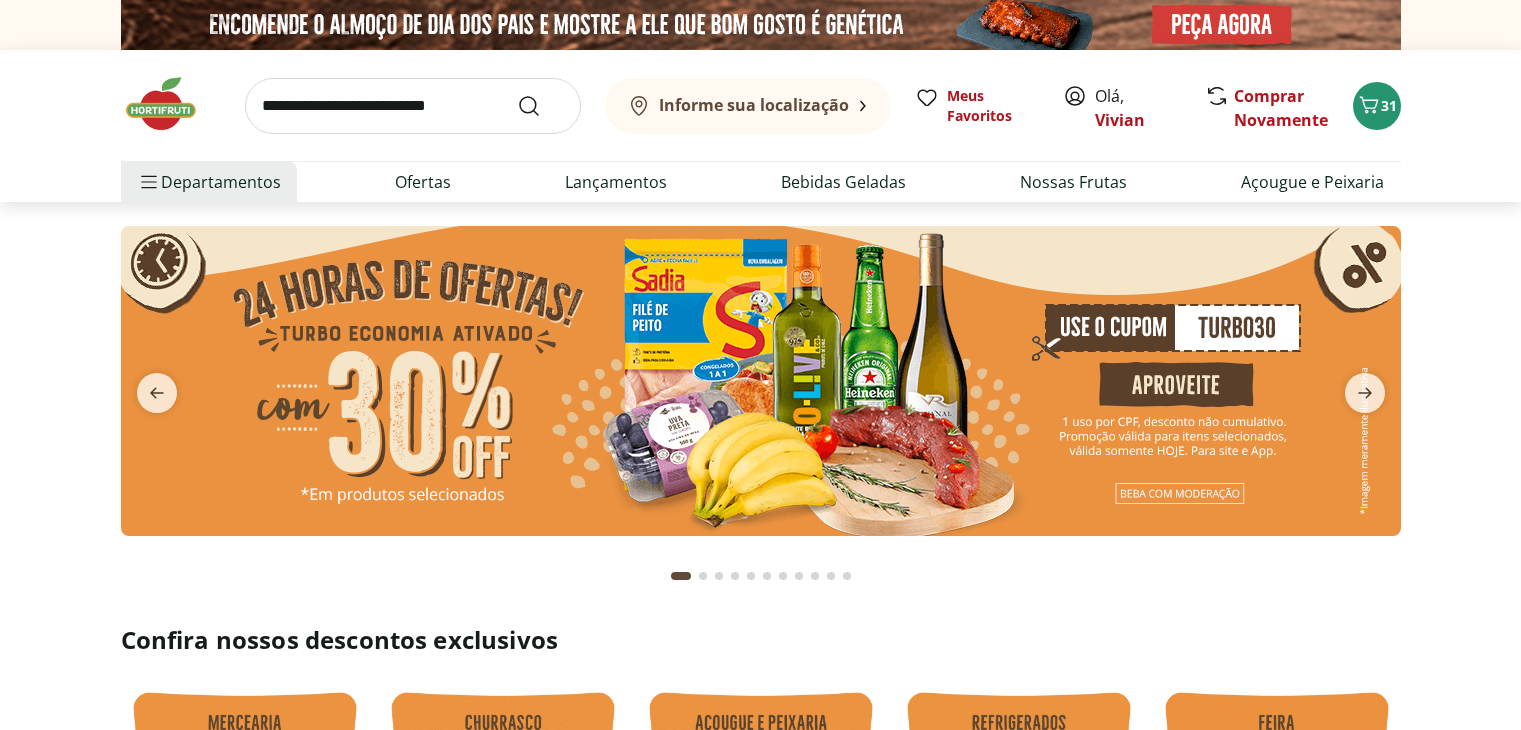 scroll, scrollTop: 0, scrollLeft: 0, axis: both 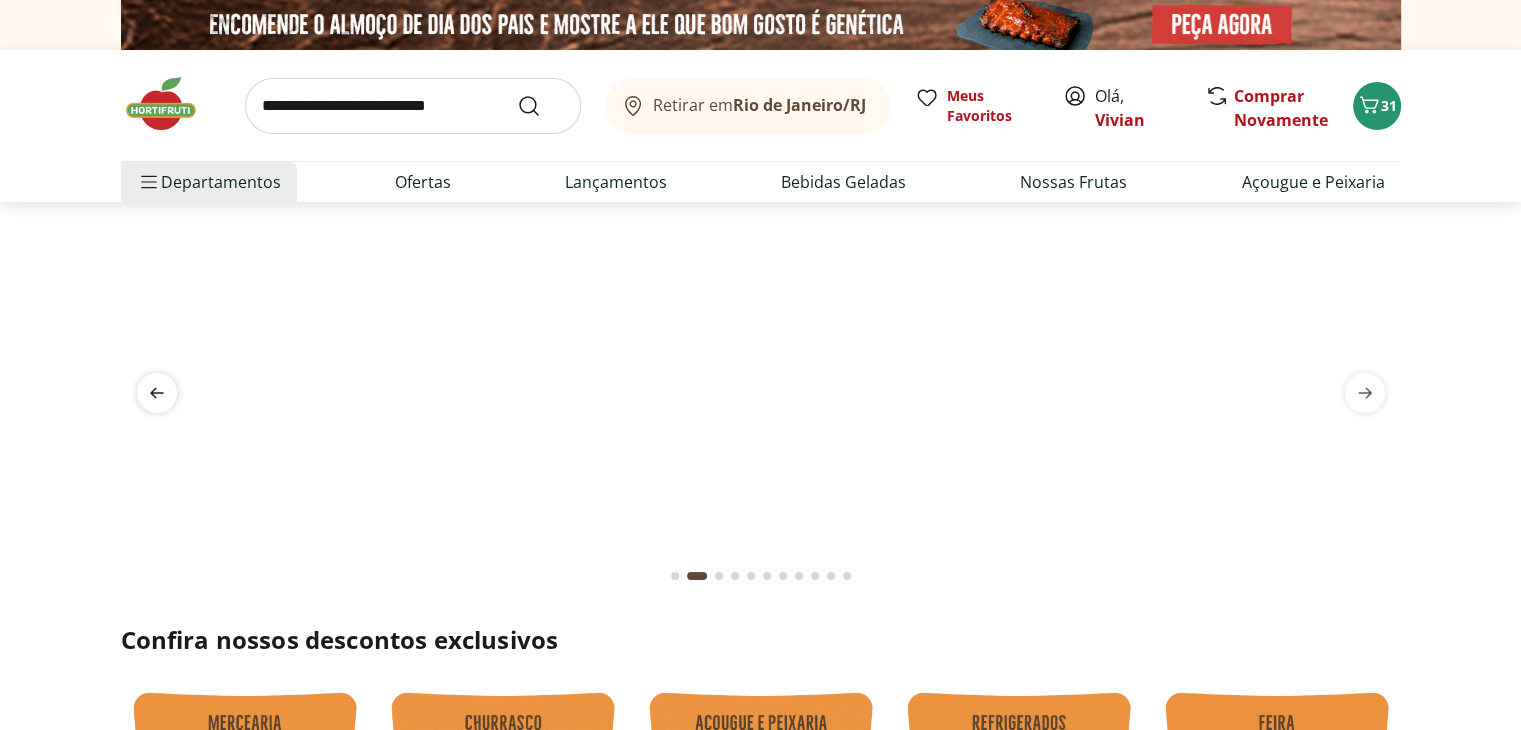 click 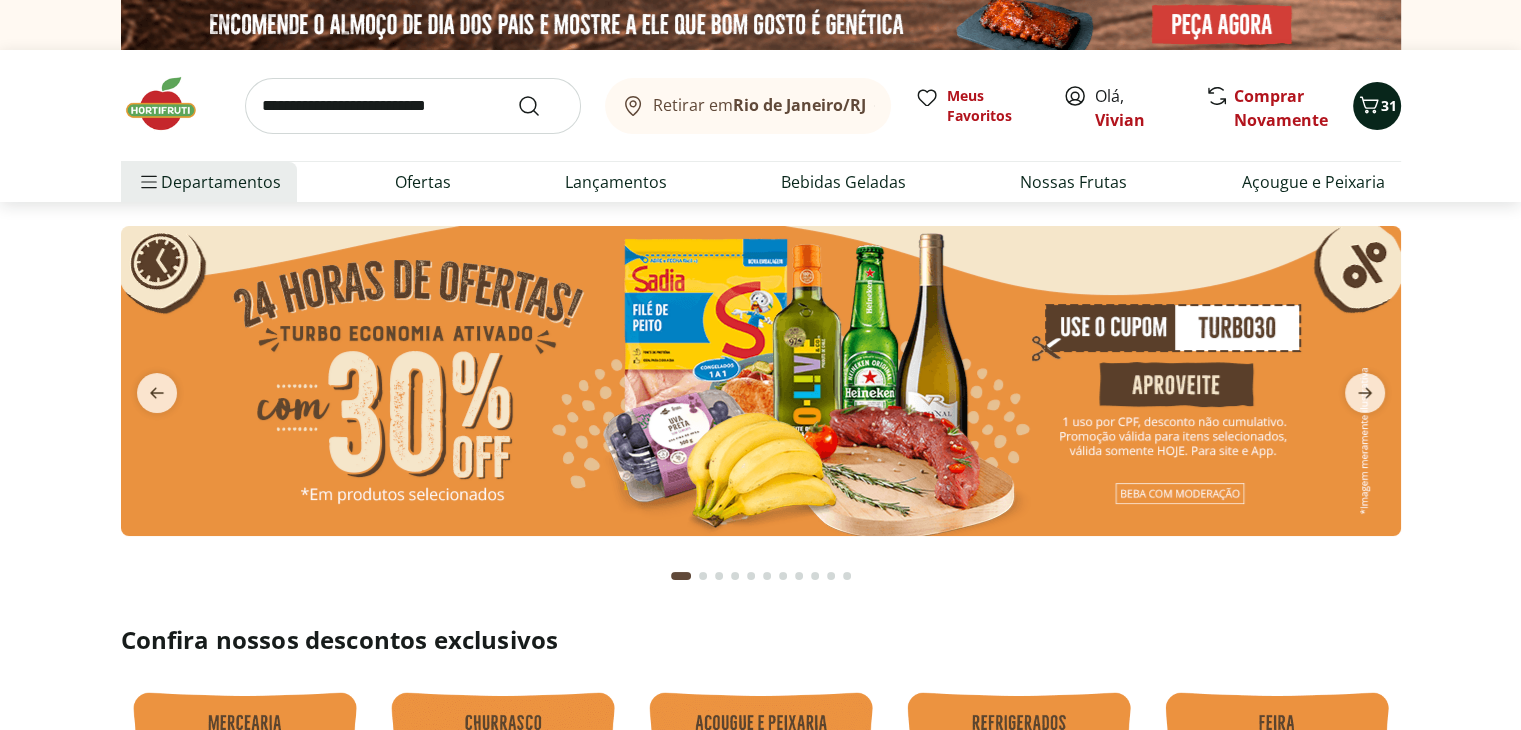 click 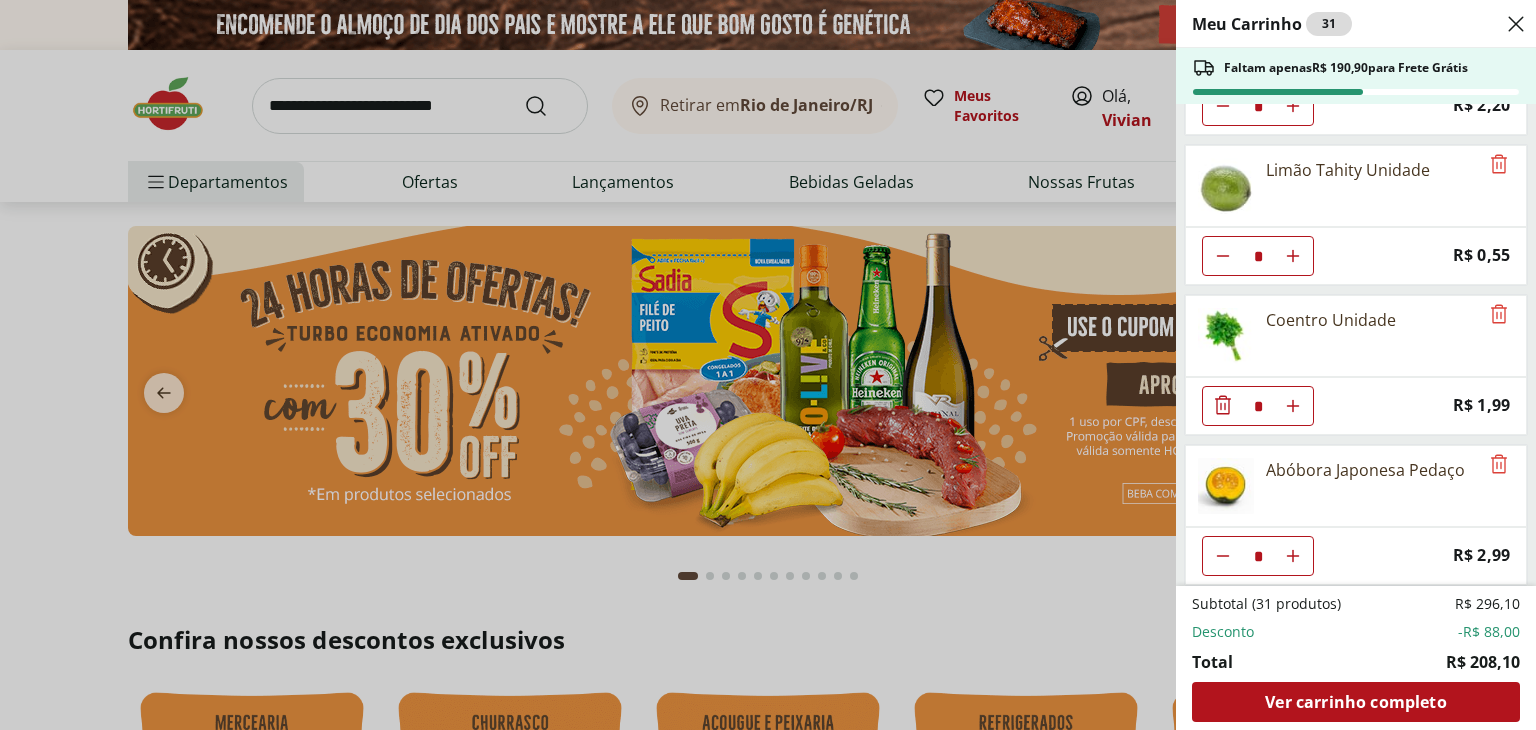 scroll, scrollTop: 1163, scrollLeft: 0, axis: vertical 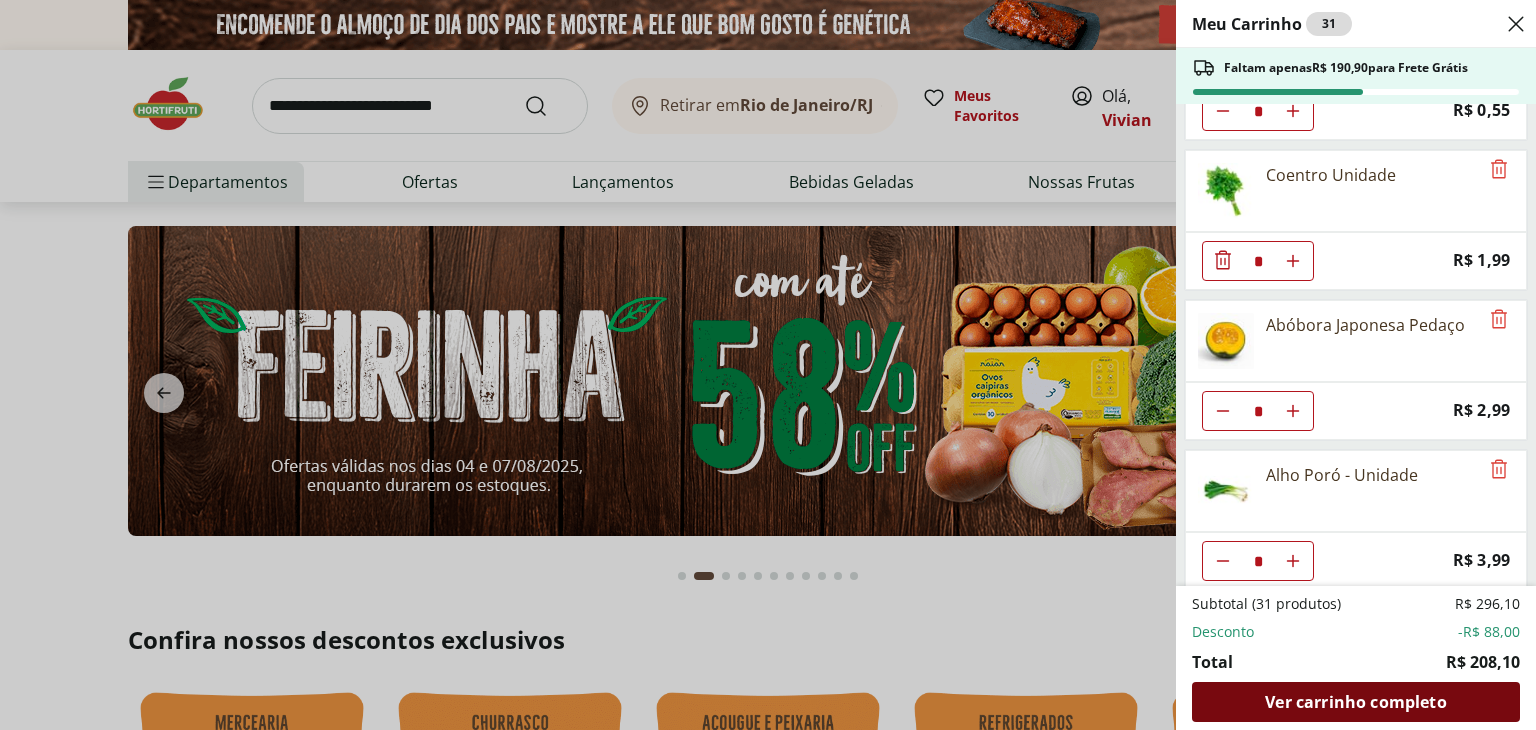 click on "Ver carrinho completo" at bounding box center [1355, 702] 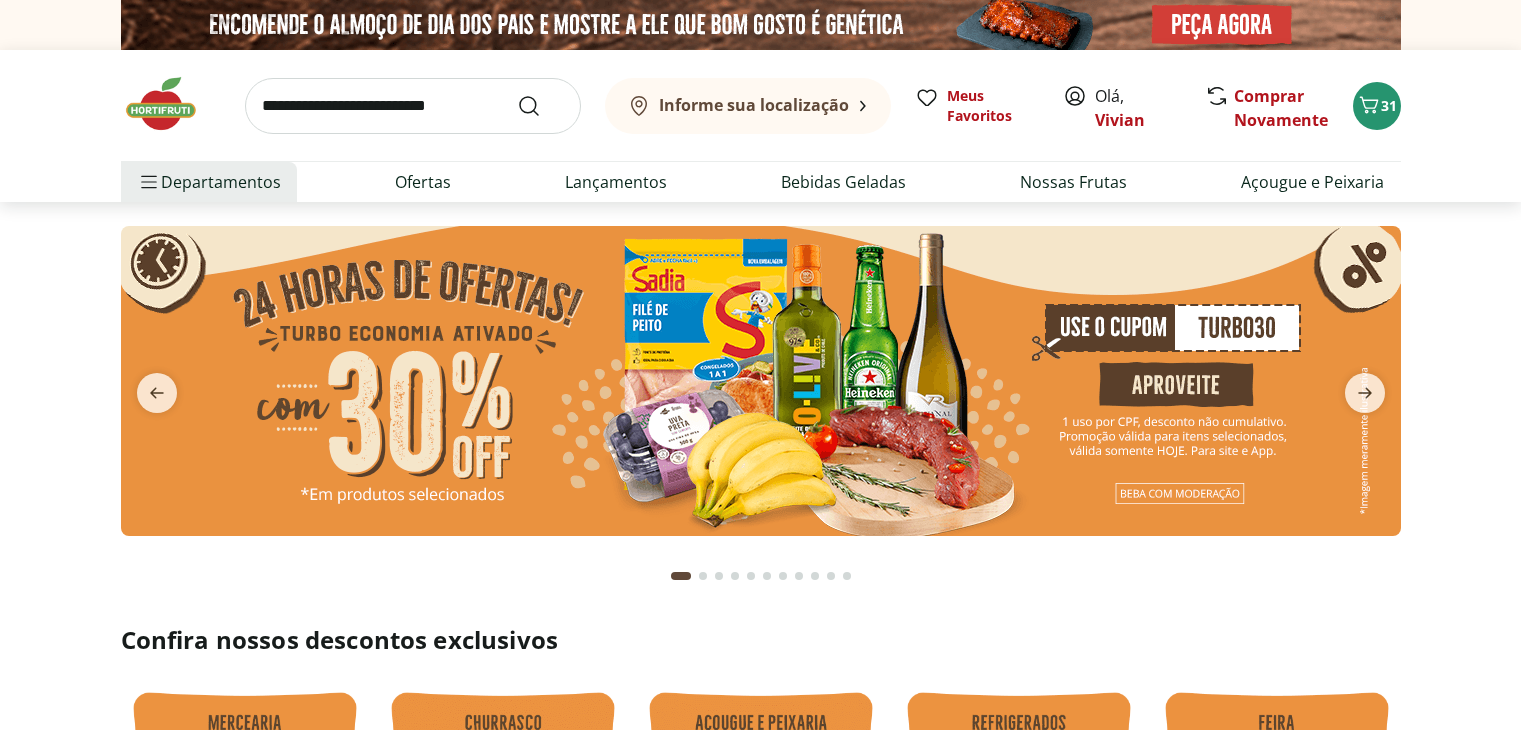 scroll, scrollTop: 0, scrollLeft: 0, axis: both 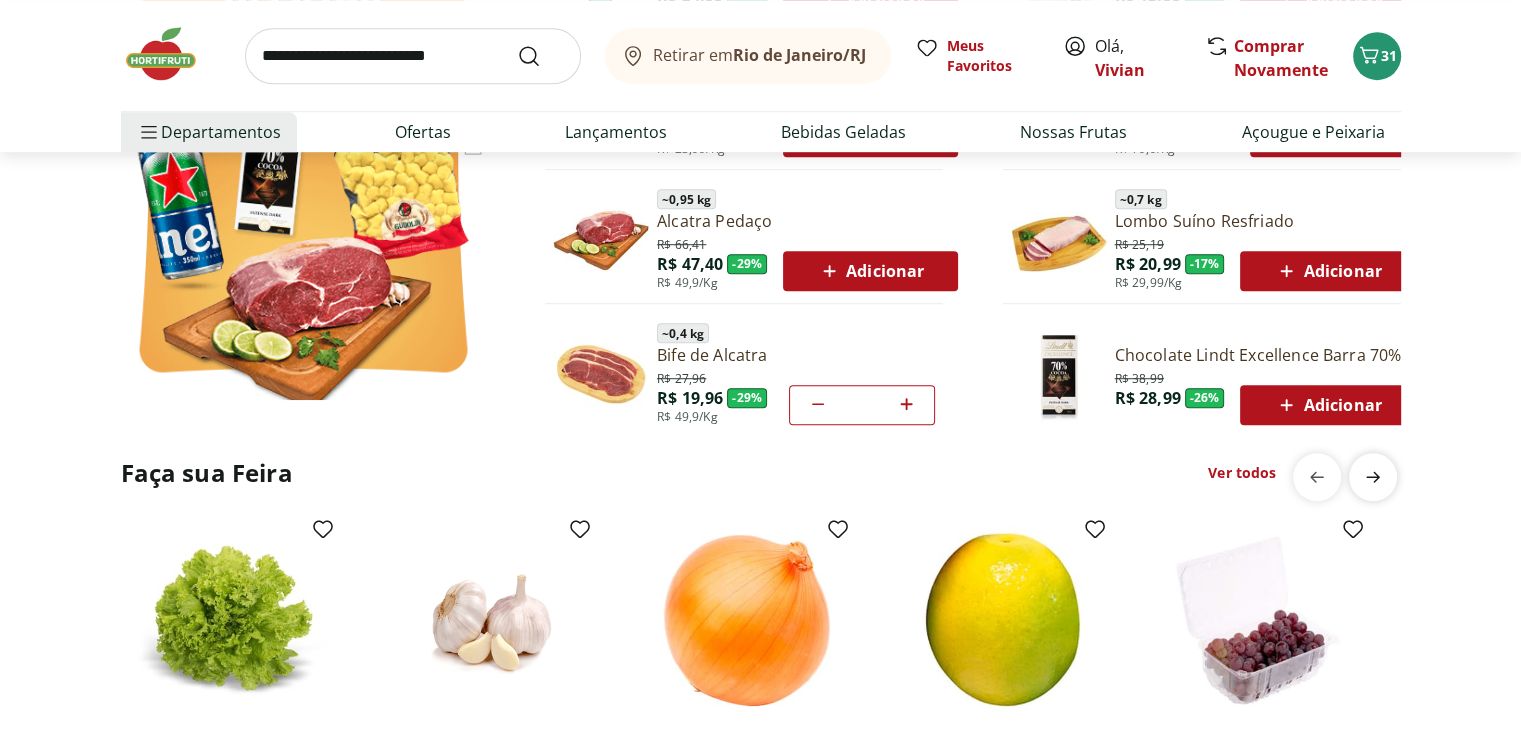 click 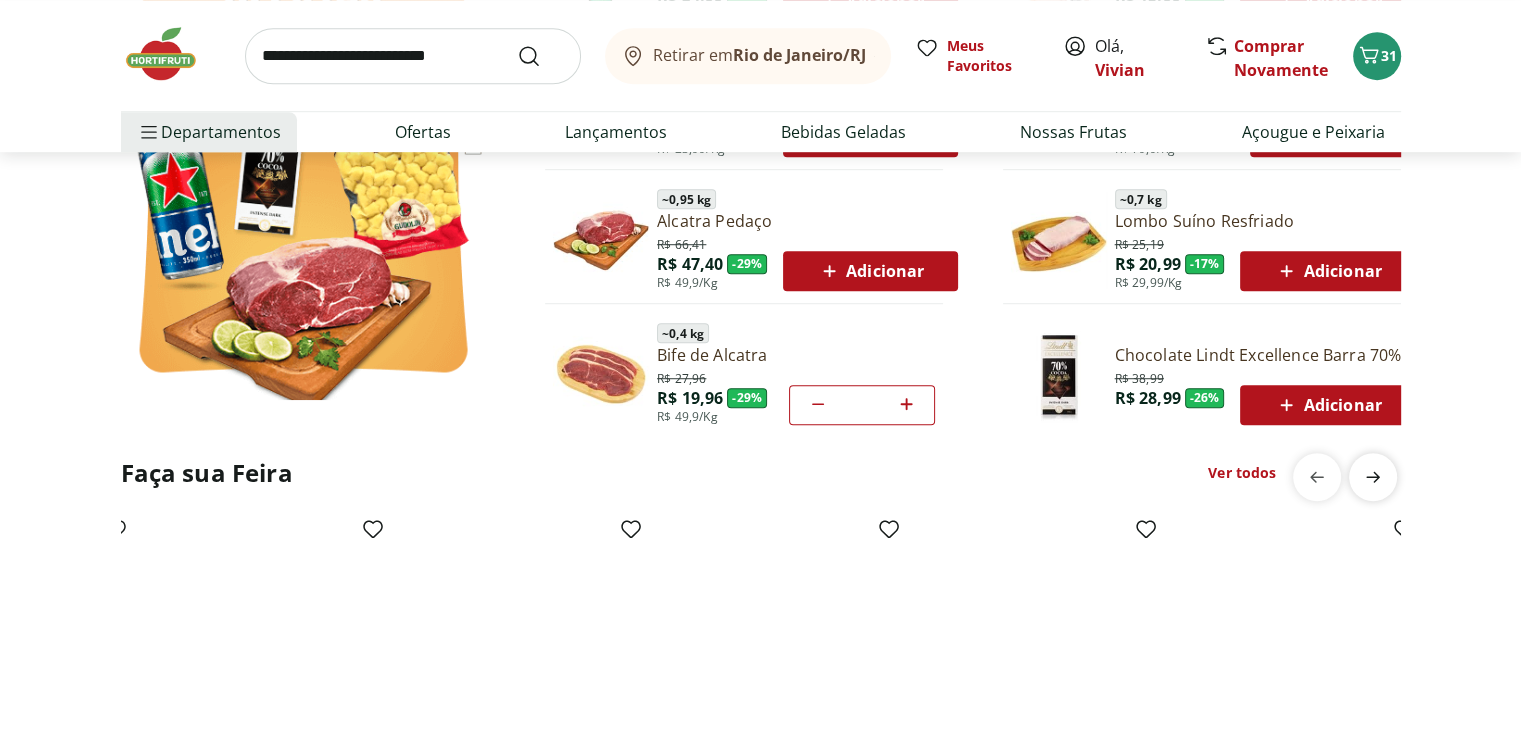 scroll, scrollTop: 0, scrollLeft: 1288, axis: horizontal 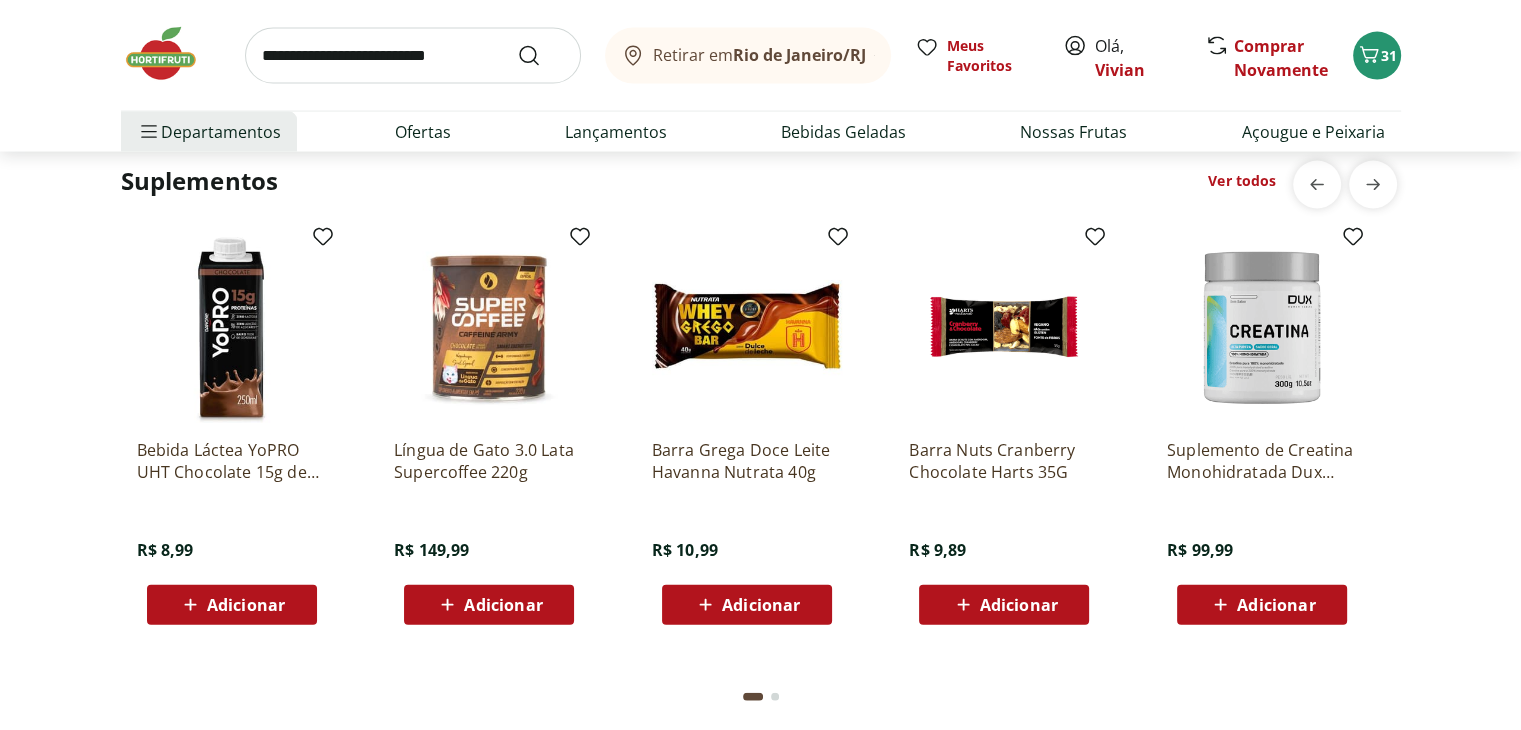 click at bounding box center (413, 56) 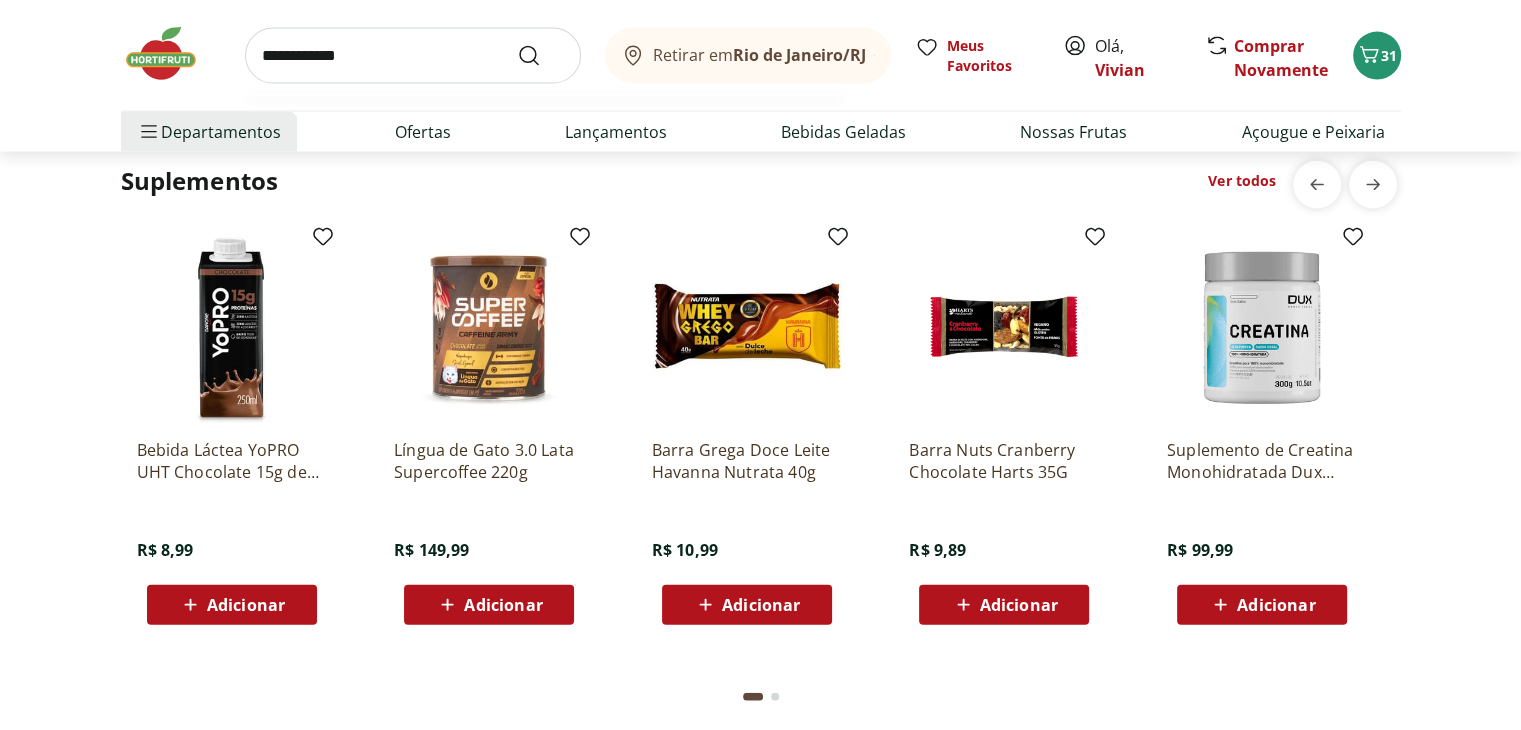 type on "**********" 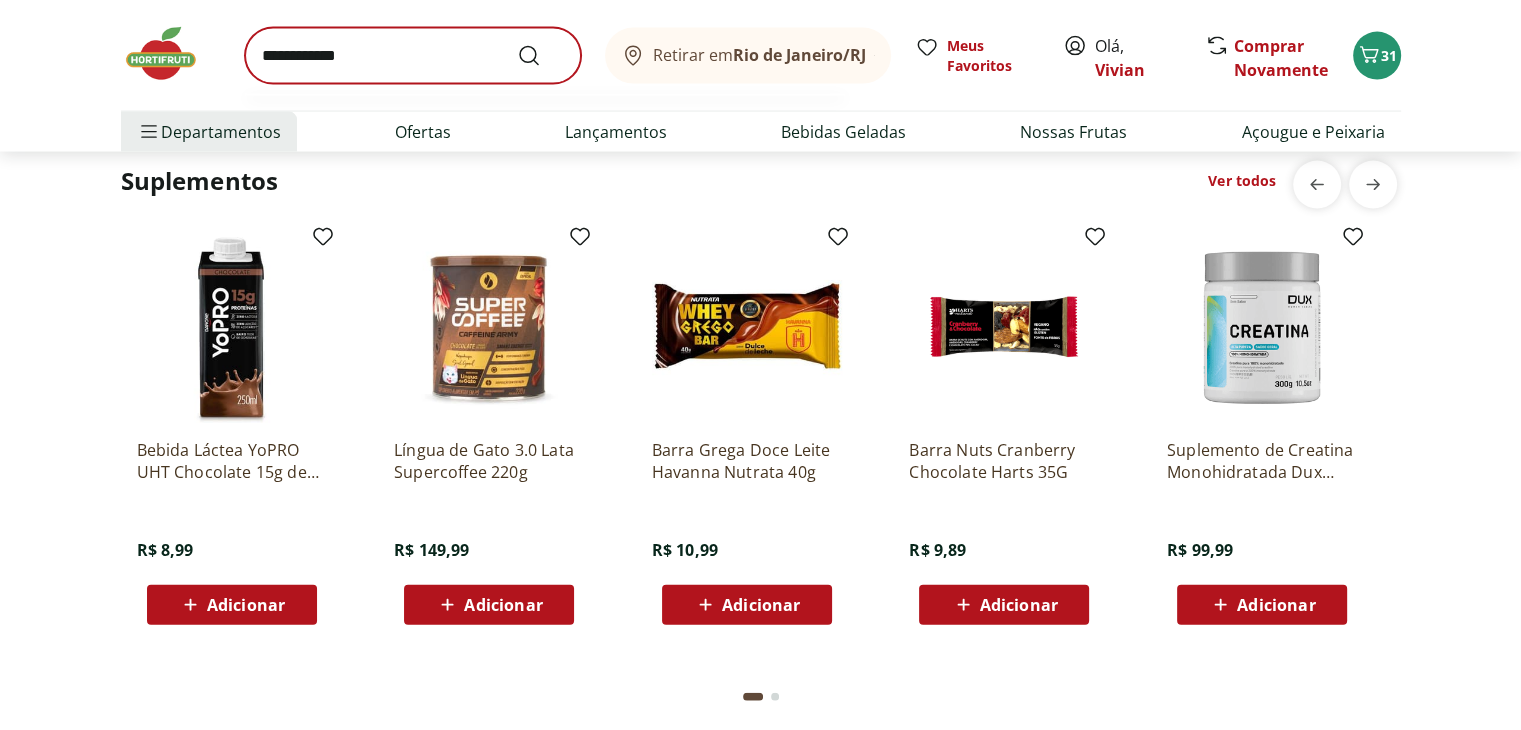 scroll, scrollTop: 0, scrollLeft: 0, axis: both 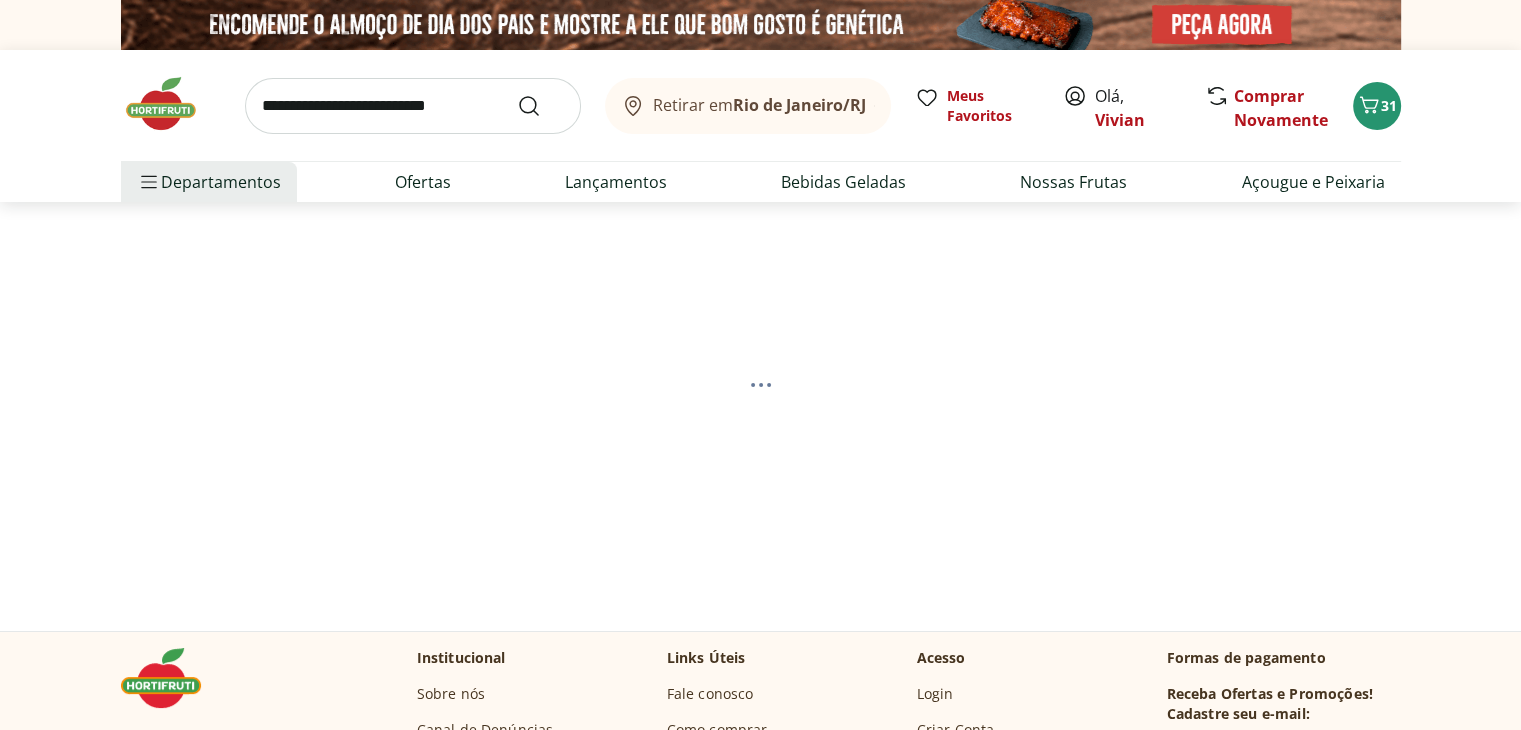 select on "**********" 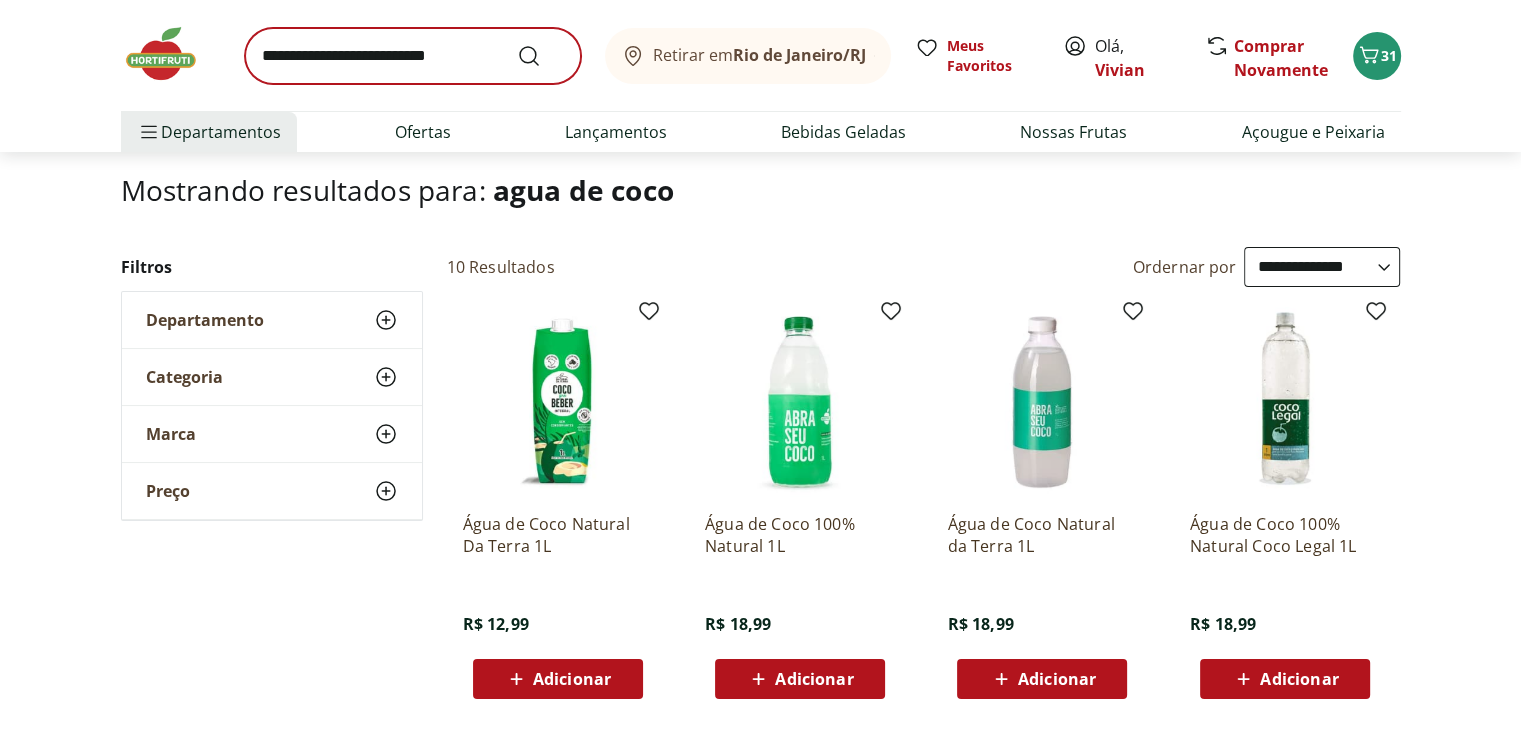 scroll, scrollTop: 0, scrollLeft: 0, axis: both 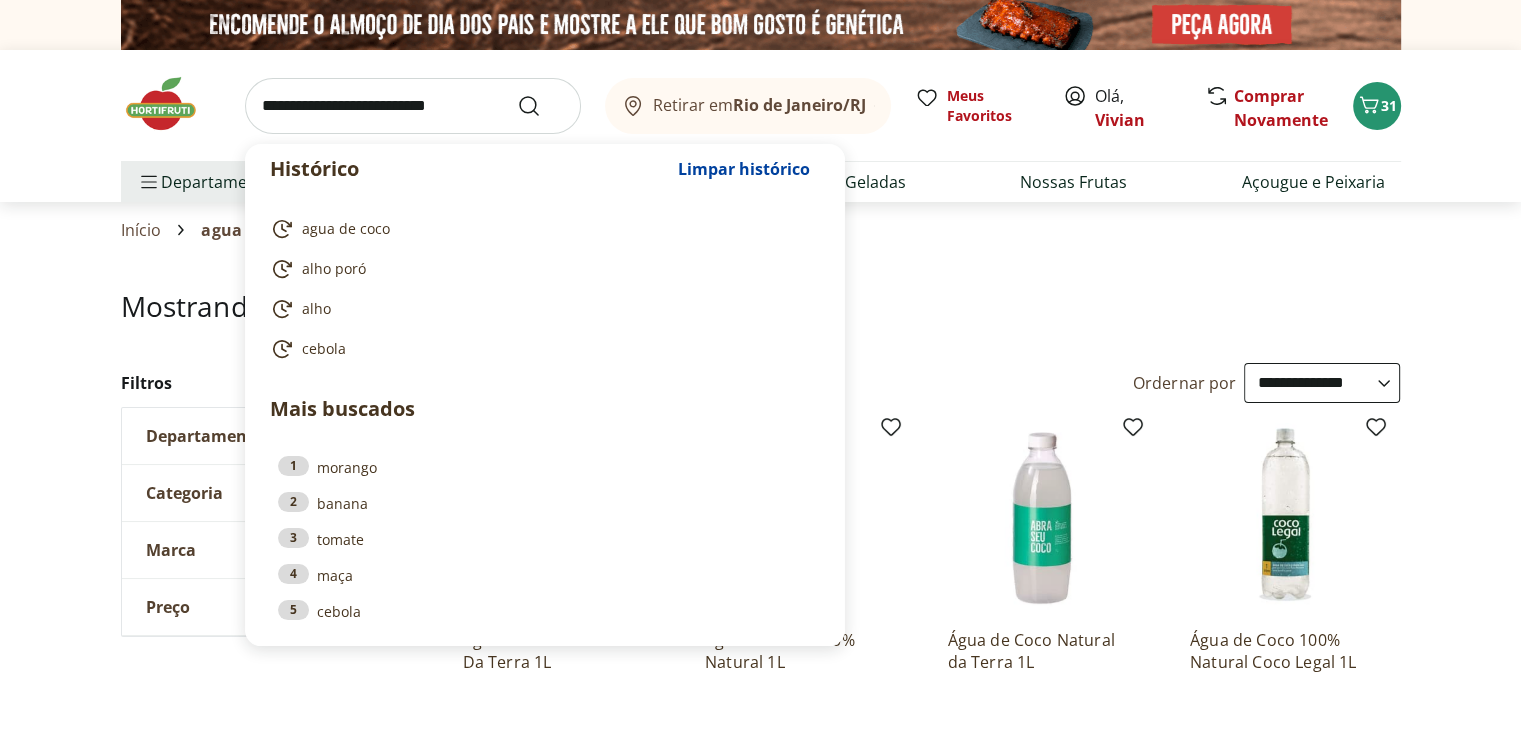 click at bounding box center [413, 106] 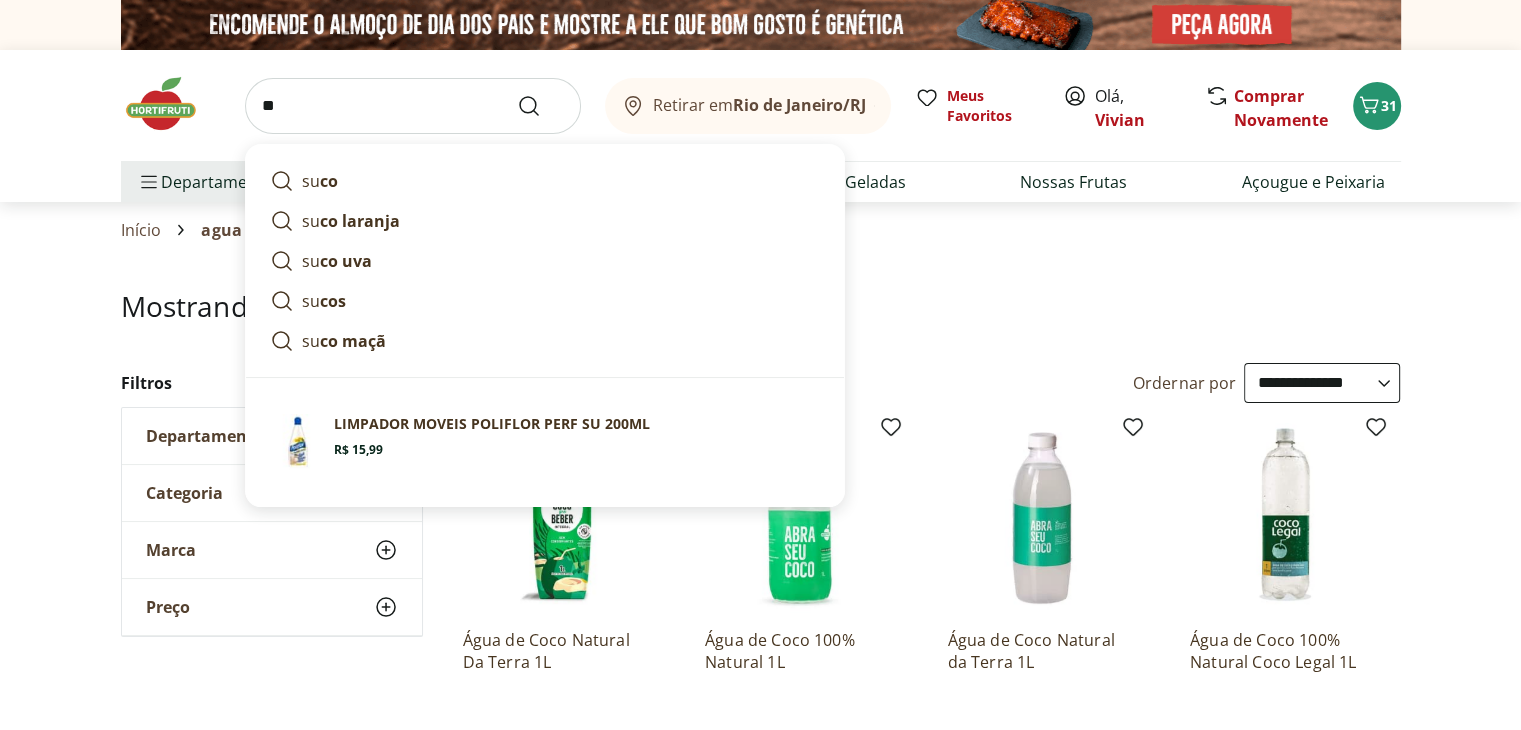 type on "*" 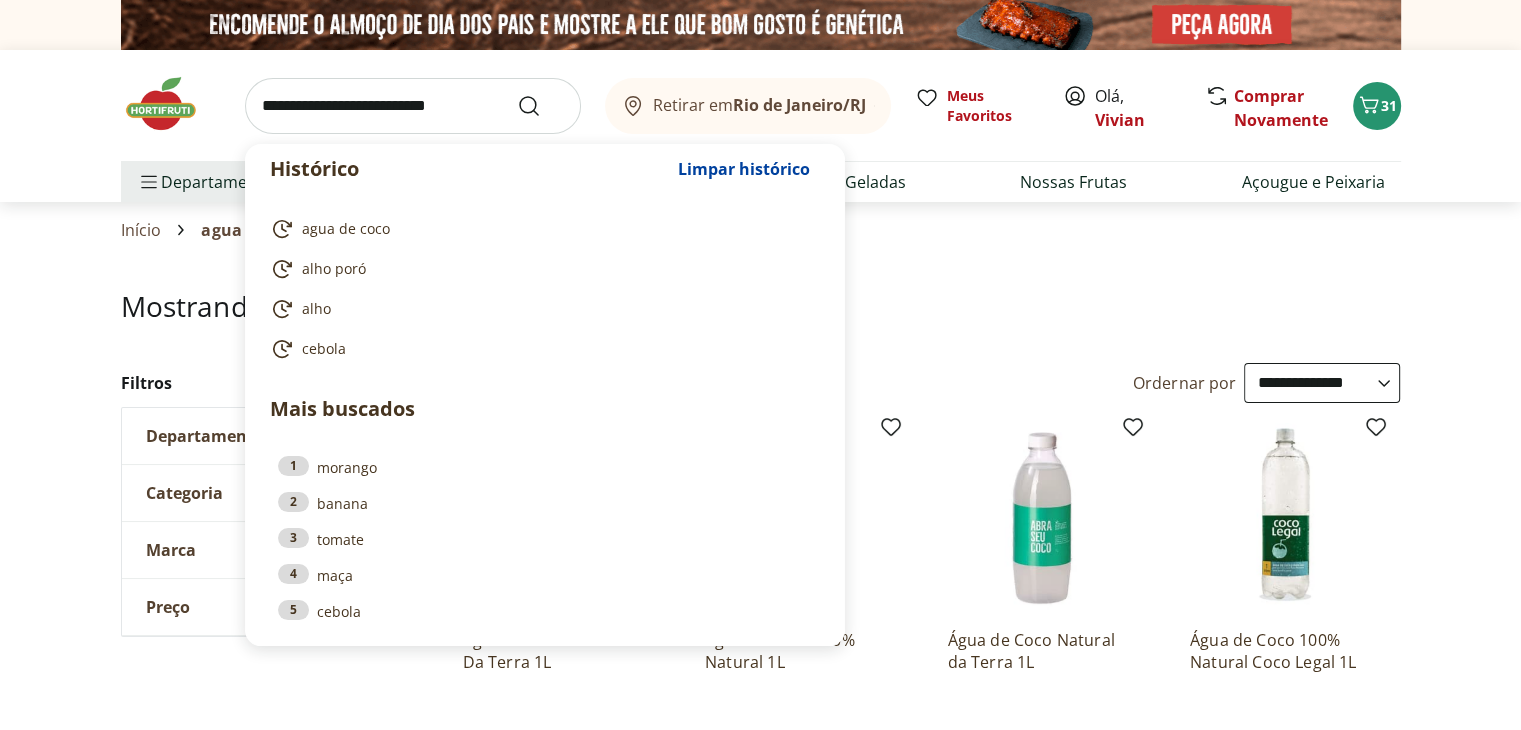 type on "*" 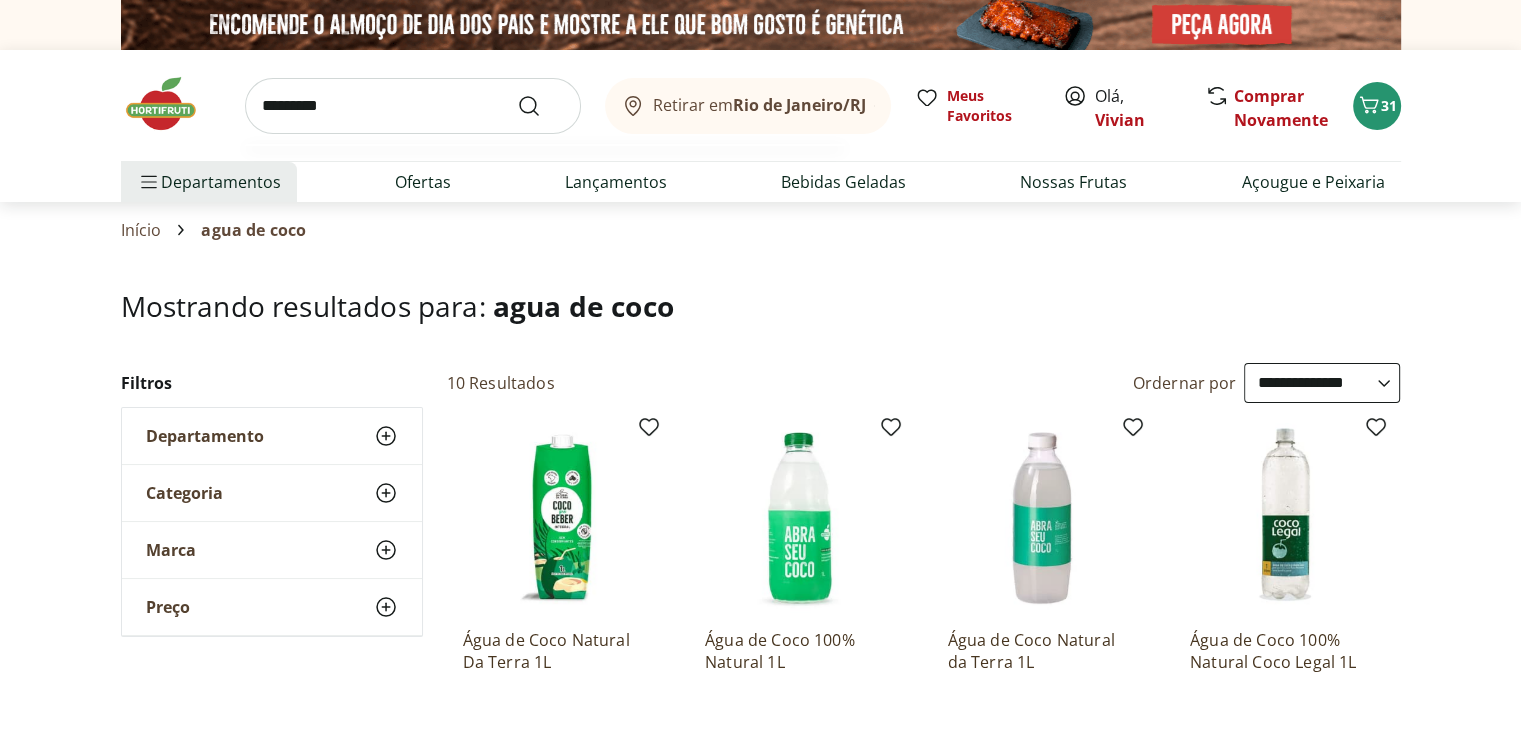 type on "*********" 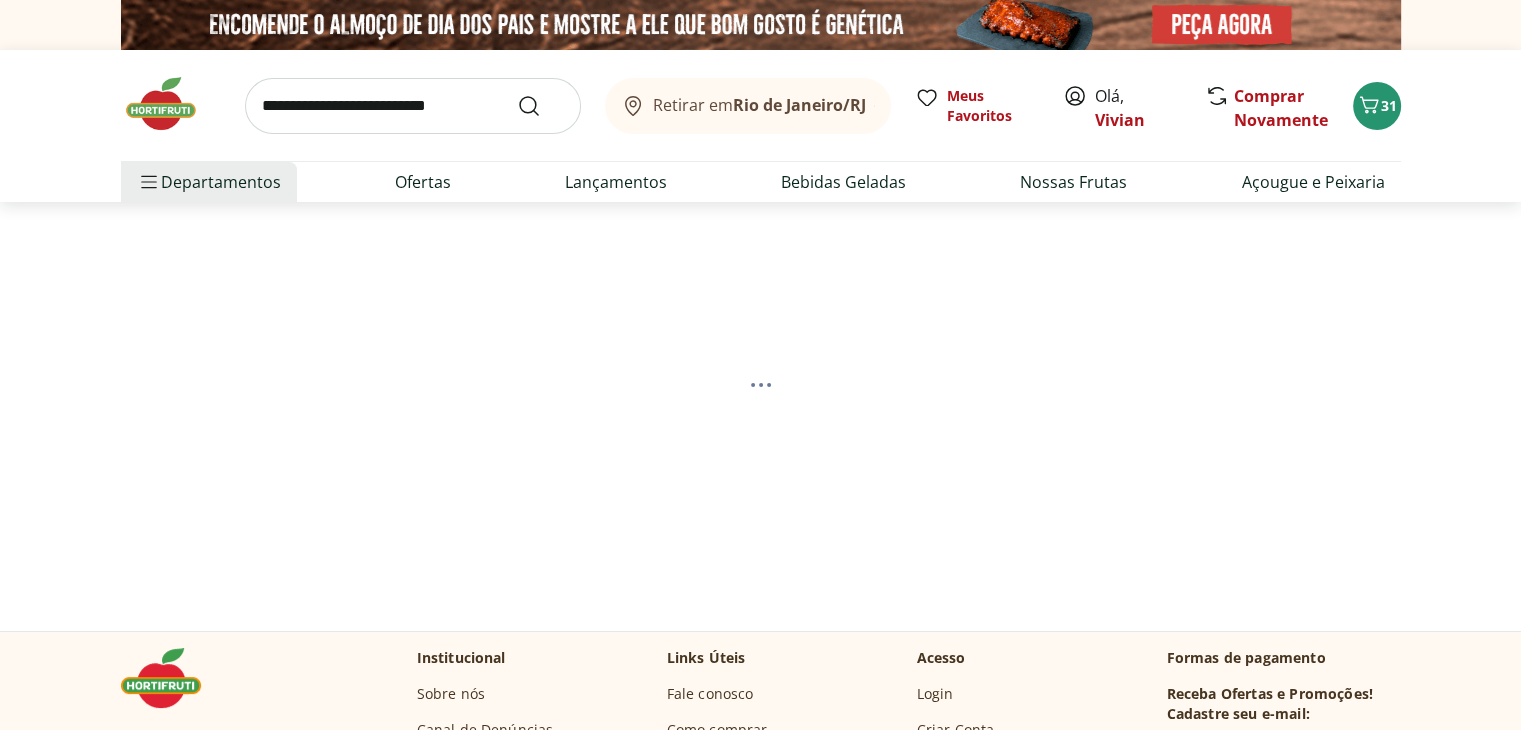 select on "**********" 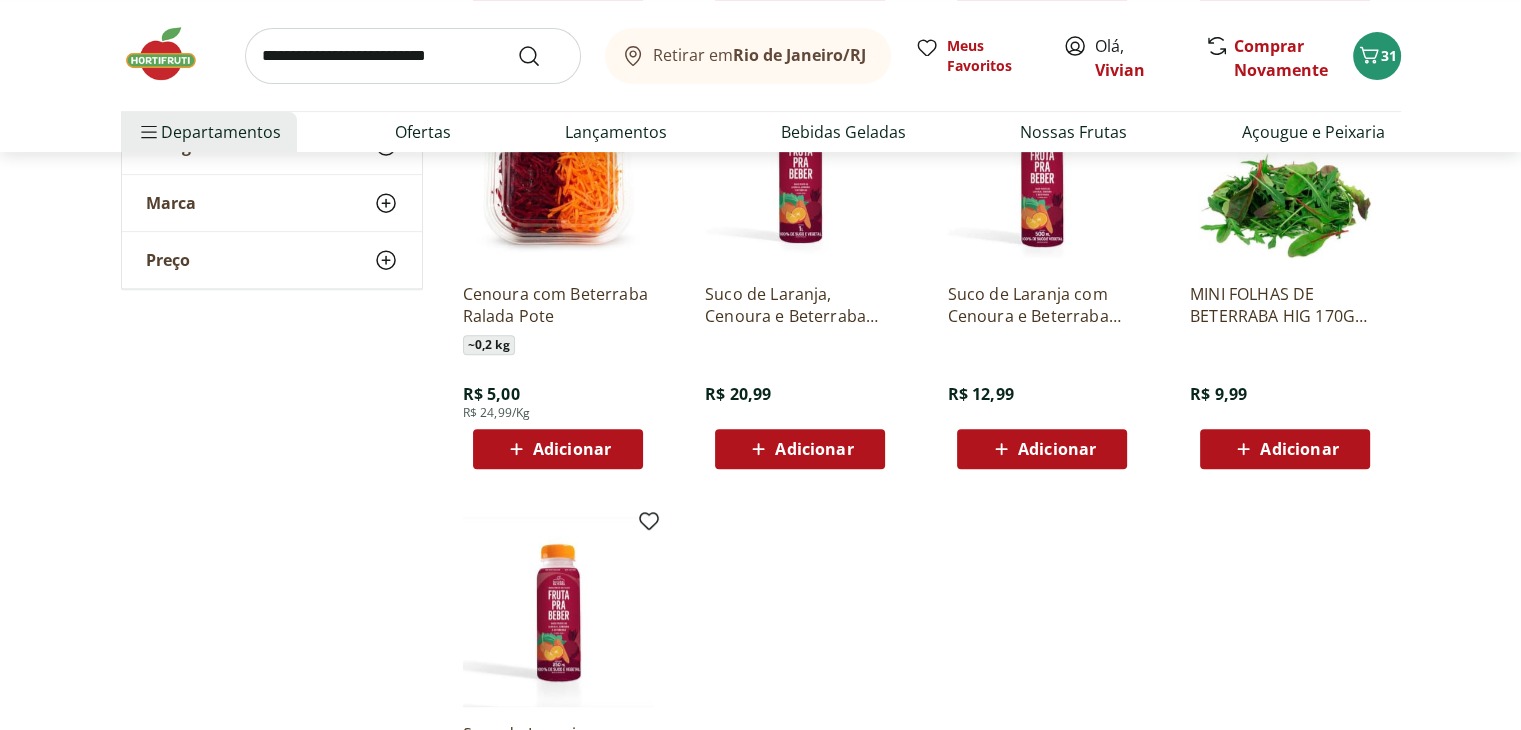 scroll, scrollTop: 700, scrollLeft: 0, axis: vertical 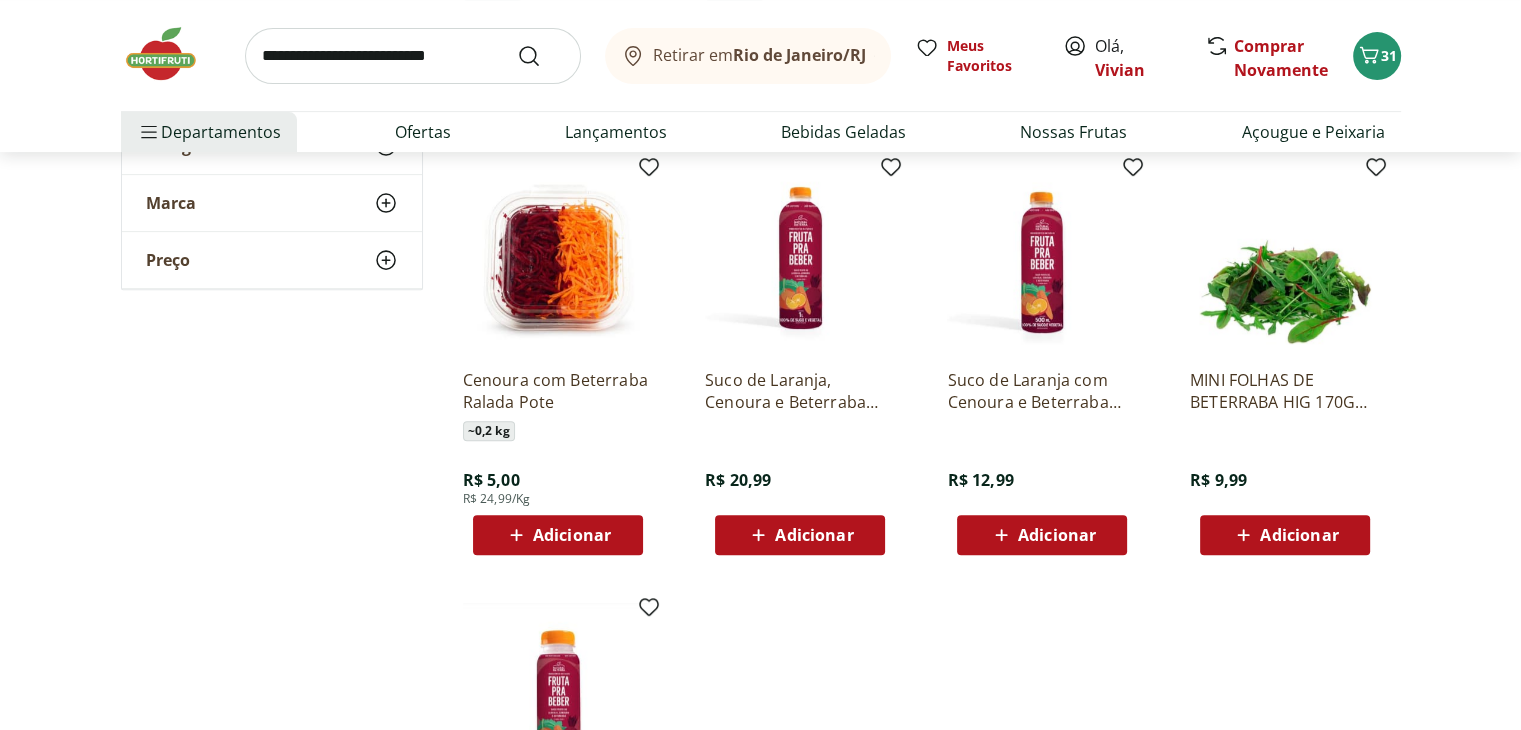 click at bounding box center (413, 56) 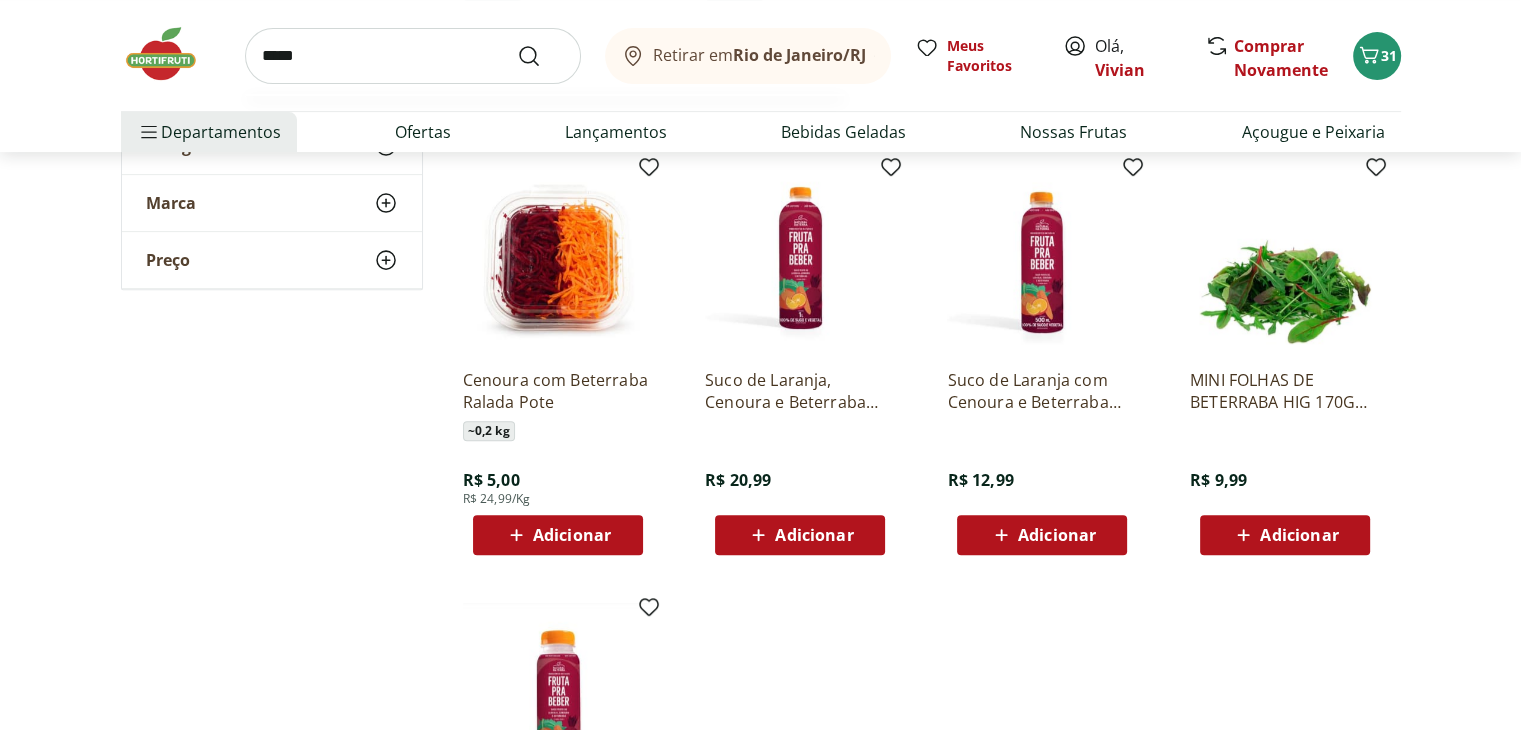 type on "******" 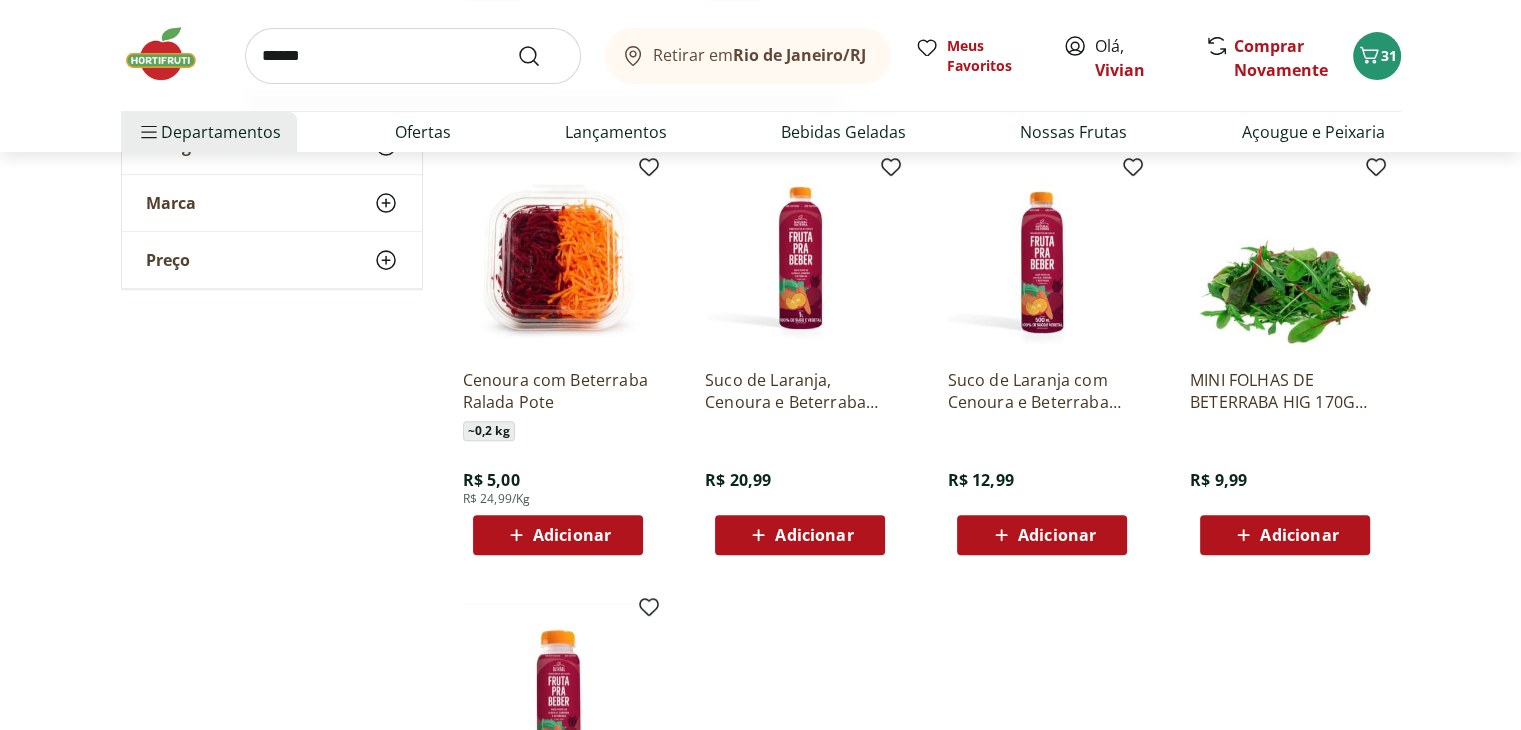 click at bounding box center [541, 56] 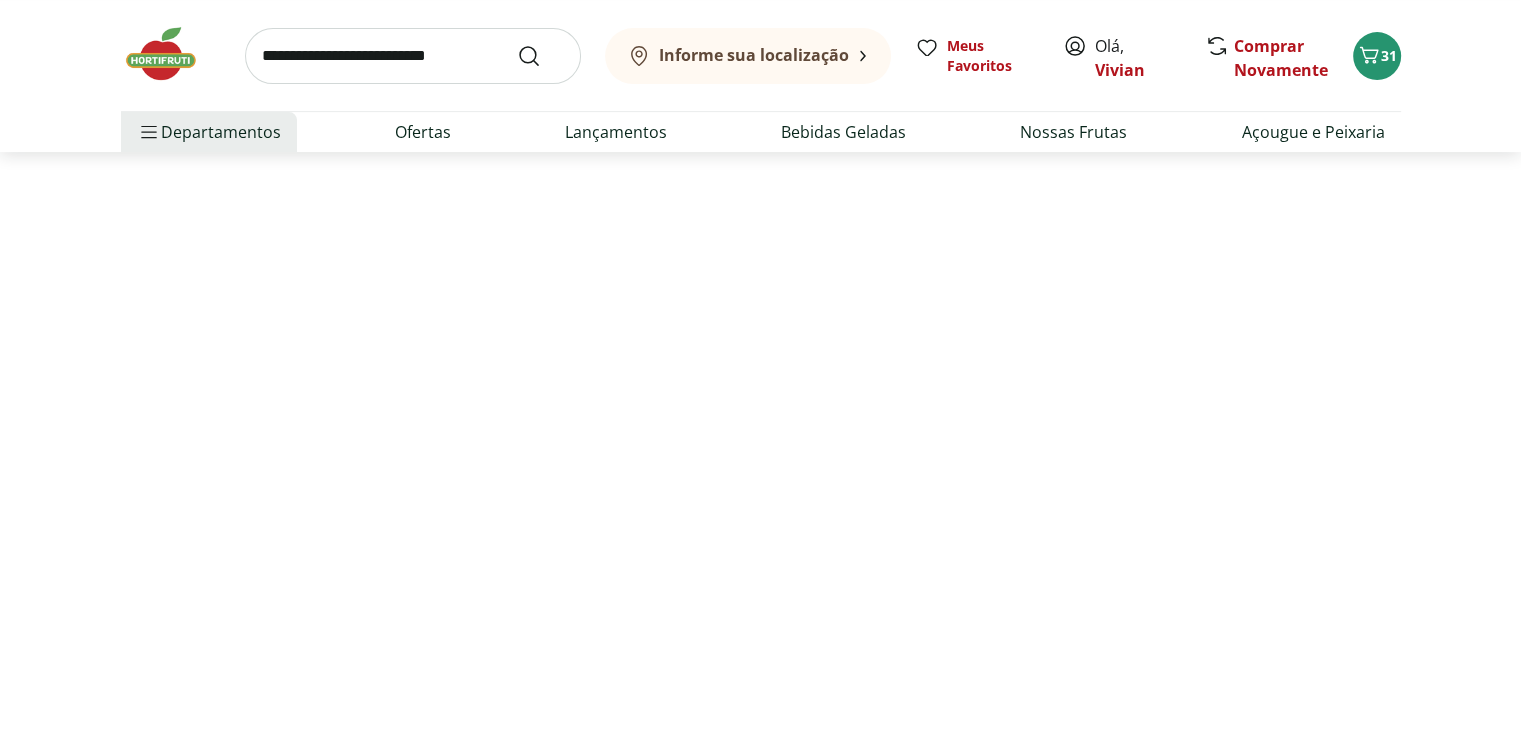 scroll, scrollTop: 0, scrollLeft: 0, axis: both 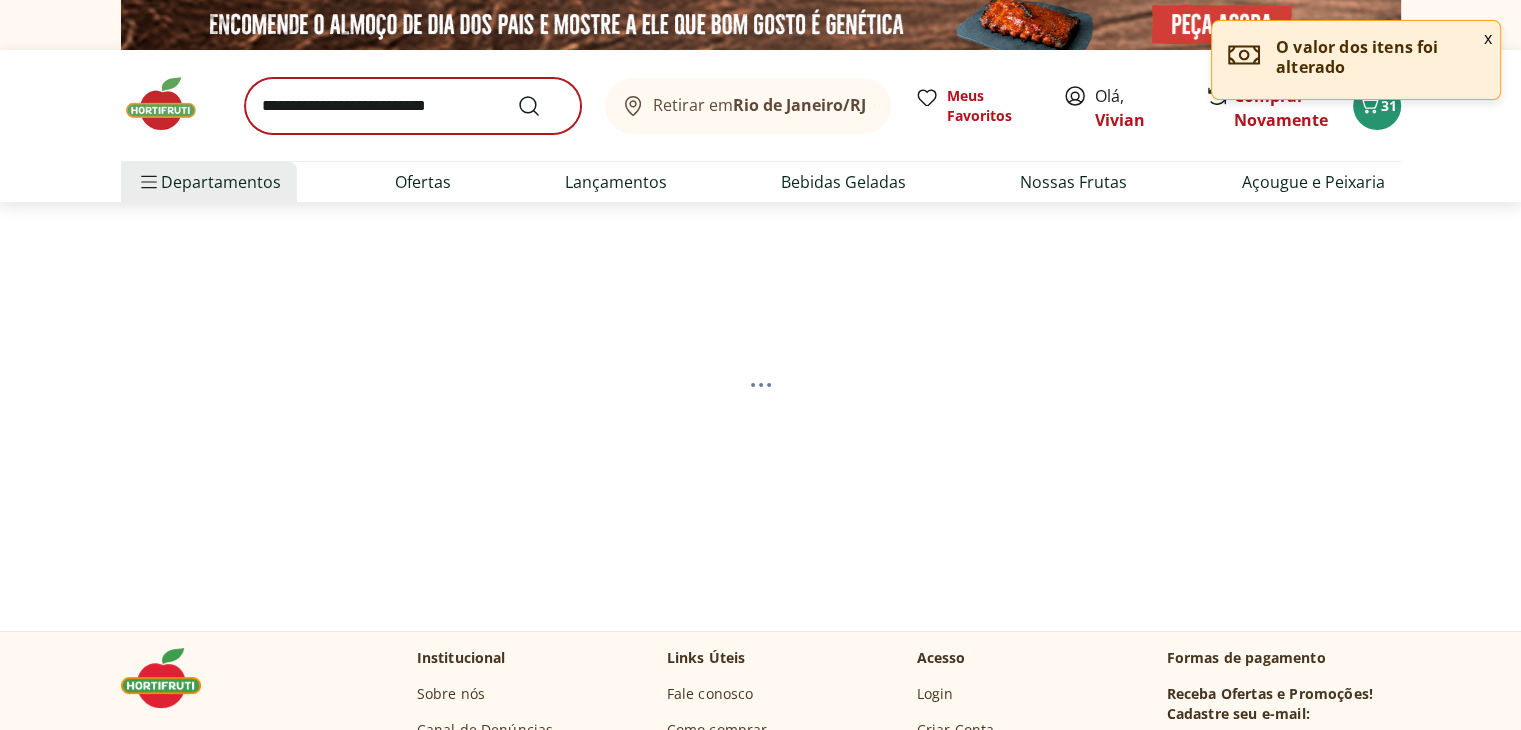 select on "**********" 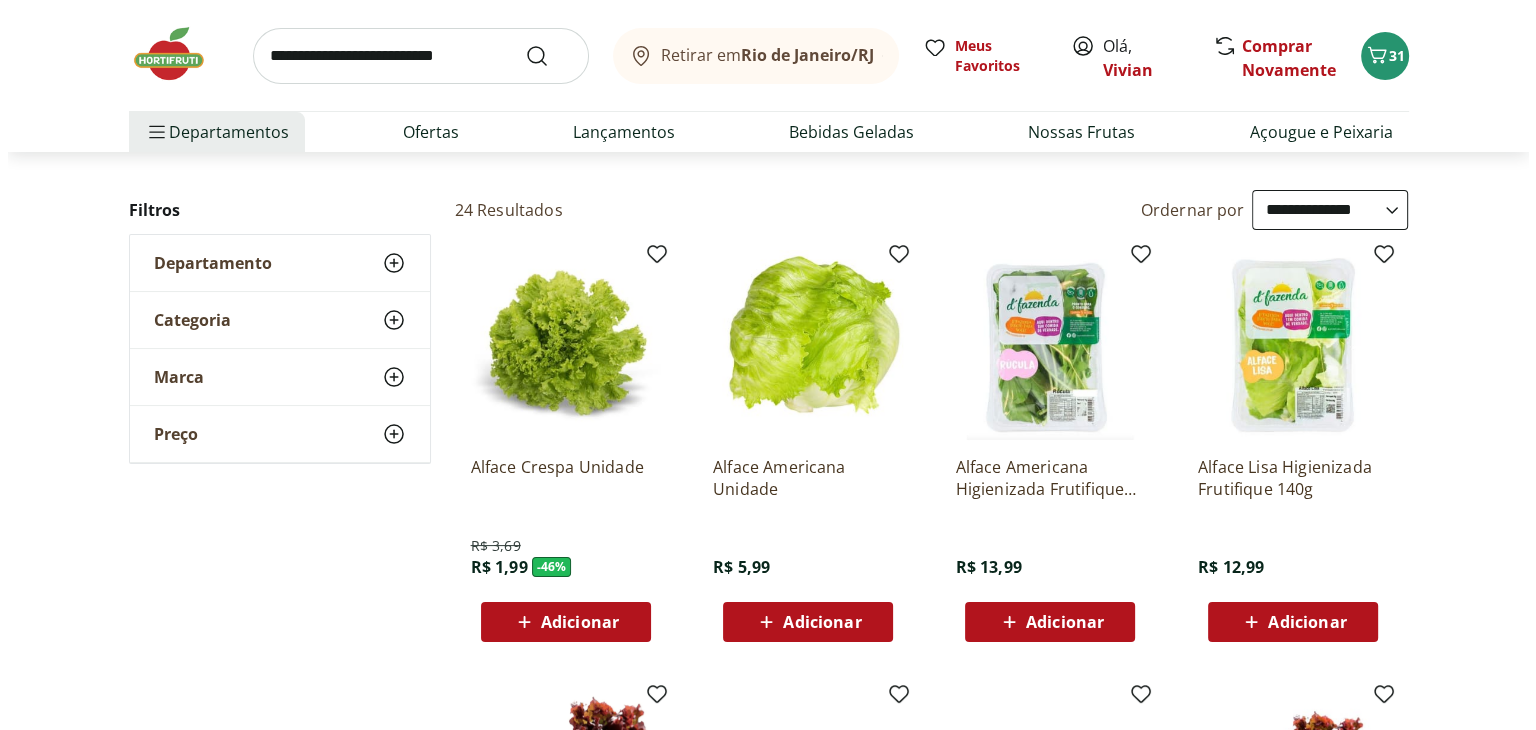 scroll, scrollTop: 300, scrollLeft: 0, axis: vertical 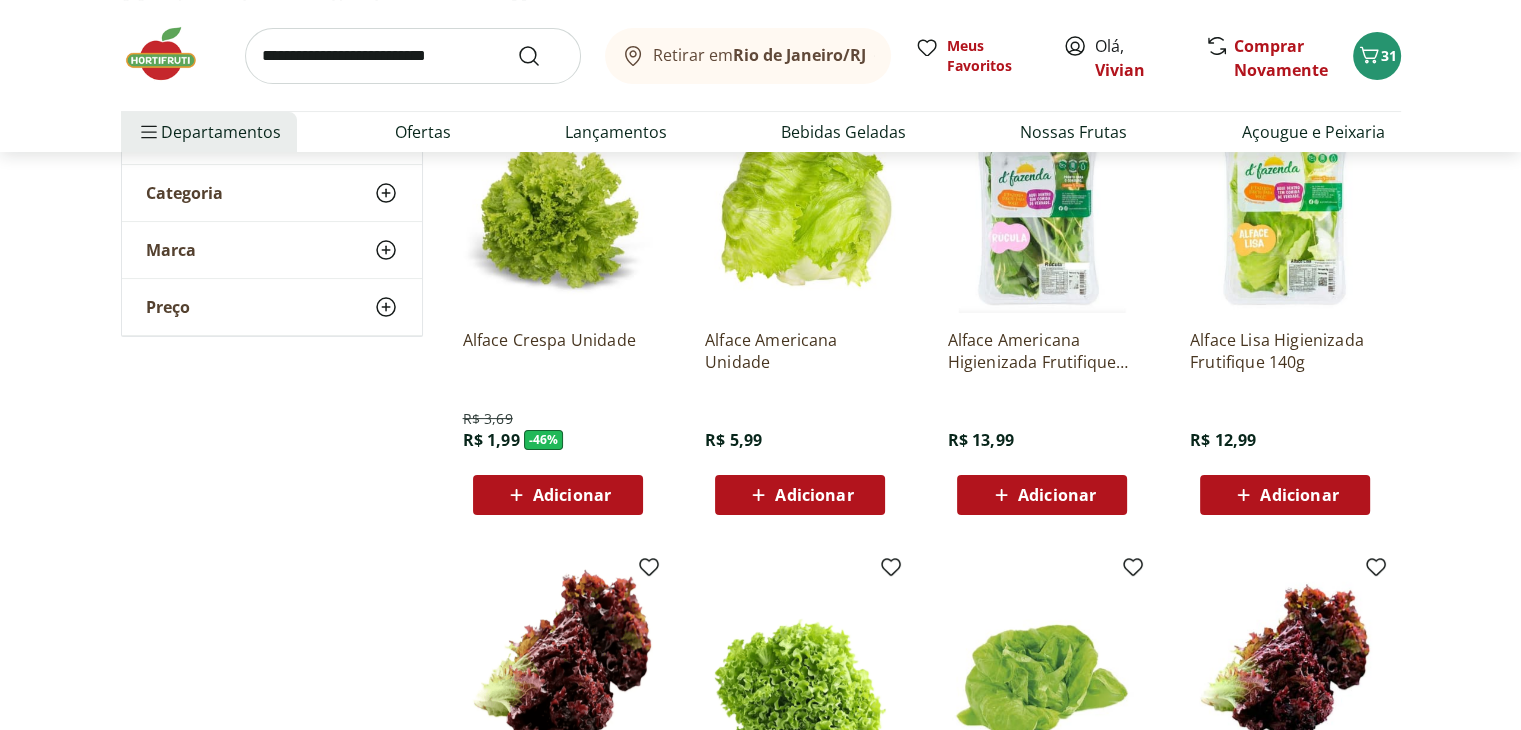 click on "Adicionar" at bounding box center [572, 495] 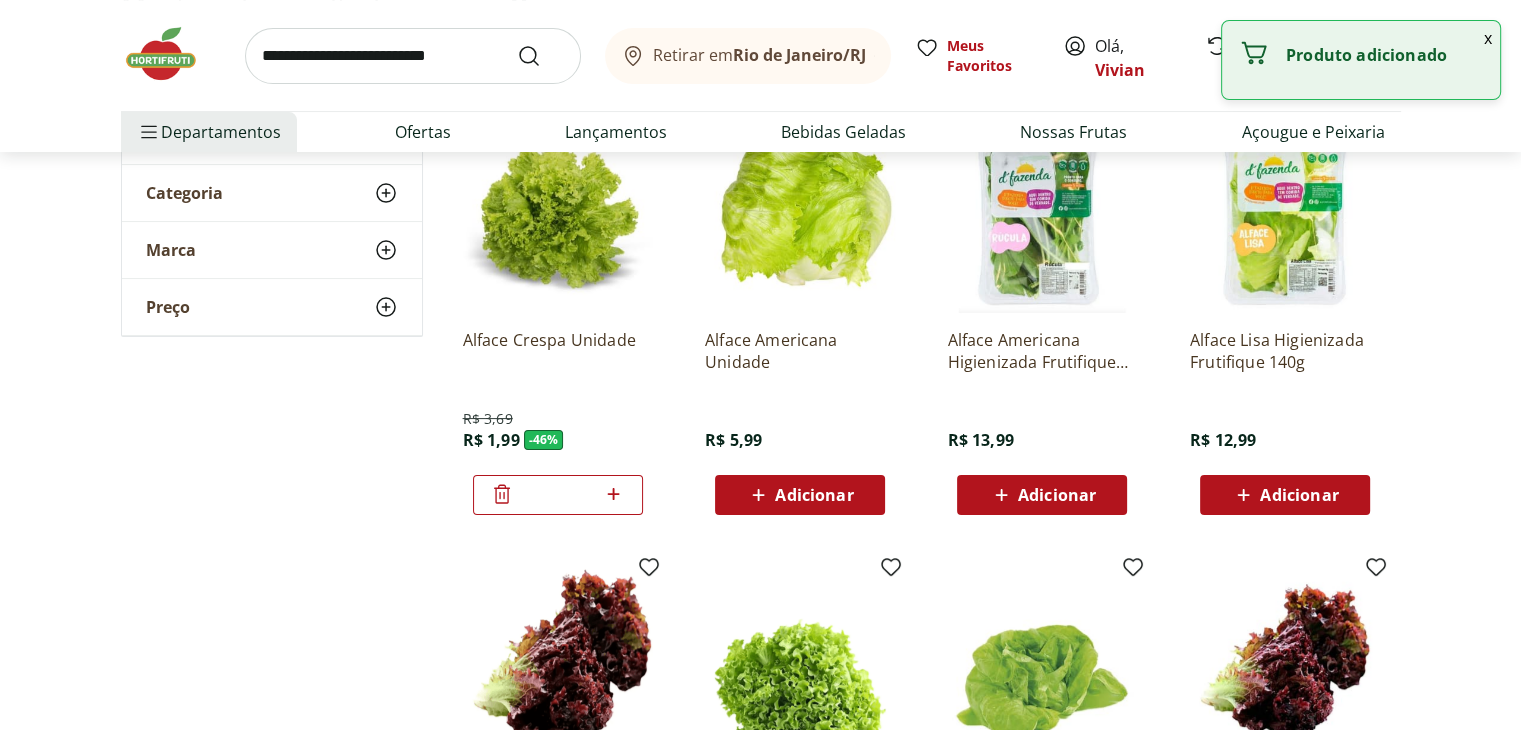 click on "x" at bounding box center [1488, 38] 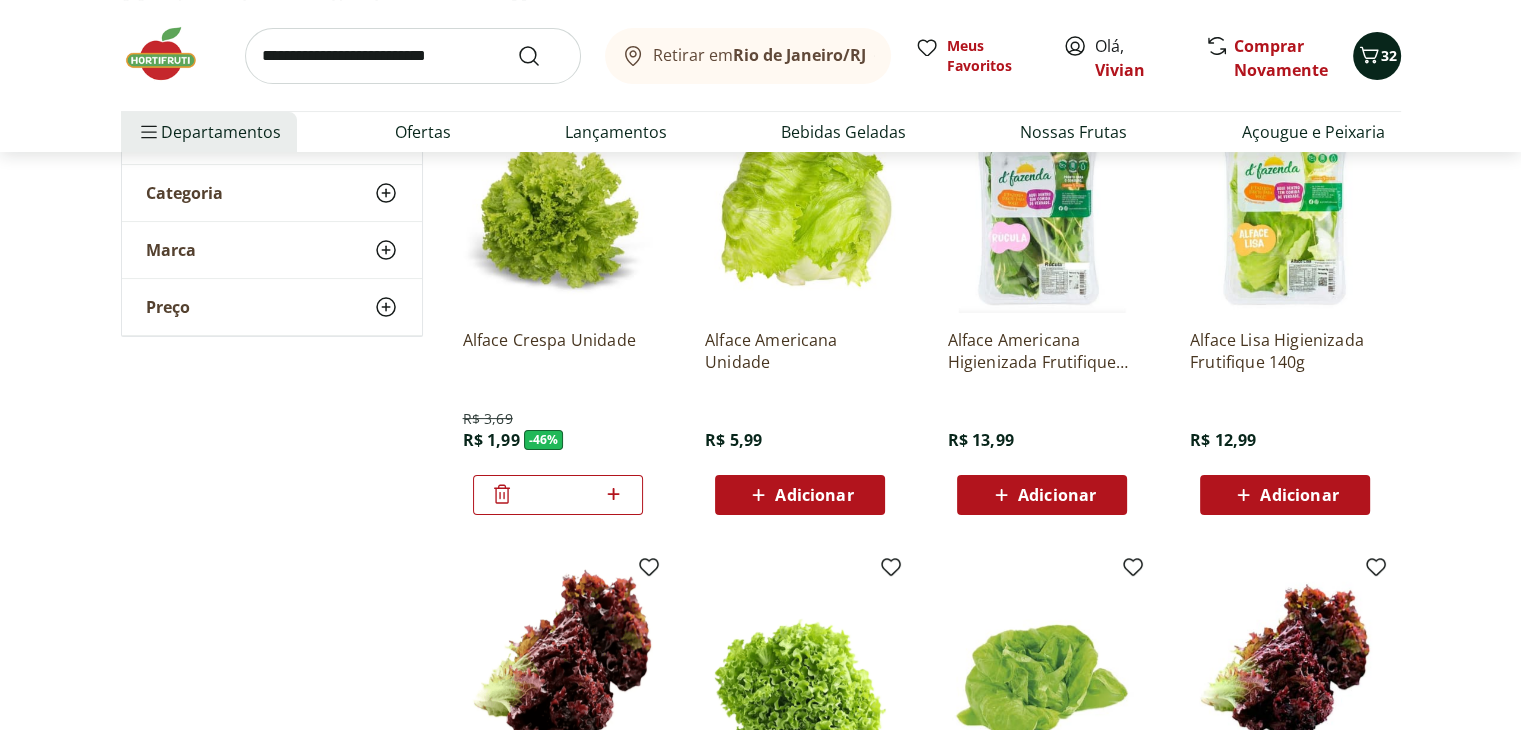 click on "32" at bounding box center [1389, 55] 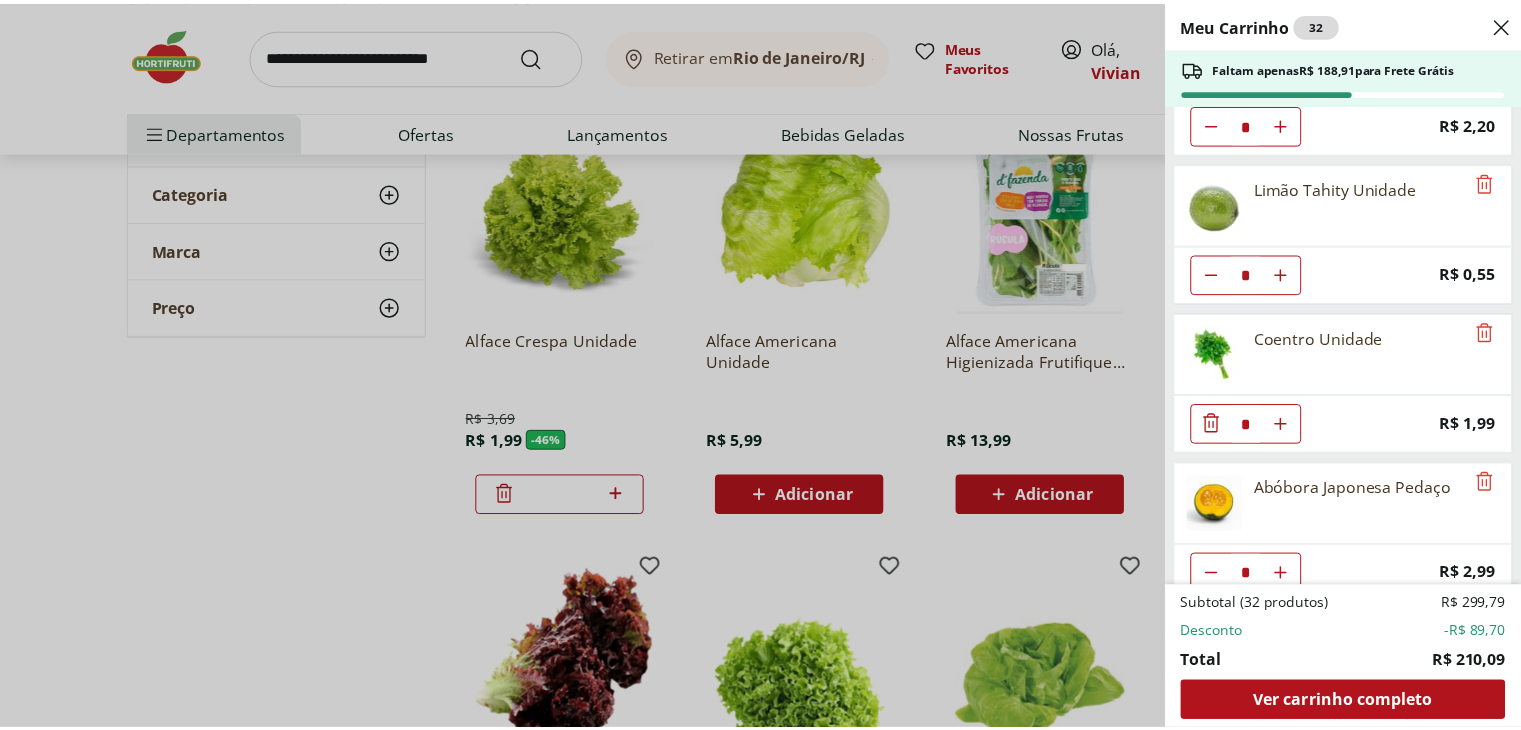 scroll, scrollTop: 1312, scrollLeft: 0, axis: vertical 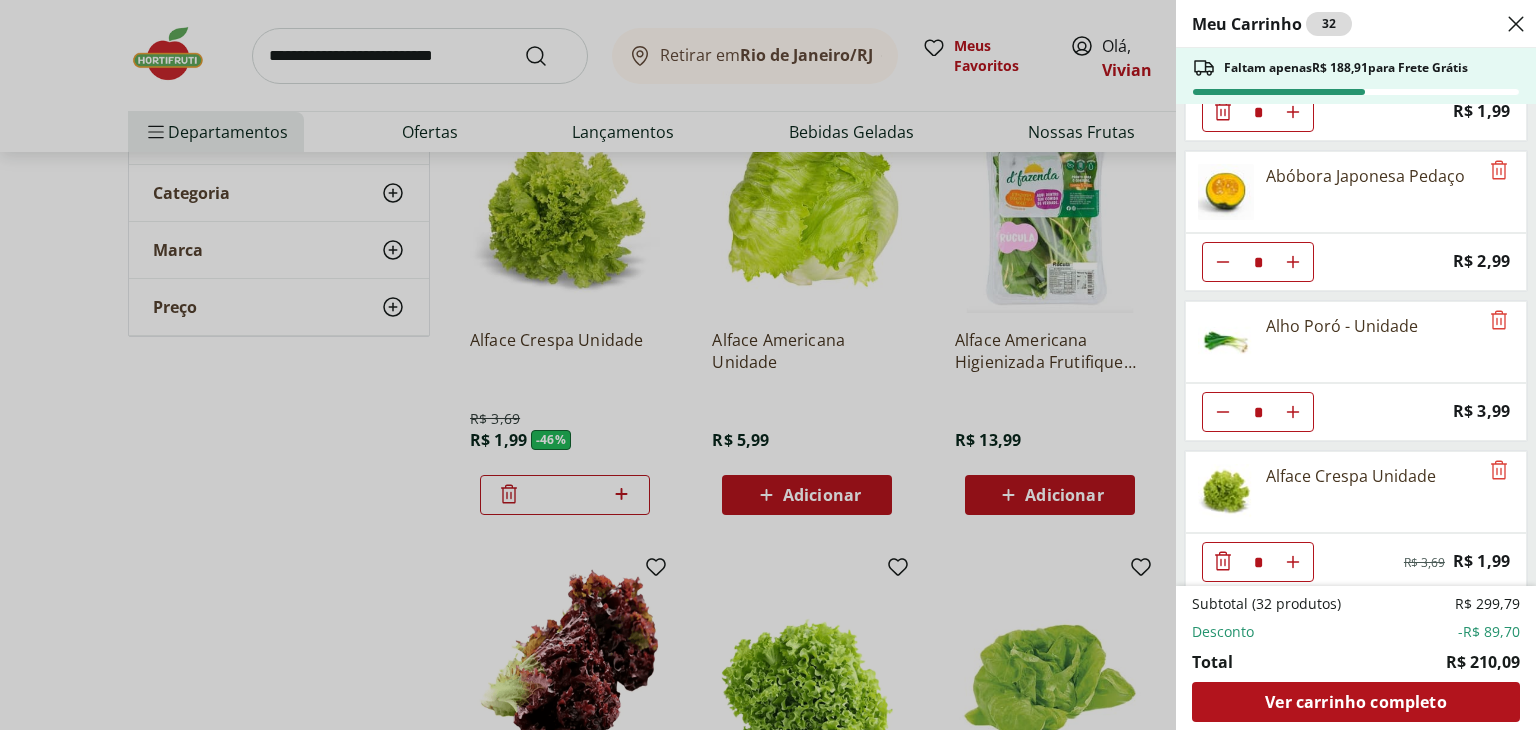 click on "Meu Carrinho 32 Faltam apenas  R$ [PRICE]  para Frete Grátis Abobrinha Italiana Unidade * Price: R$ [PRICE] Inhame Dedo Unidade * Price: R$ [PRICE] Bife de Alcatra * Original price: R$ [PRICE] Price: R$ [PRICE] Filé de Tilápia Congelada Frescatto 500g * Original price: R$ [PRICE] Price: R$ [PRICE] Brócolis Ninja Unidade * Original price: R$ [PRICE] Price: R$ [PRICE] Cenoura Unidade * Price: R$ [PRICE] Tomate Unidade * Price: R$ [PRICE] Limão Tahity Unidade * Price: R$ [PRICE] Coentro Unidade * Price: R$ [PRICE] Abóbora Japonesa Pedaço * Price: R$ [PRICE] Alho Poró - Unidade * Price: R$ [PRICE] Alface Crespa Unidade * Original price: R$ [PRICE] Price: R$ [PRICE] Subtotal (32 produtos) R$ [PRICE] Desconto -R$ [PRICE] Total R$ [PRICE] Ver carrinho completo" at bounding box center [768, 365] 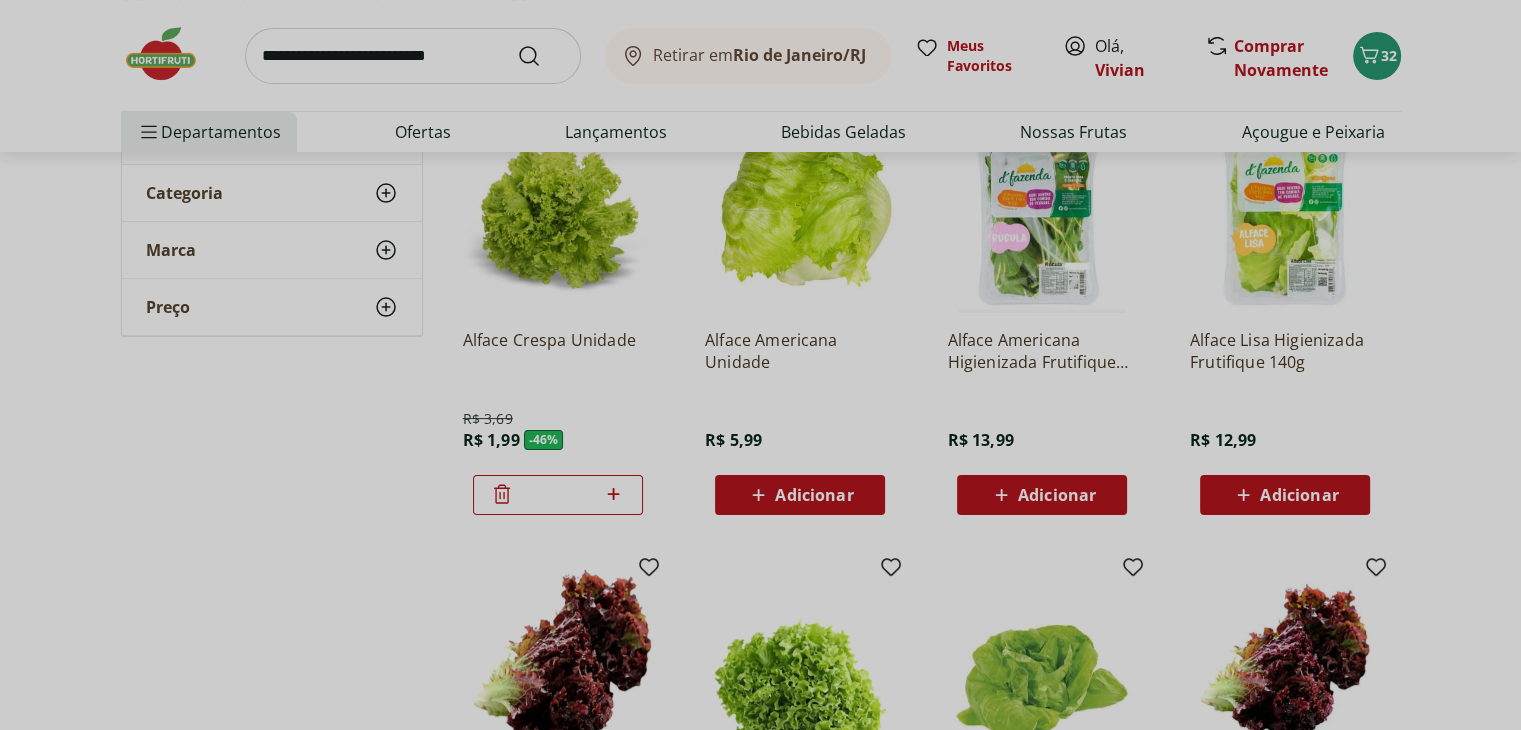 click at bounding box center [413, 56] 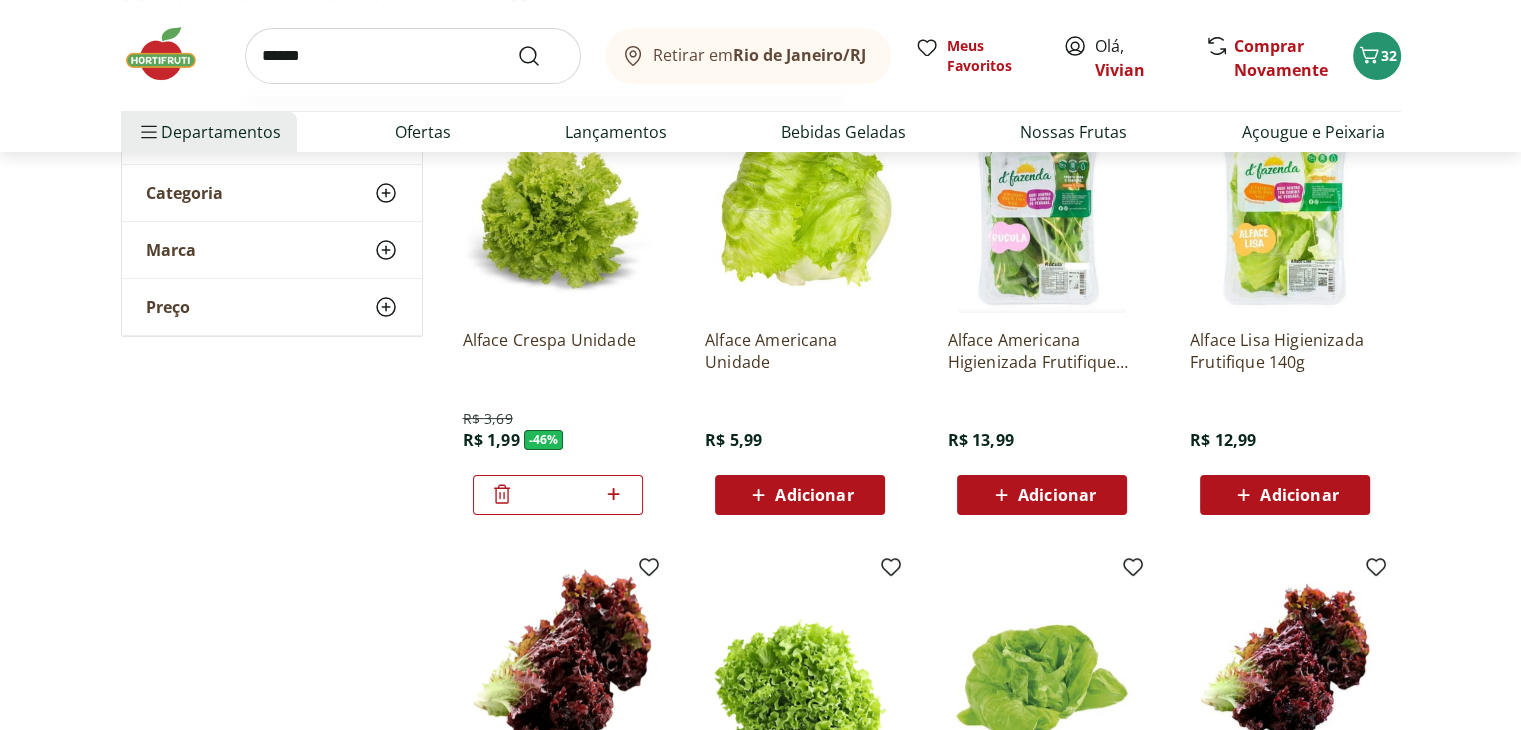 type on "******" 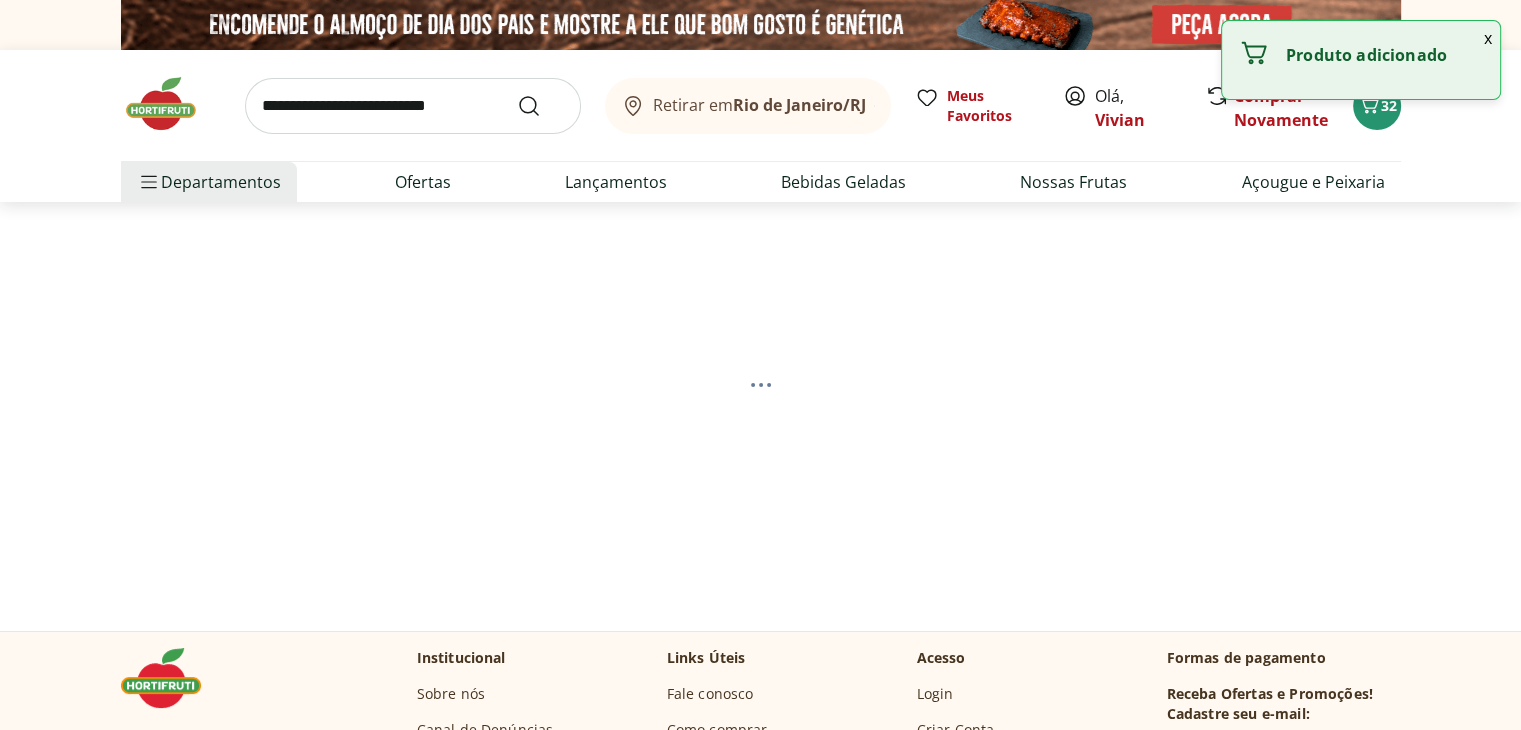 select on "**********" 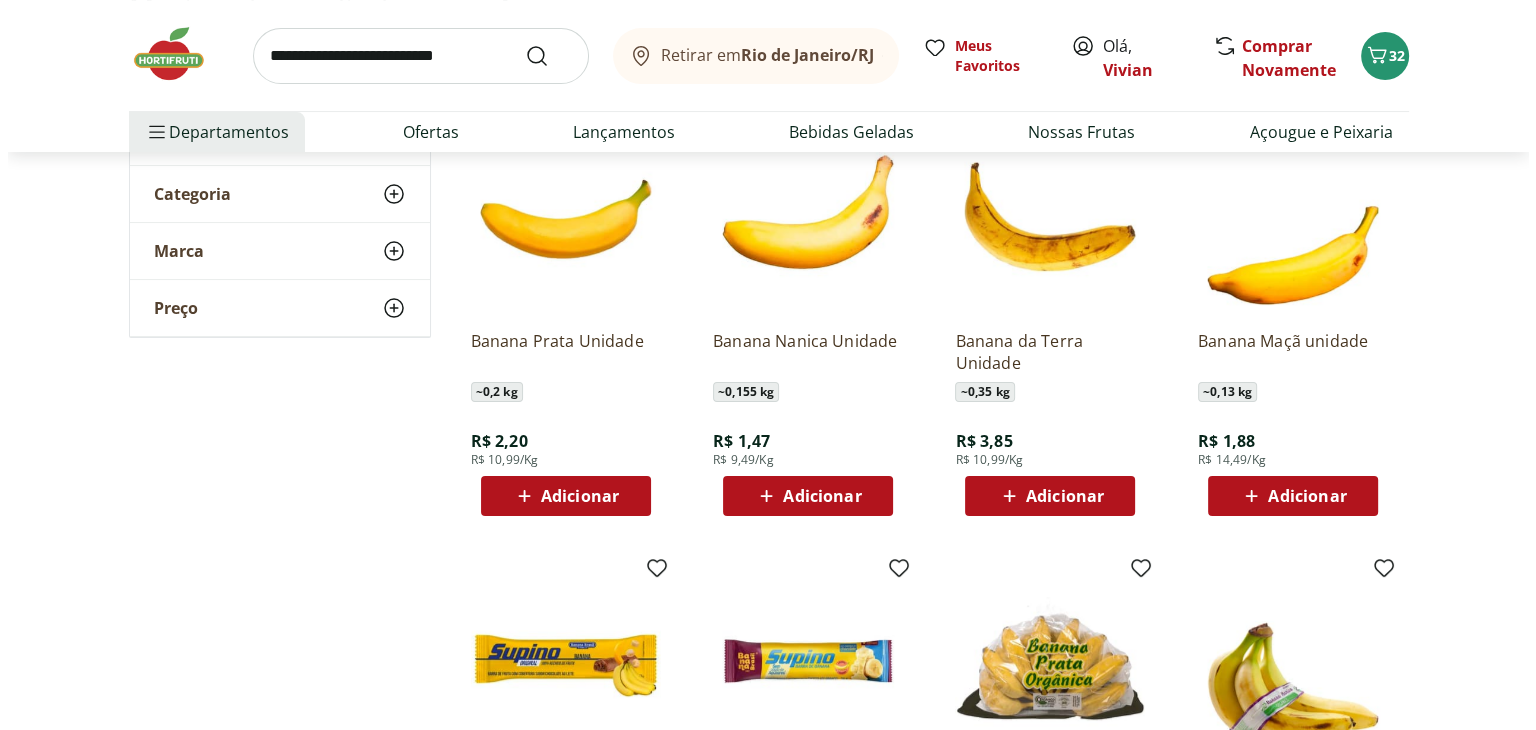 scroll, scrollTop: 300, scrollLeft: 0, axis: vertical 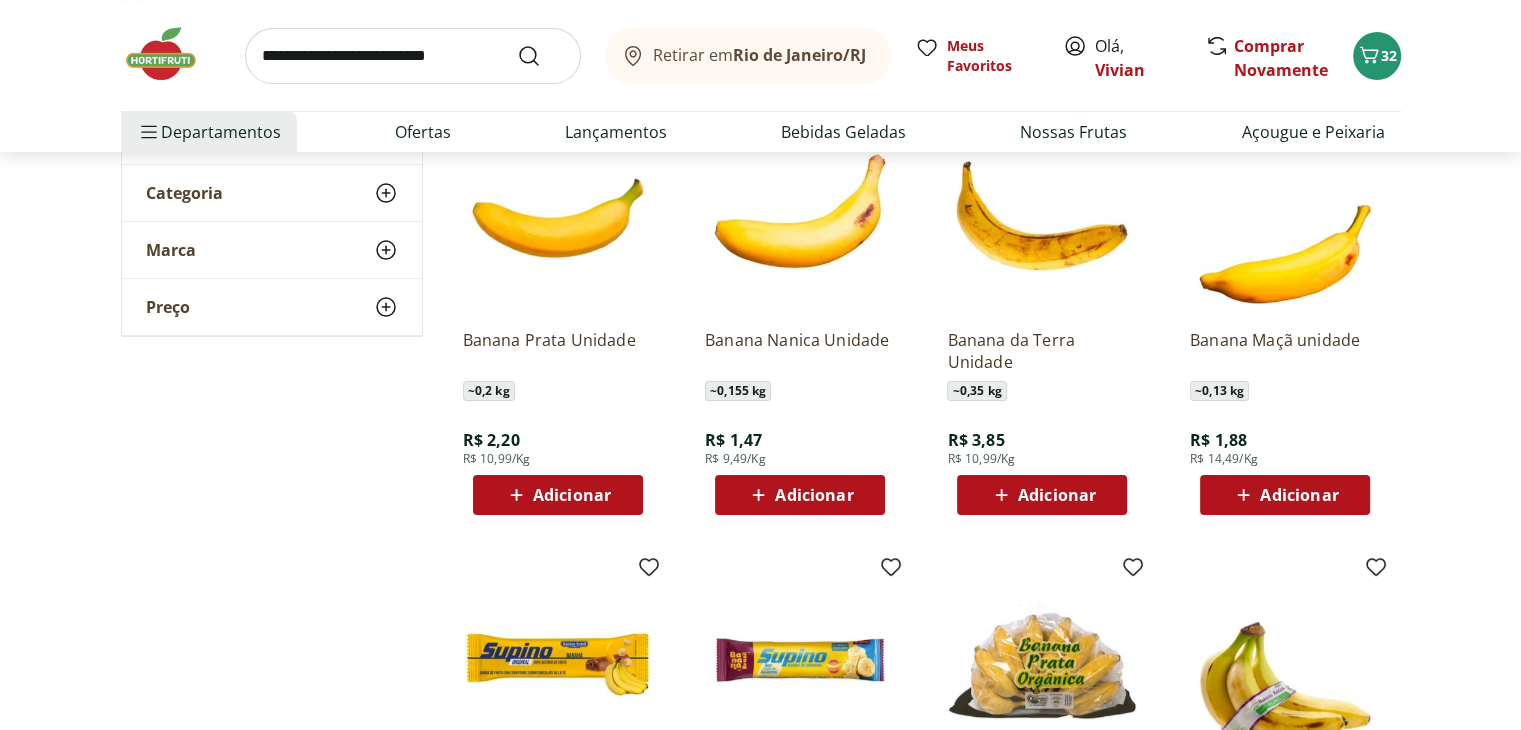 click on "Adicionar" at bounding box center [572, 495] 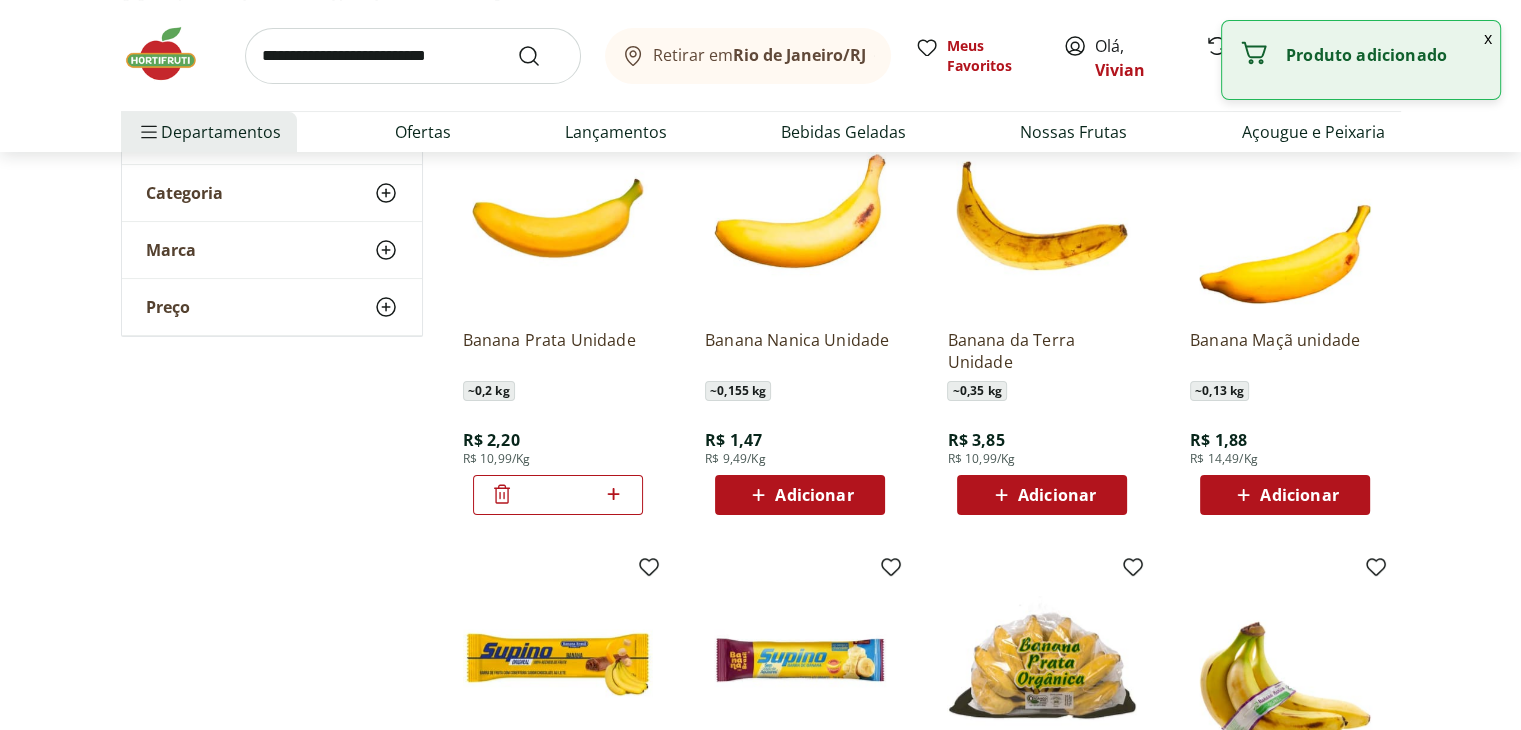 click 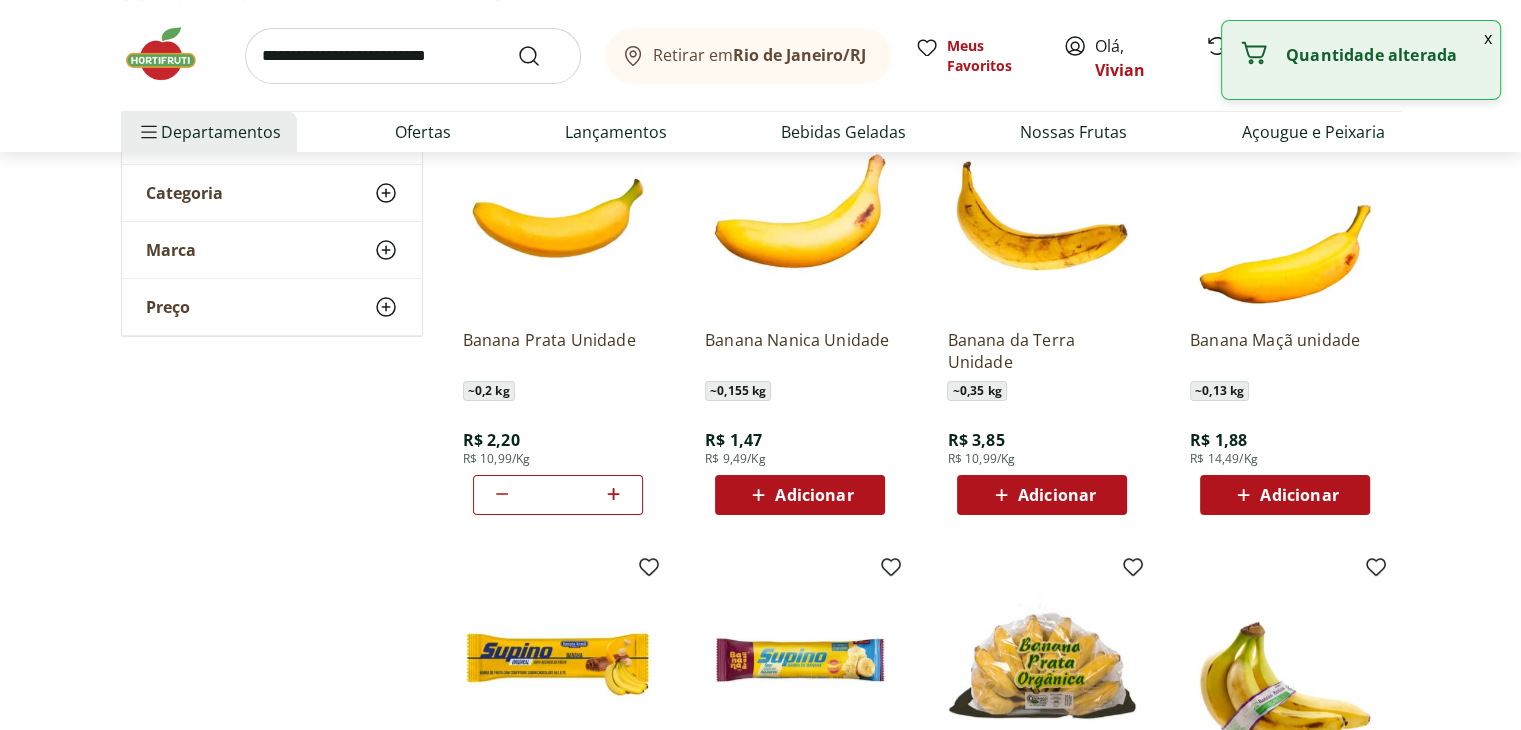 click 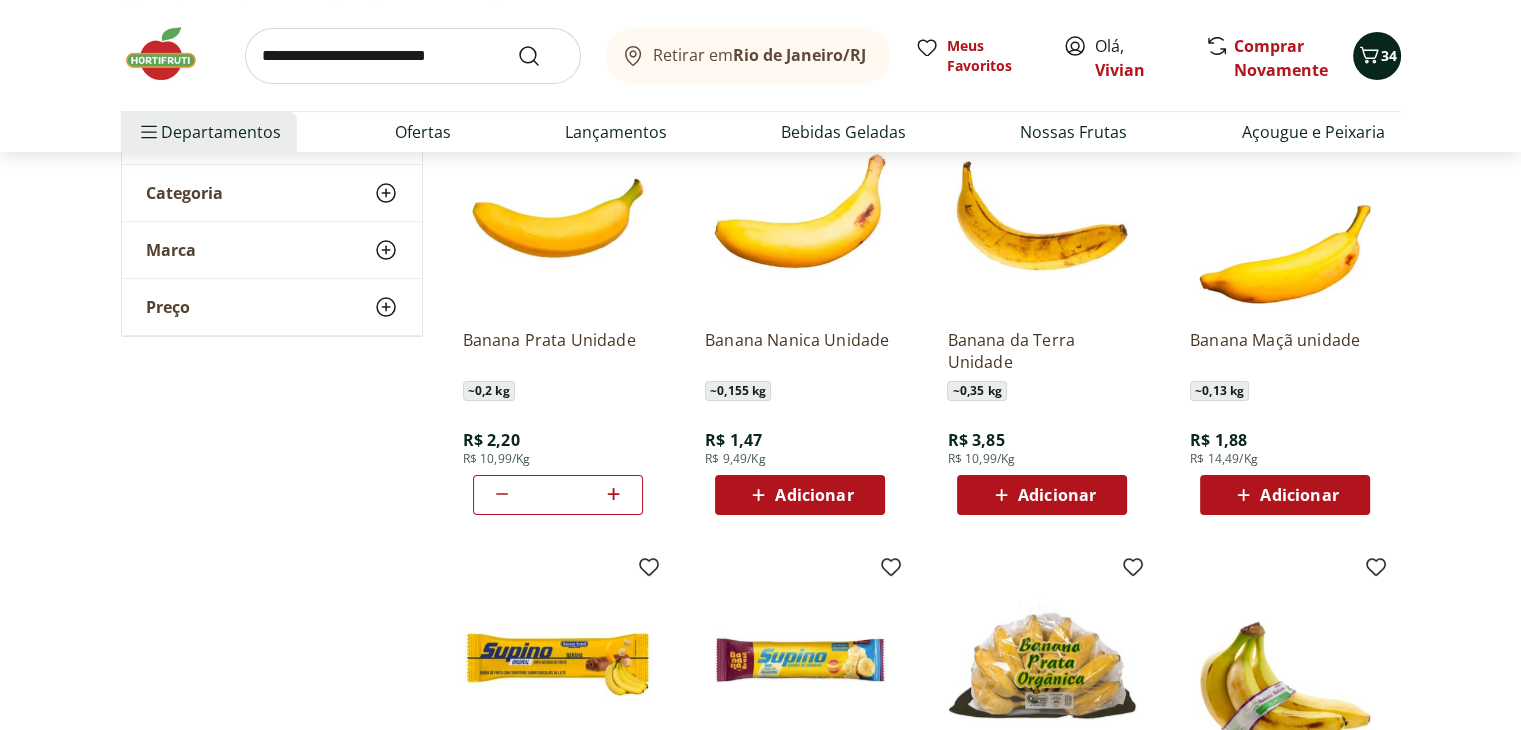 click on "34" at bounding box center [1377, 56] 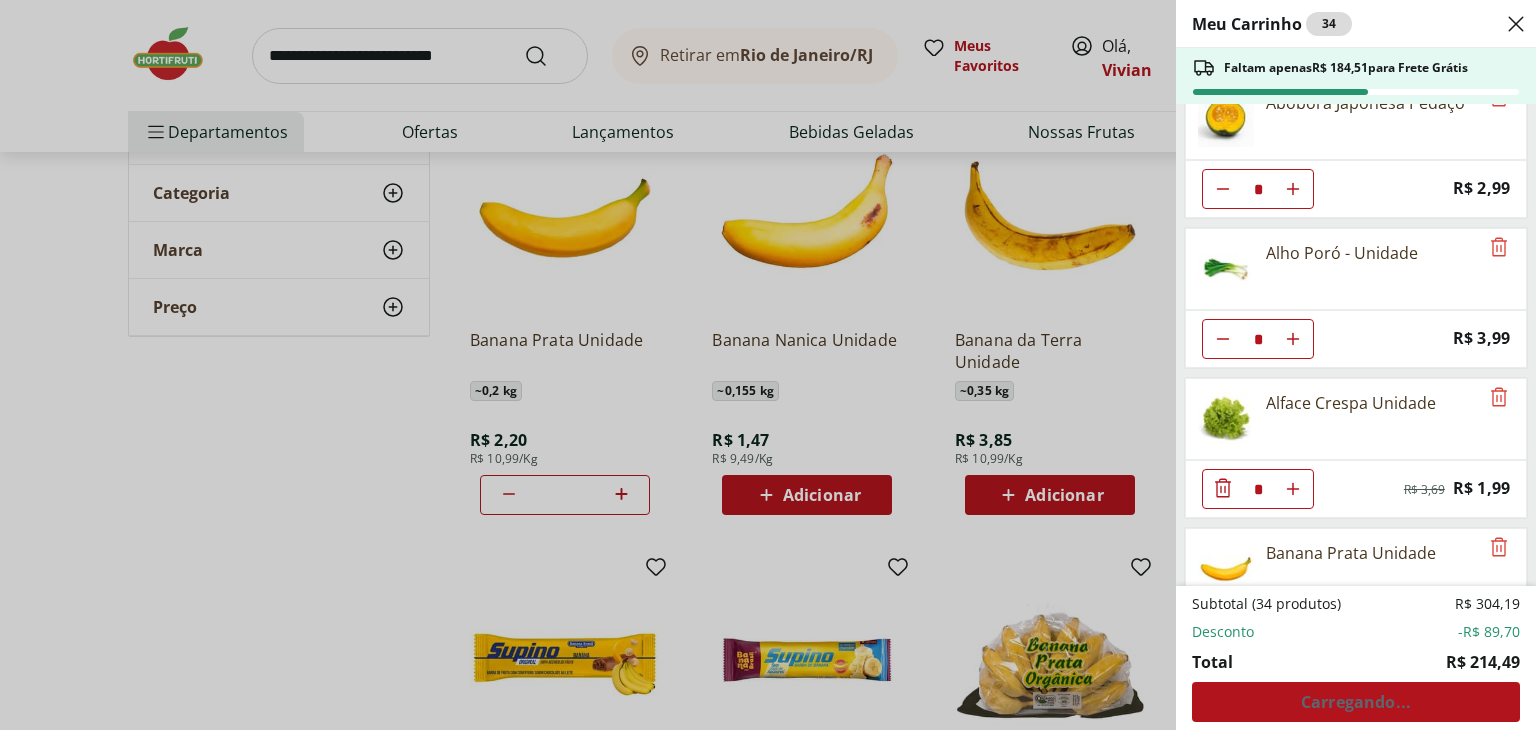 scroll, scrollTop: 1460, scrollLeft: 0, axis: vertical 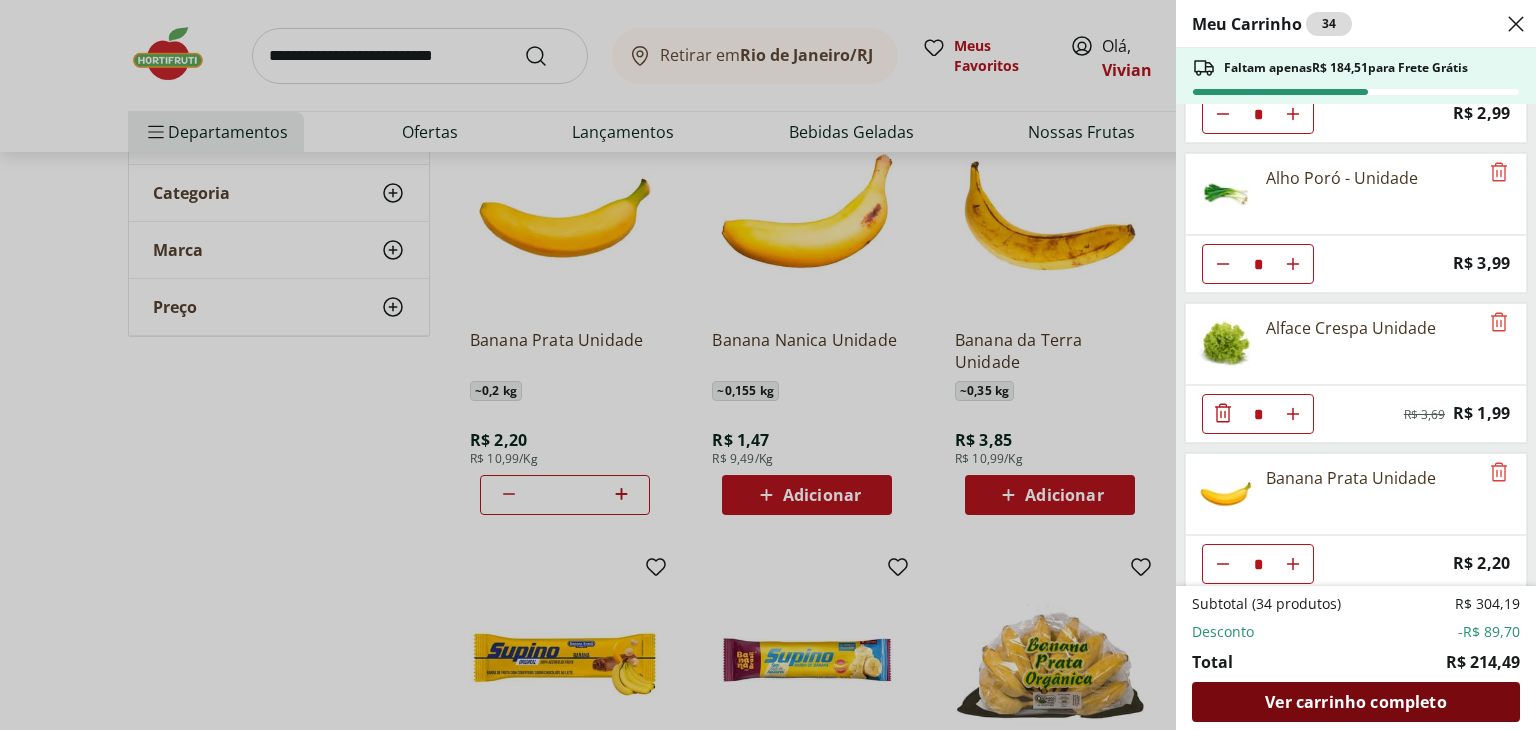 click on "Ver carrinho completo" at bounding box center (1355, 702) 